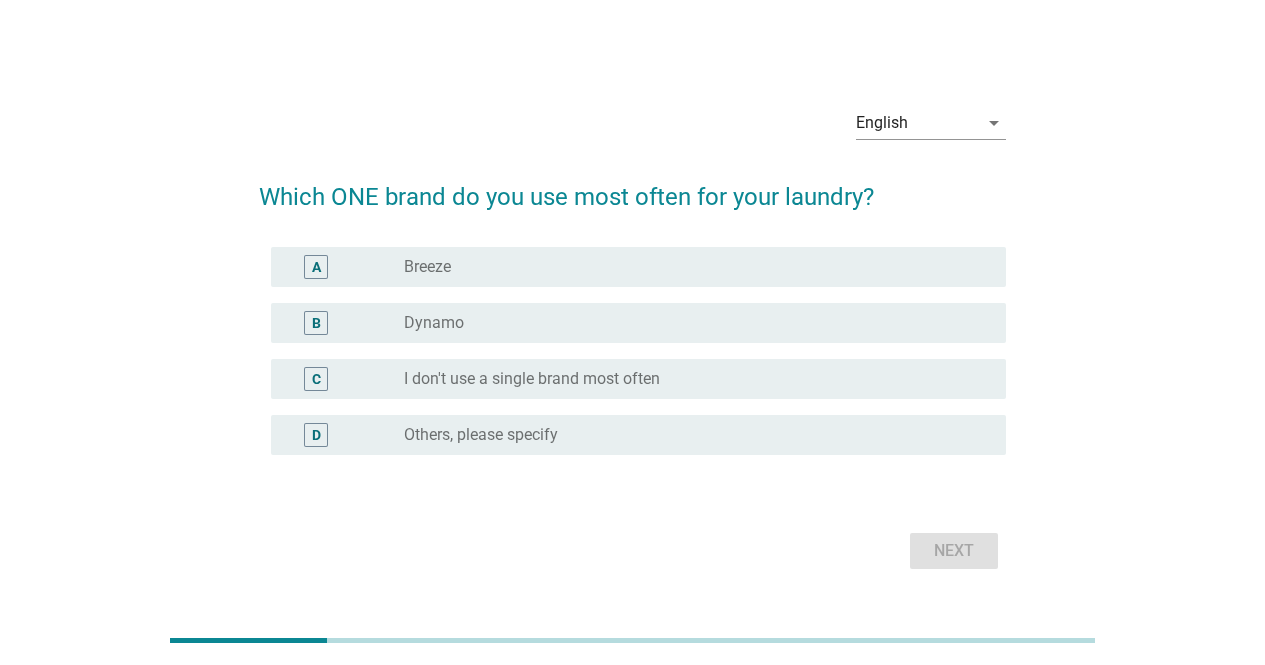 scroll, scrollTop: 0, scrollLeft: 0, axis: both 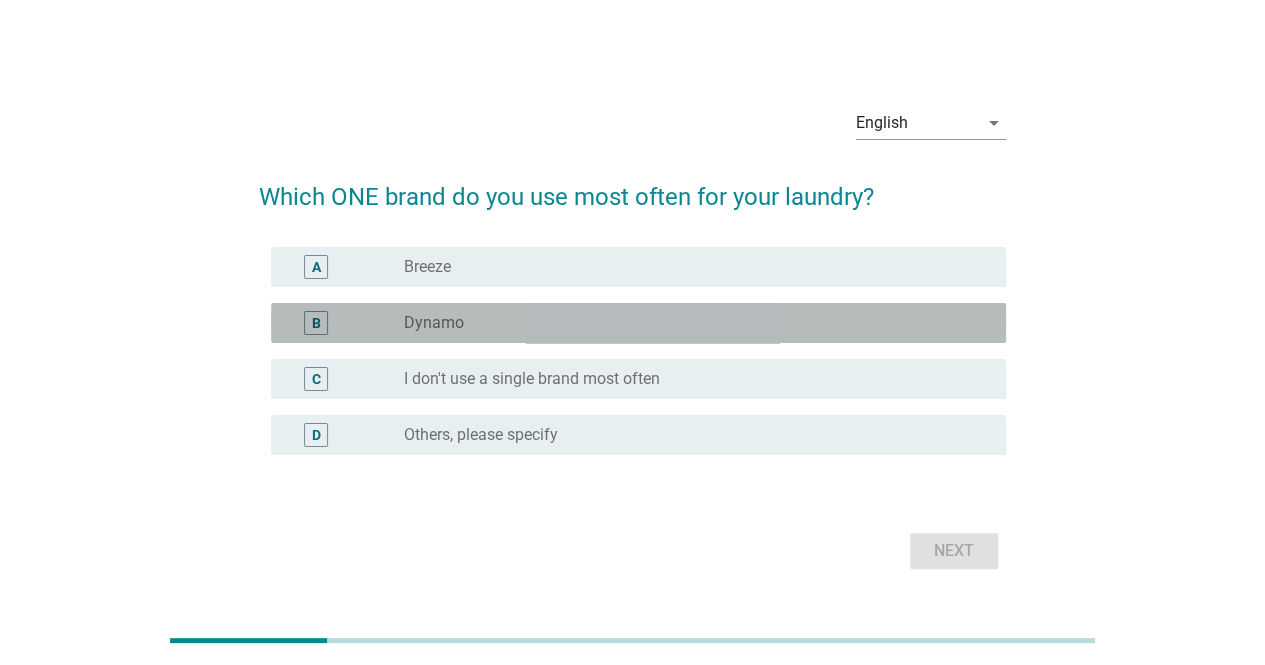 click on "radio_button_unchecked Dynamo" at bounding box center [689, 323] 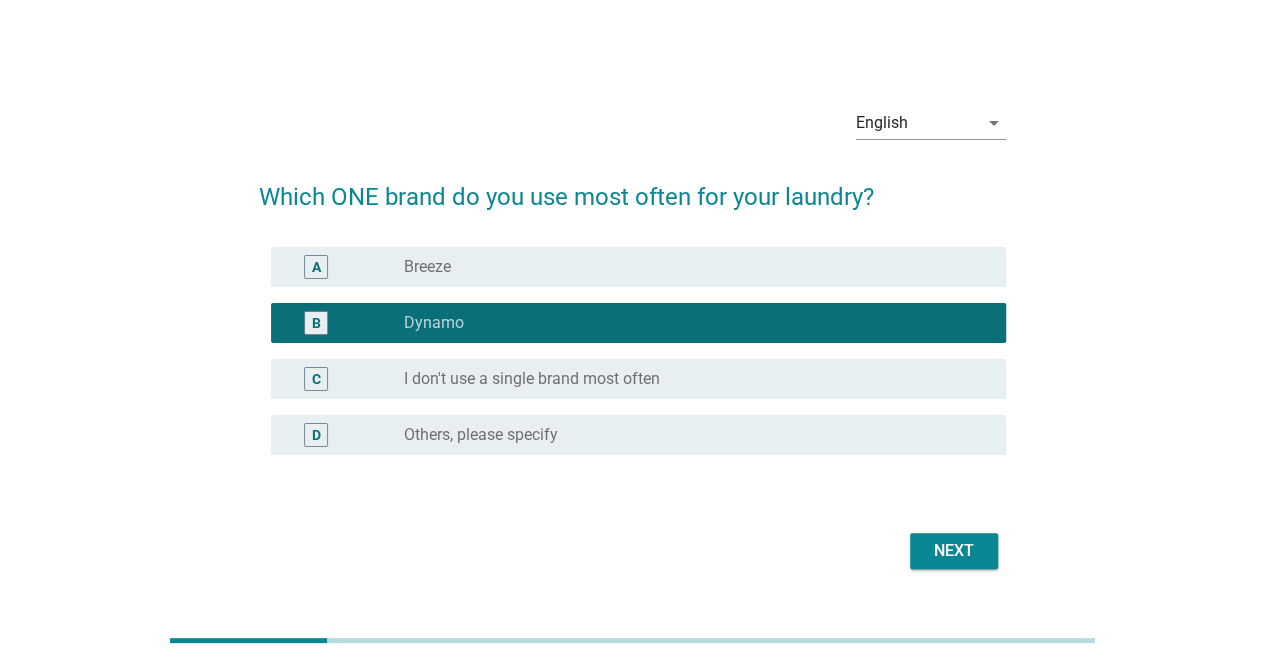 click on "Next" at bounding box center (954, 551) 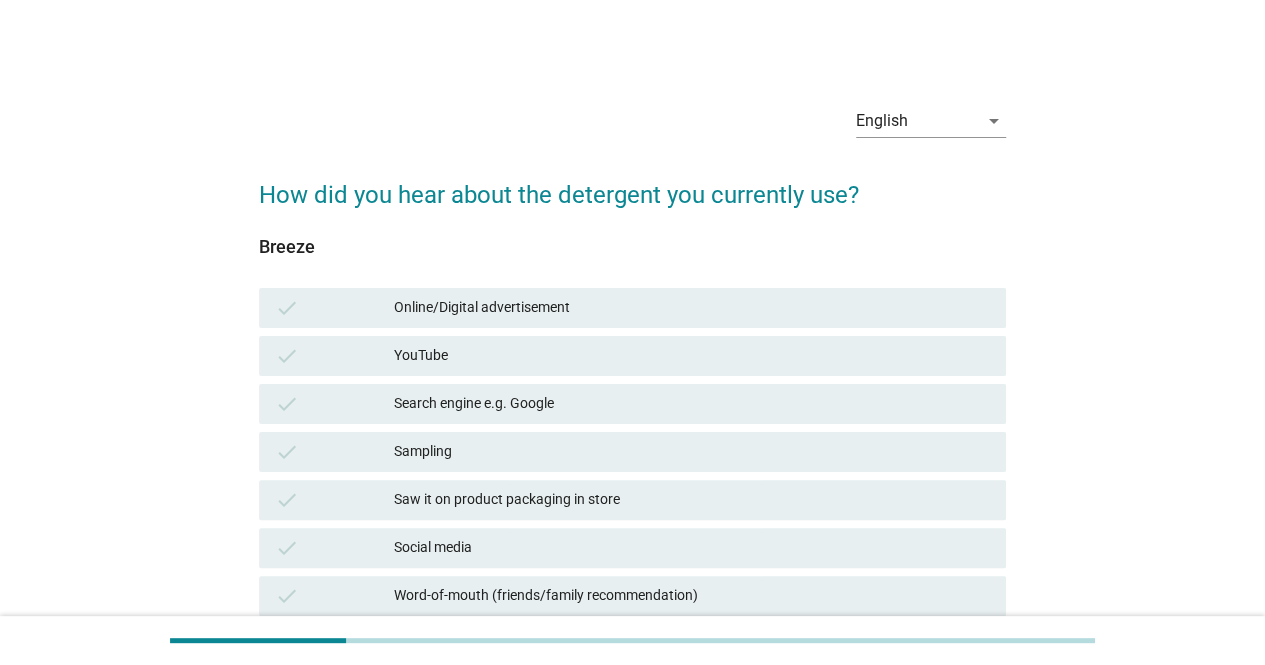 click on "Online/Digital advertisement" at bounding box center [692, 308] 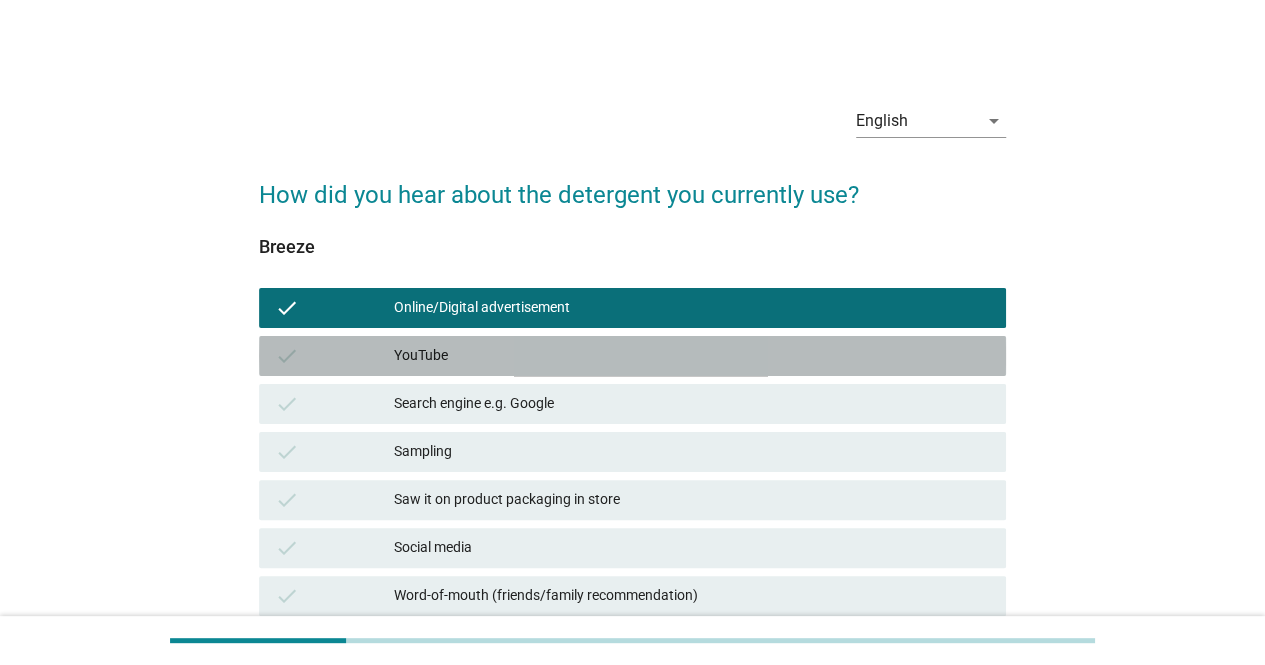 click on "YouTube" at bounding box center (692, 356) 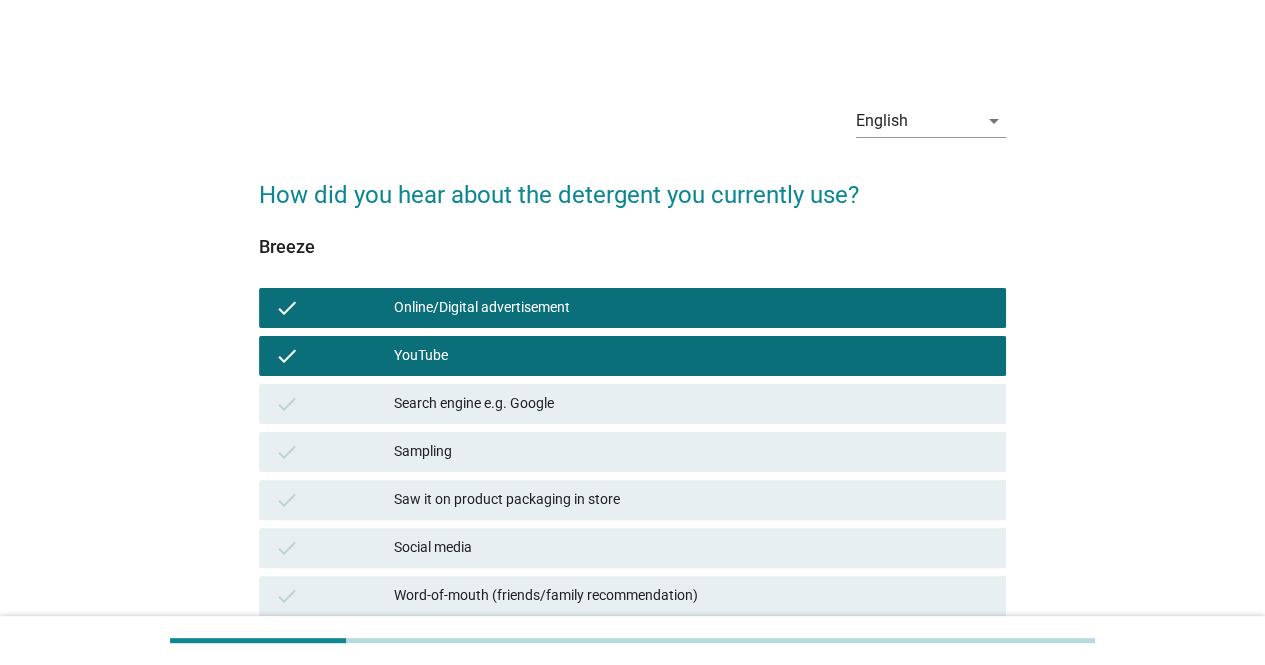 click on "Search engine e.g. Google" at bounding box center (692, 404) 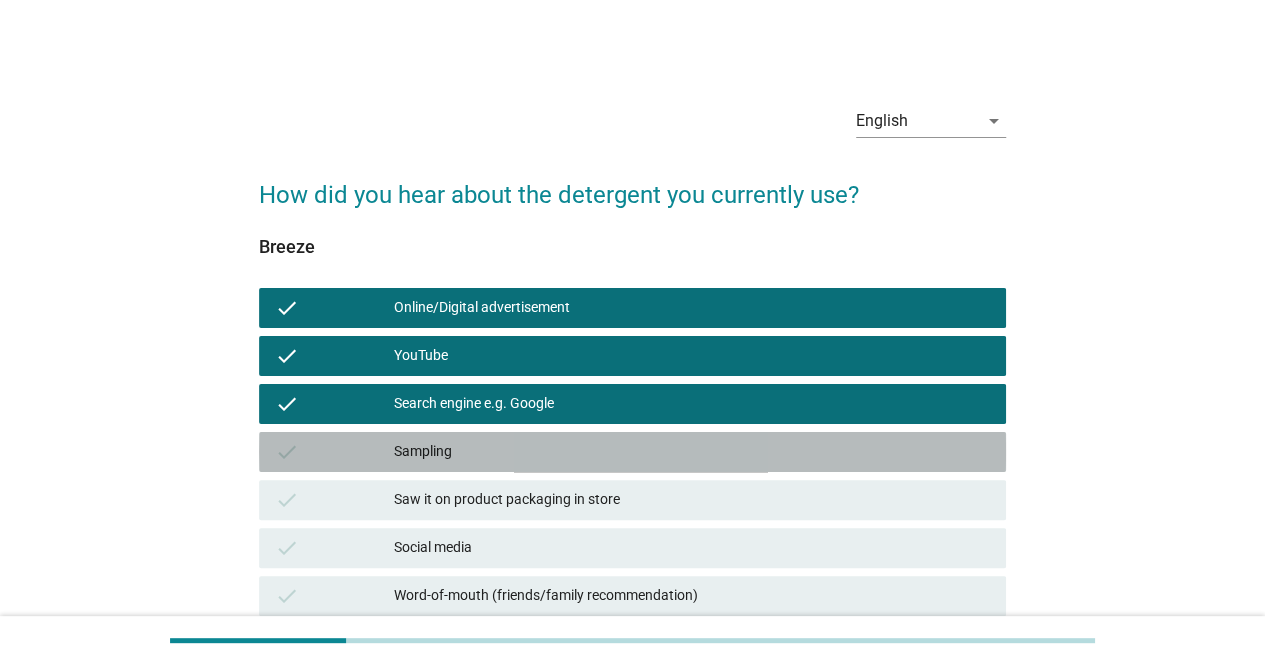 click on "Sampling" at bounding box center [692, 452] 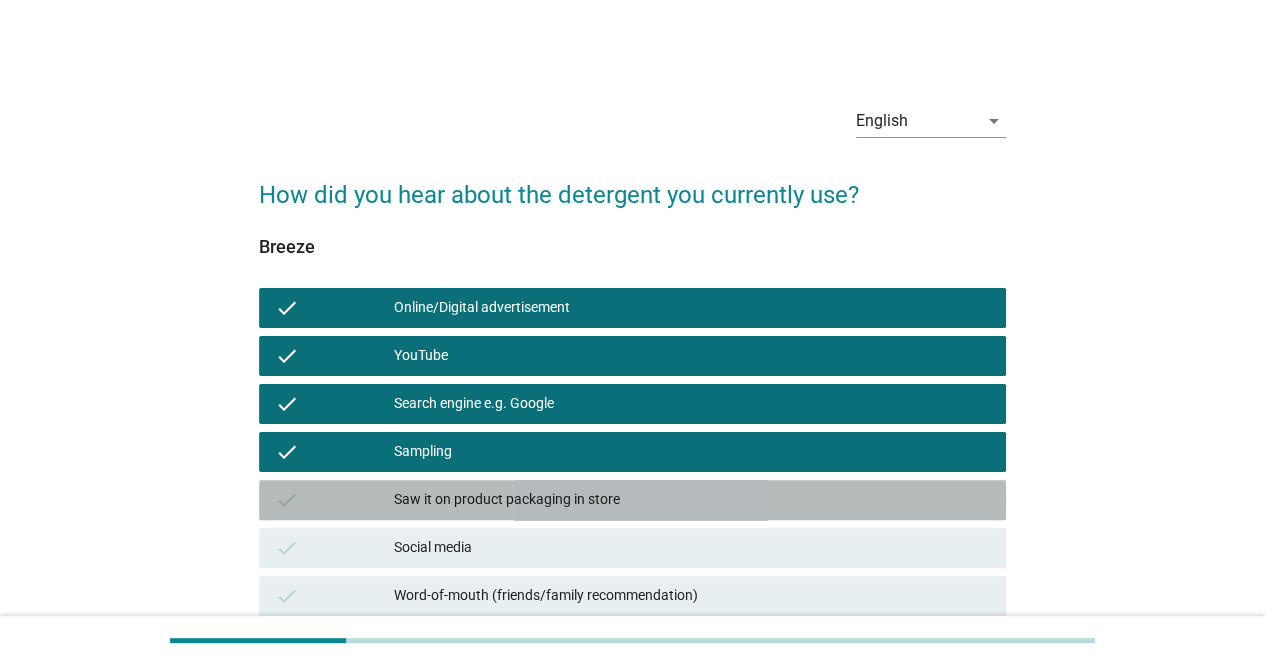 click on "check   Saw it on product packaging in store" at bounding box center [632, 500] 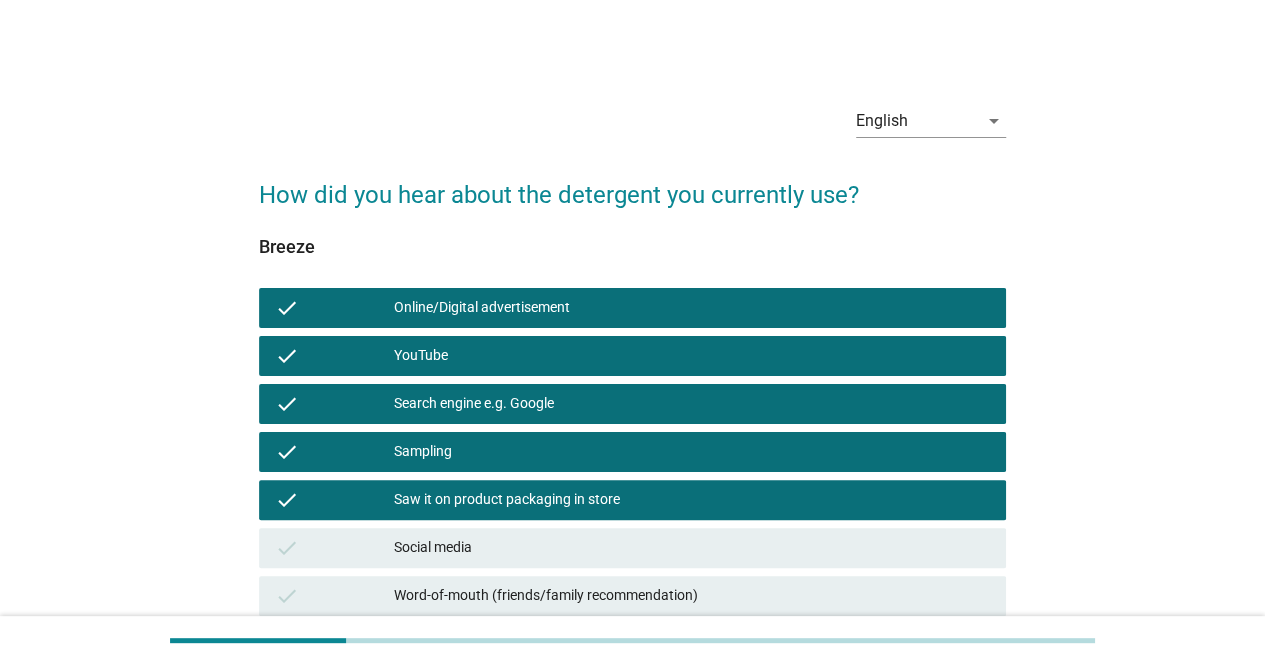 drag, startPoint x: 508, startPoint y: 531, endPoint x: 518, endPoint y: 547, distance: 18.867962 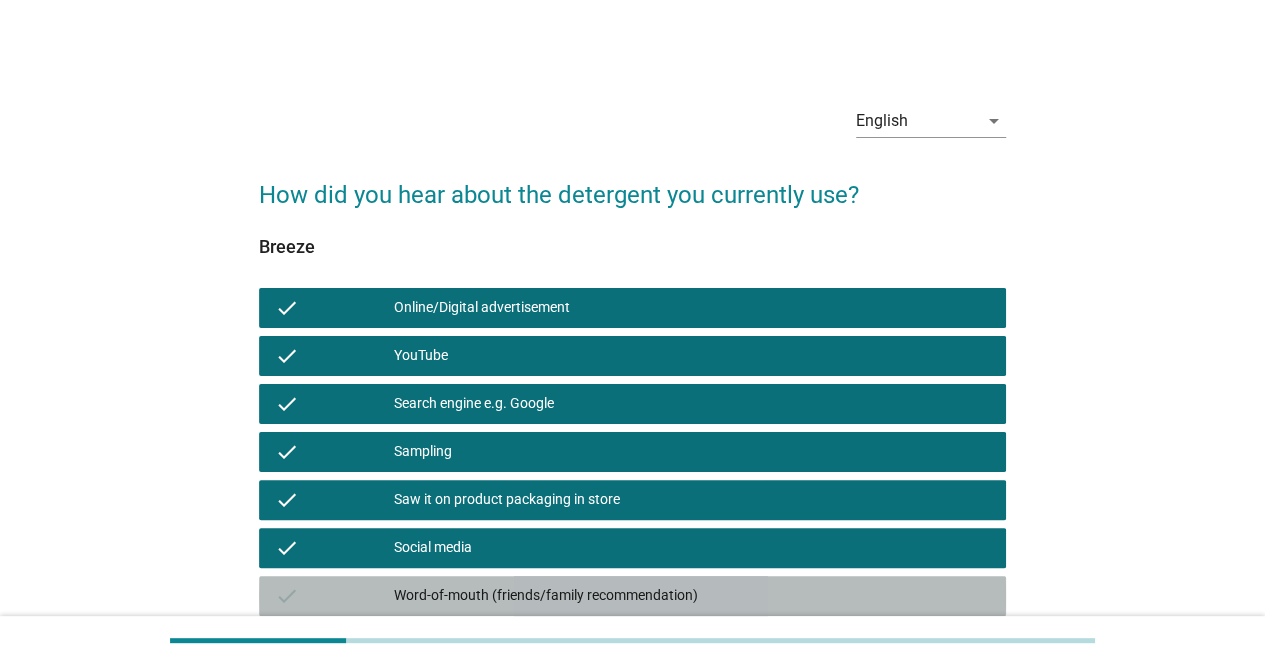 click on "check   Word-of-mouth (friends/family recommendation)" at bounding box center [632, 596] 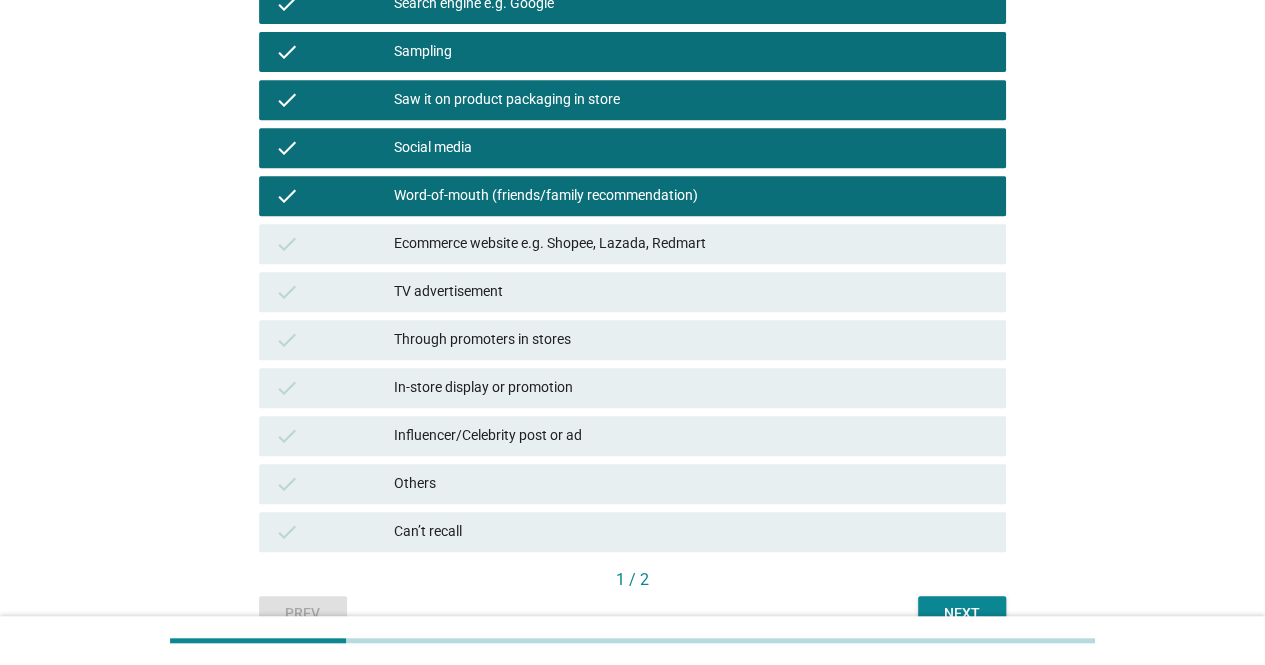 scroll, scrollTop: 500, scrollLeft: 0, axis: vertical 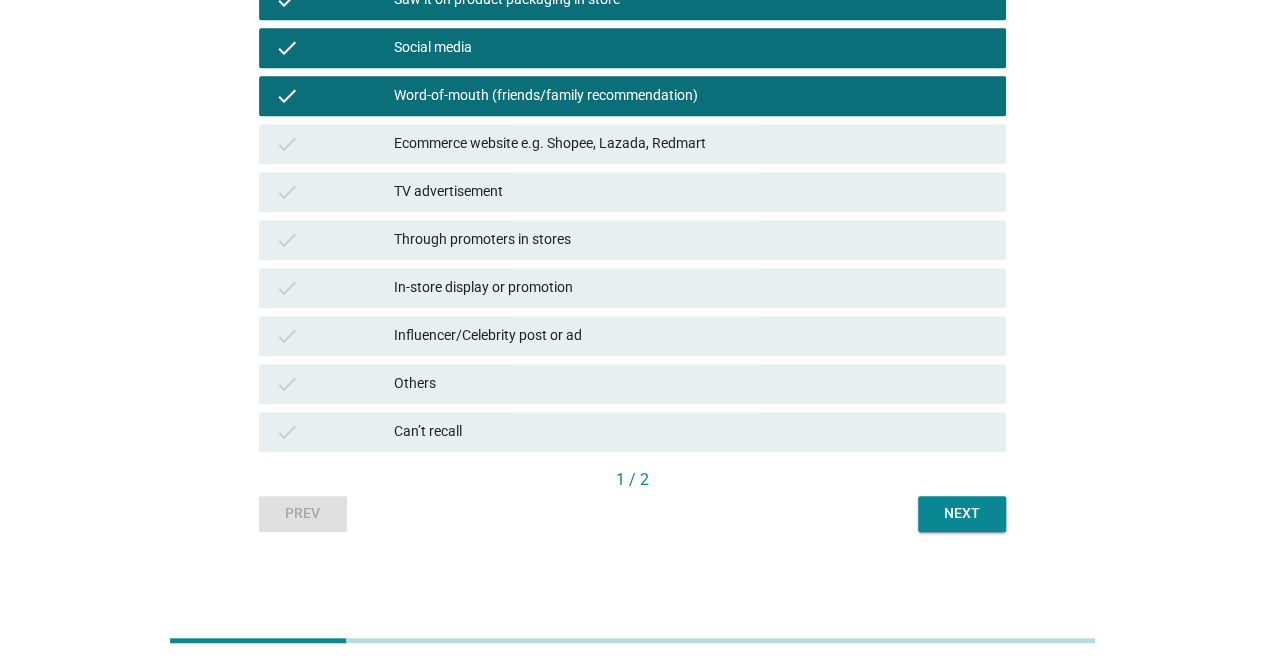 click on "Through promoters in stores" at bounding box center [692, 240] 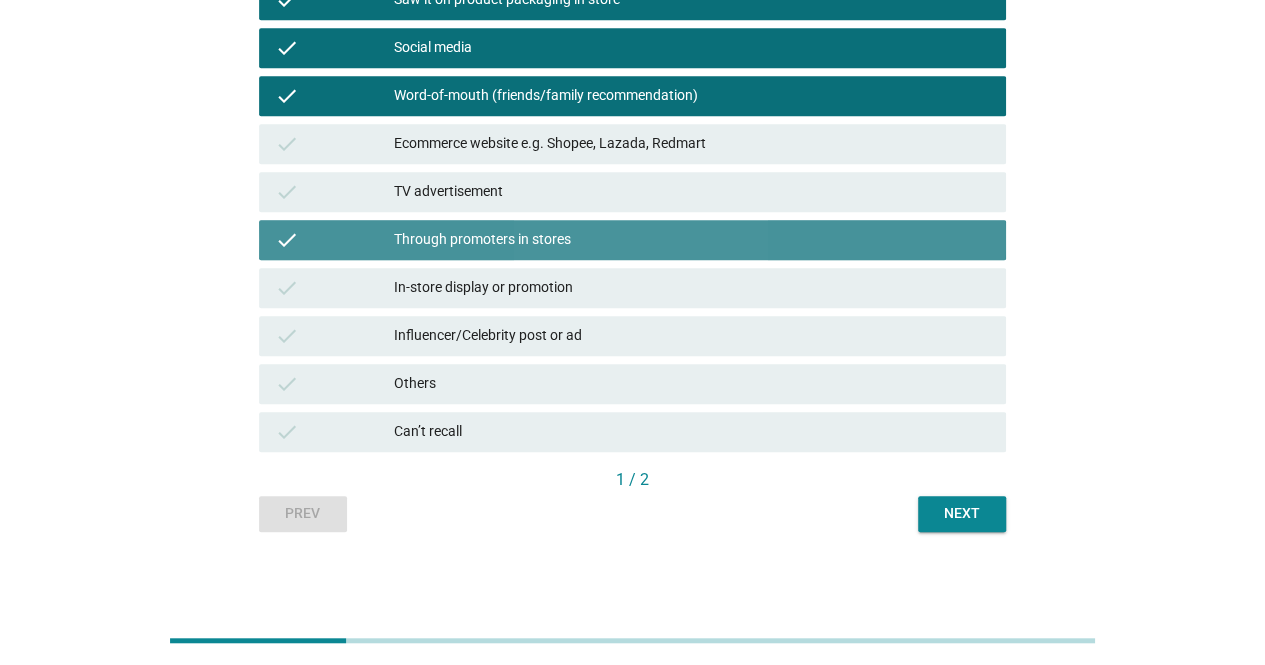 click on "check   Ecommerce website e.g. Shopee, Lazada, Redmart" at bounding box center [632, 144] 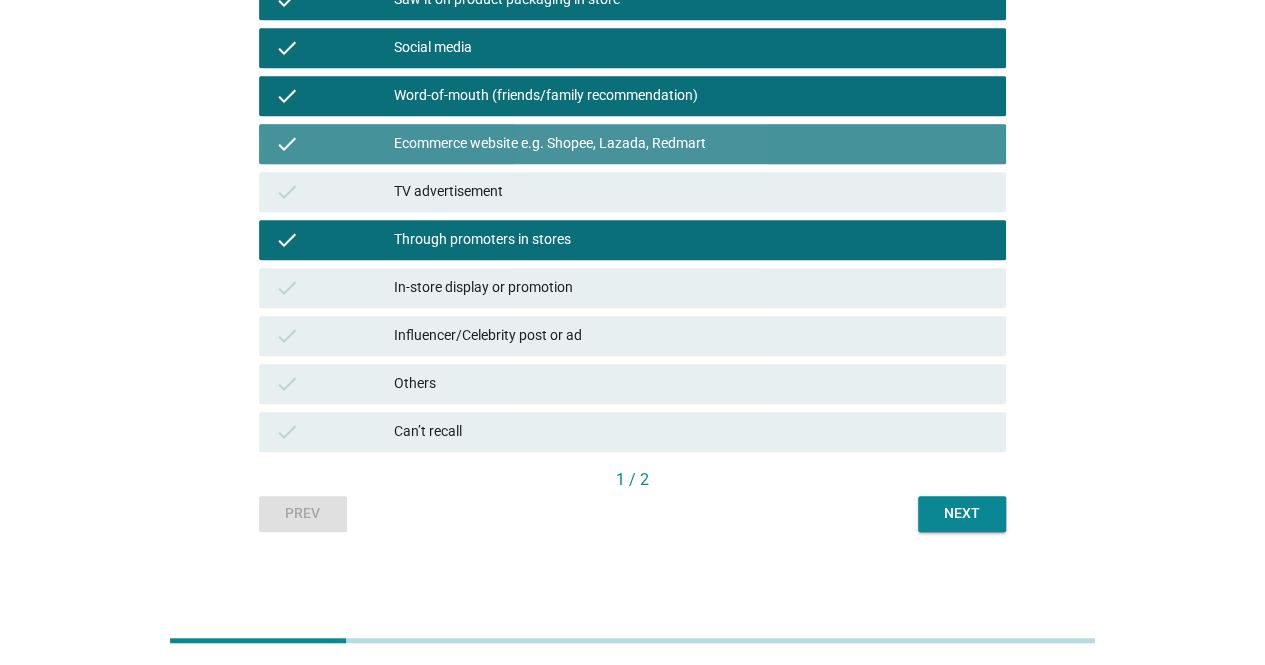 click on "Ecommerce website e.g. Shopee, Lazada, Redmart" at bounding box center (692, 144) 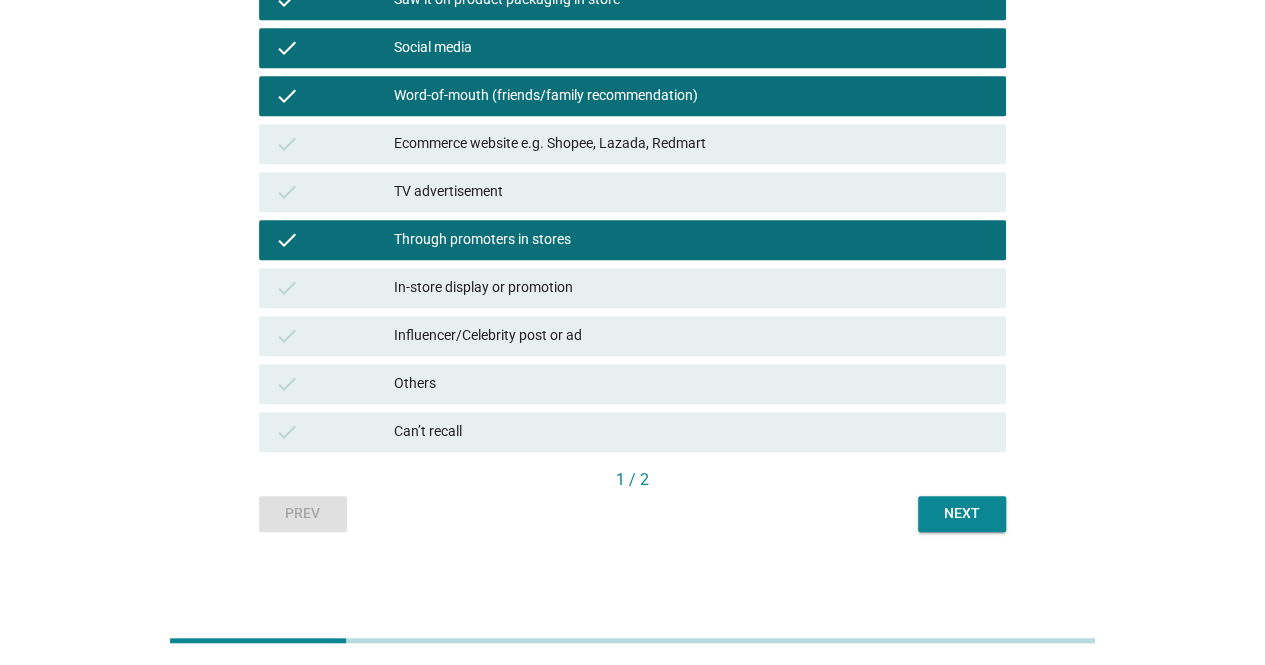 click on "In-store display or promotion" at bounding box center (692, 288) 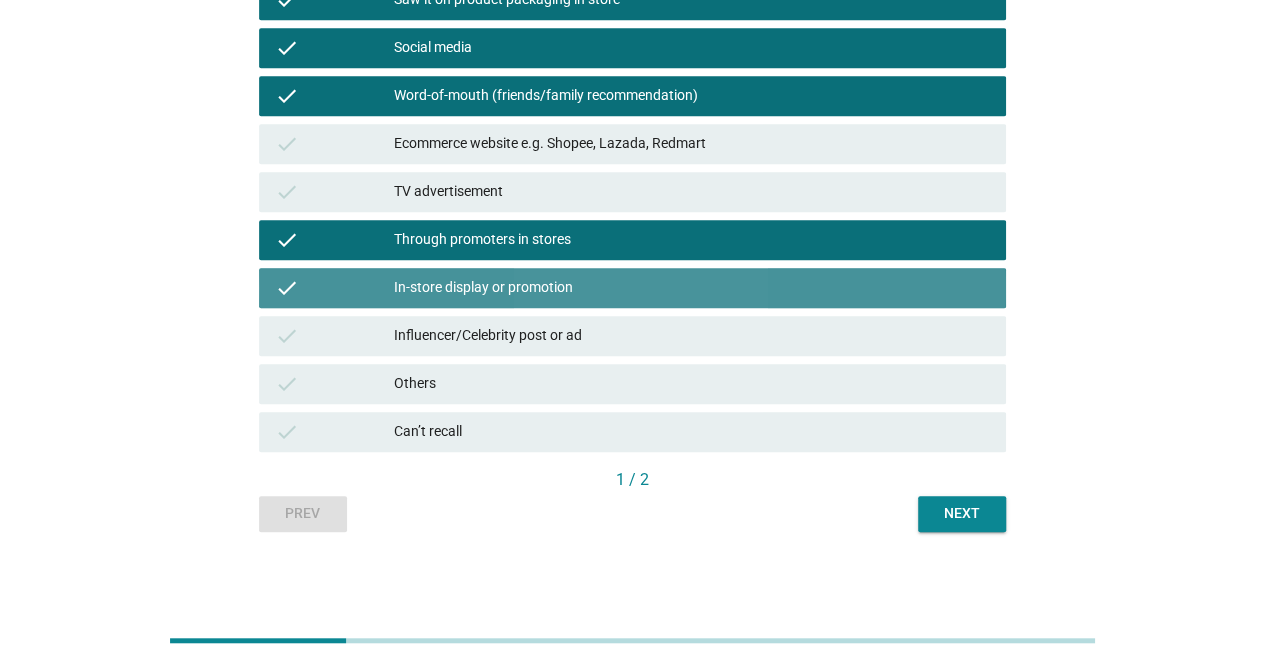 click on "Influencer/Celebrity post or ad" at bounding box center [692, 336] 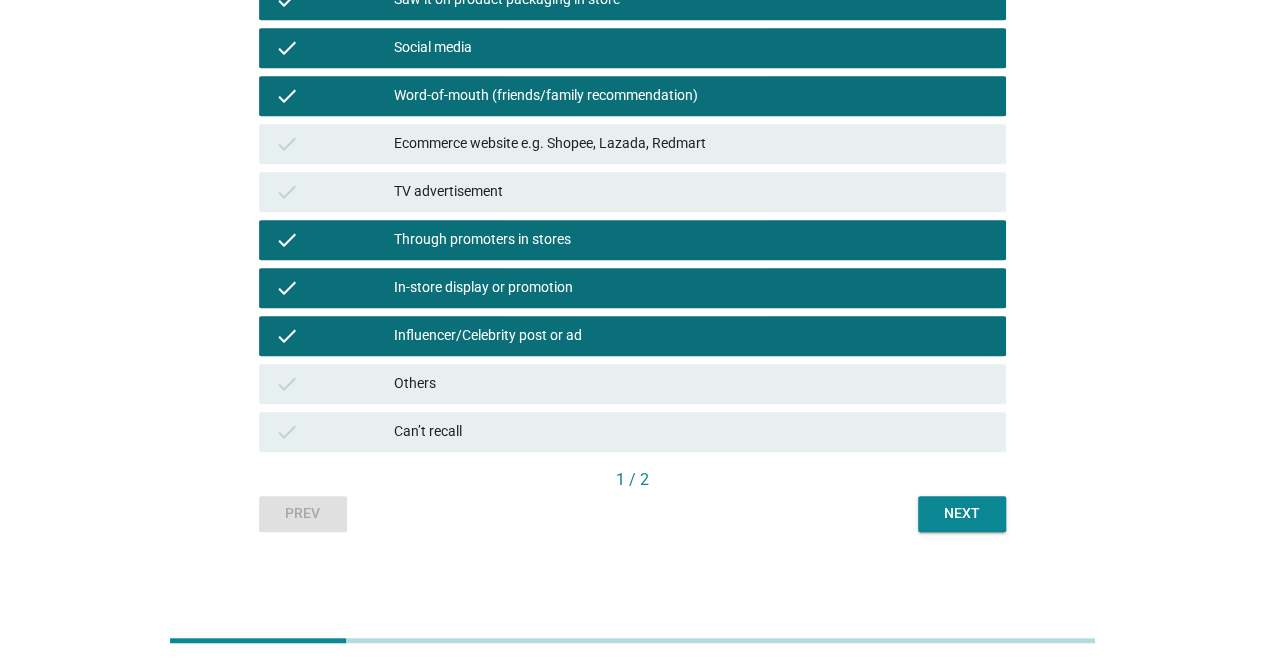 click on "1 / 2" at bounding box center (632, 482) 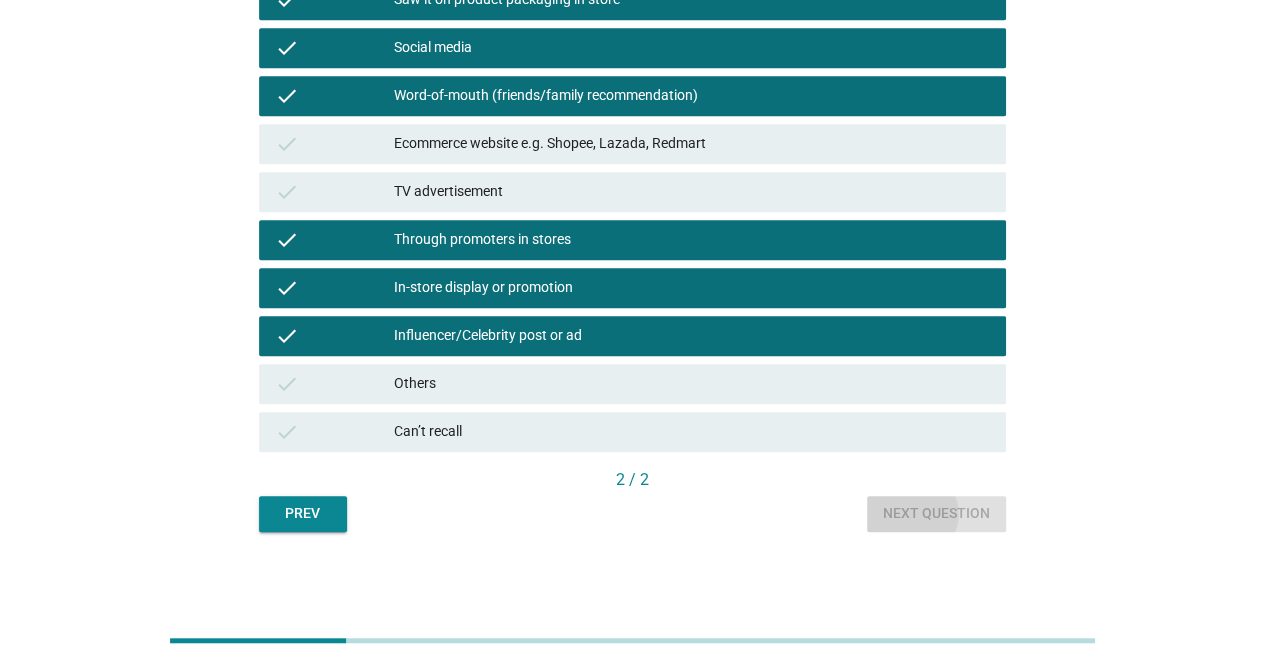 scroll, scrollTop: 0, scrollLeft: 0, axis: both 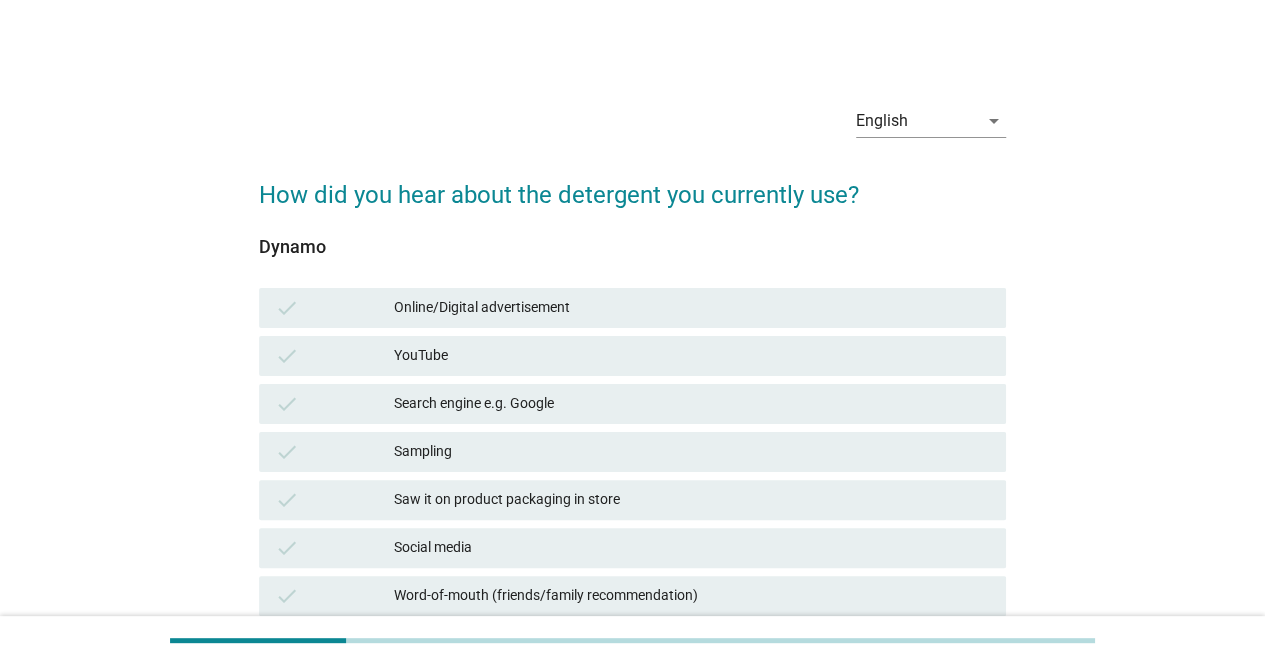 click on "check   YouTube" at bounding box center (632, 356) 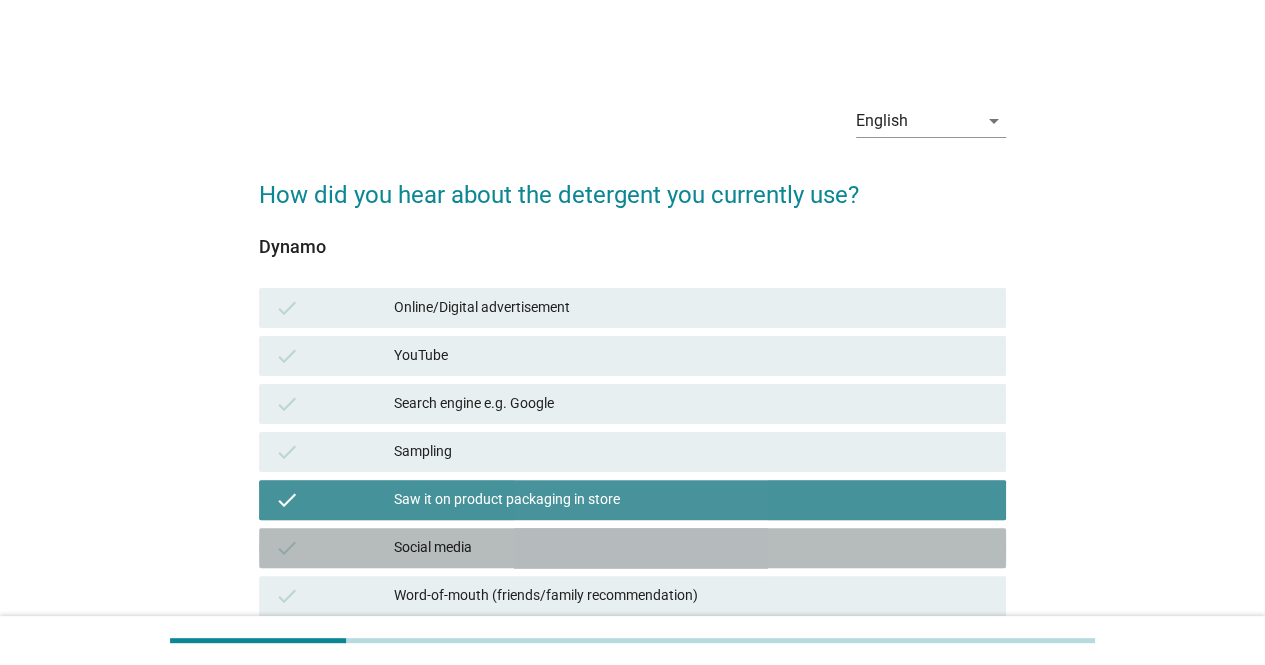 click on "Social media" at bounding box center (692, 548) 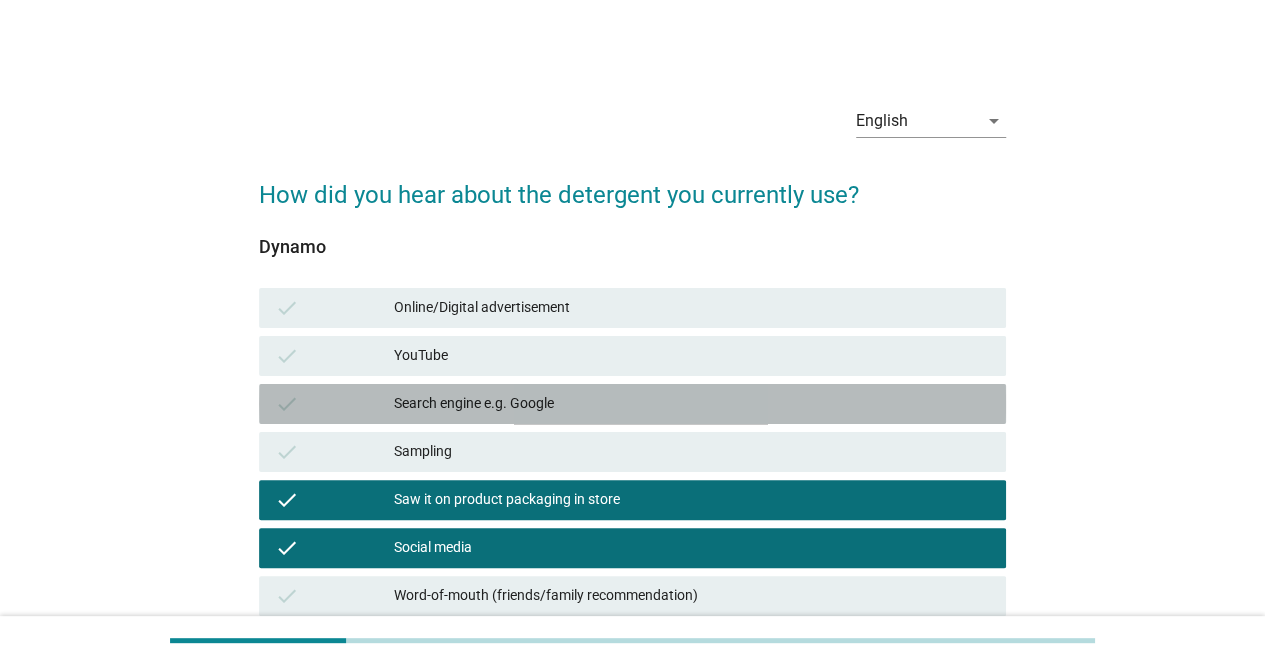 click on "Search engine e.g. Google" at bounding box center [692, 404] 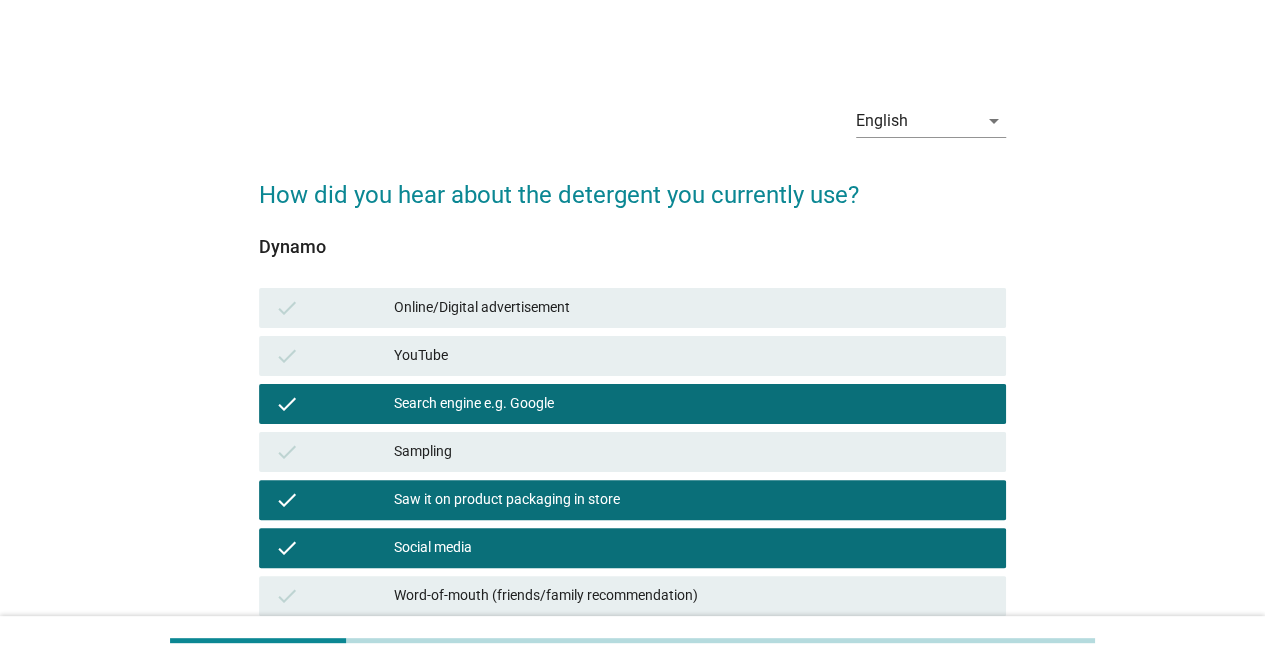 click on "check   Online/Digital advertisement" at bounding box center [632, 308] 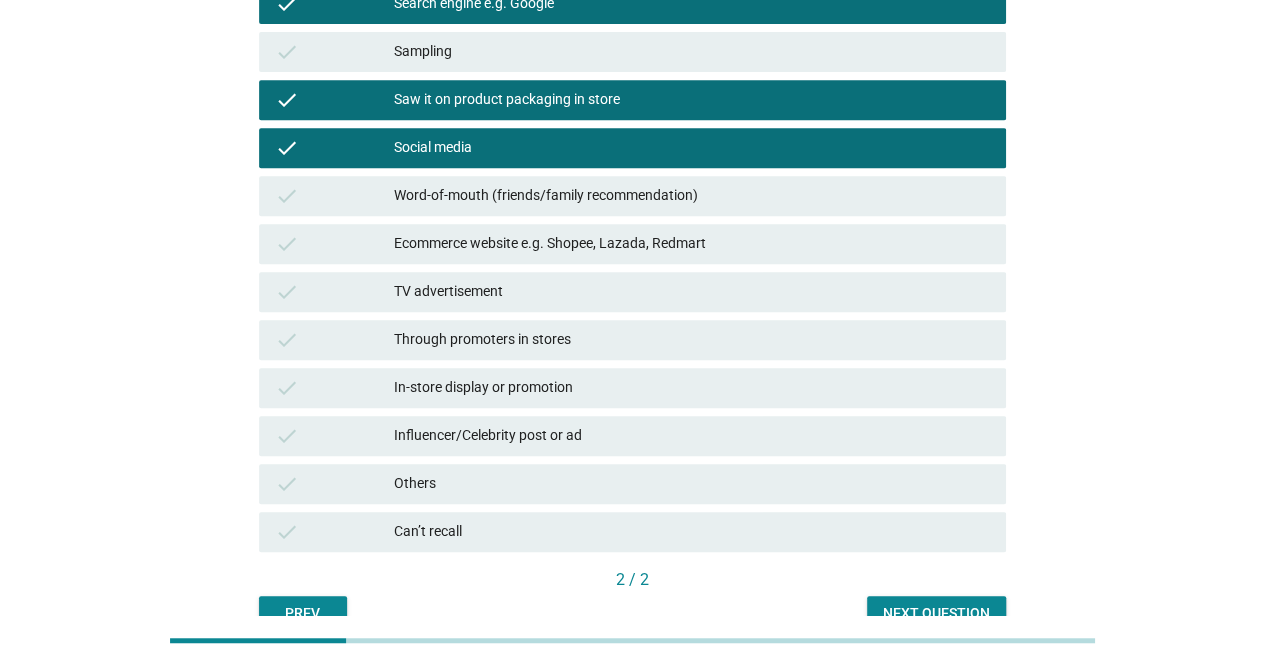 scroll, scrollTop: 500, scrollLeft: 0, axis: vertical 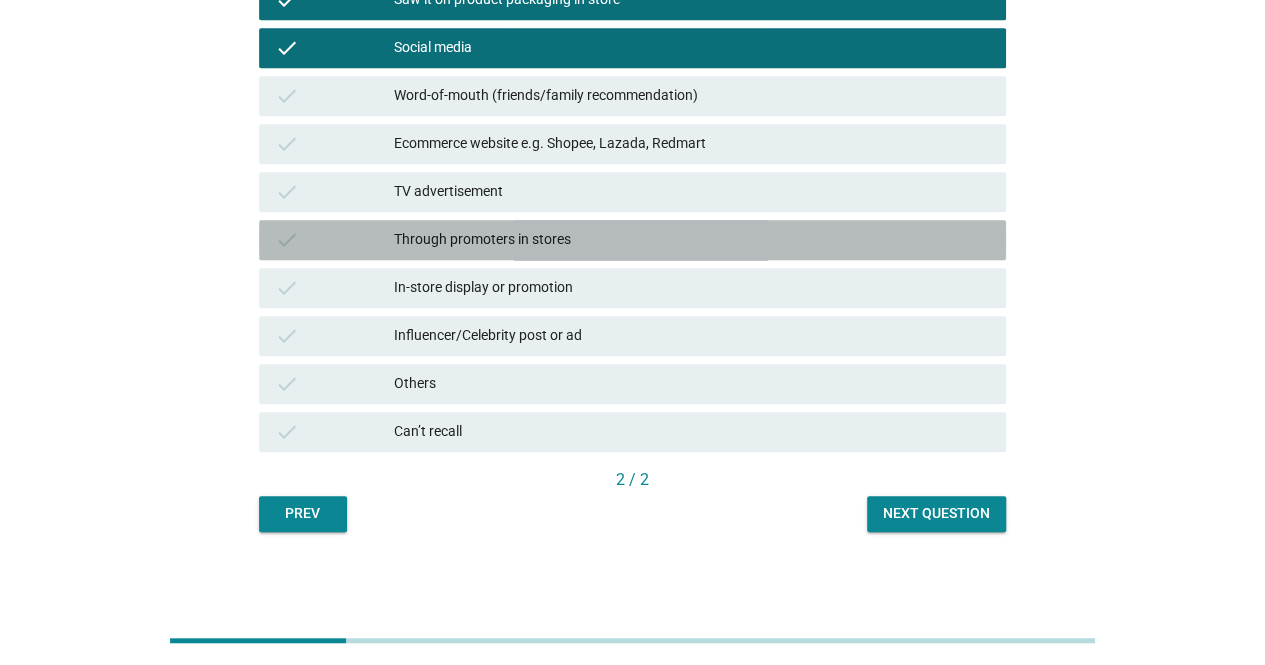 click on "check   Through promoters in stores" at bounding box center (632, 240) 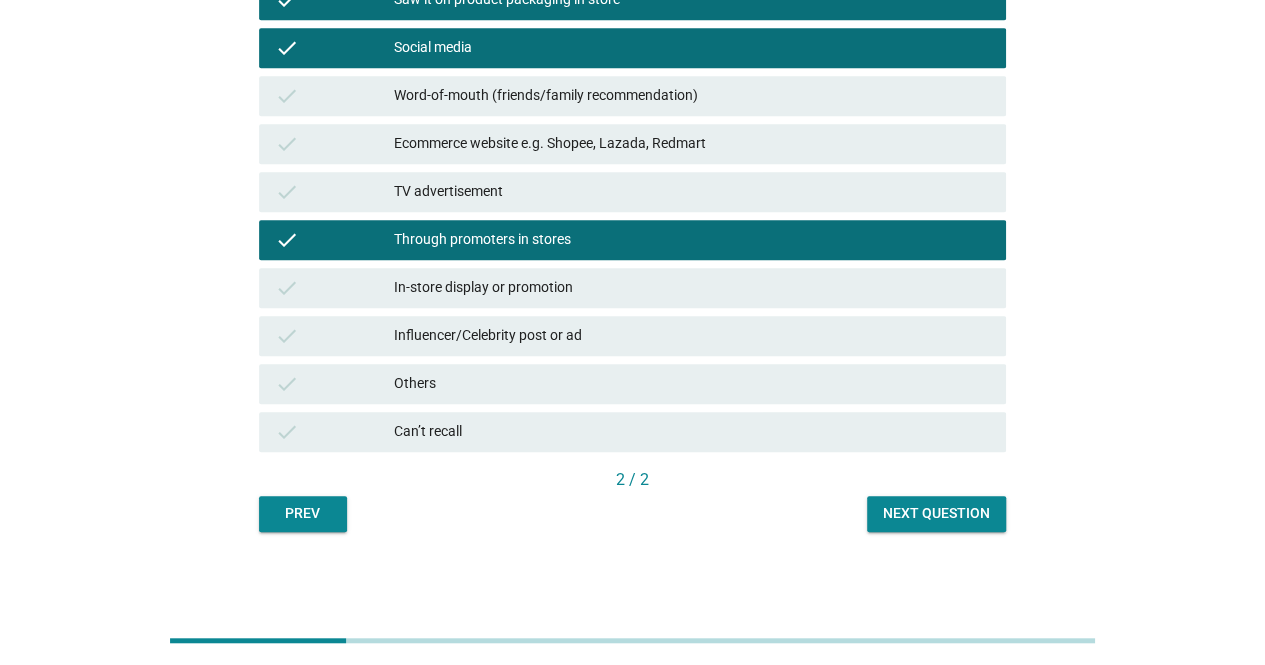 click on "Ecommerce website e.g. Shopee, Lazada, Redmart" at bounding box center (692, 144) 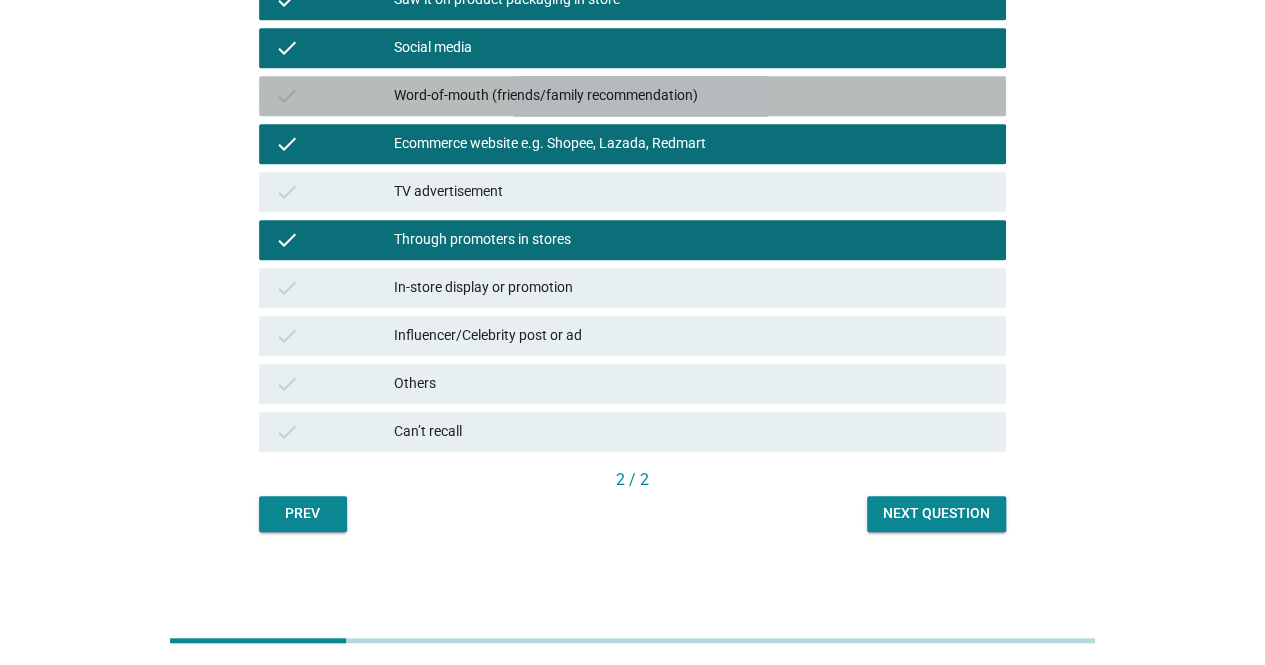 click on "Word-of-mouth (friends/family recommendation)" at bounding box center [692, 96] 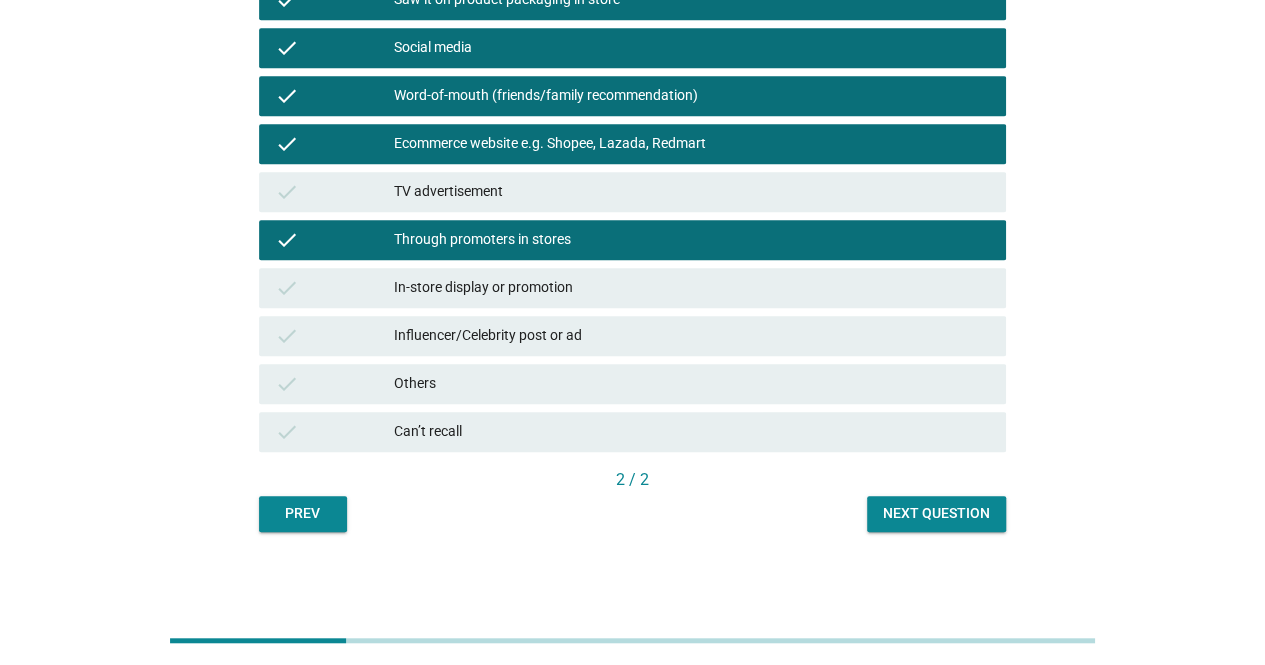 click on "Next question" at bounding box center (936, 513) 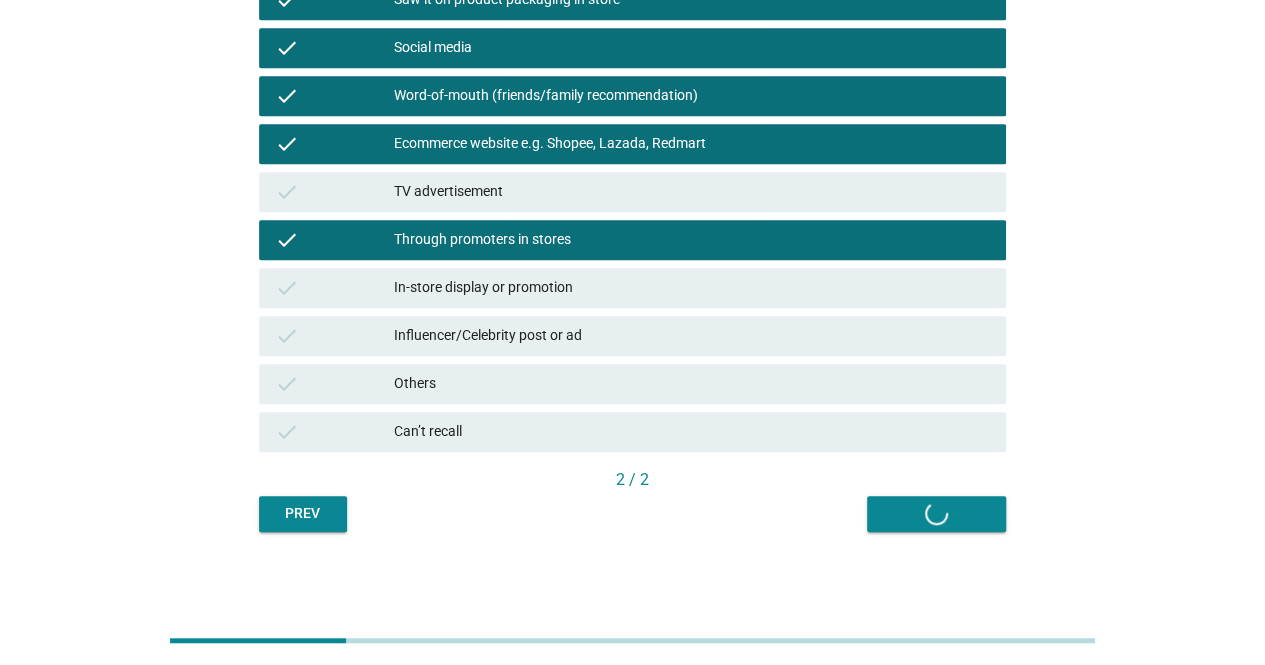 scroll, scrollTop: 0, scrollLeft: 0, axis: both 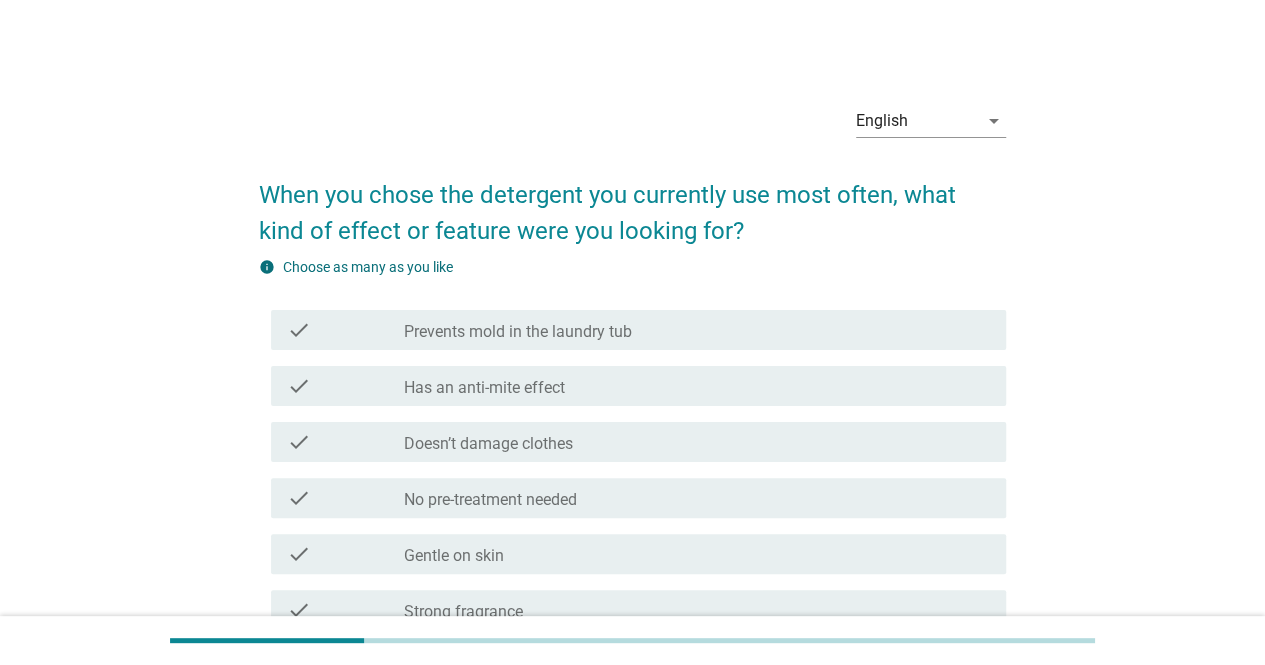 click on "check_box_outline_blank Prevents mold in the laundry tub" at bounding box center [697, 330] 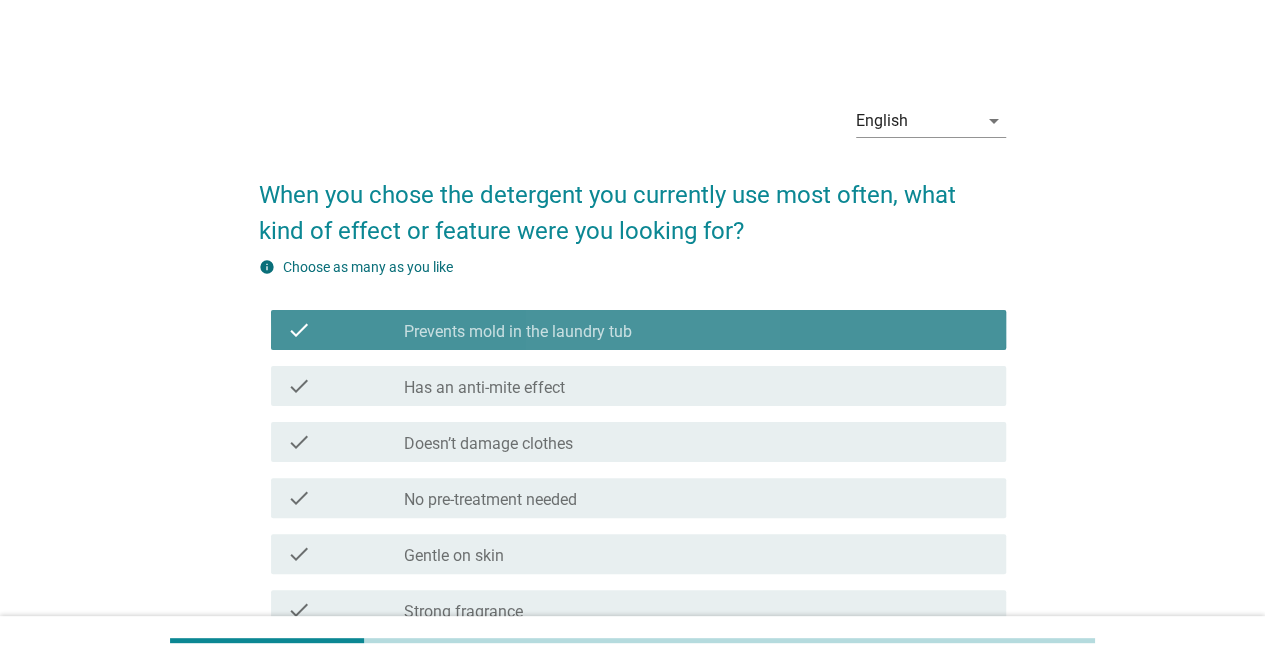 click on "check     check_box_outline_blank Has an anti-mite effect" at bounding box center (638, 386) 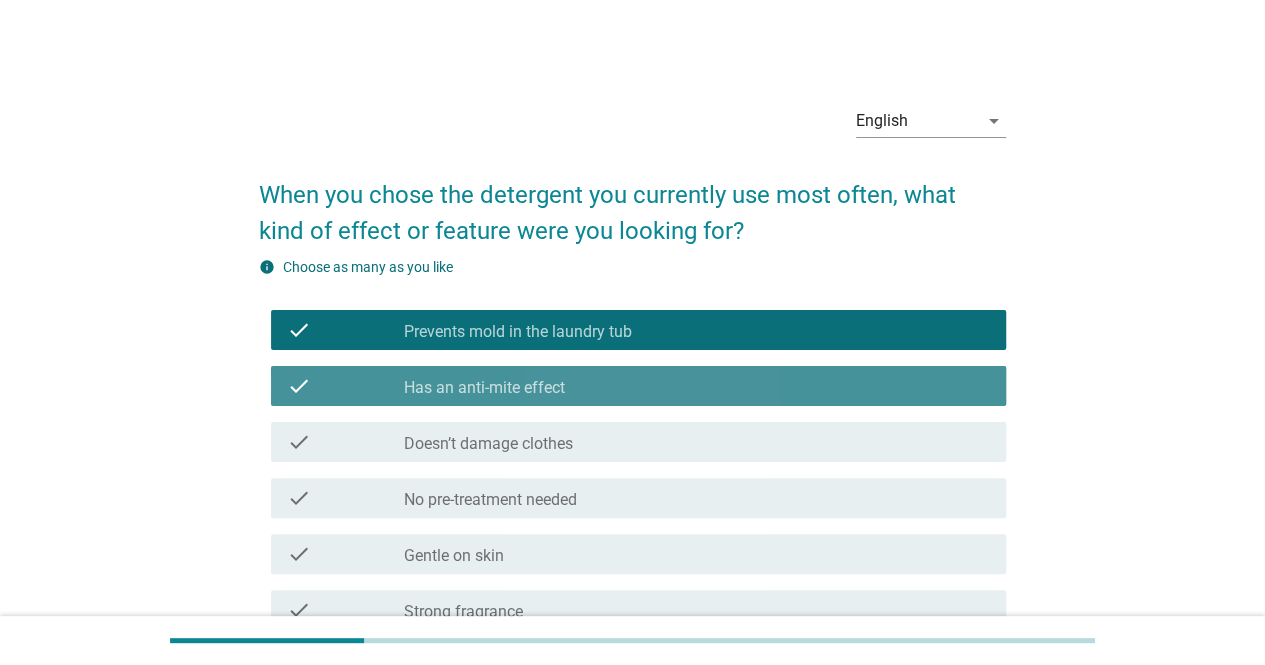 click on "check     check_box_outline_blank No pre-treatment needed" at bounding box center (638, 498) 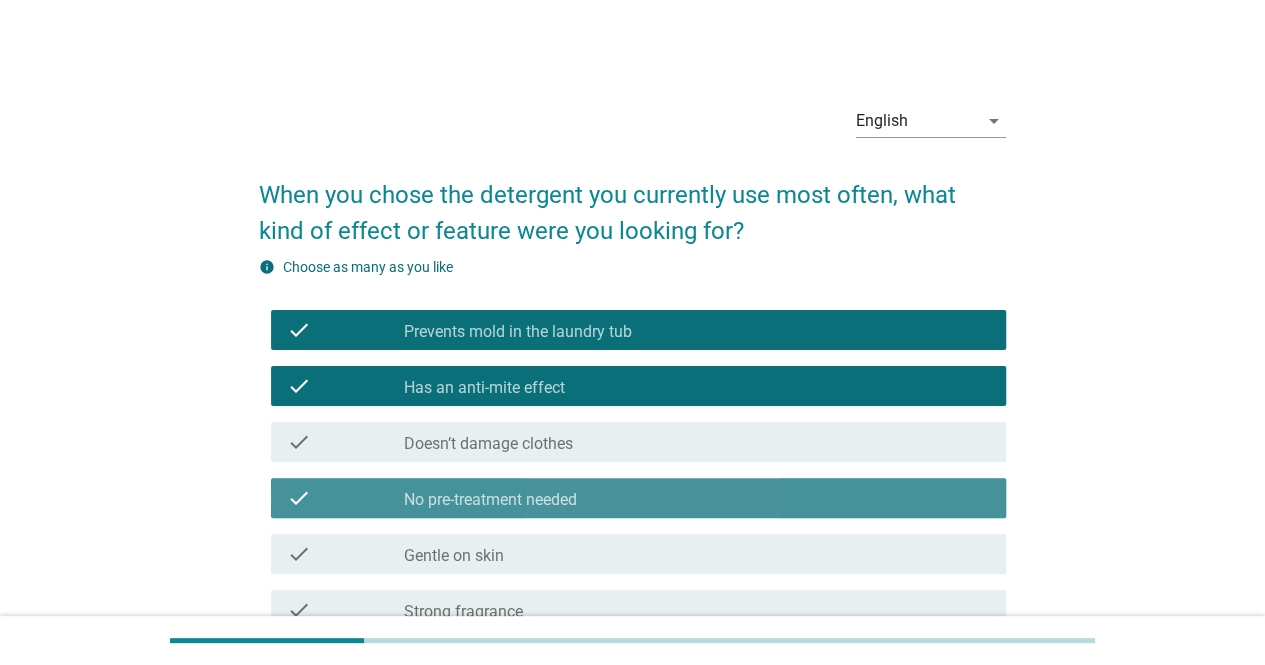 click on "check     check_box_outline_blank No pre-treatment needed" at bounding box center (632, 498) 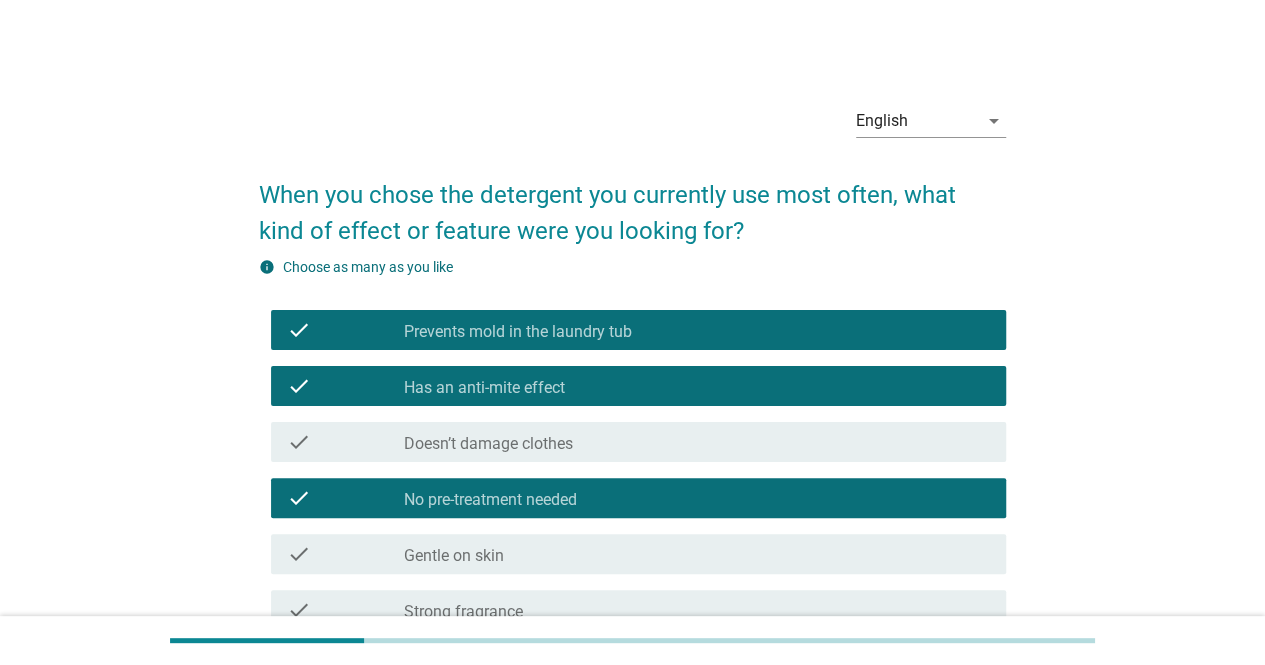 click on "check     check_box_outline_blank Gentle on skin" at bounding box center (638, 554) 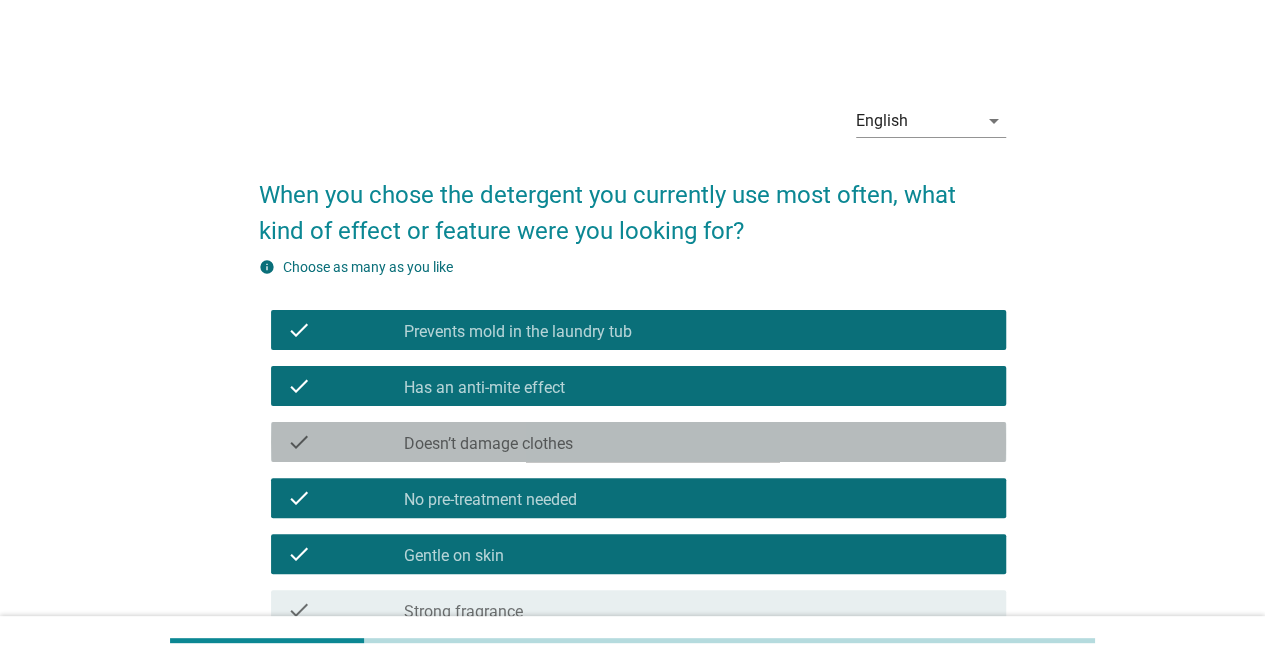 click on "check_box_outline_blank Doesn’t damage clothes" at bounding box center [697, 442] 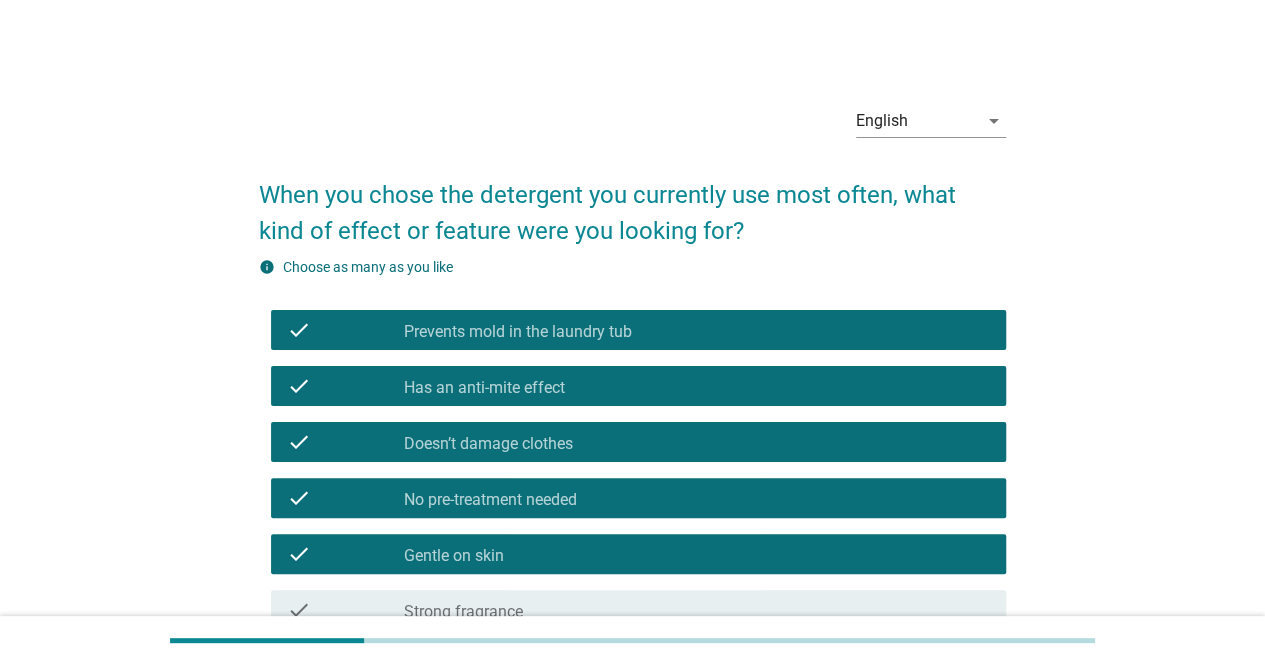 scroll, scrollTop: 400, scrollLeft: 0, axis: vertical 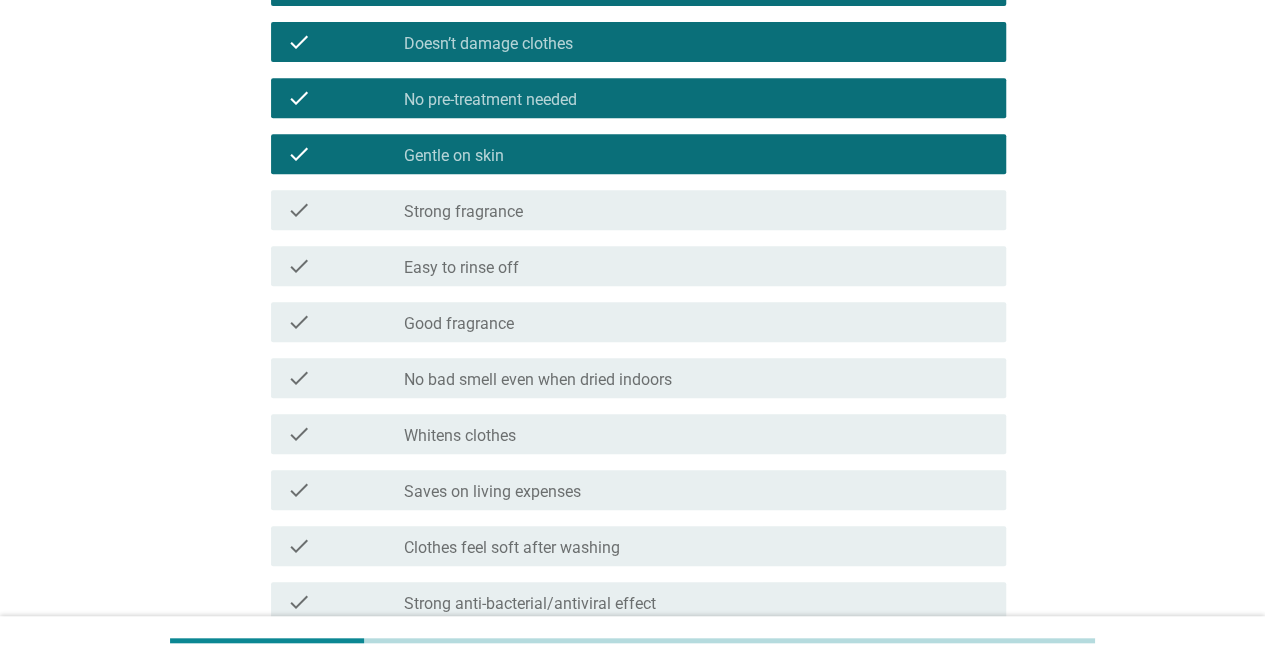 click on "check     check_box_outline_blank No bad smell even when dried indoors" at bounding box center (638, 378) 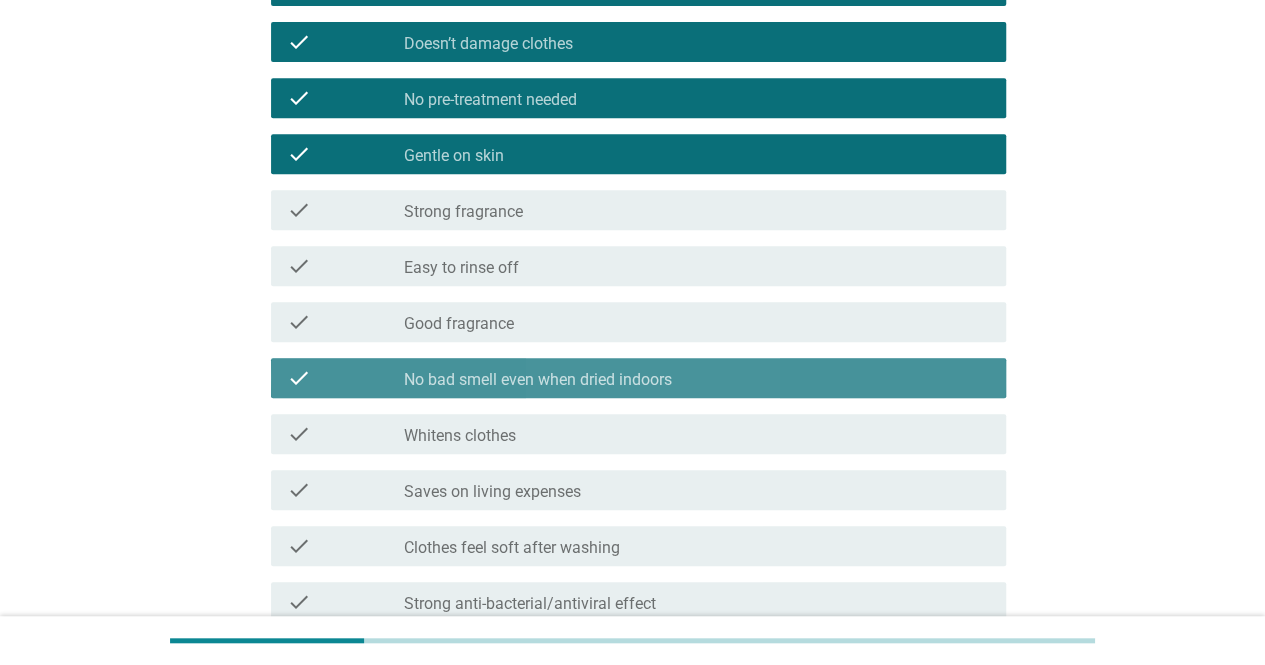 click on "check_box_outline_blank Easy to rinse off" at bounding box center (697, 266) 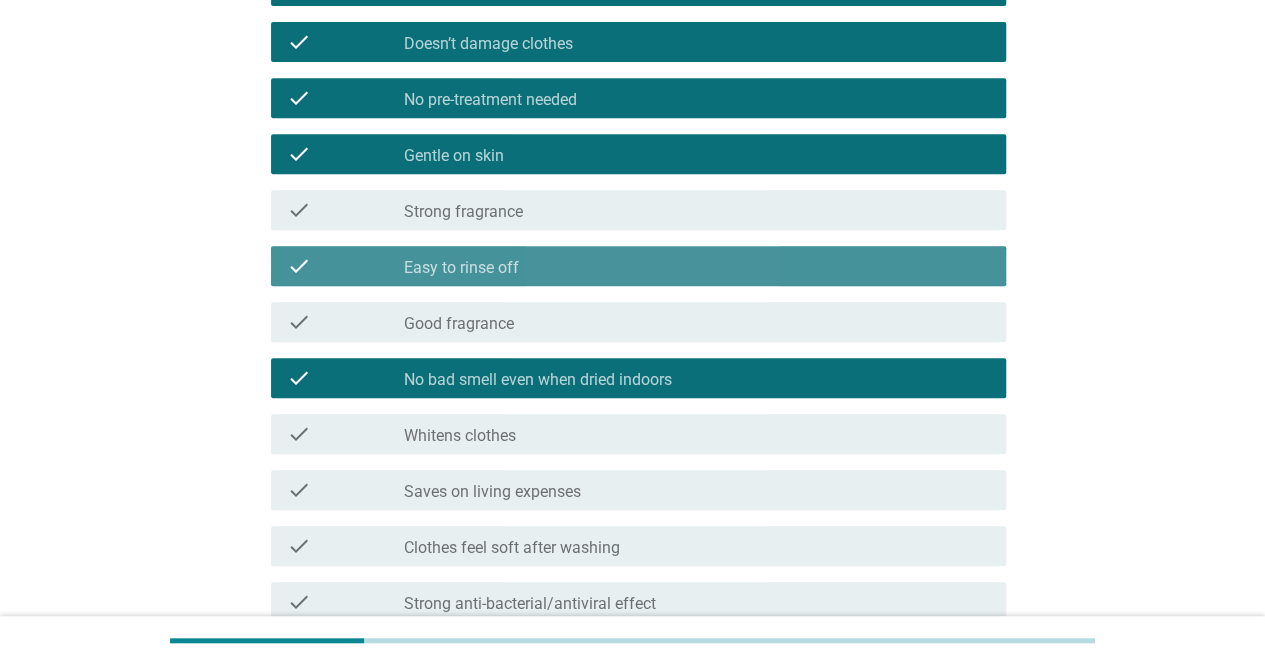 click on "check_box_outline_blank Strong fragrance" at bounding box center (697, 210) 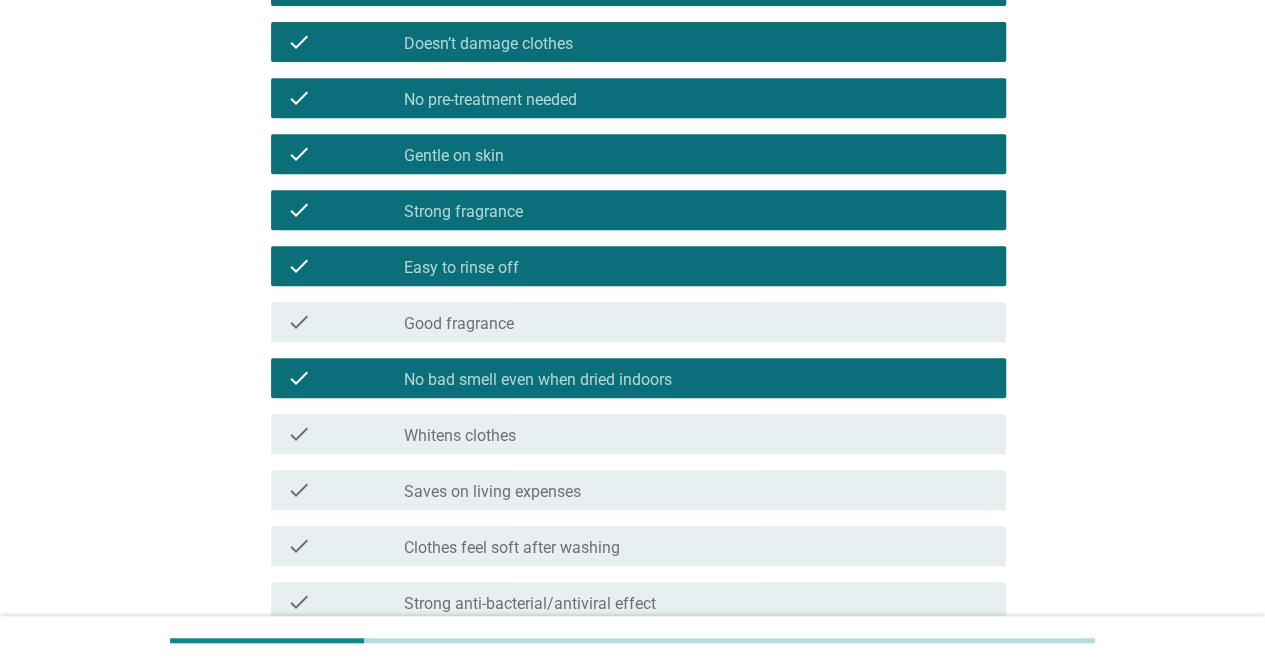 click on "check_box_outline_blank Saves on living expenses" at bounding box center [697, 490] 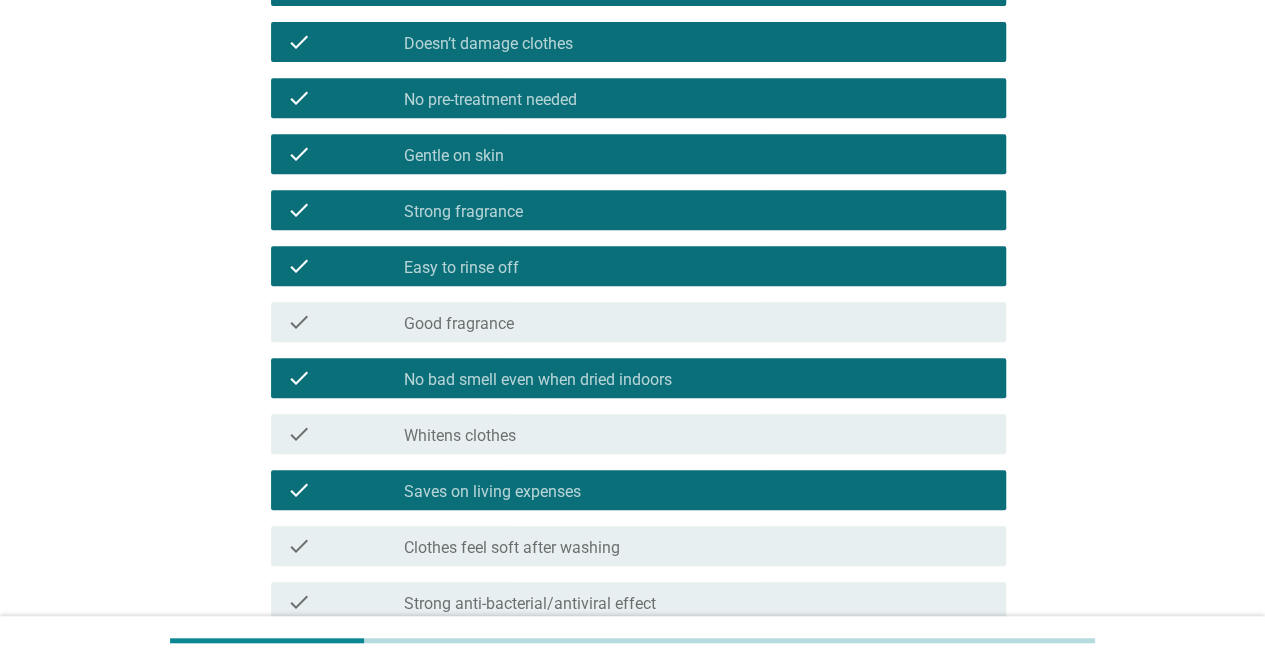 click on "check_box_outline_blank Whitens clothes" at bounding box center (697, 434) 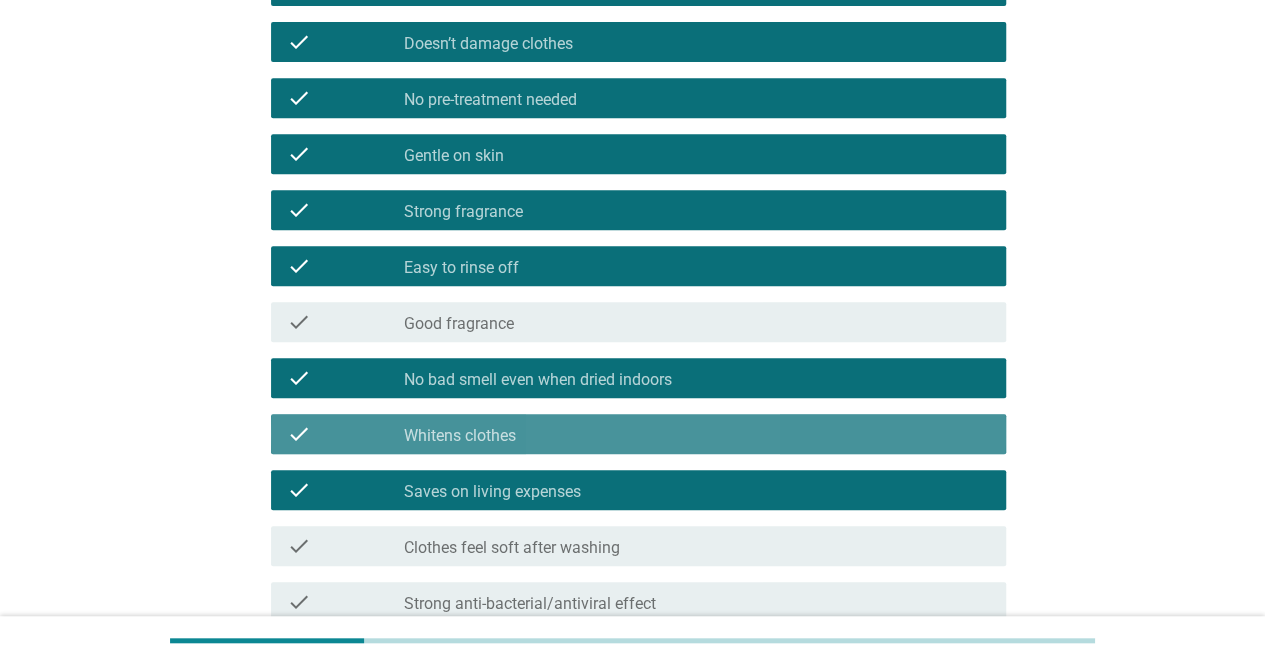scroll, scrollTop: 700, scrollLeft: 0, axis: vertical 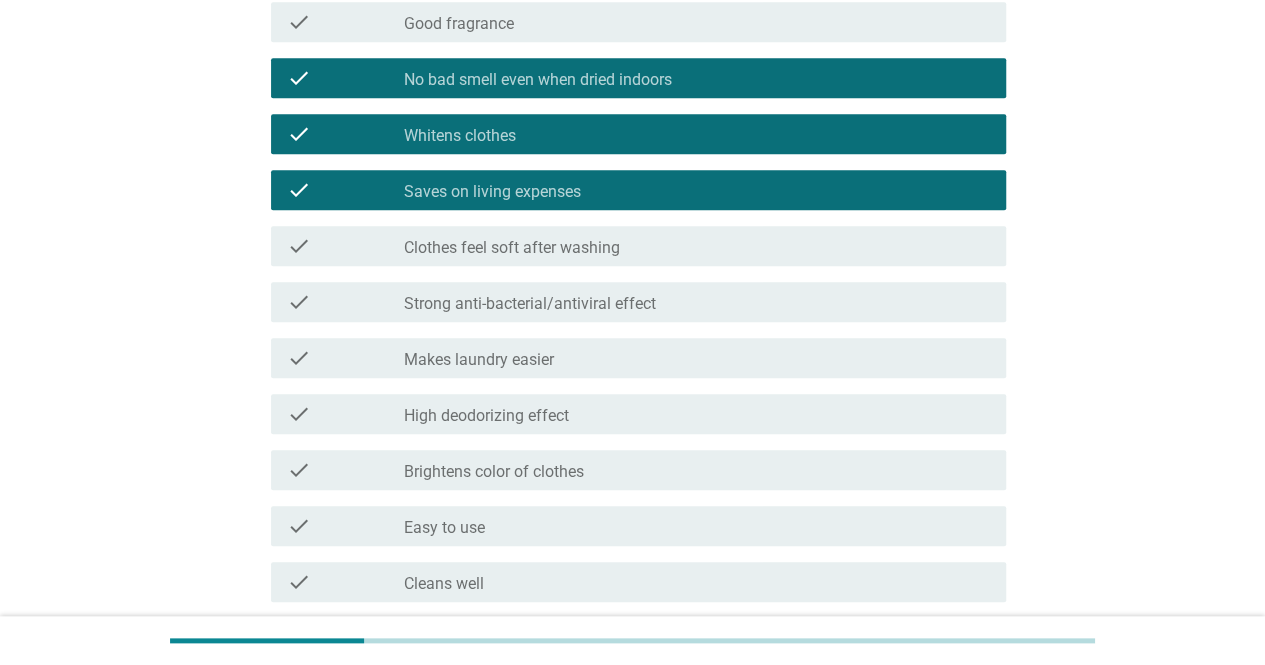 click on "check     check_box_outline_blank High deodorizing effect" at bounding box center [632, 414] 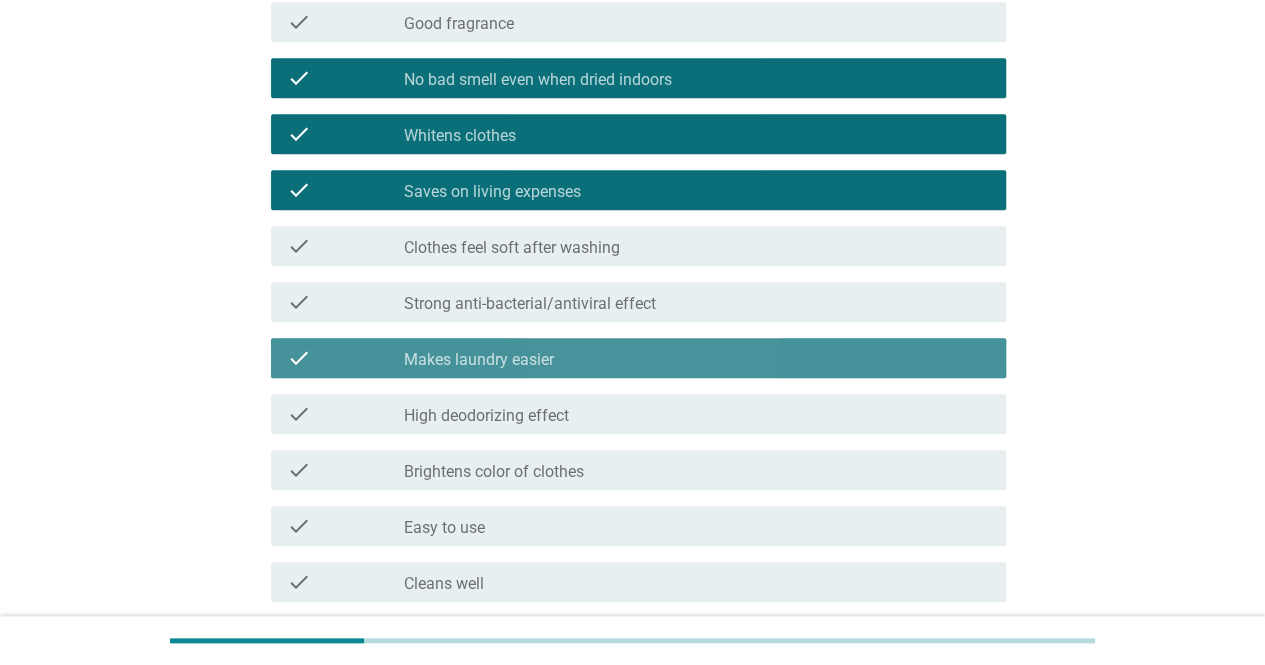 click on "check     check_box_outline_blank Clothes feel soft after washing" at bounding box center (632, 246) 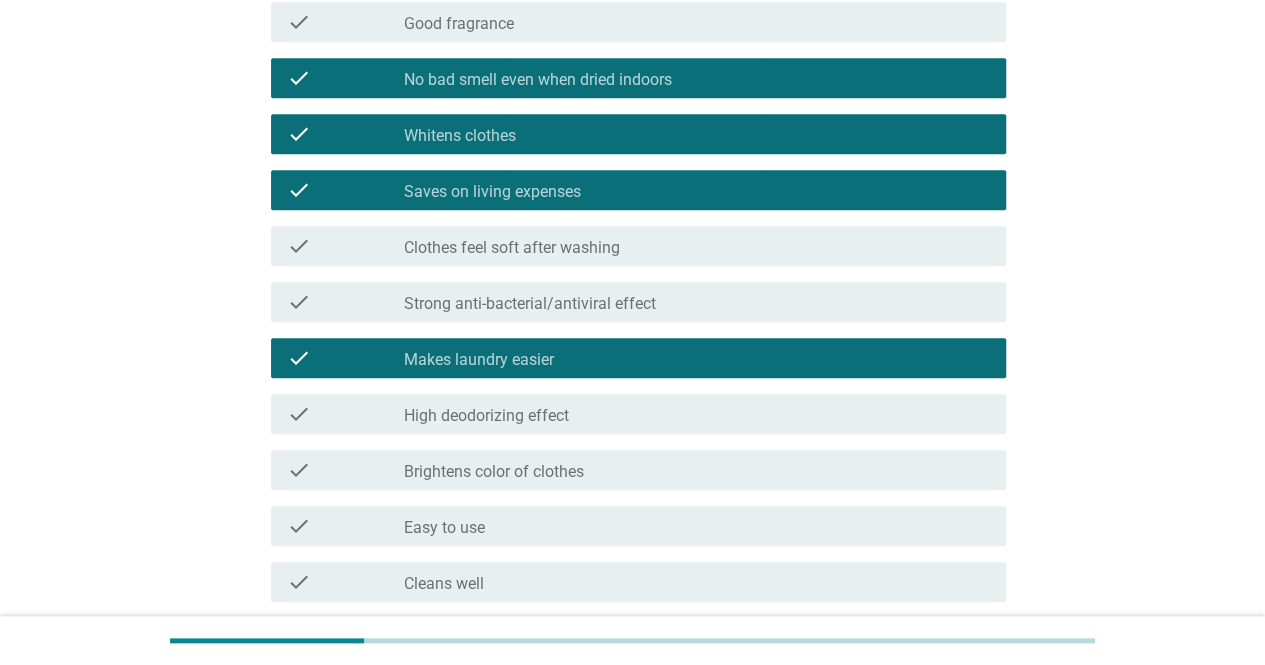 click on "check_box_outline_blank Brightens color of clothes" at bounding box center (697, 470) 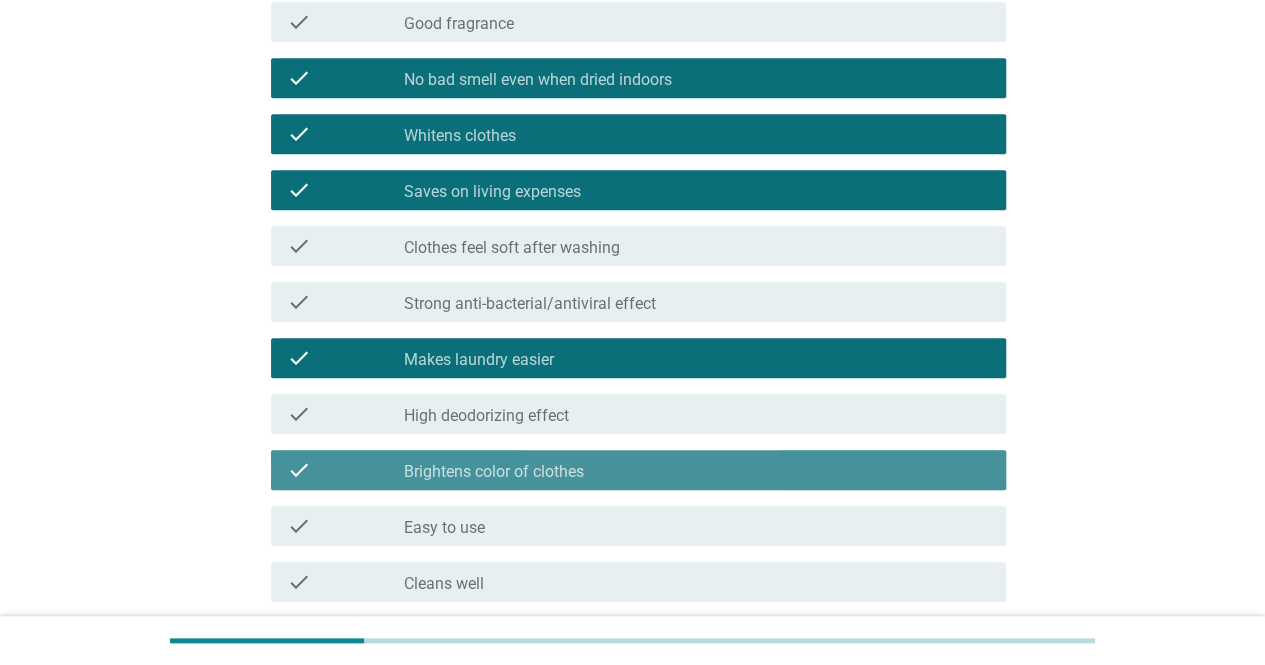 click on "check_box_outline_blank Easy to use" at bounding box center (697, 526) 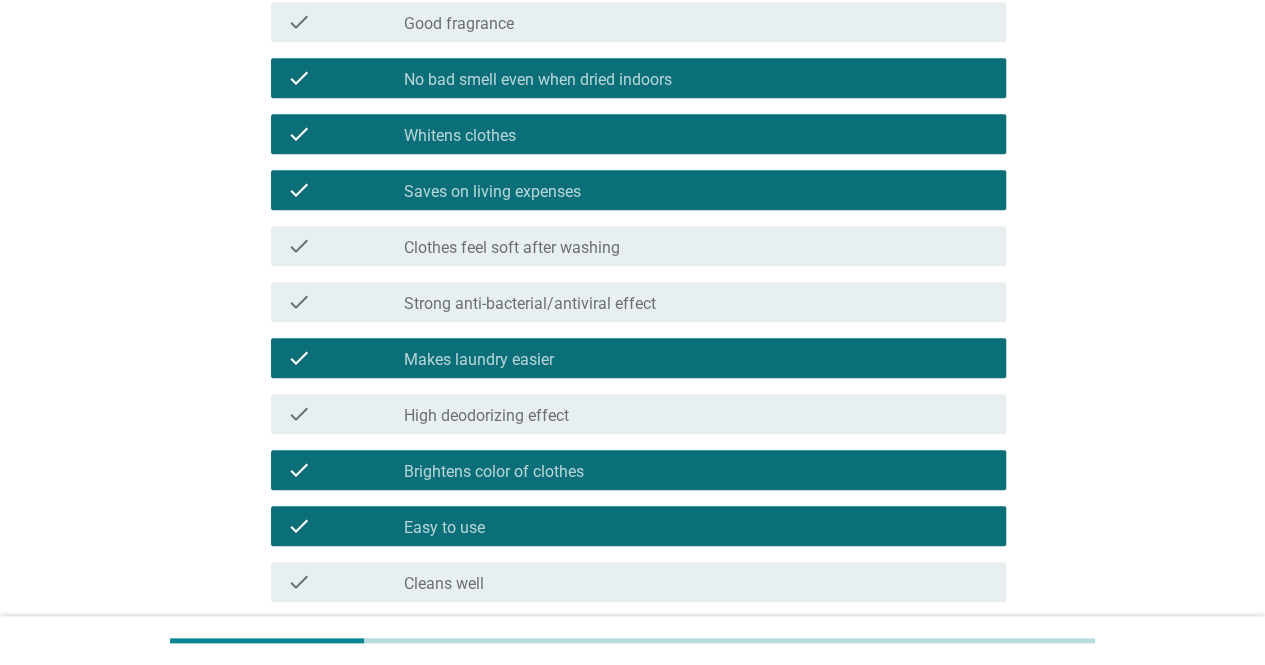 scroll, scrollTop: 982, scrollLeft: 0, axis: vertical 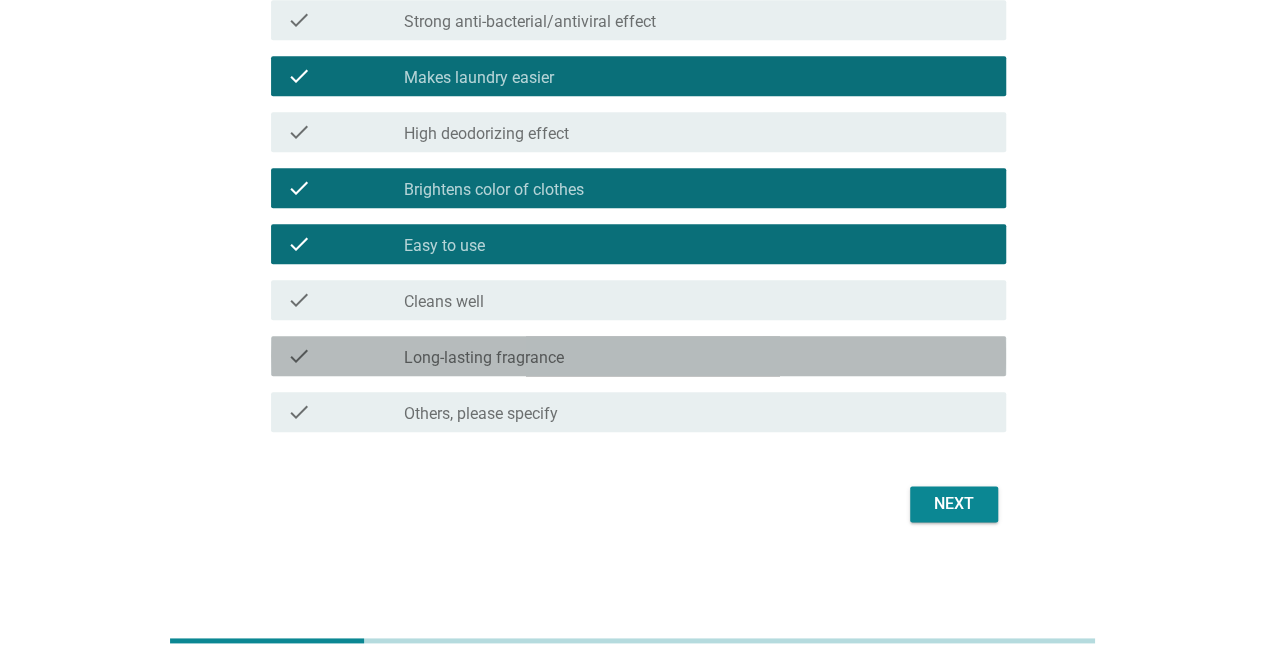 click on "check     check_box_outline_blank Long-lasting fragrance" at bounding box center (638, 356) 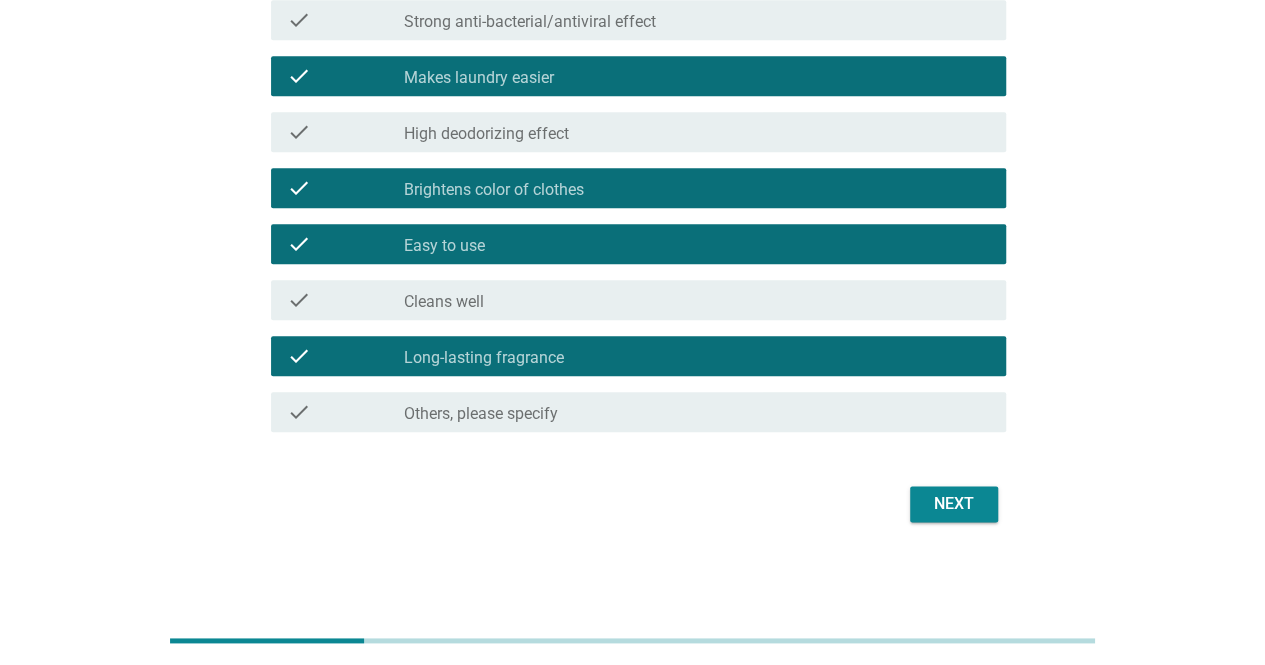 click on "check     check_box_outline_blank Cleans well" at bounding box center (638, 300) 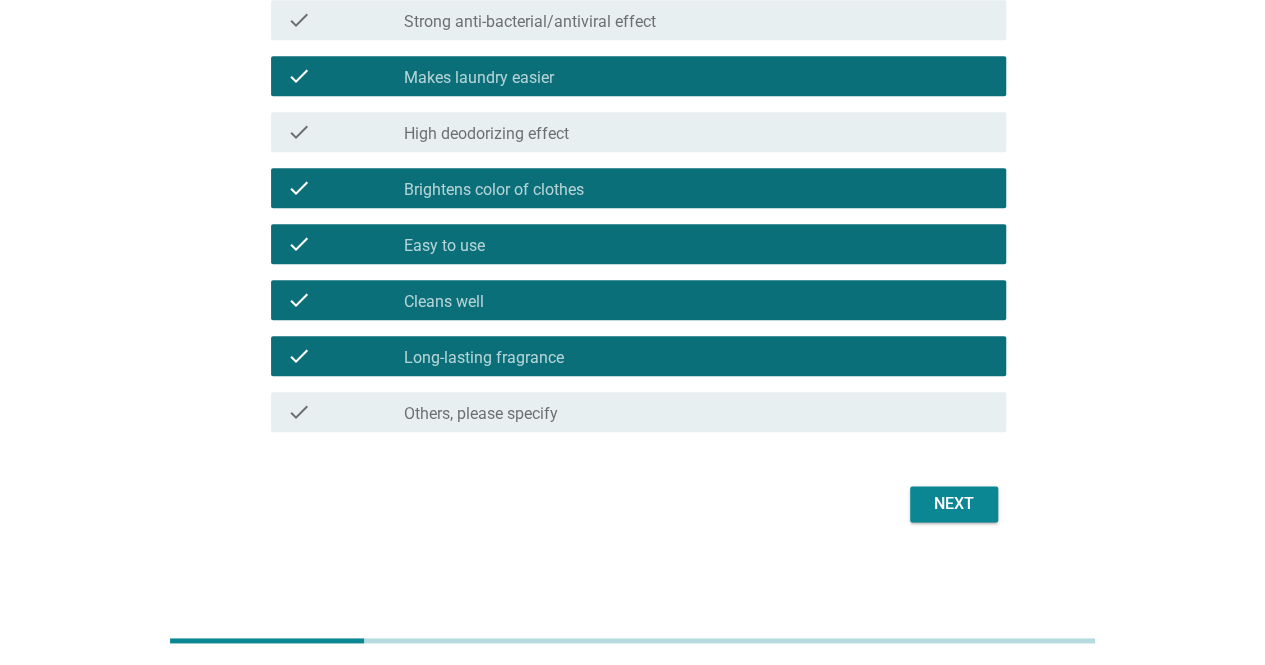 click on "Next" at bounding box center [954, 504] 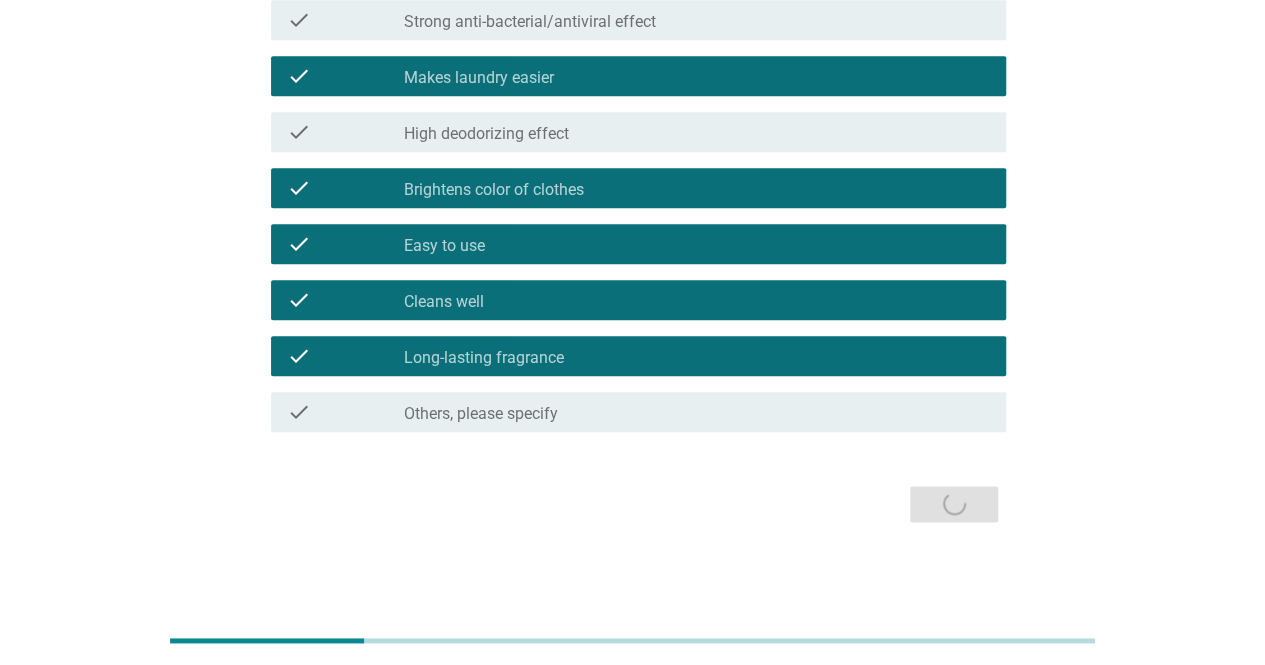 scroll, scrollTop: 0, scrollLeft: 0, axis: both 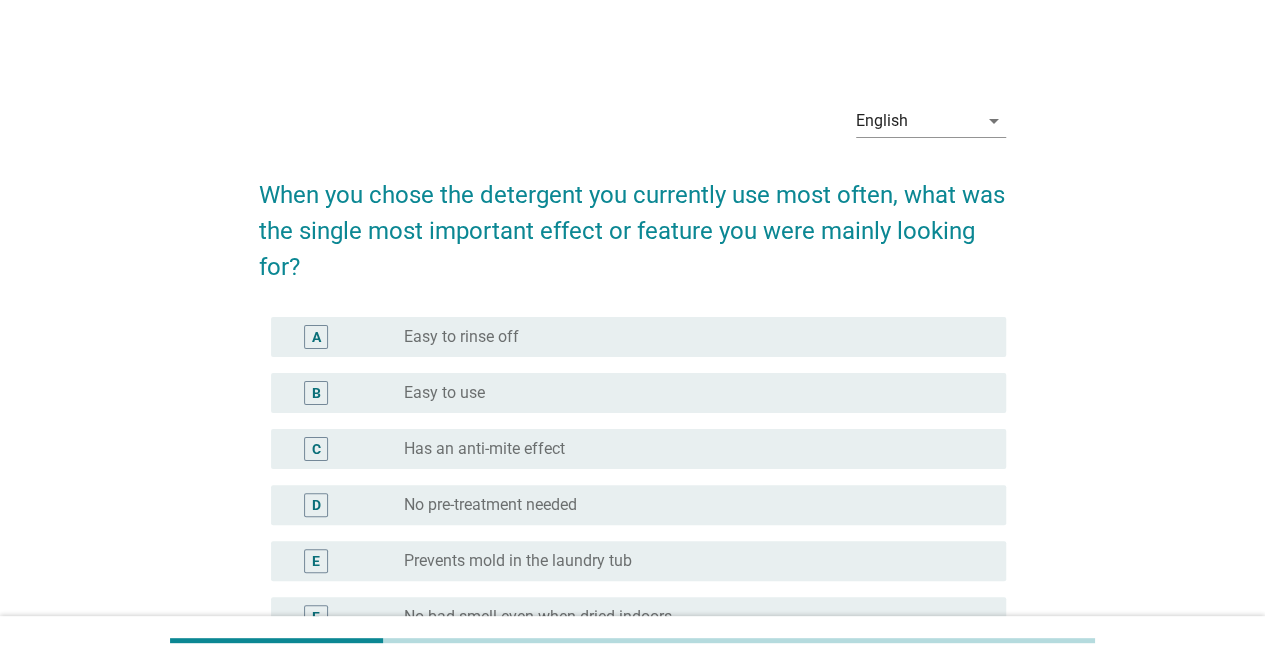 click on "radio_button_unchecked Easy to rinse off" at bounding box center [689, 337] 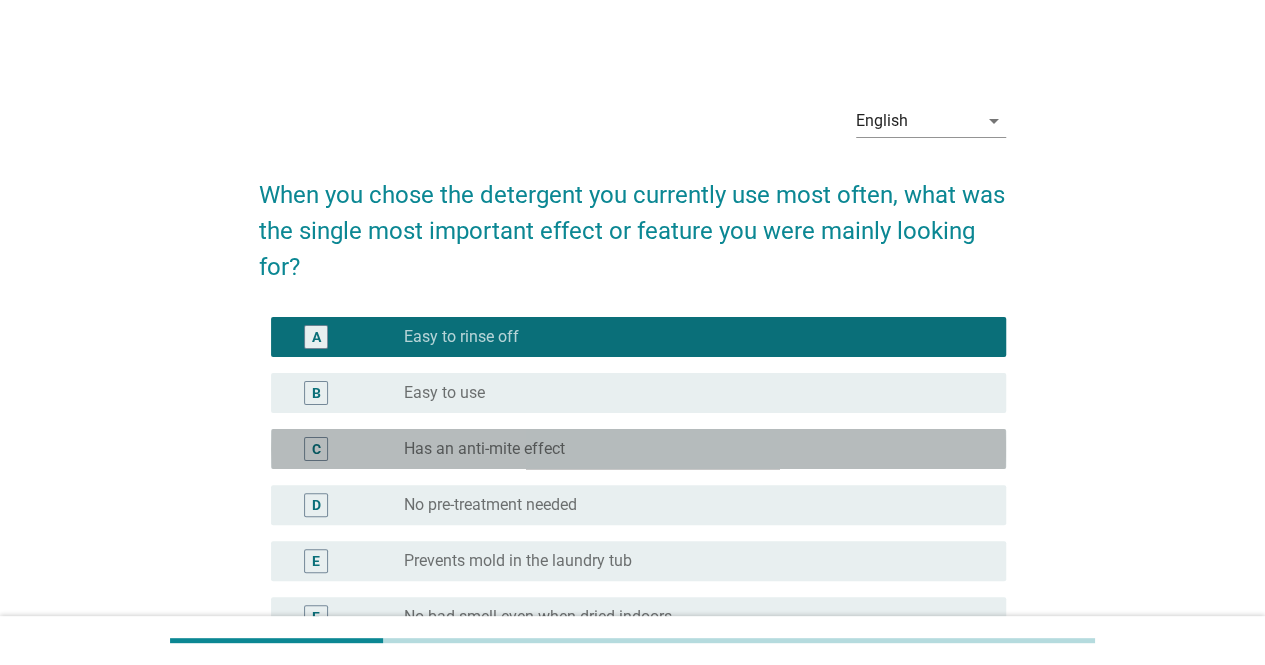 drag, startPoint x: 623, startPoint y: 430, endPoint x: 619, endPoint y: 489, distance: 59.135437 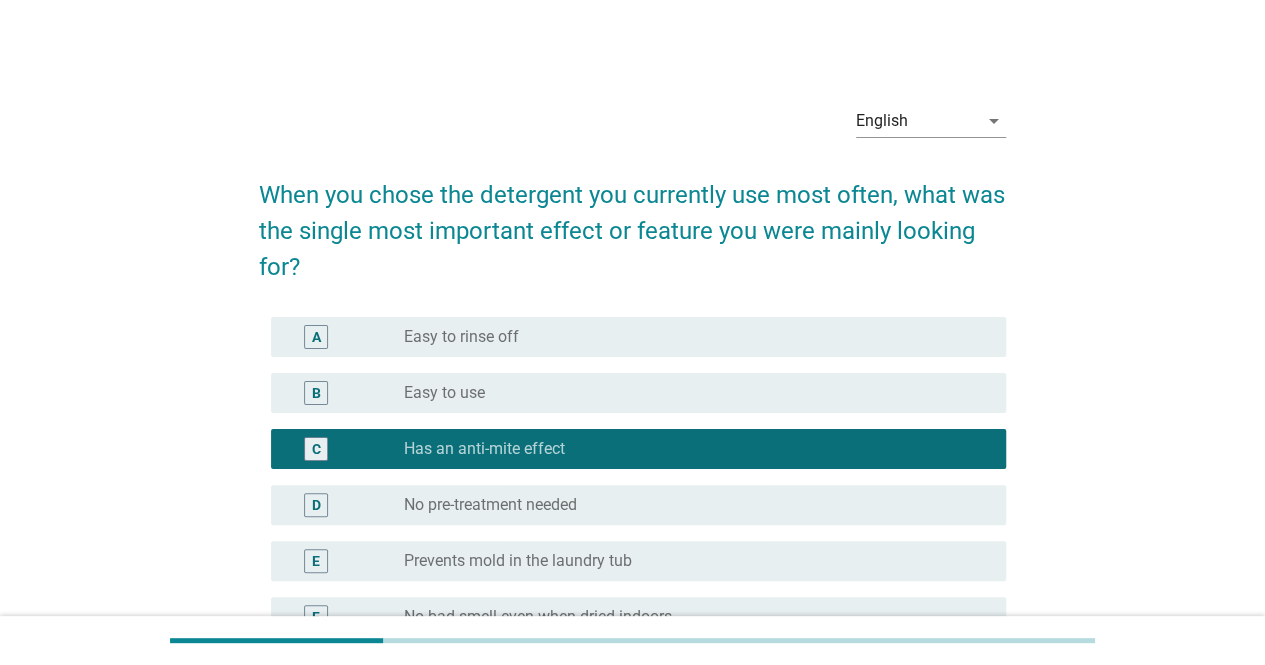 click on "radio_button_unchecked No pre-treatment needed" at bounding box center [689, 505] 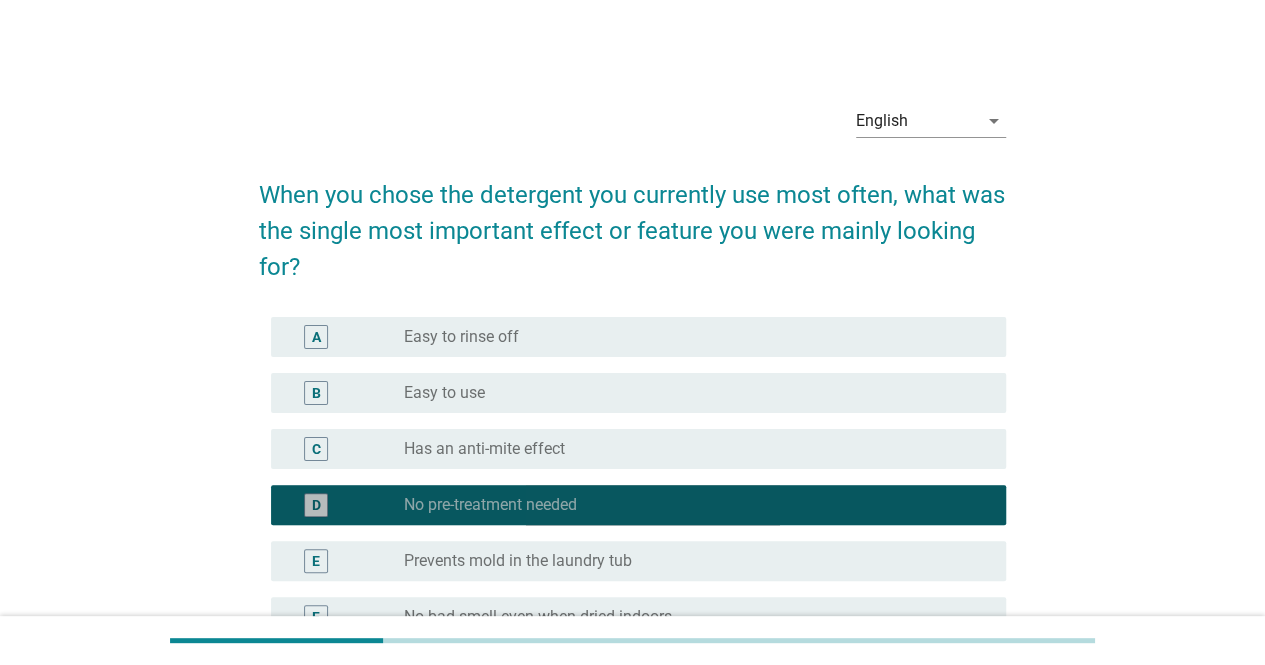click on "E     radio_button_unchecked Prevents mold in the laundry tub" at bounding box center (638, 561) 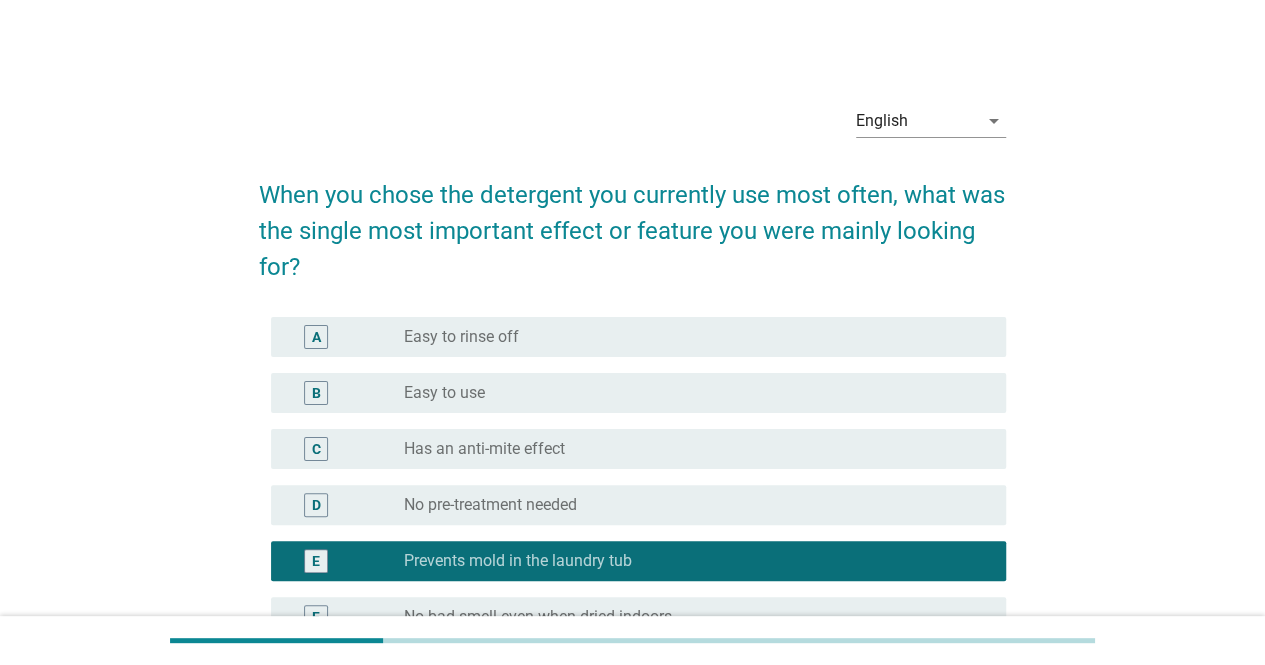 click on "radio_button_unchecked Easy to rinse off" at bounding box center [689, 337] 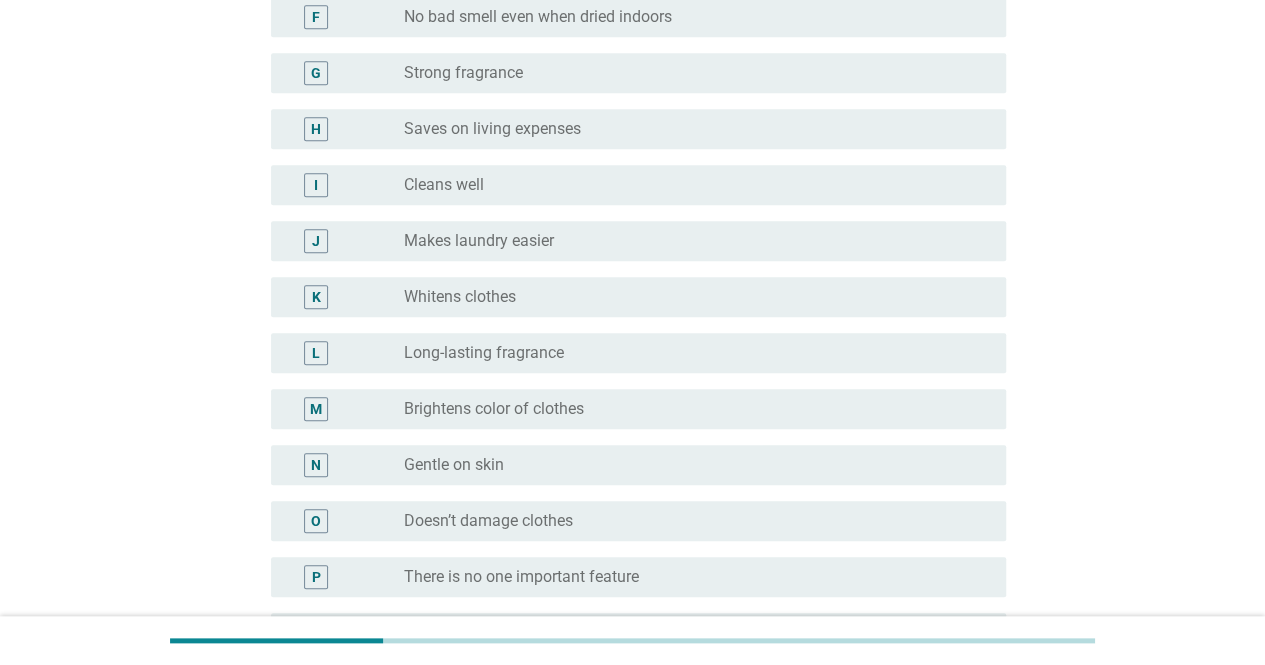 scroll, scrollTop: 844, scrollLeft: 0, axis: vertical 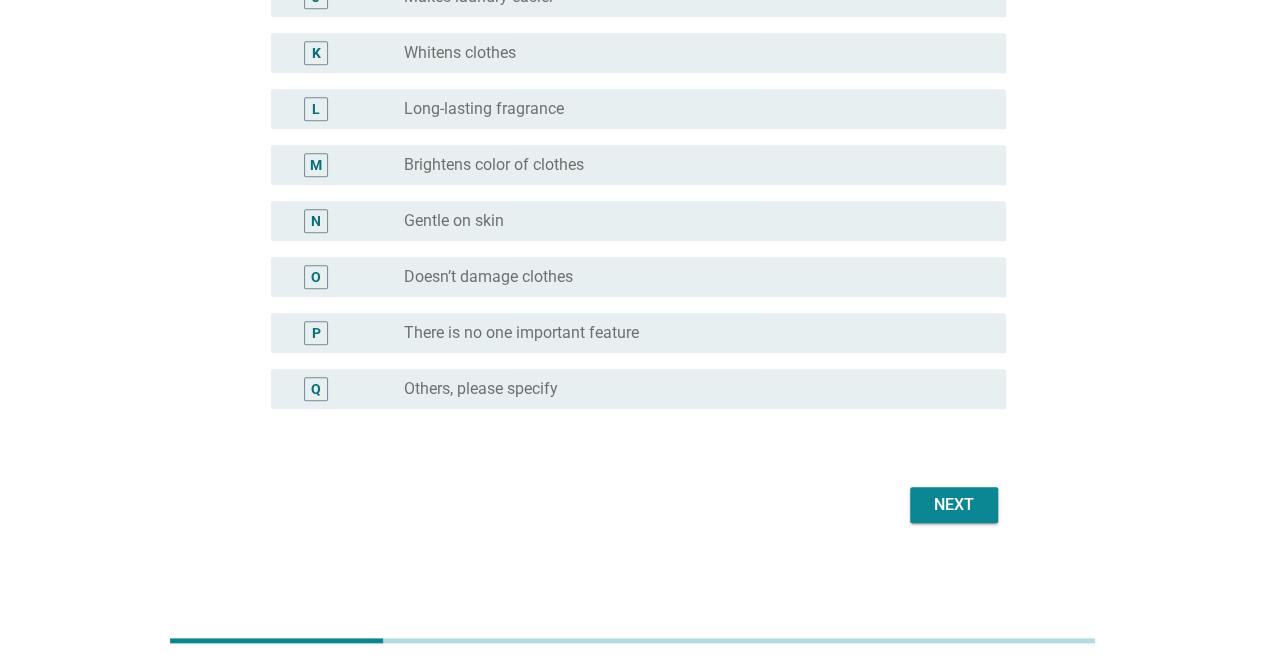 click on "Next" at bounding box center (954, 505) 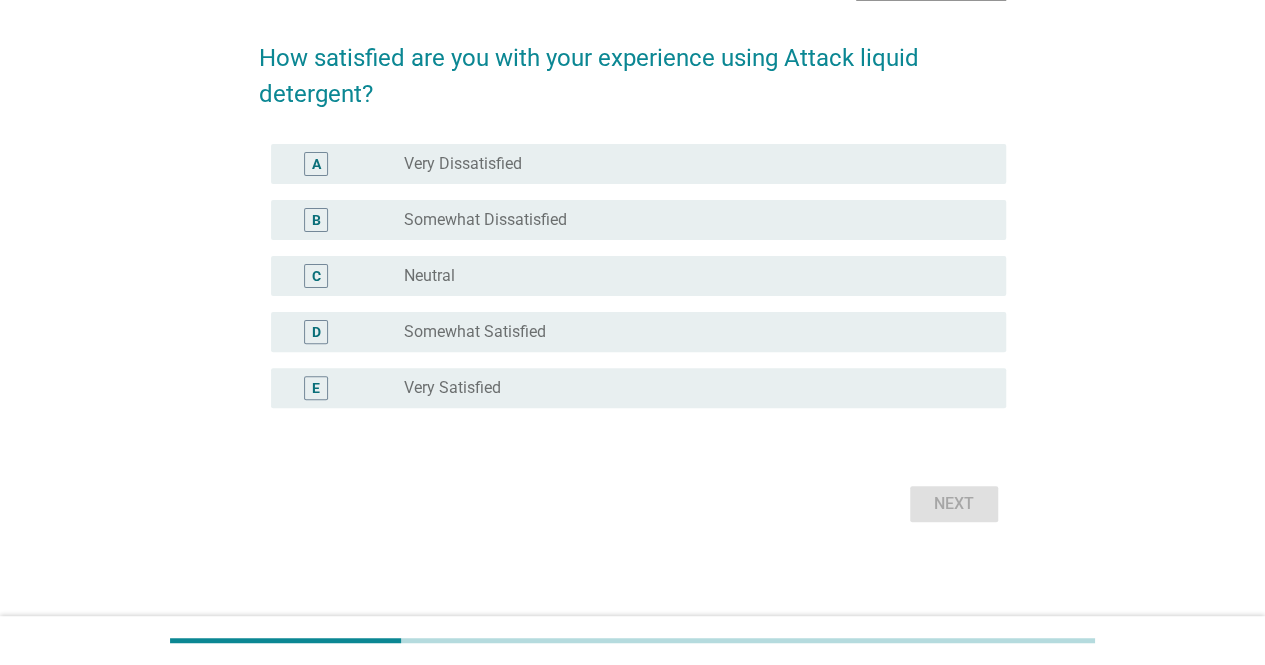scroll, scrollTop: 0, scrollLeft: 0, axis: both 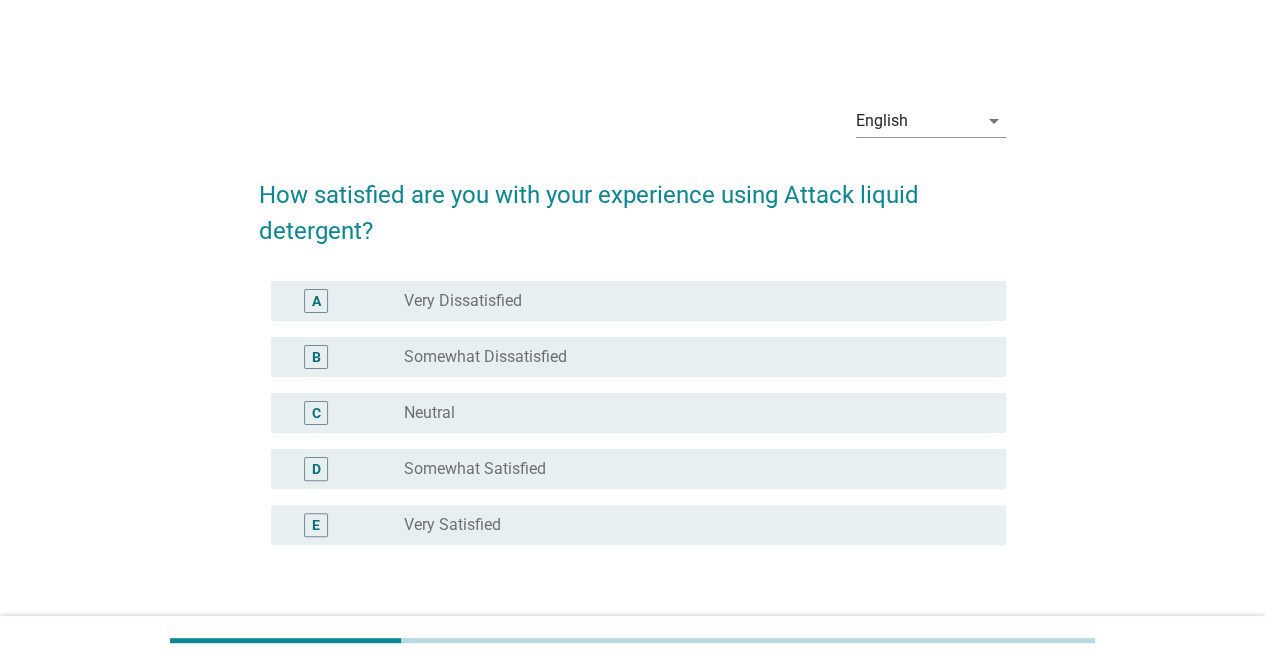 click on "radio_button_unchecked Very Satisfied" at bounding box center [689, 525] 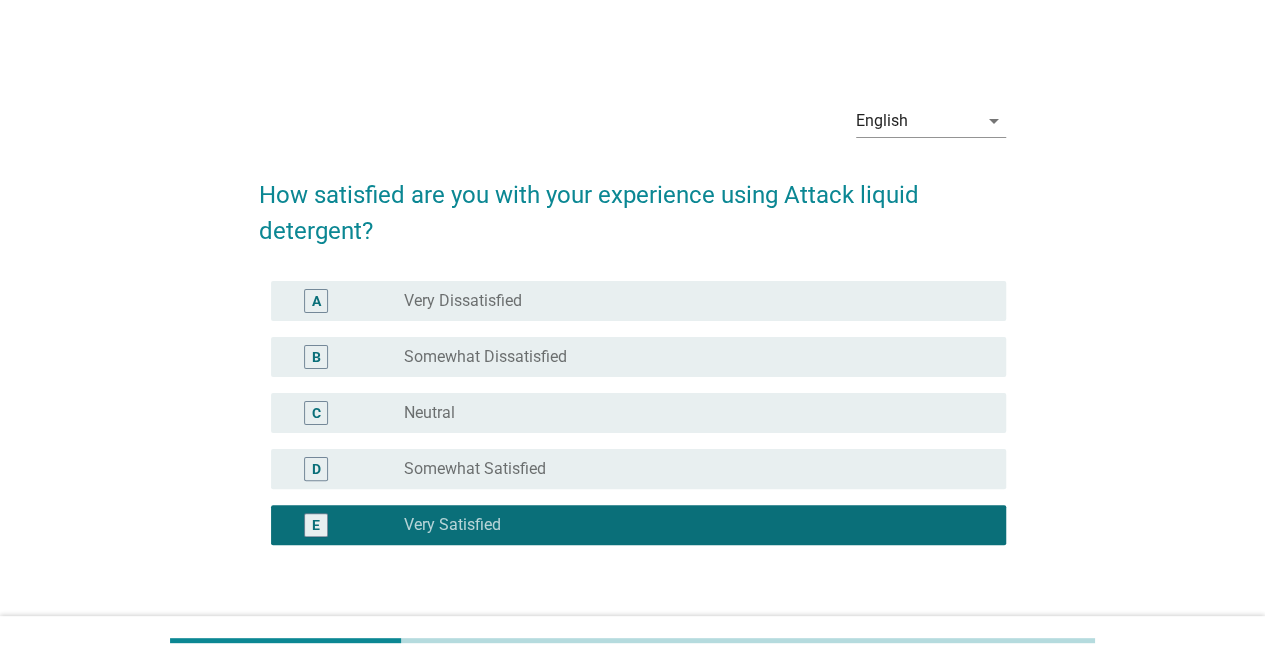 scroll, scrollTop: 136, scrollLeft: 0, axis: vertical 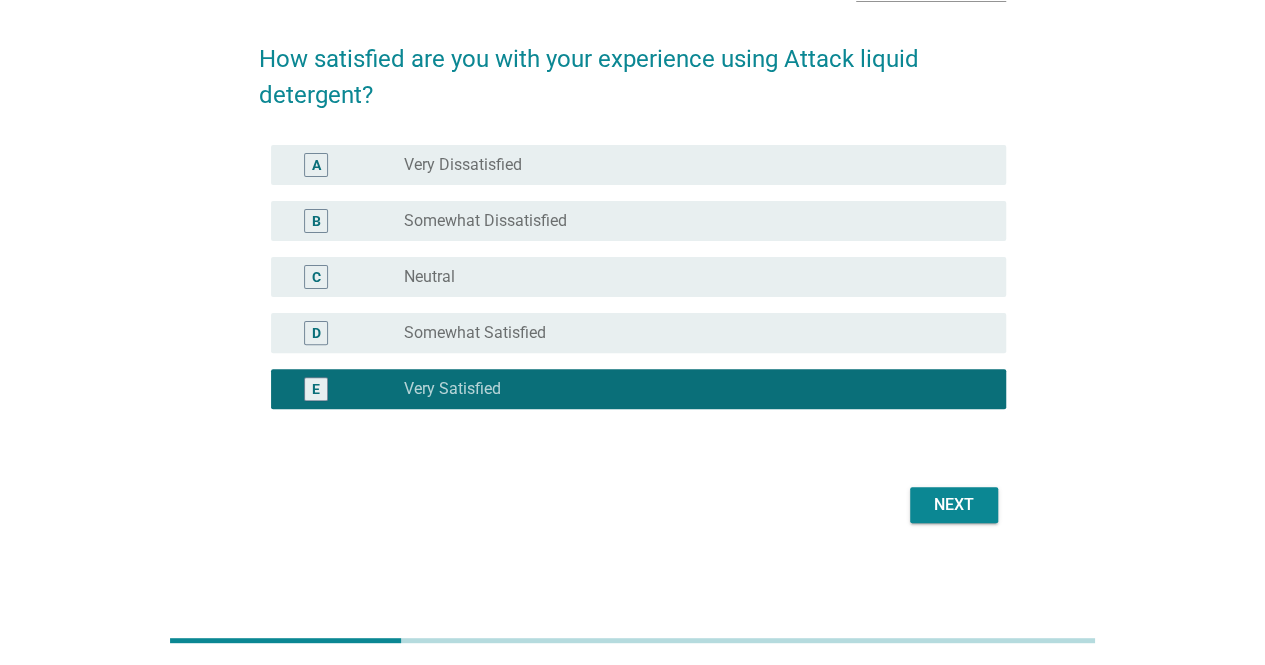 click on "Next" at bounding box center (954, 505) 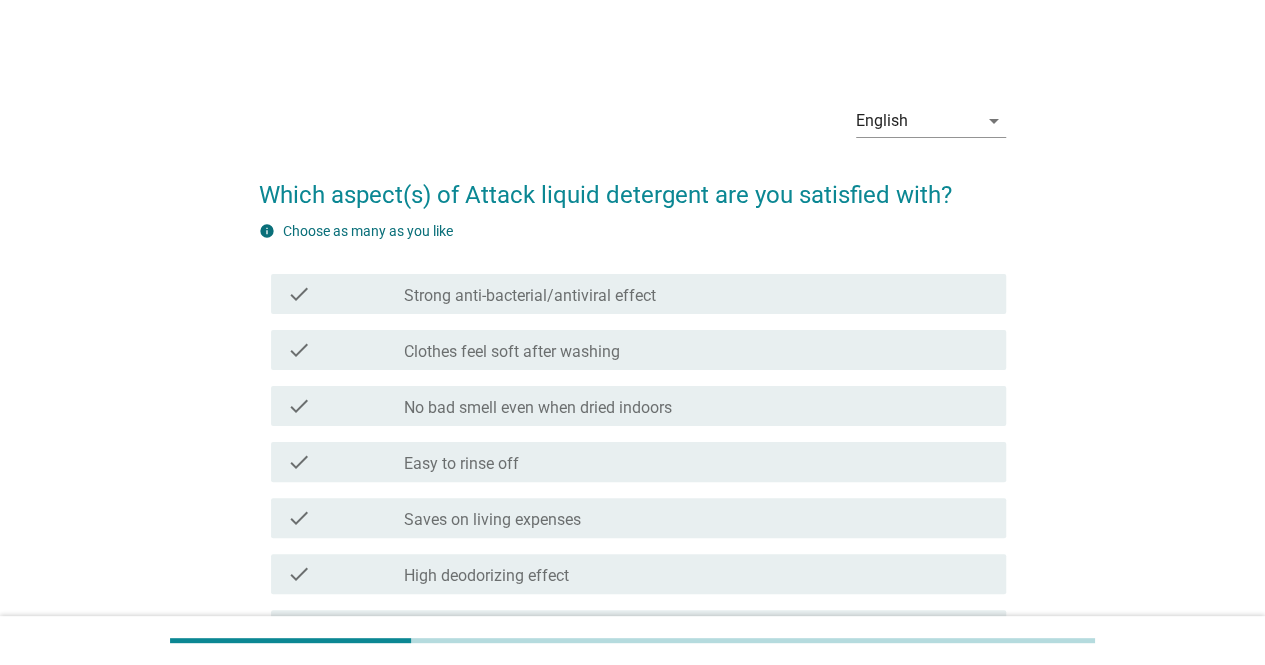 scroll, scrollTop: 500, scrollLeft: 0, axis: vertical 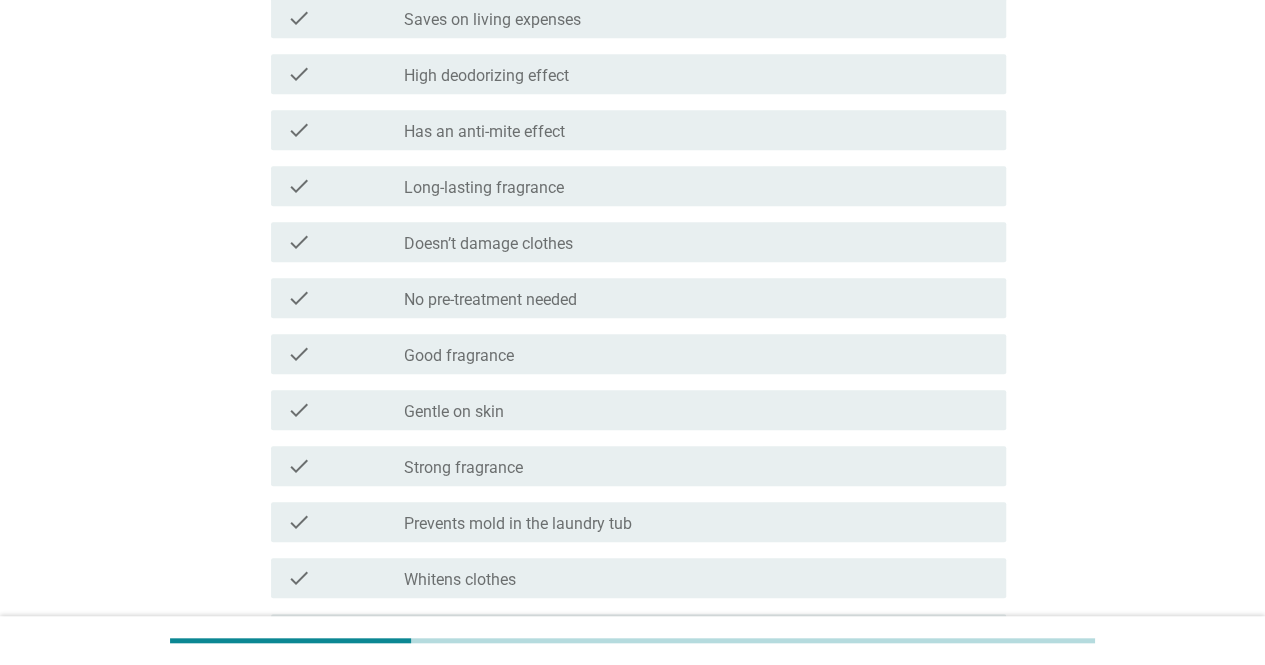 click on "check     check_box_outline_blank Good fragrance" at bounding box center (638, 354) 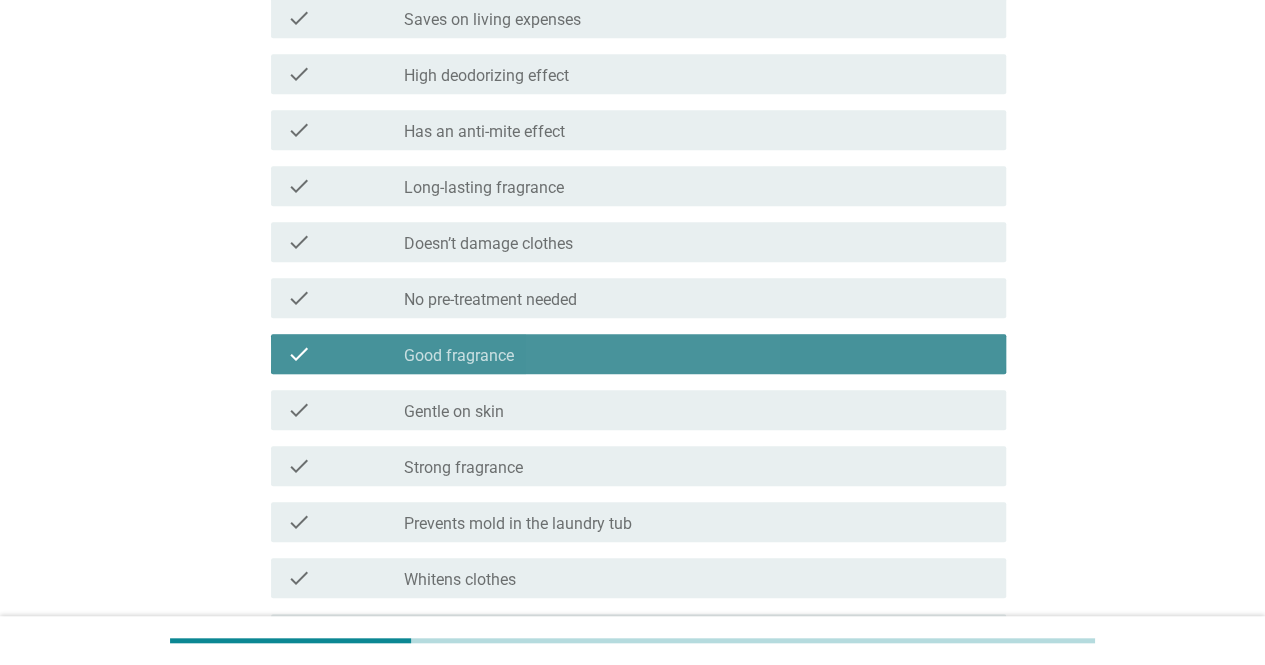 click on "check     check_box_outline_blank Long-lasting fragrance" at bounding box center [638, 186] 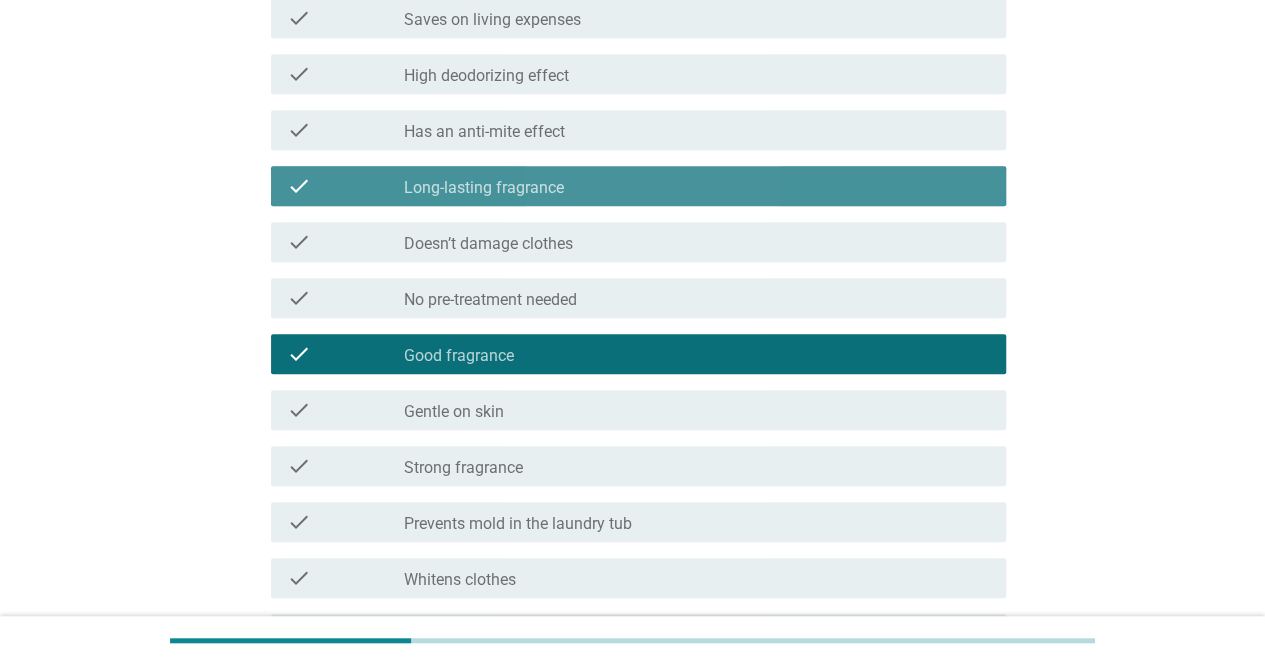 click on "check_box_outline_blank High deodorizing effect" at bounding box center (697, 74) 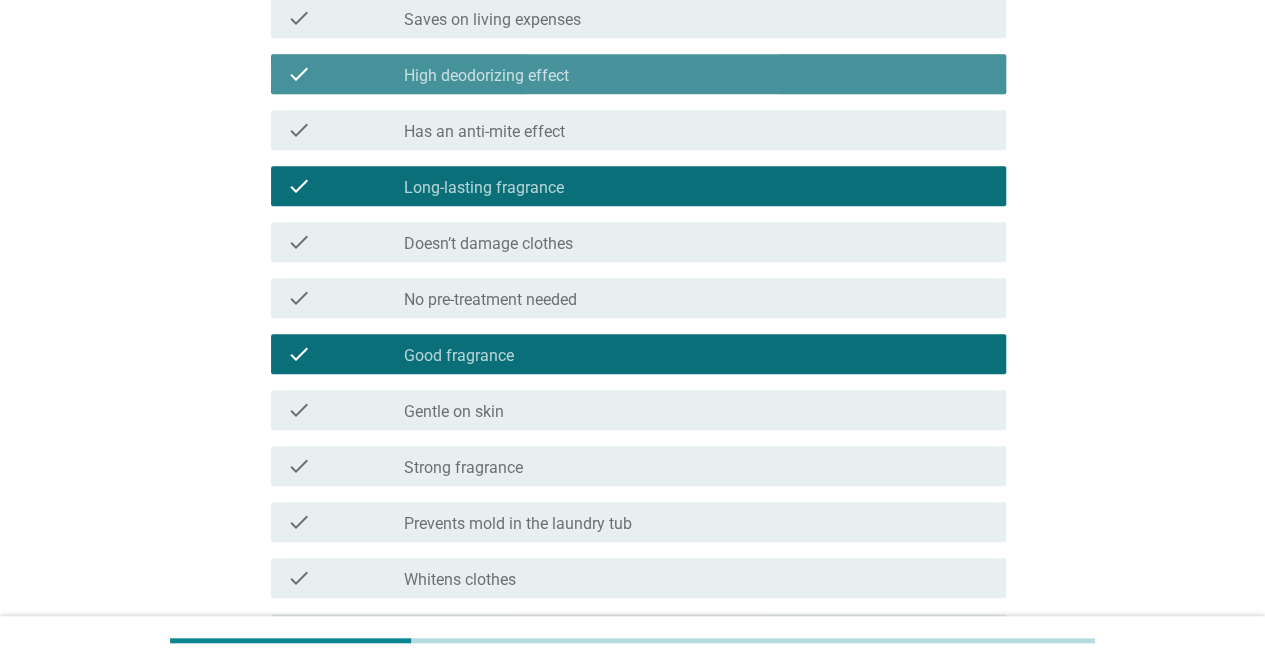 scroll, scrollTop: 200, scrollLeft: 0, axis: vertical 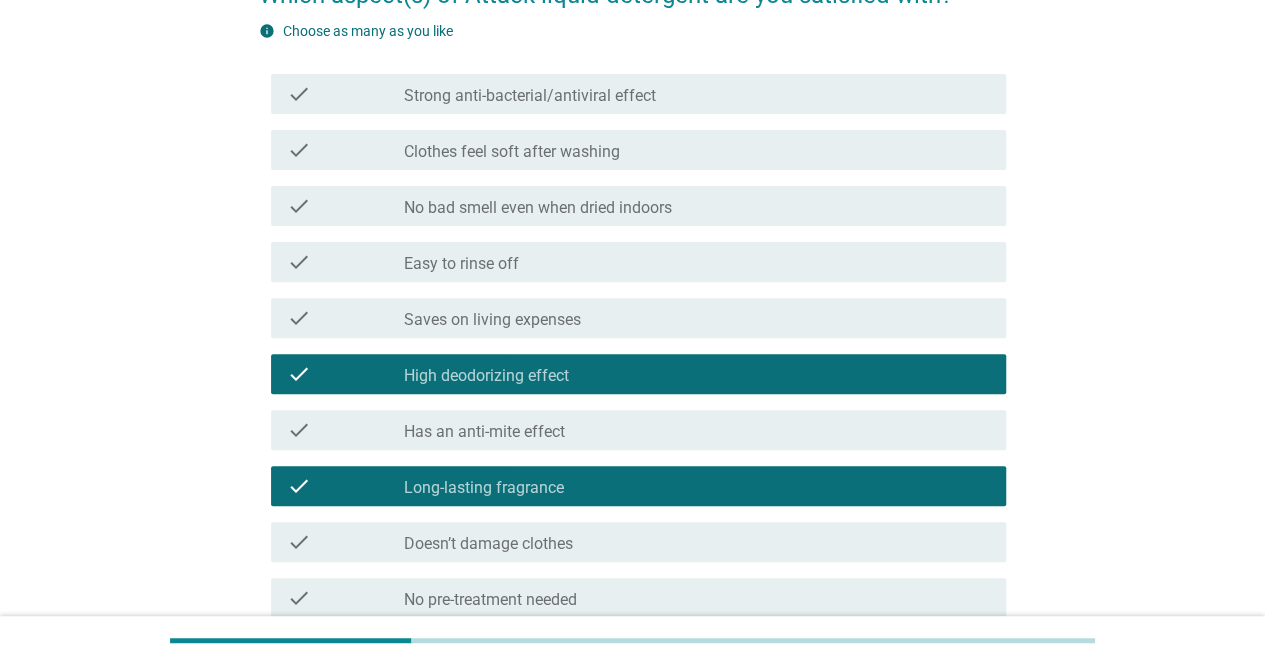 click on "check     check_box_outline_blank Clothes feel soft after washing" at bounding box center [632, 150] 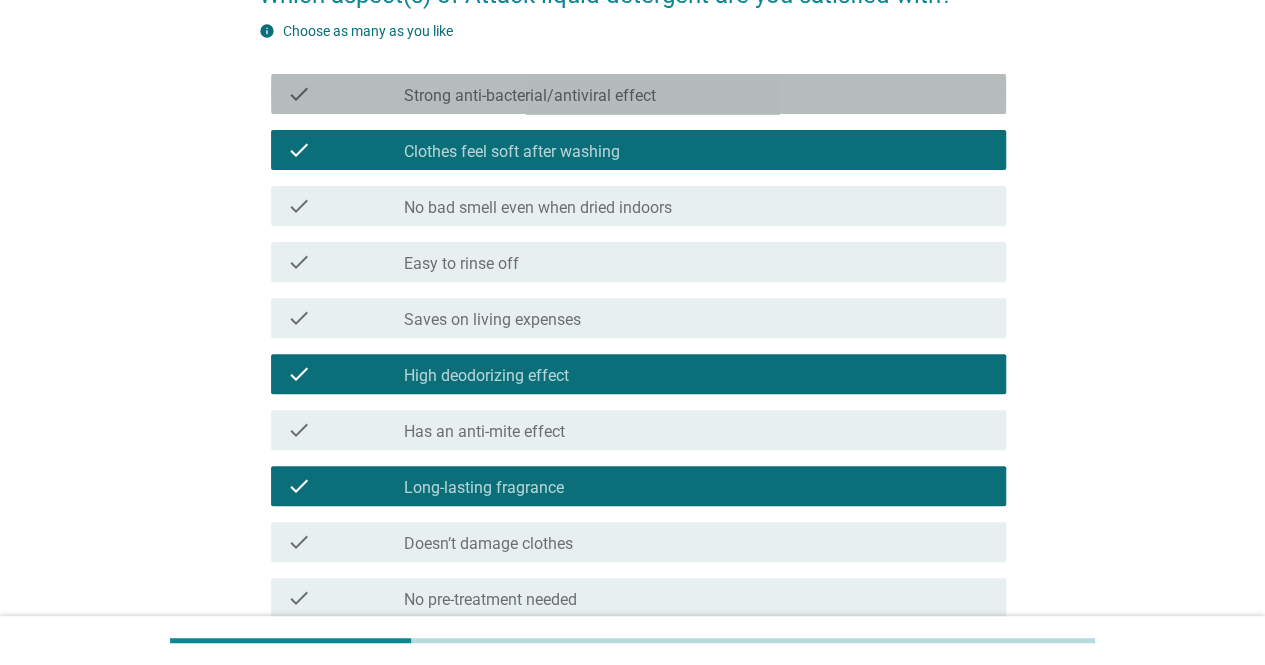drag, startPoint x: 541, startPoint y: 98, endPoint x: 552, endPoint y: 200, distance: 102.59142 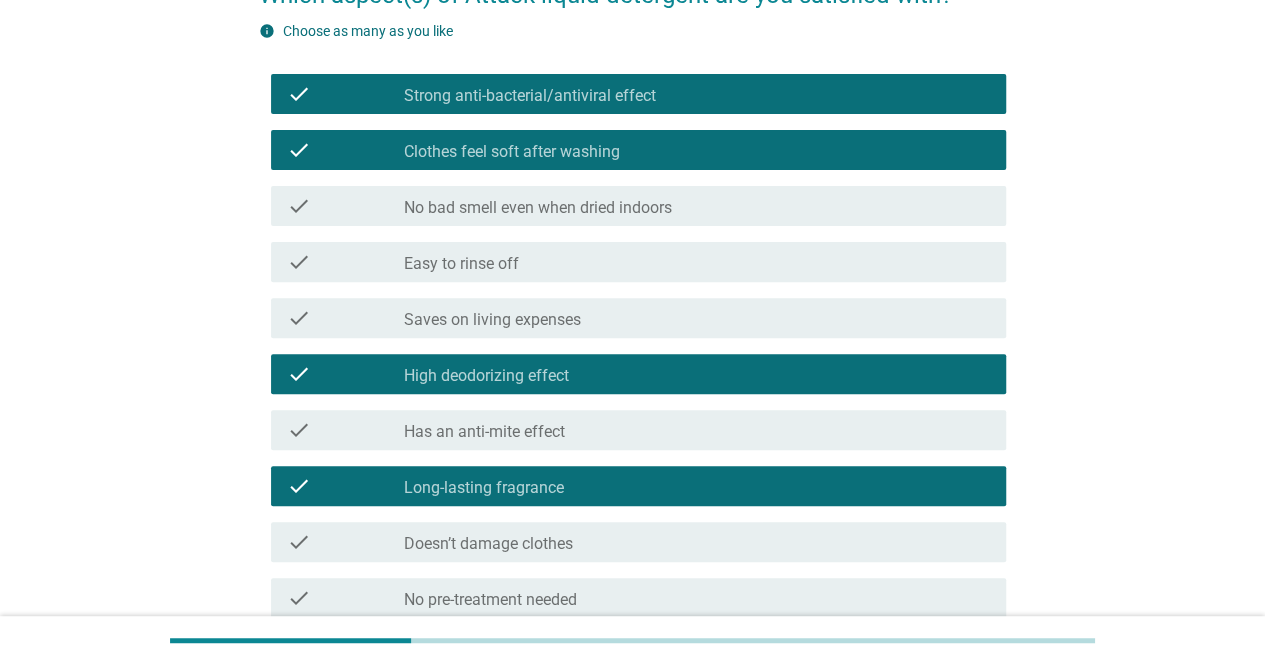 click on "check     check_box_outline_blank No bad smell even when dried indoors" at bounding box center (638, 206) 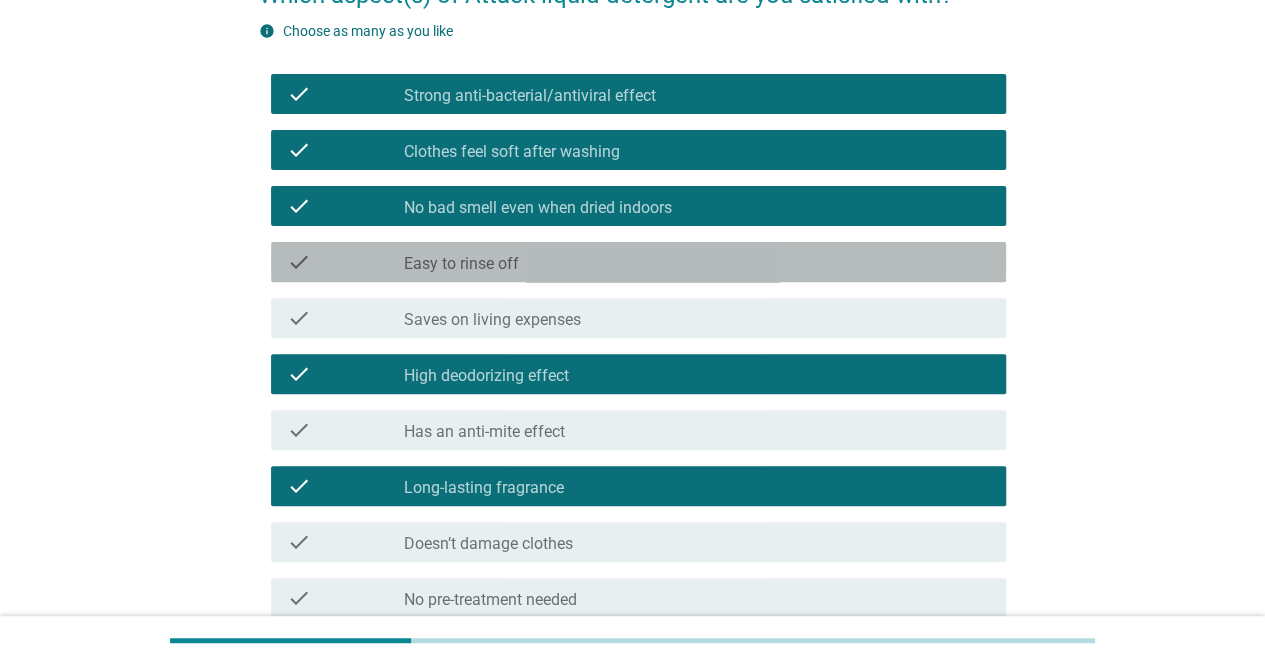 click on "check_box_outline_blank Easy to rinse off" at bounding box center (697, 262) 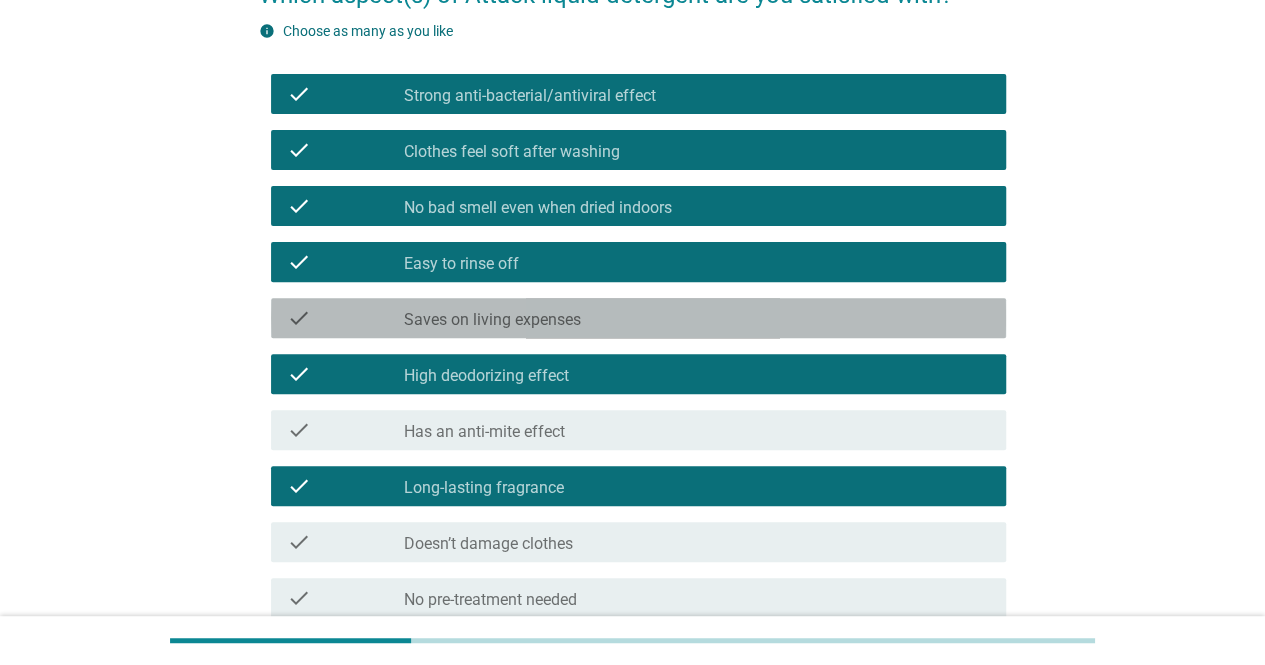 click on "Saves on living expenses" at bounding box center [492, 320] 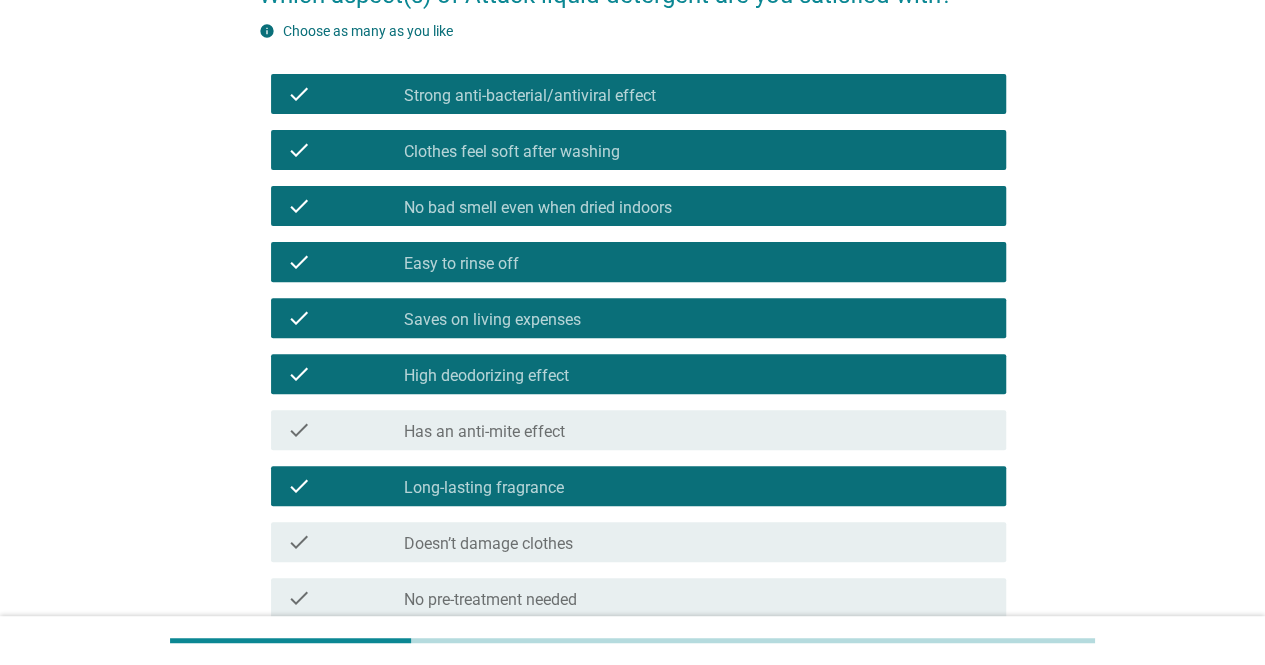 scroll, scrollTop: 600, scrollLeft: 0, axis: vertical 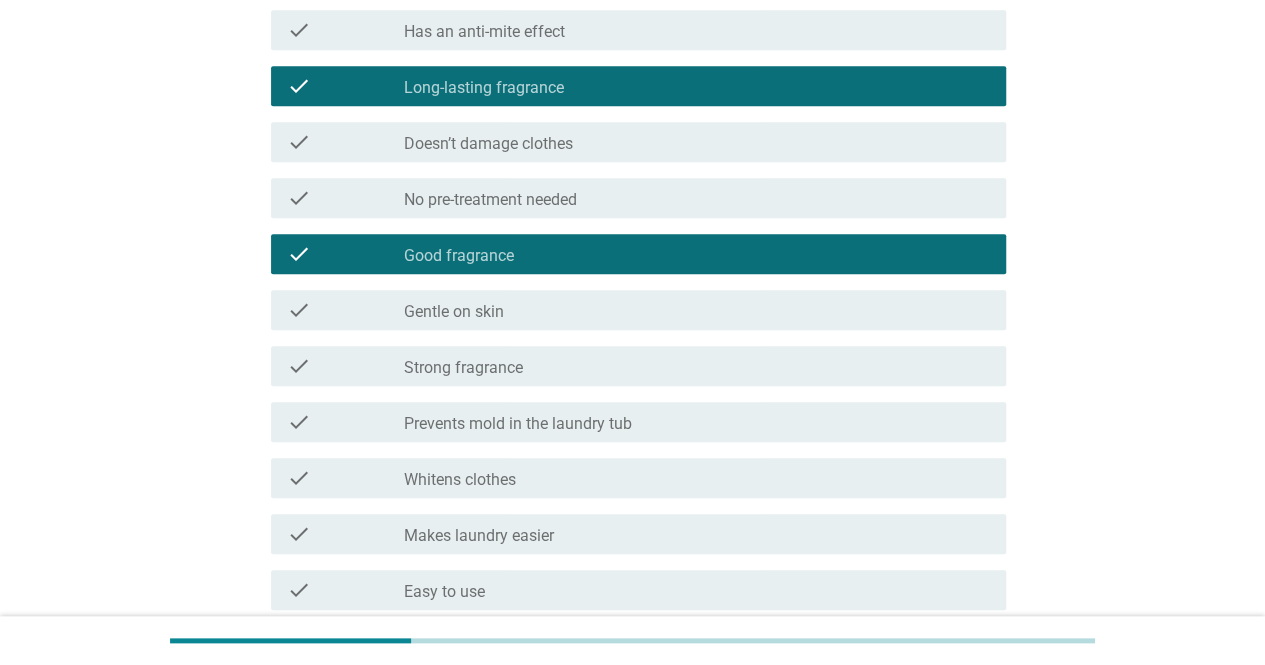 click on "check     check_box_outline_blank Strong fragrance" at bounding box center [638, 366] 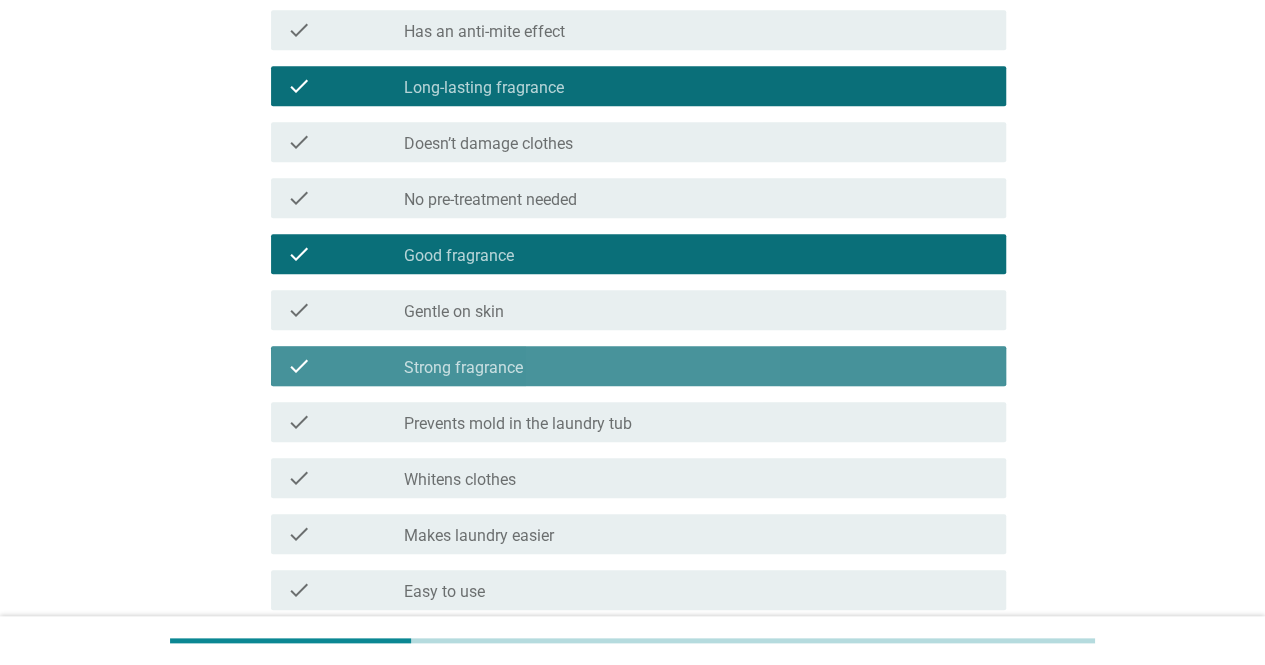 click on "check_box_outline_blank Gentle on skin" at bounding box center (697, 310) 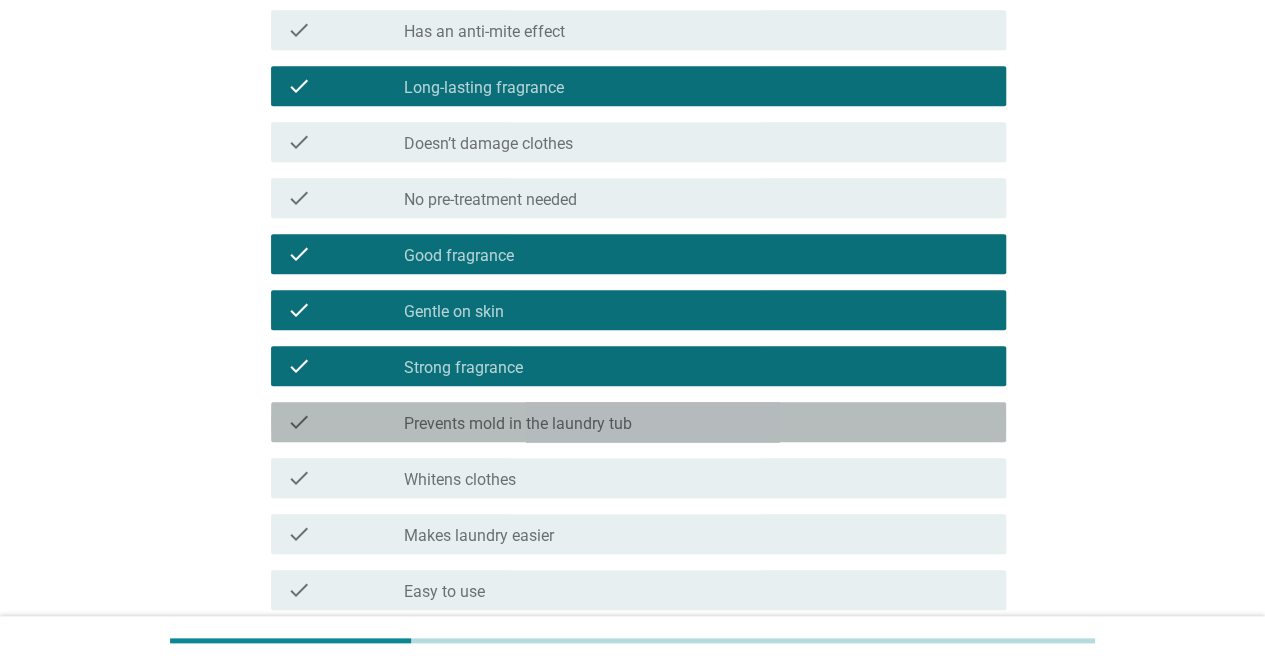 drag, startPoint x: 520, startPoint y: 405, endPoint x: 521, endPoint y: 464, distance: 59.008472 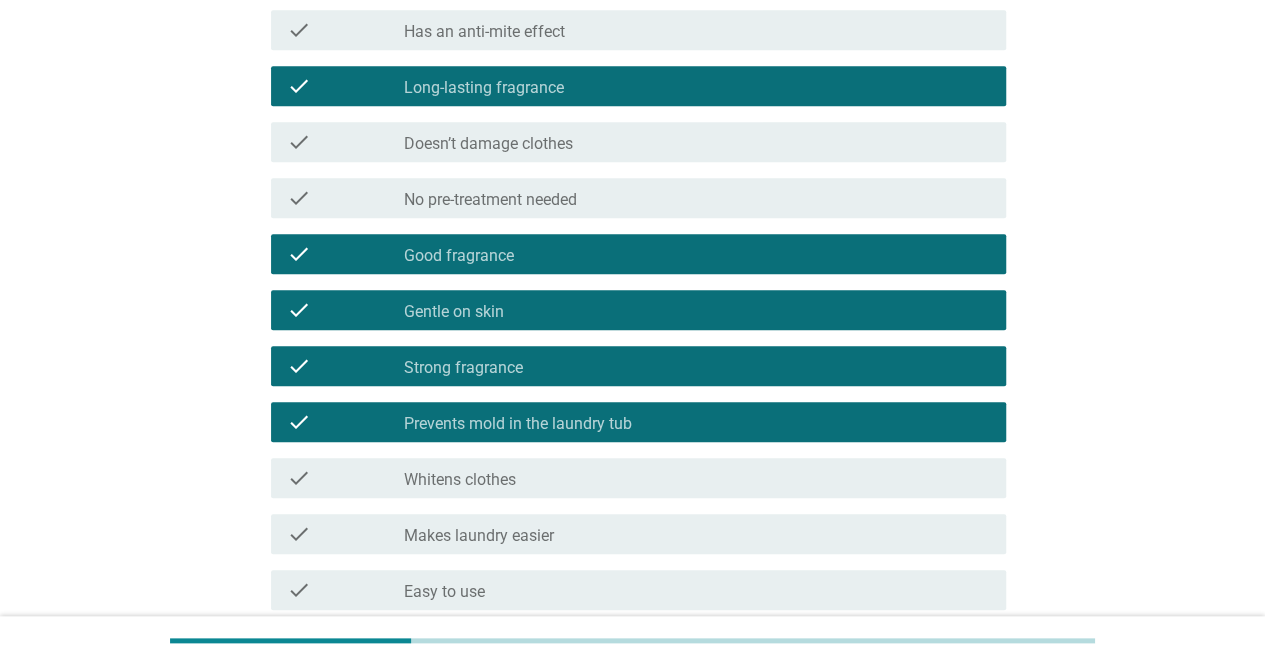 drag, startPoint x: 516, startPoint y: 473, endPoint x: 522, endPoint y: 491, distance: 18.973665 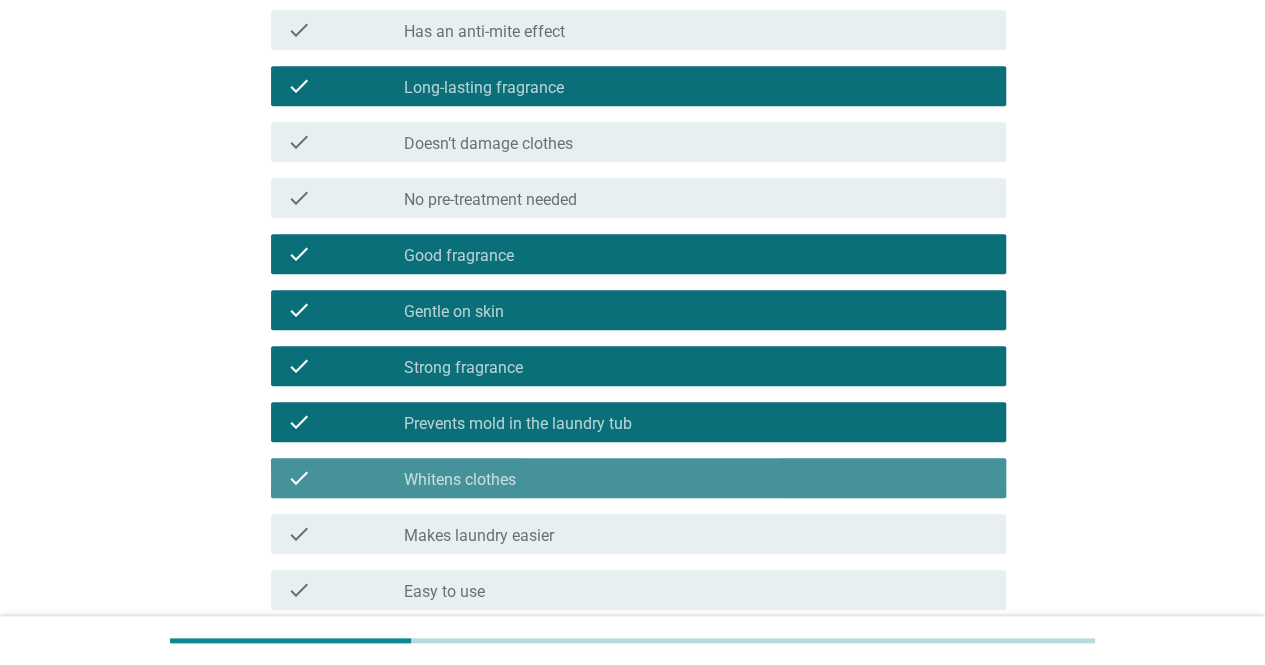 click on "check     check_box_outline_blank Makes laundry easier" at bounding box center (638, 534) 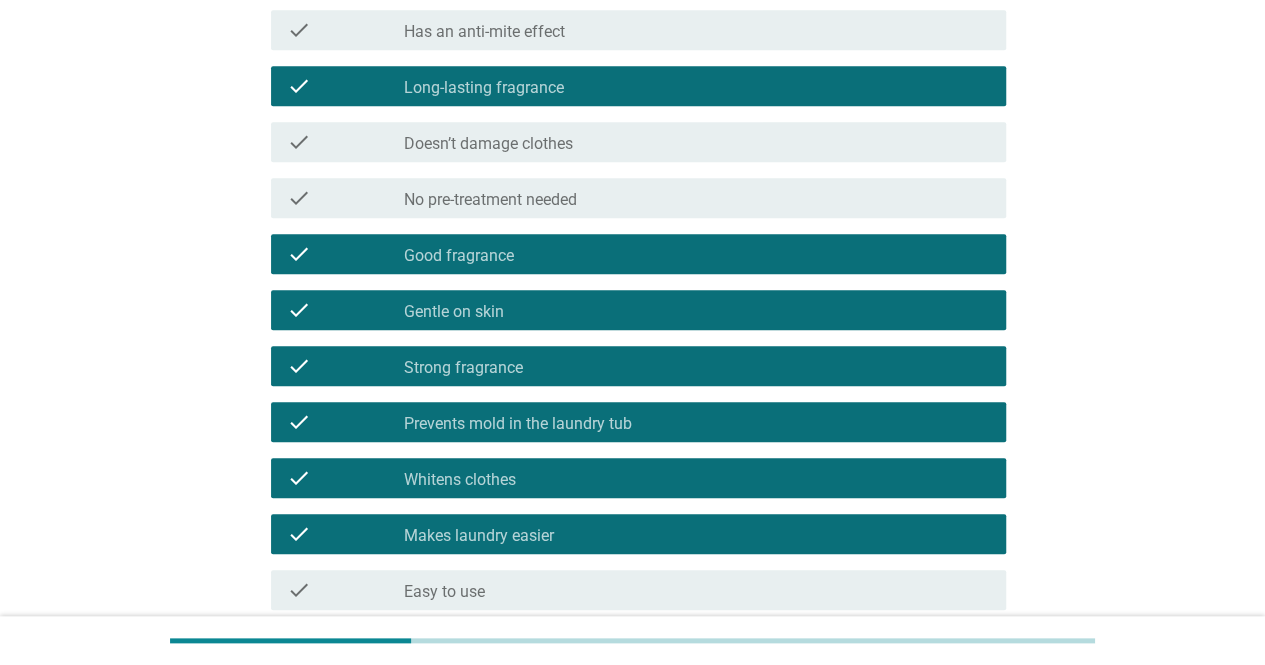 scroll, scrollTop: 1002, scrollLeft: 0, axis: vertical 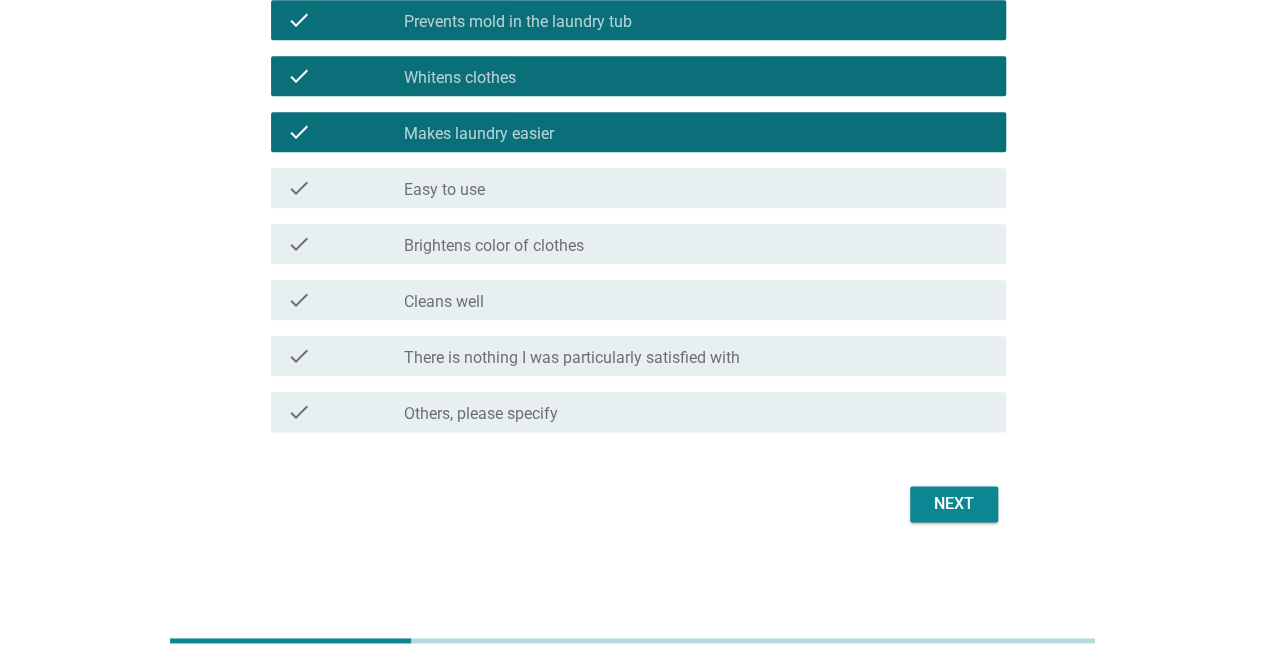 click on "check_box_outline_blank Cleans well" at bounding box center (697, 300) 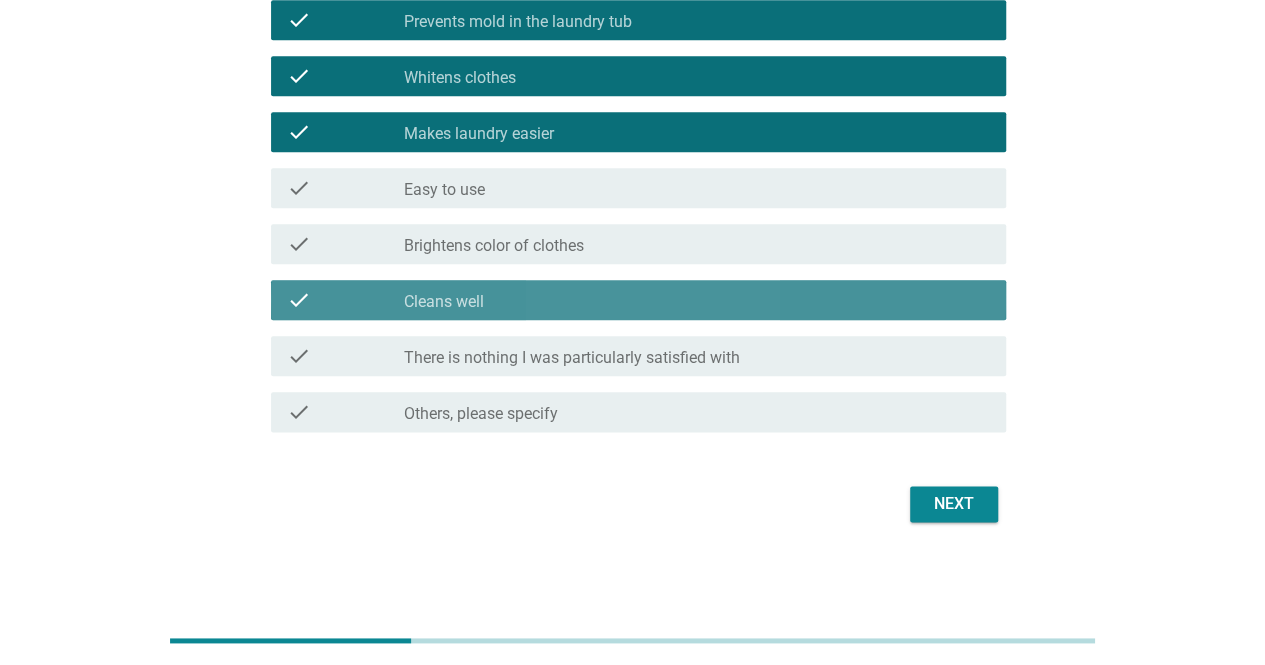 click on "Brightens color of clothes" at bounding box center (494, 246) 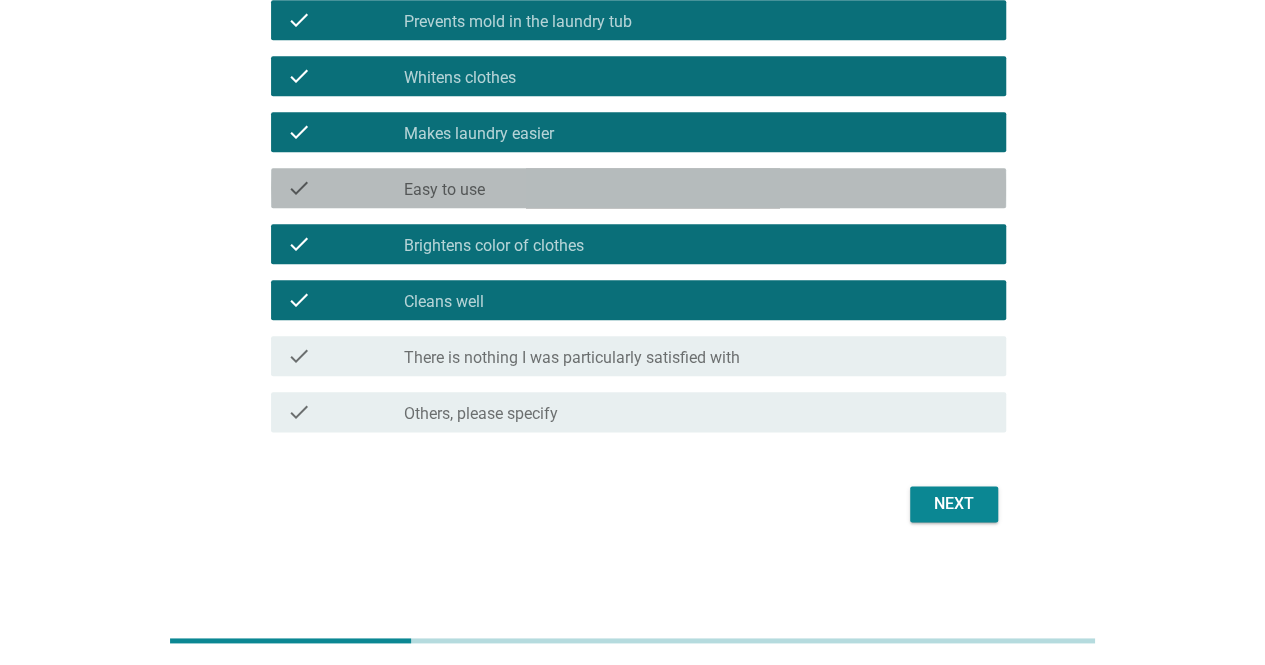 click on "check_box_outline_blank Easy to use" at bounding box center (697, 188) 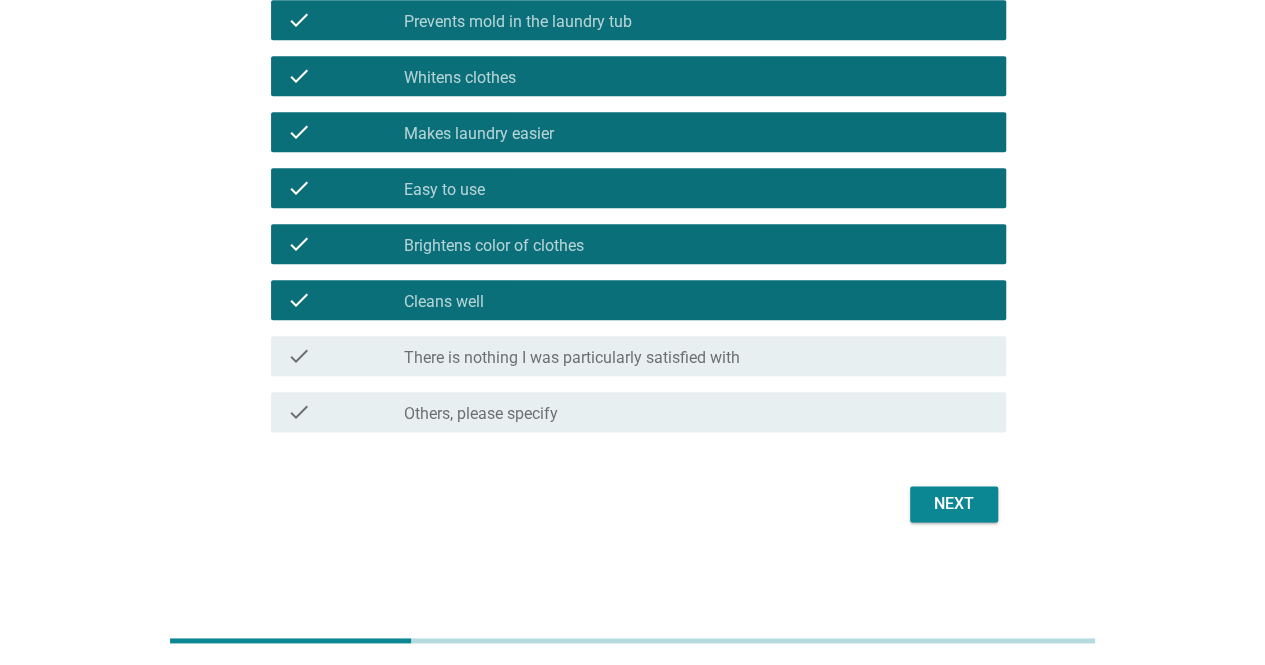 click on "Next" at bounding box center (954, 504) 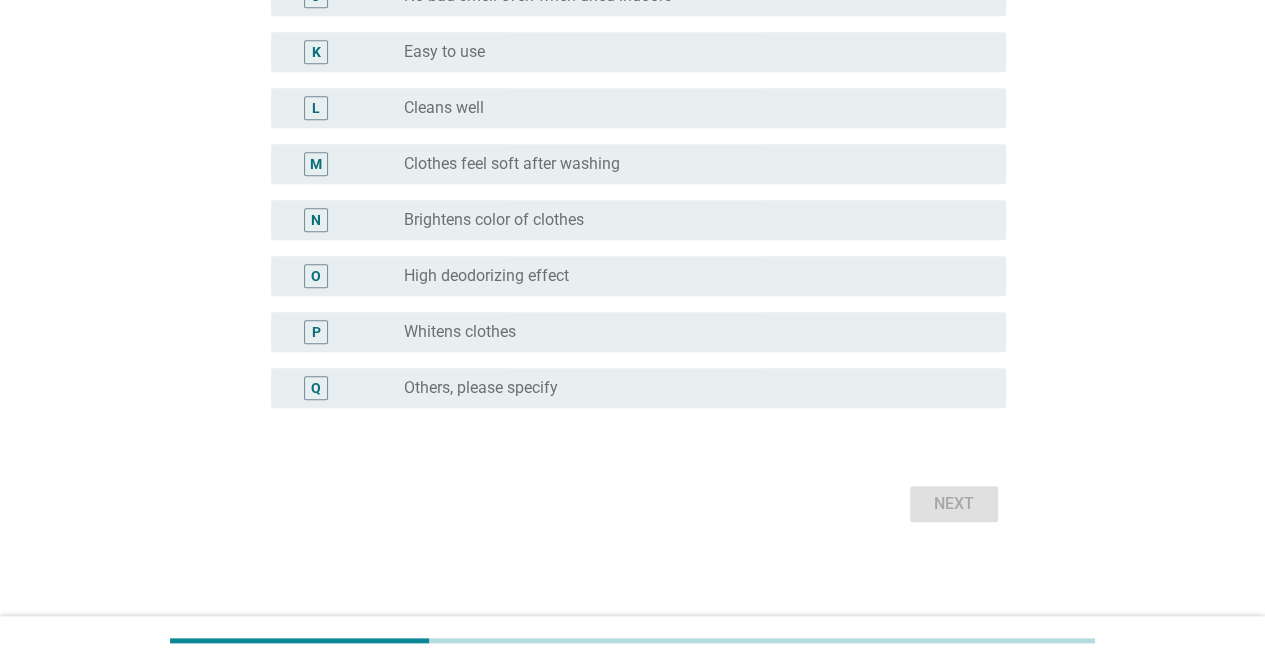 scroll, scrollTop: 0, scrollLeft: 0, axis: both 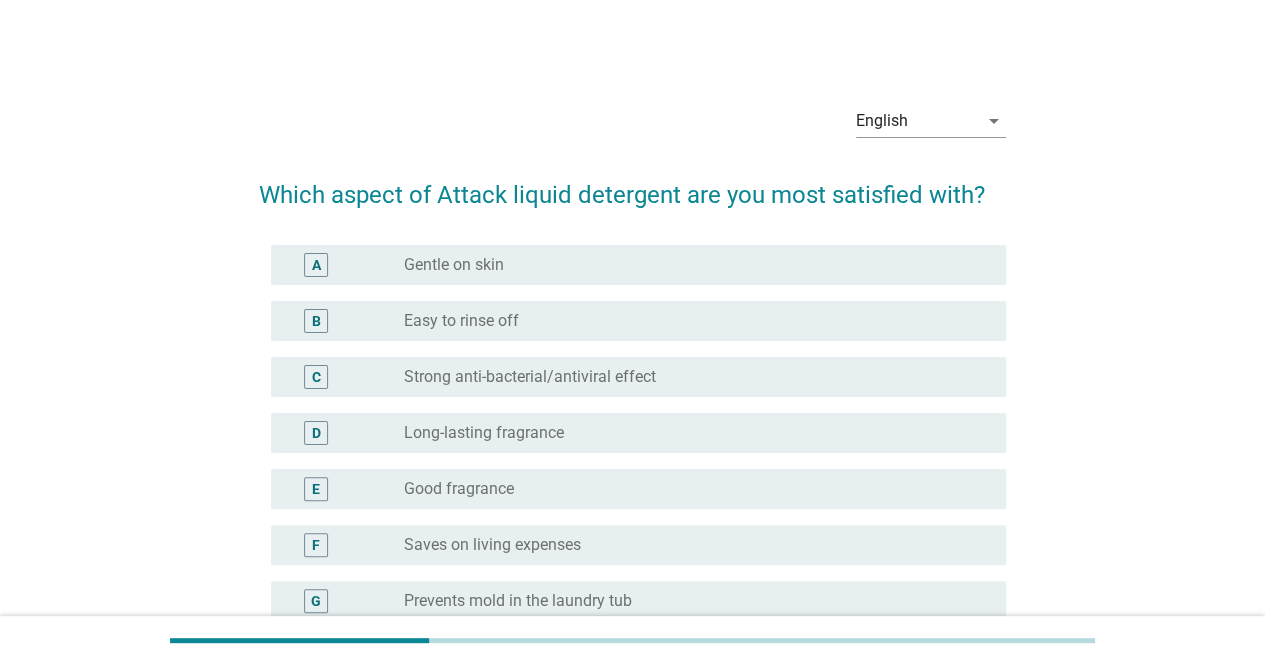 click on "radio_button_unchecked Gentle on skin" at bounding box center [689, 265] 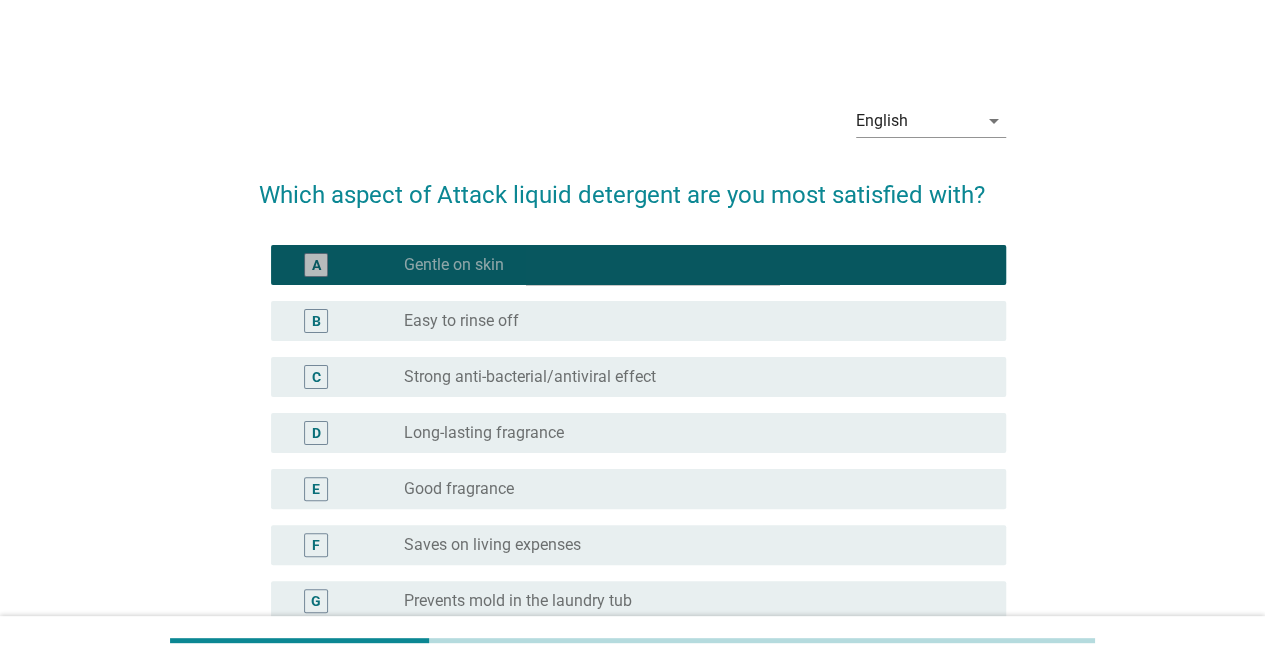click on "B     radio_button_unchecked Easy to rinse off" at bounding box center [638, 321] 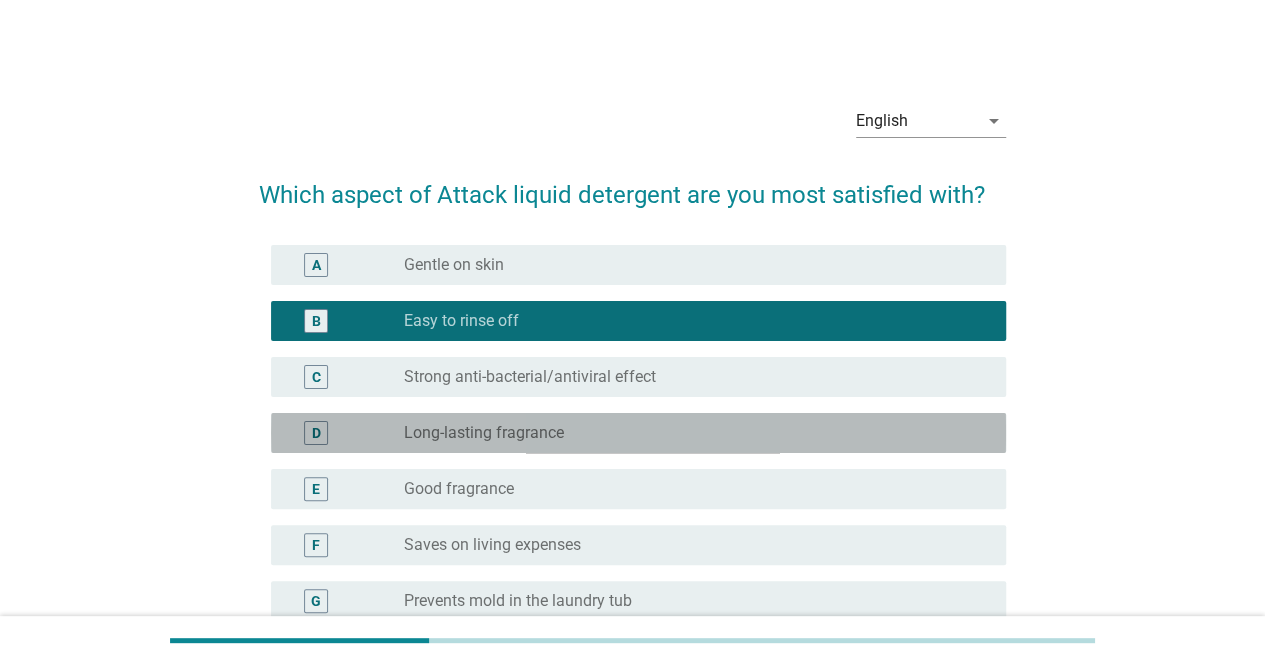 click on "D     radio_button_unchecked Long-lasting fragrance" at bounding box center (638, 433) 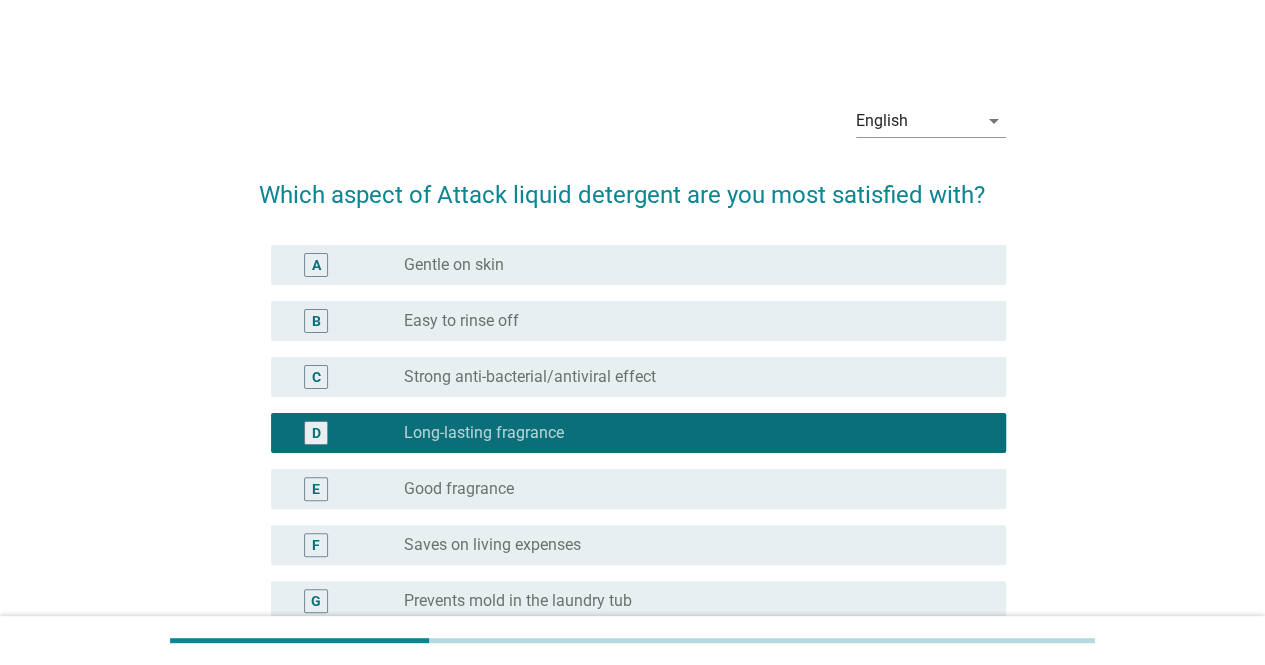 click on "E     radio_button_unchecked Good fragrance" at bounding box center (638, 489) 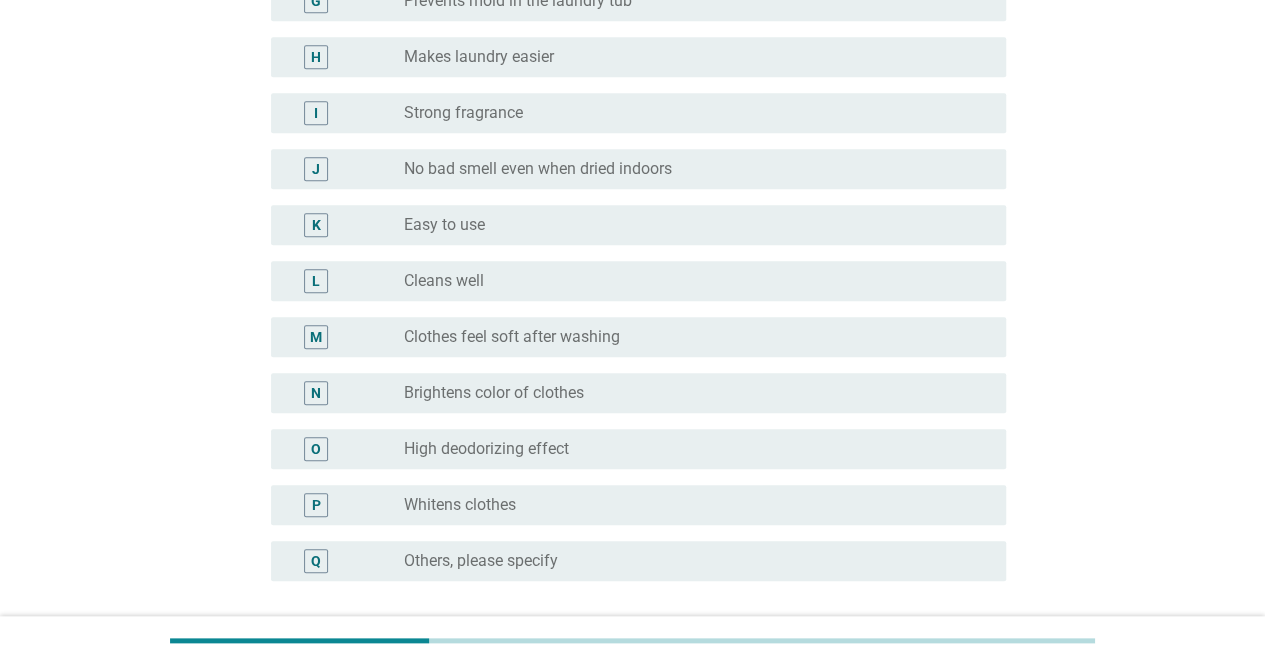 scroll, scrollTop: 772, scrollLeft: 0, axis: vertical 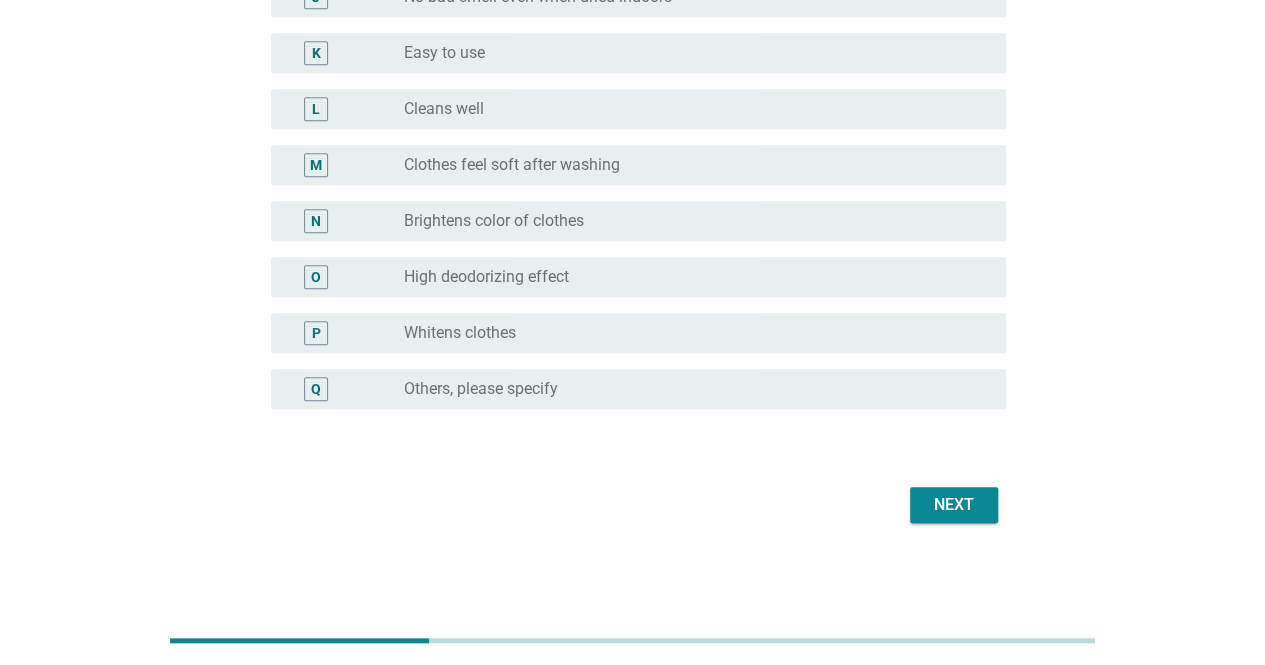click on "Next" at bounding box center (954, 505) 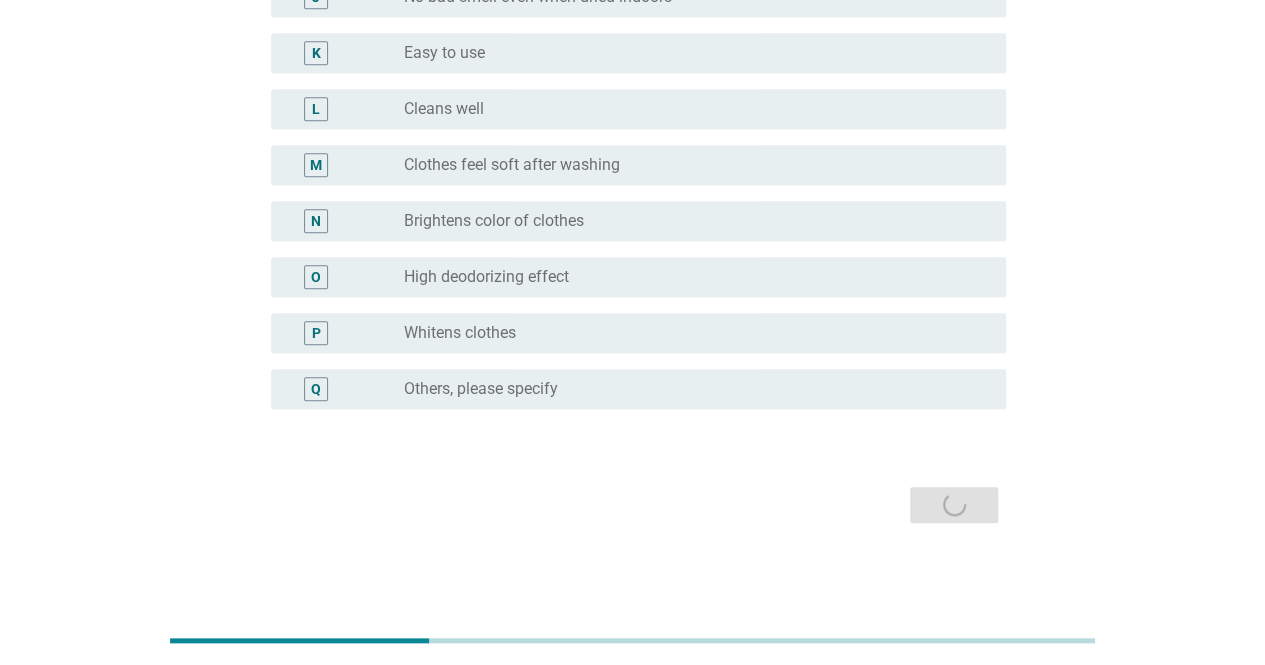 scroll, scrollTop: 0, scrollLeft: 0, axis: both 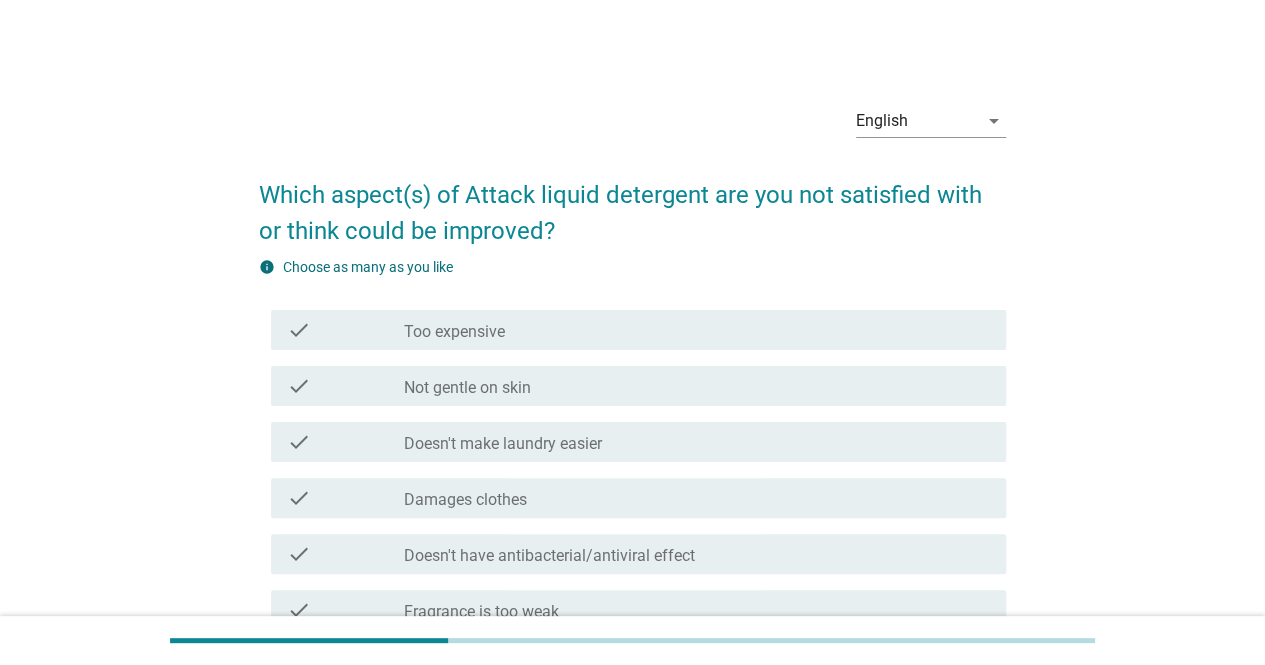 click on "check_box_outline_blank Too expensive" at bounding box center [697, 330] 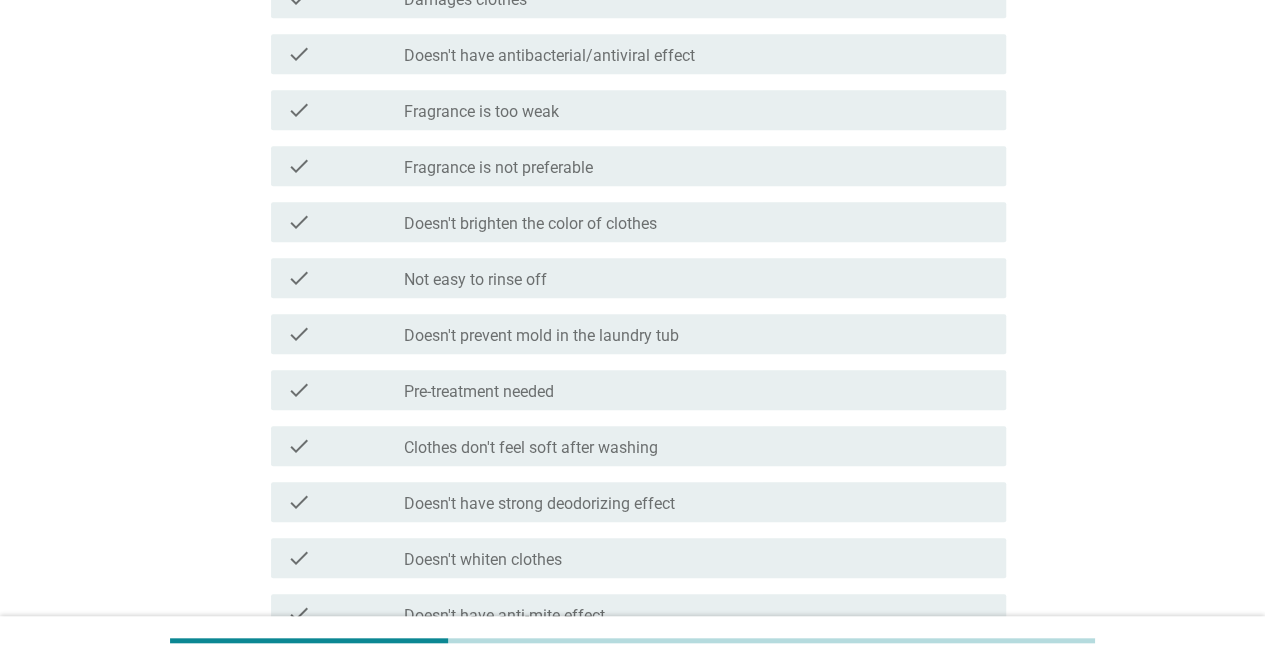 click on "Doesn't prevent mold in the laundry tub" at bounding box center [541, 336] 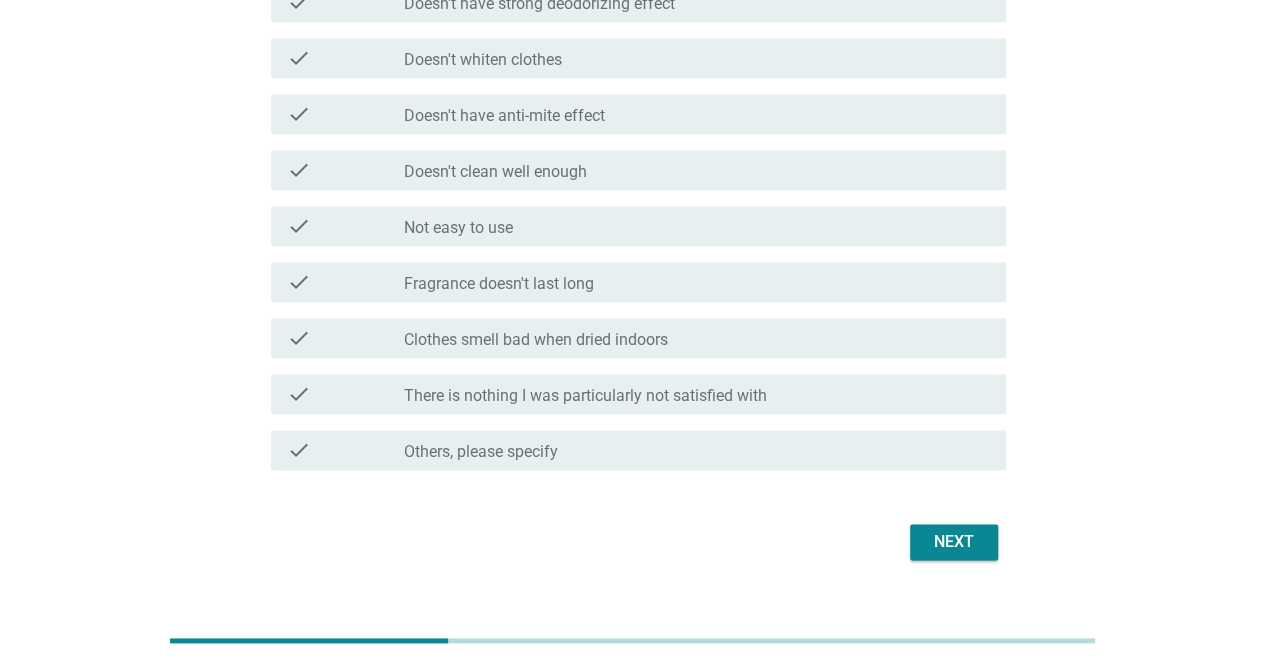 scroll, scrollTop: 1038, scrollLeft: 0, axis: vertical 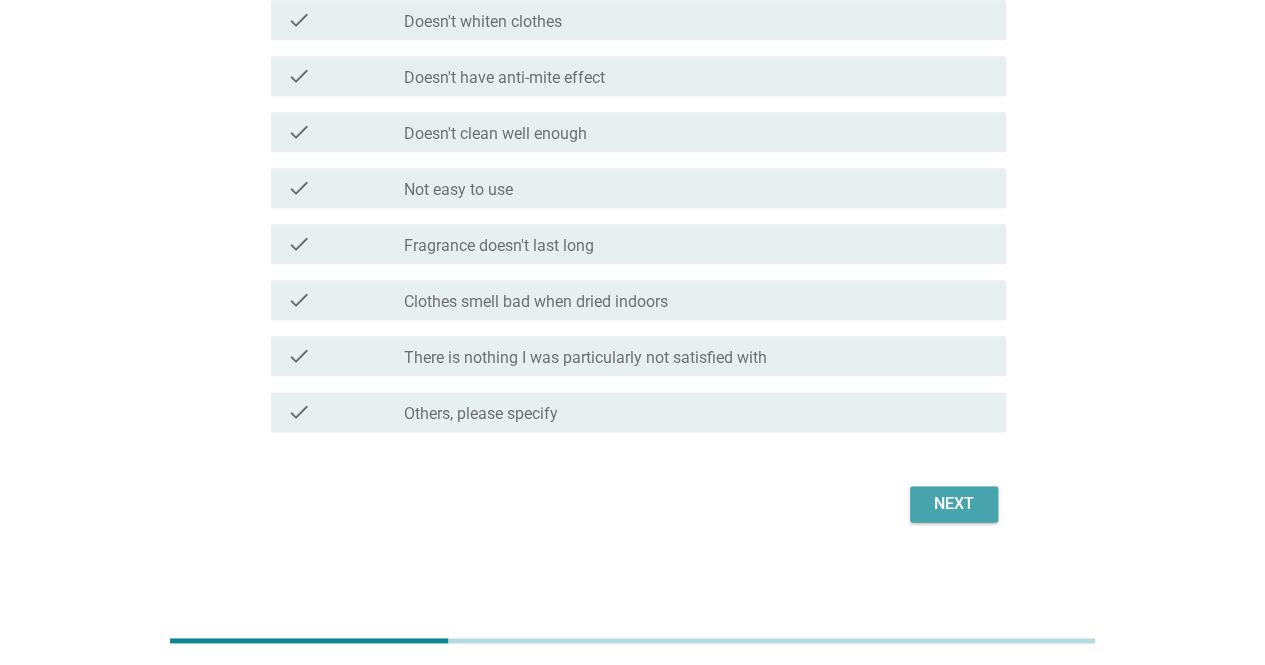 click on "Next" at bounding box center [954, 504] 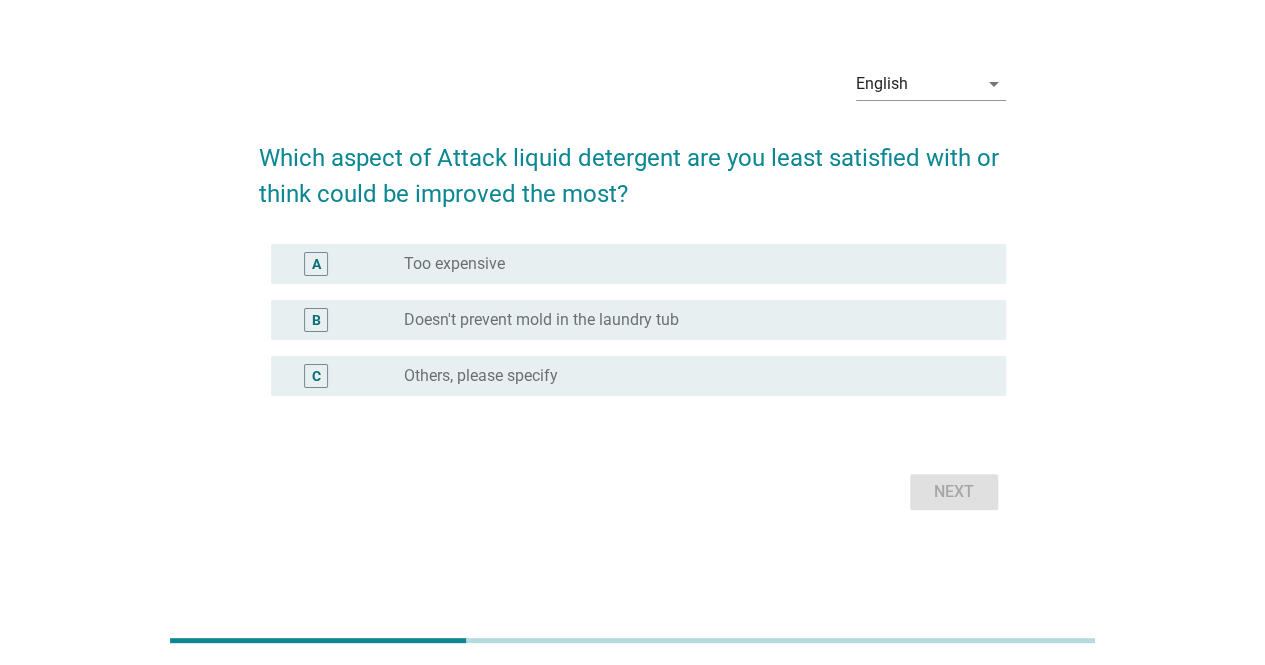 scroll, scrollTop: 0, scrollLeft: 0, axis: both 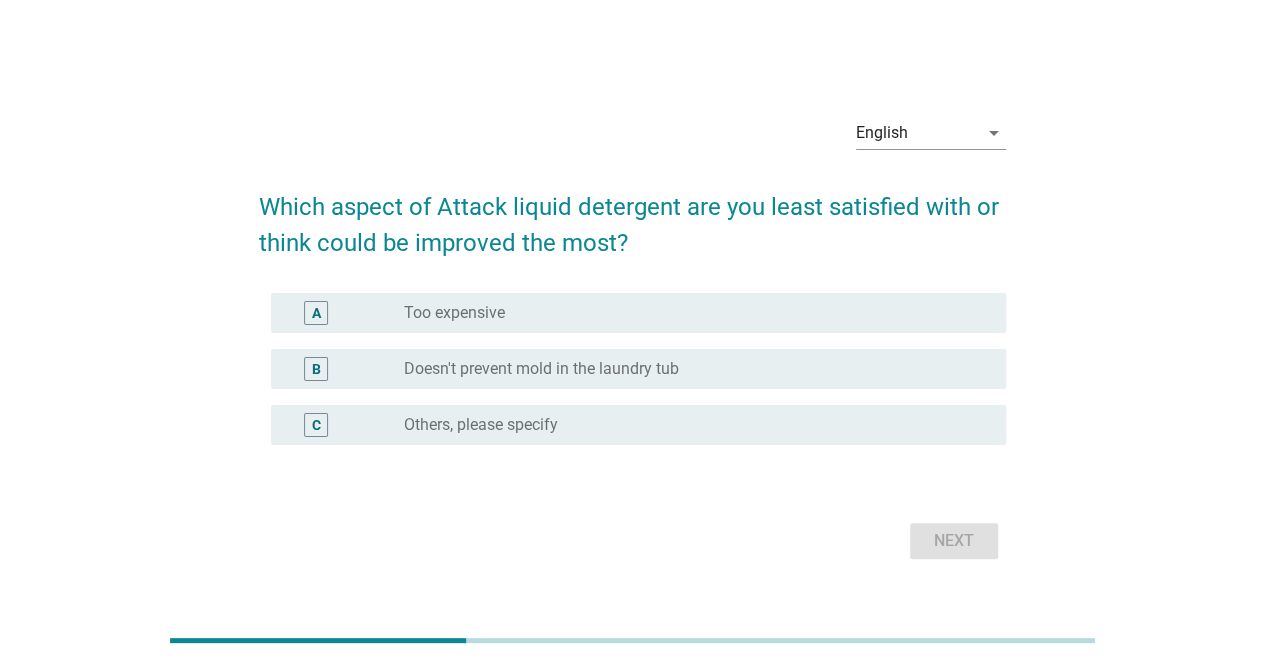 click on "Doesn't prevent mold in the laundry tub" at bounding box center (541, 369) 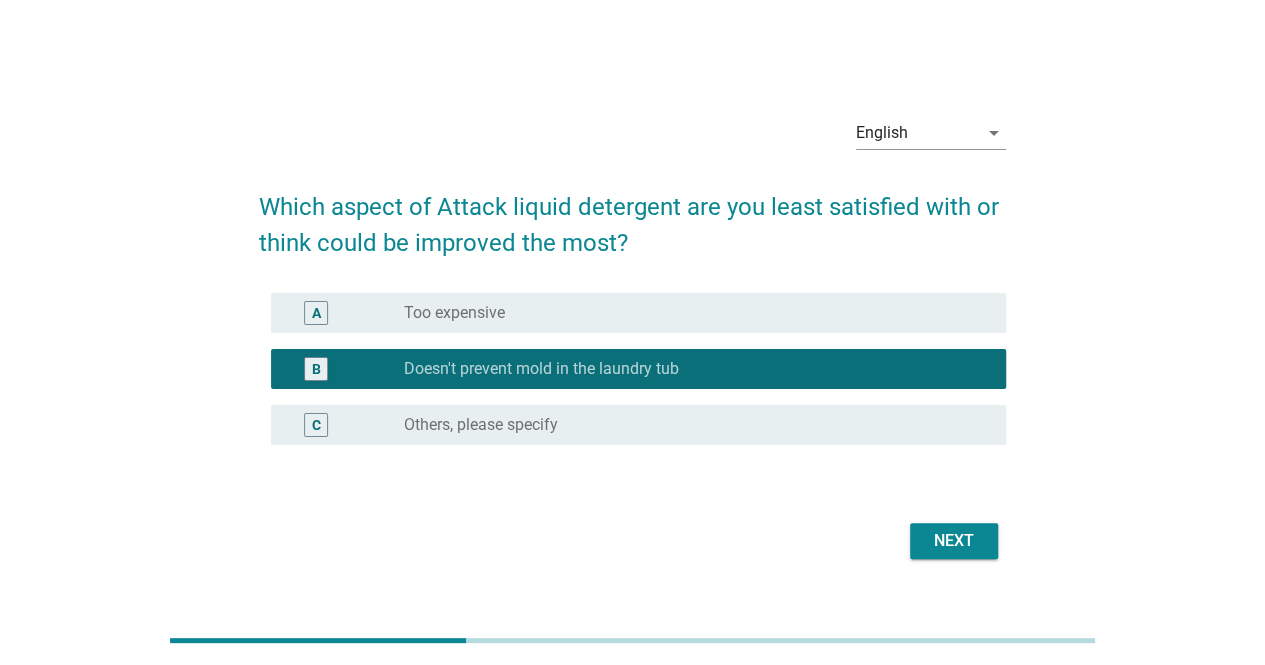 click on "Next" at bounding box center [954, 541] 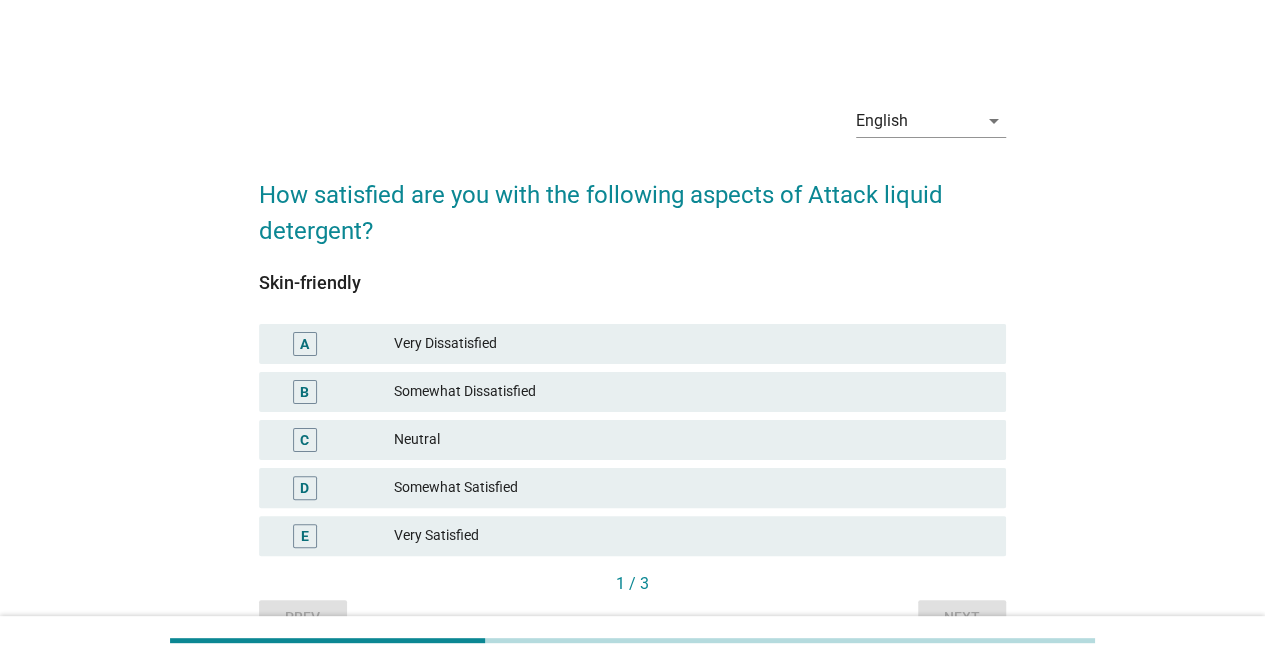 click on "Very Satisfied" at bounding box center (692, 536) 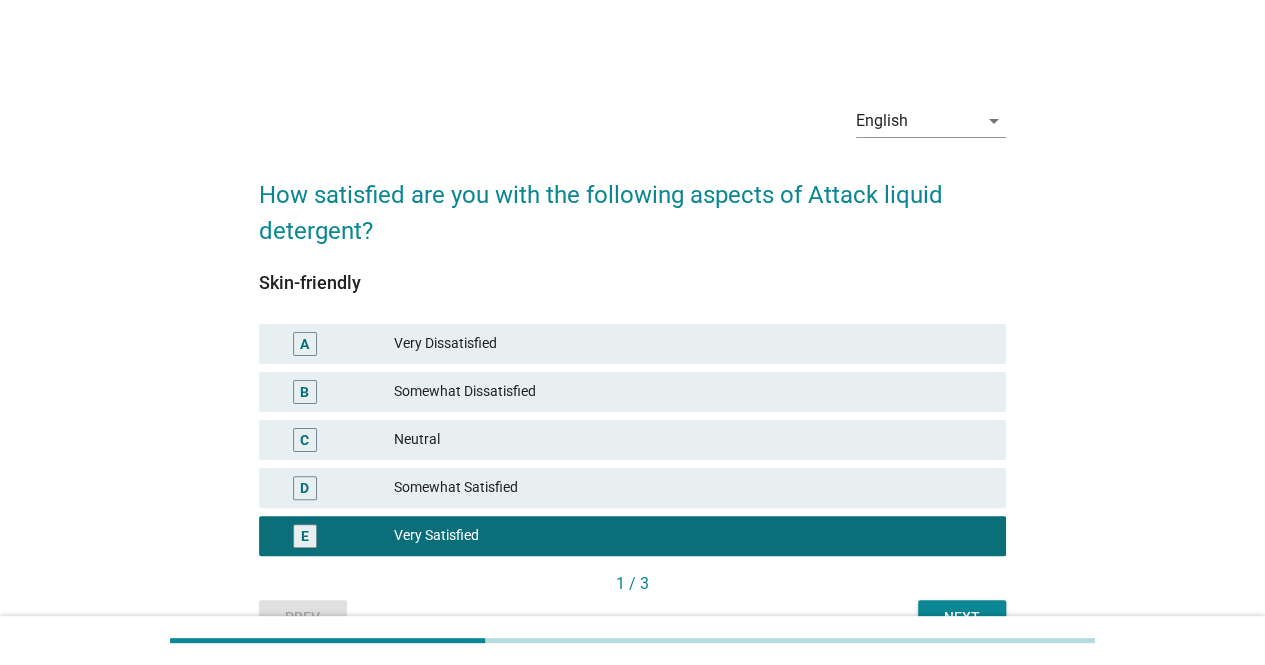 scroll, scrollTop: 108, scrollLeft: 0, axis: vertical 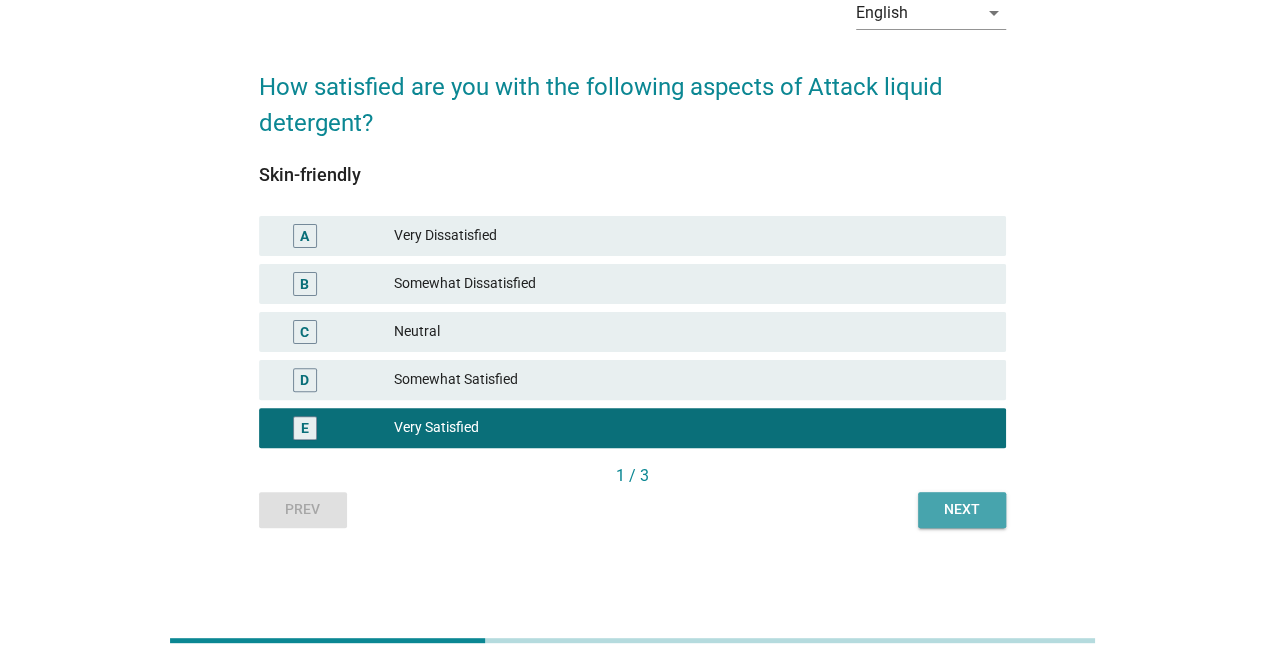 click on "Next" at bounding box center [962, 510] 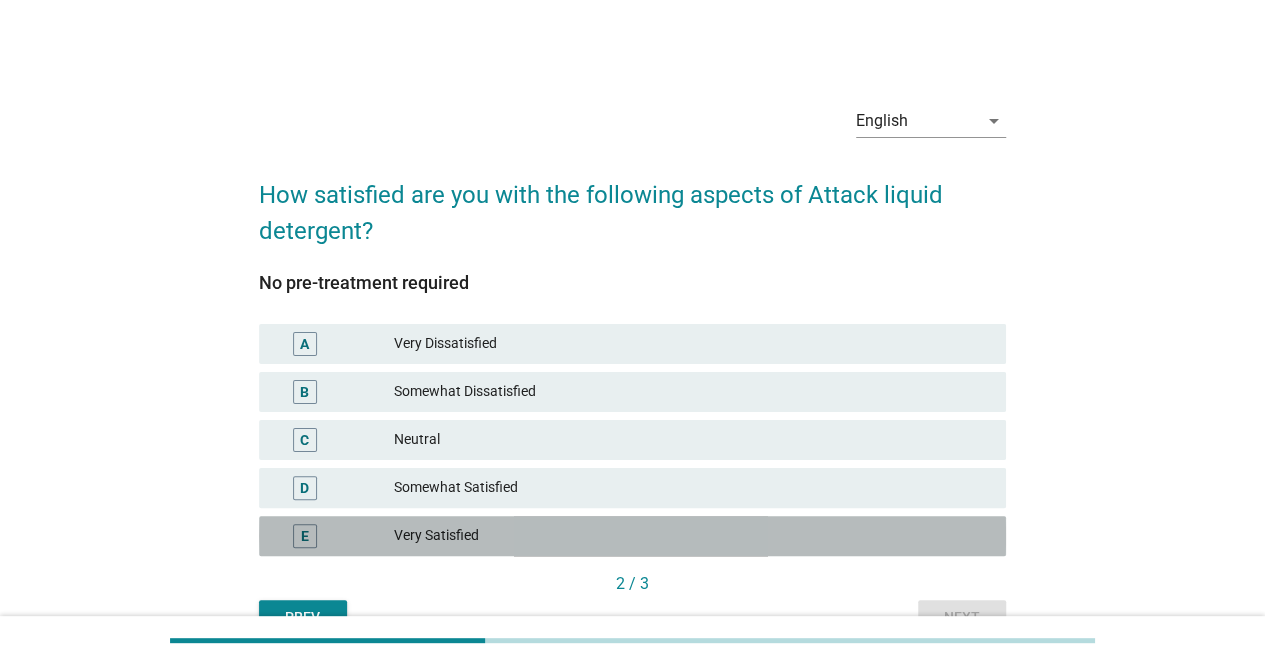 click on "E   Very Satisfied" at bounding box center (632, 536) 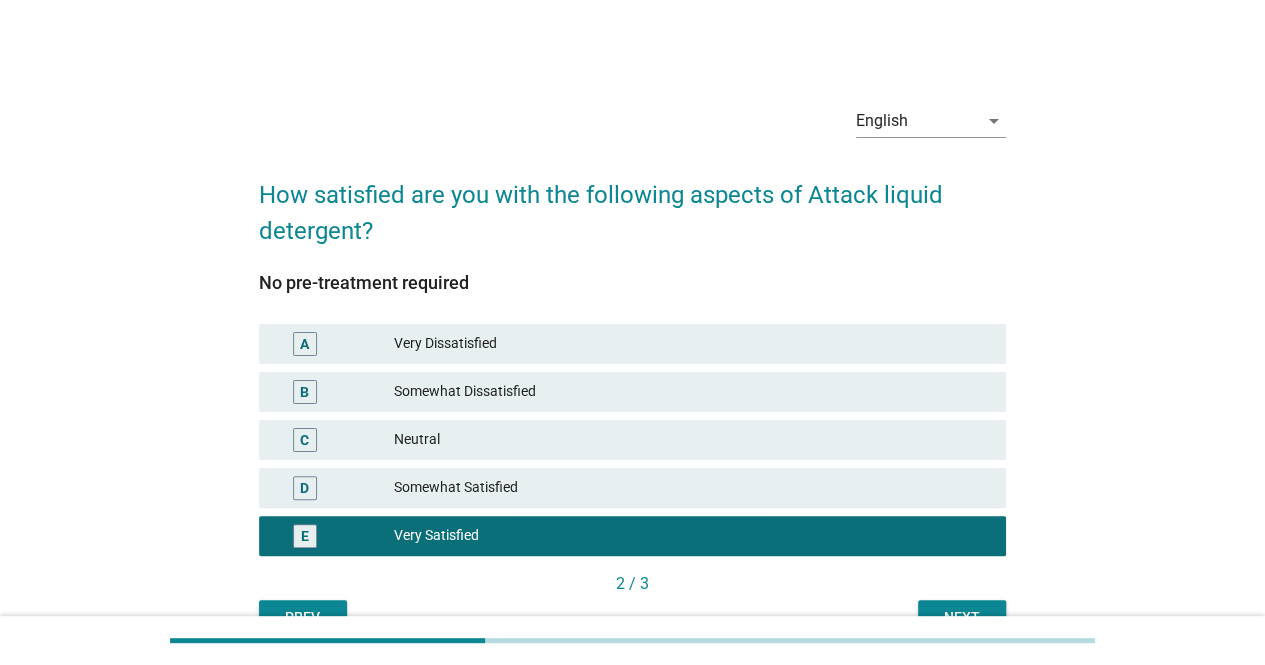 click on "Next" at bounding box center (962, 618) 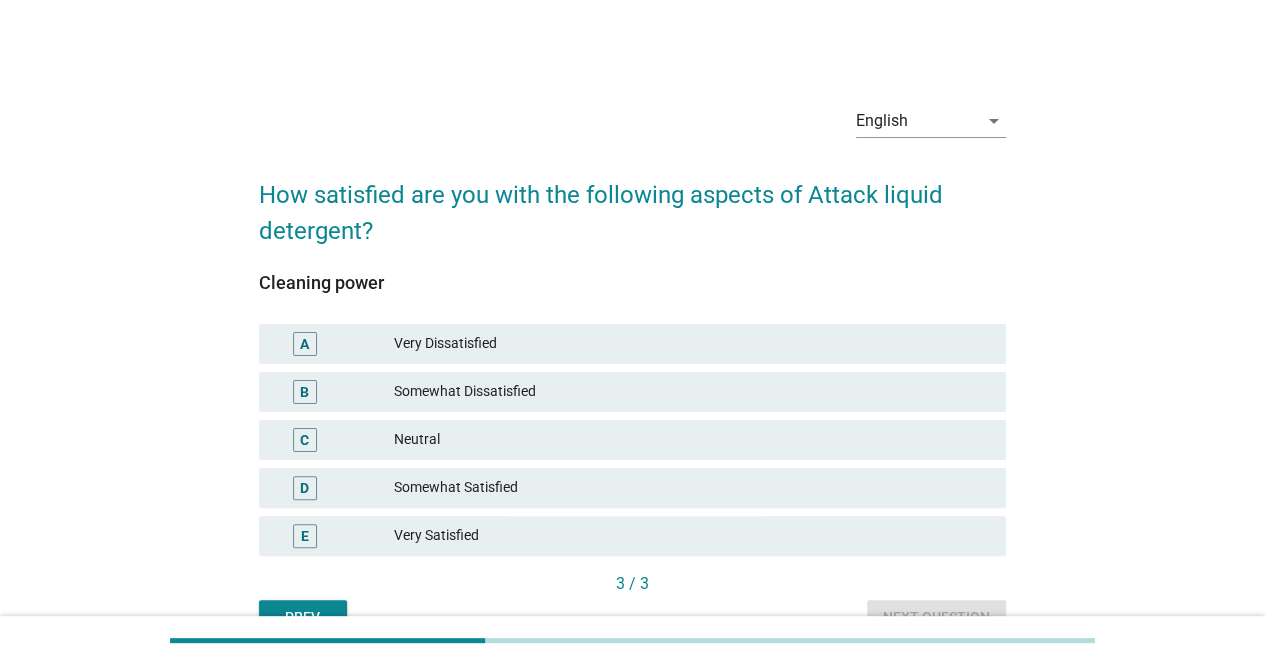 scroll, scrollTop: 108, scrollLeft: 0, axis: vertical 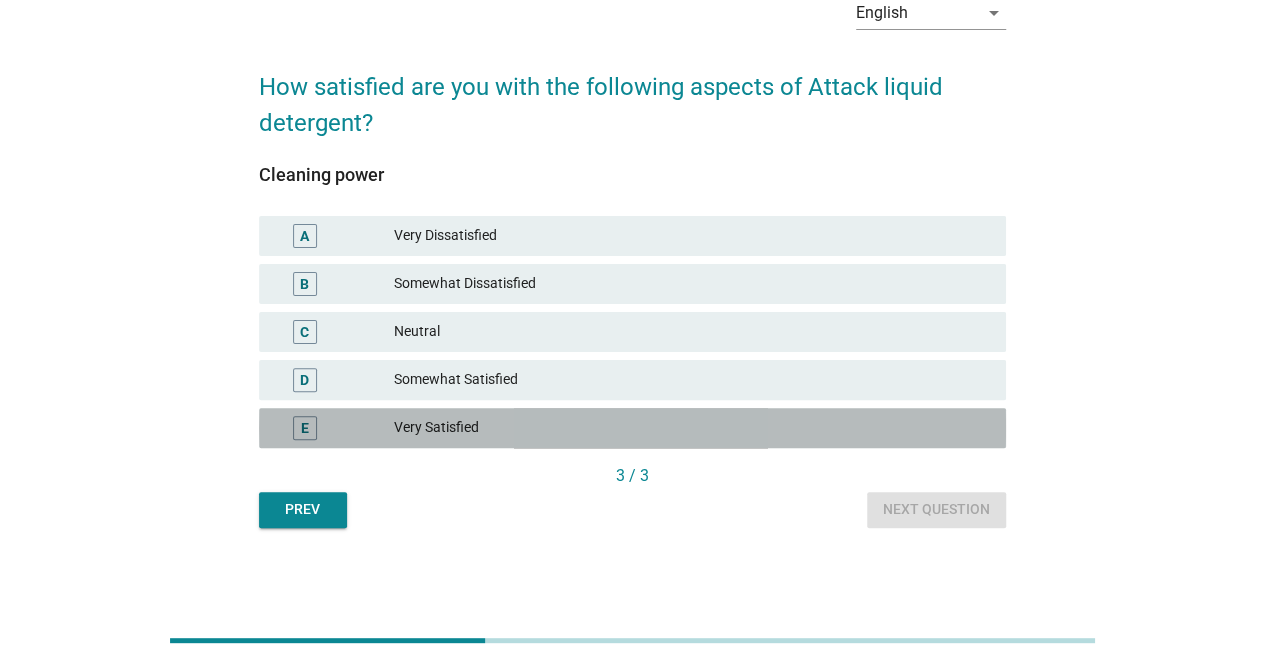 click on "Very Satisfied" at bounding box center (692, 428) 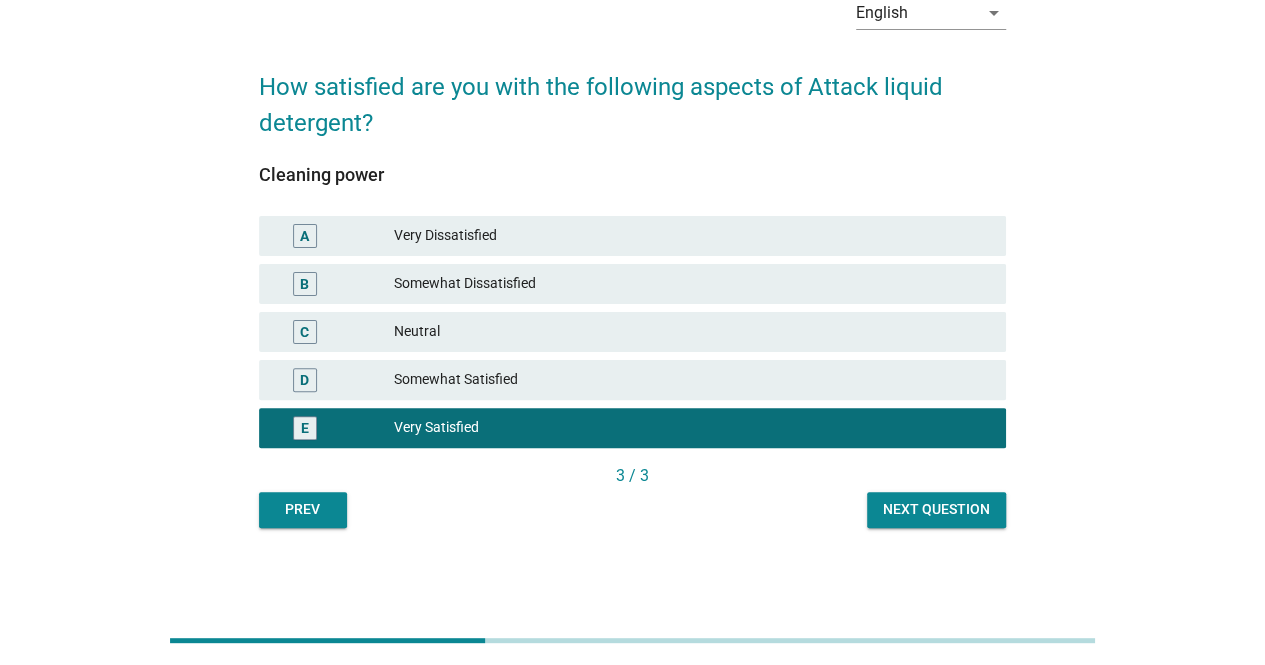 click on "Next question" at bounding box center (936, 509) 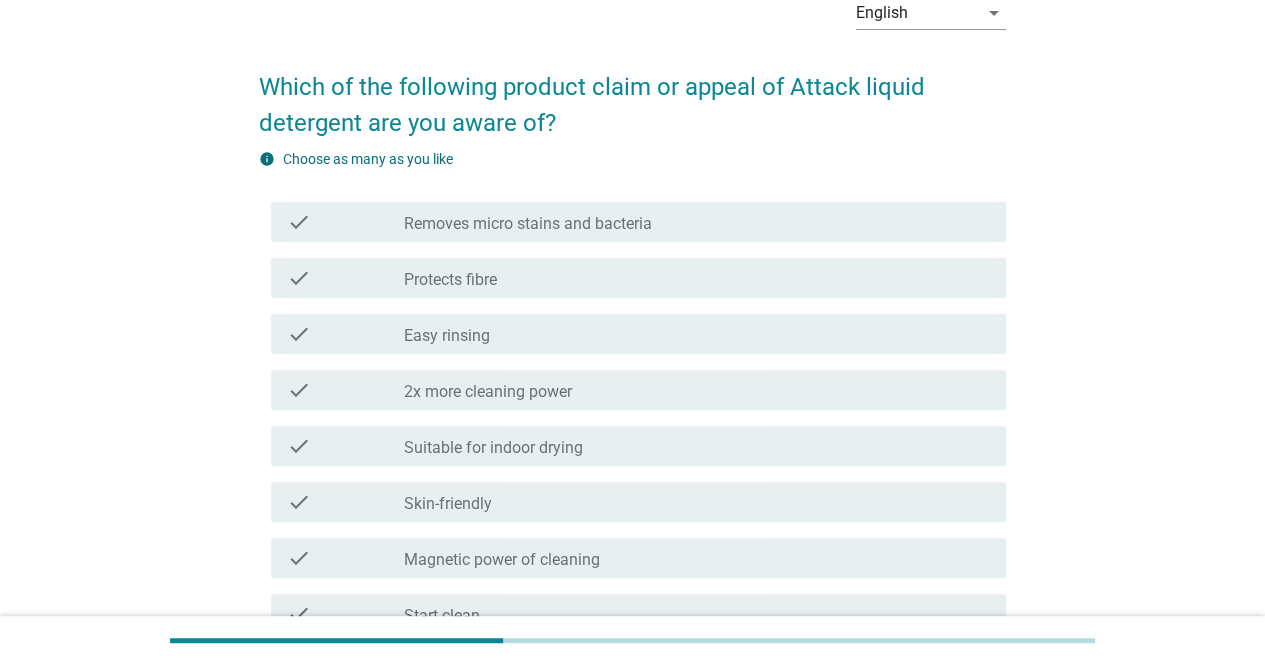 scroll, scrollTop: 0, scrollLeft: 0, axis: both 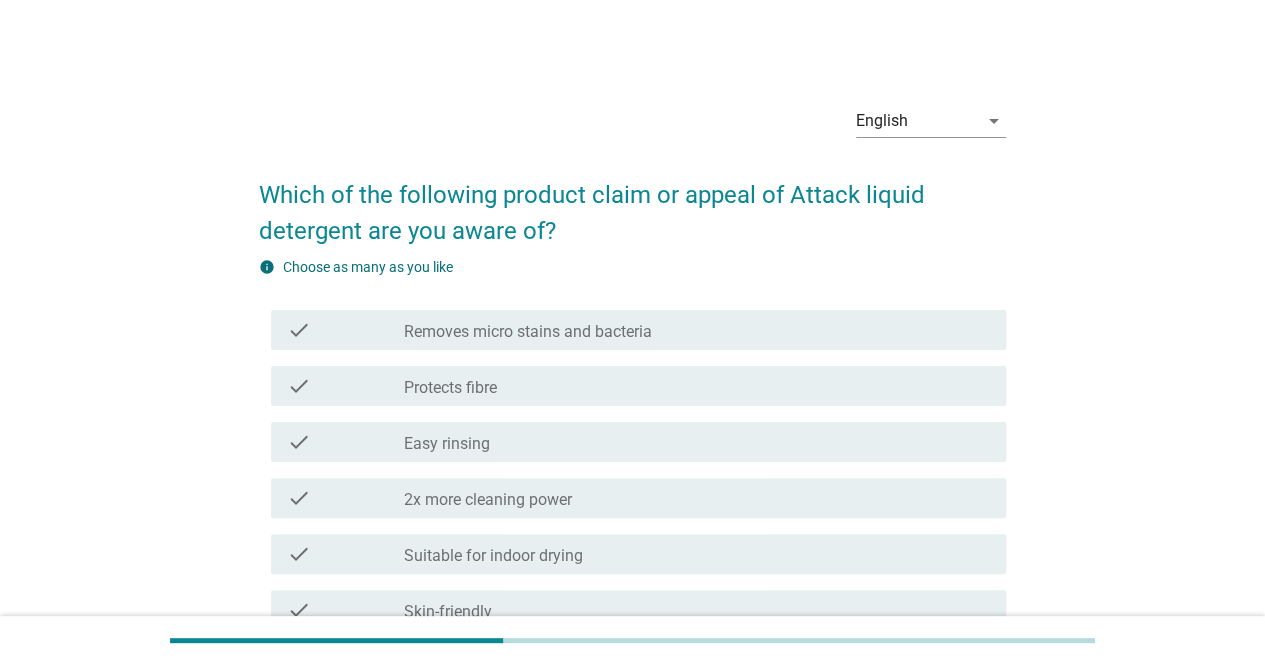 click on "check     check_box_outline_blank Removes micro stains and bacteria" at bounding box center [638, 330] 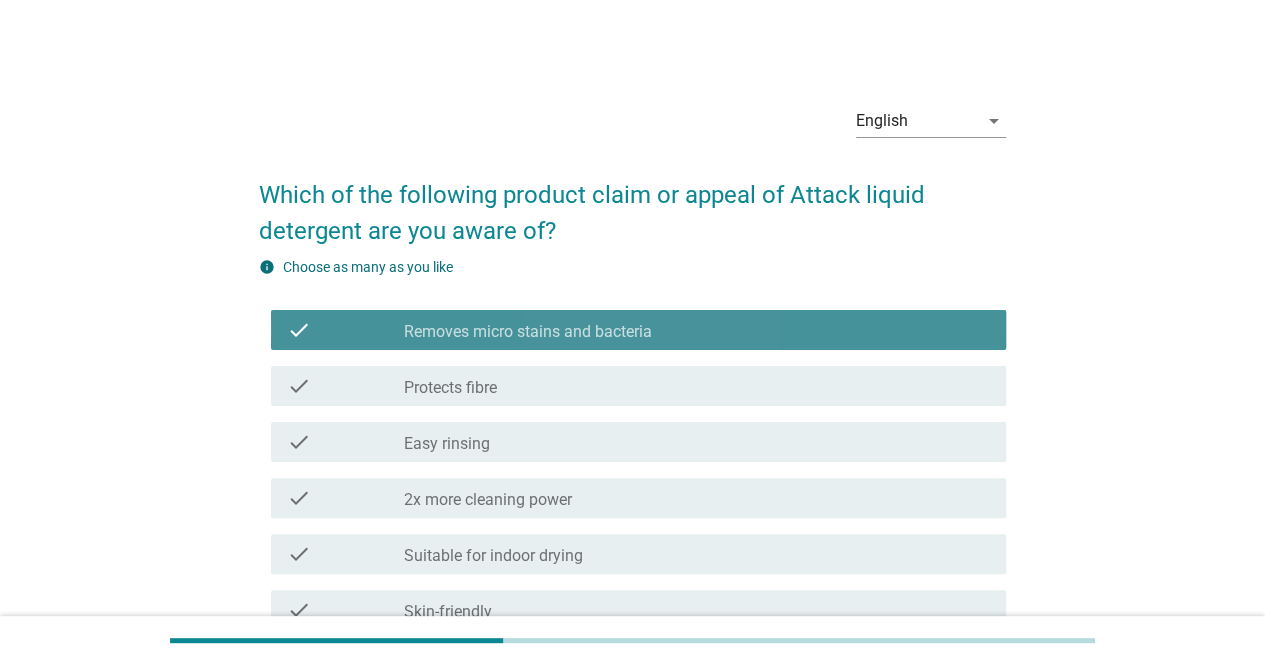 click on "check     check_box_outline_blank Easy rinsing" at bounding box center (632, 442) 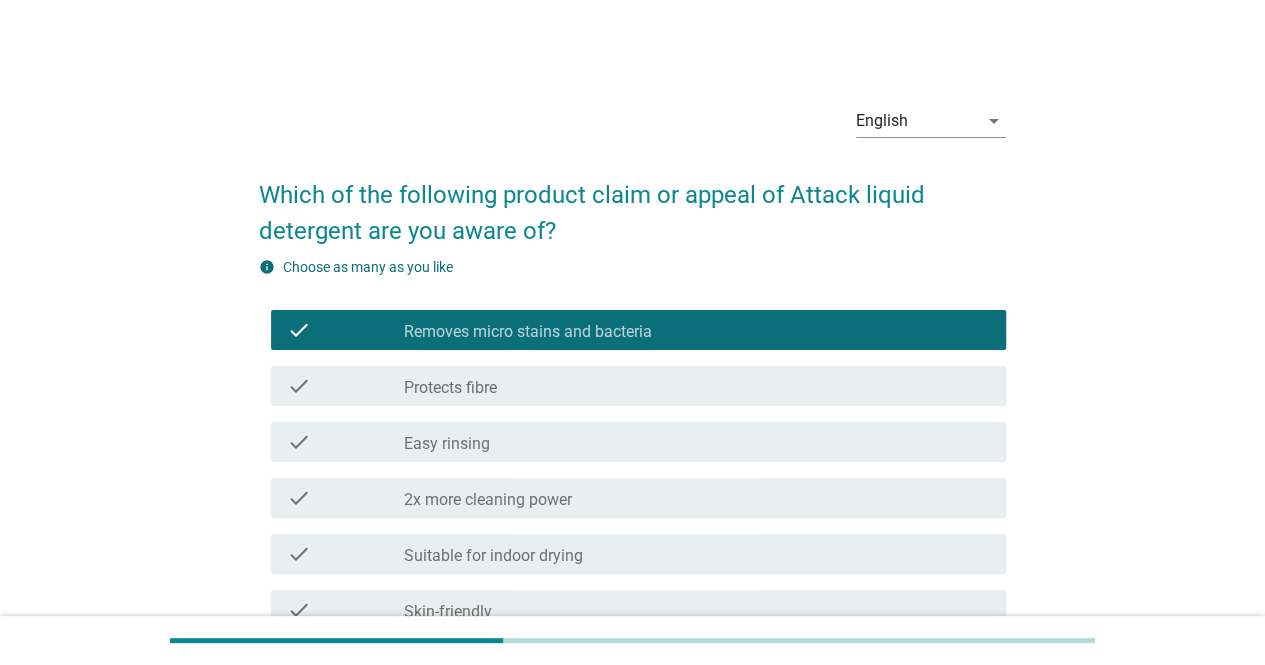 click on "check     check_box_outline_blank 2x more cleaning power" at bounding box center (638, 498) 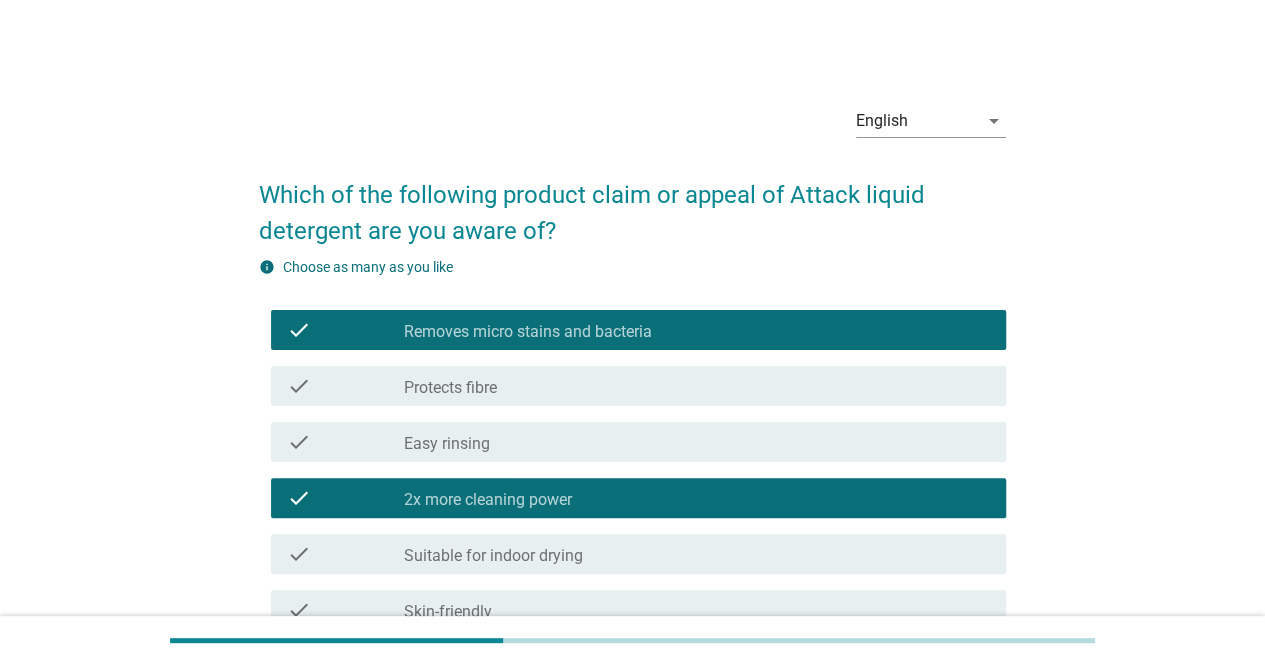click on "check_box_outline_blank Easy rinsing" at bounding box center (697, 442) 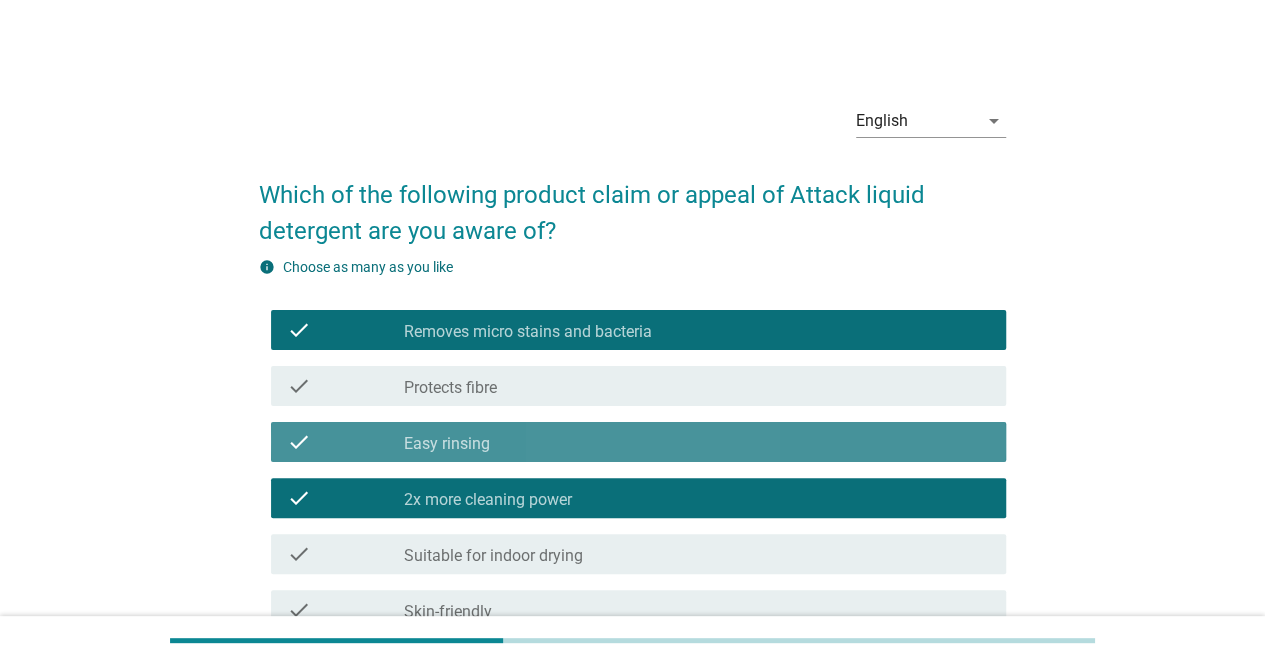 click on "check_box_outline_blank Protects fibre" at bounding box center [697, 386] 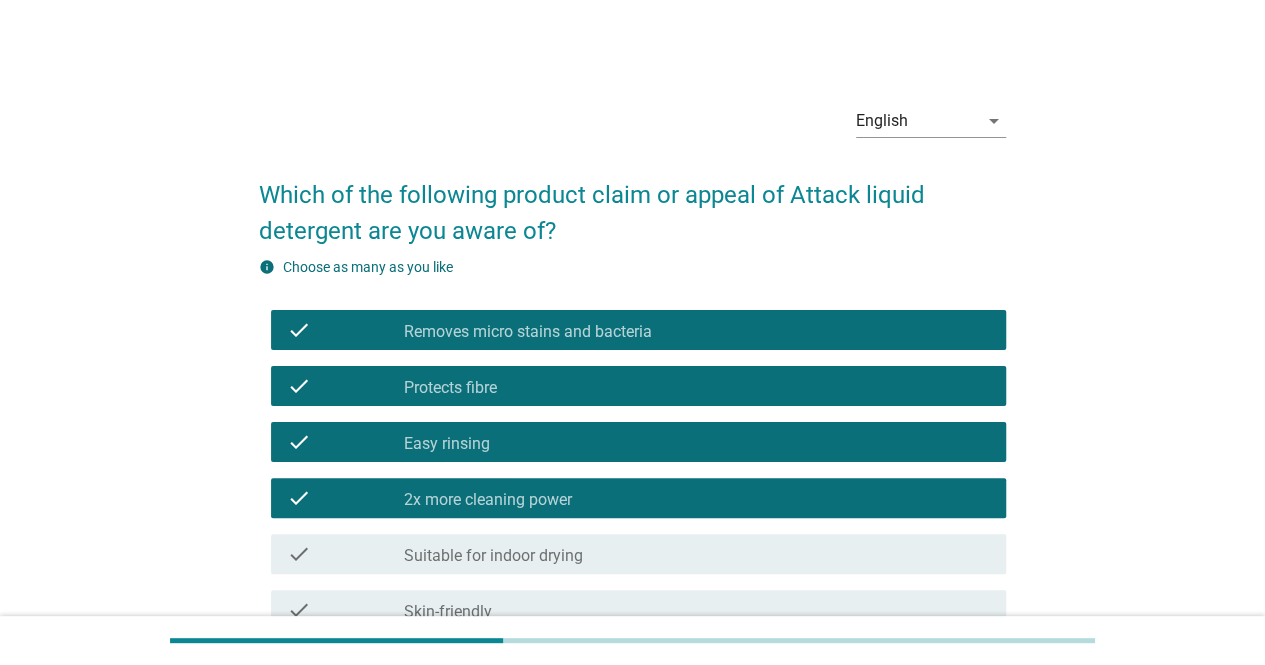 scroll, scrollTop: 400, scrollLeft: 0, axis: vertical 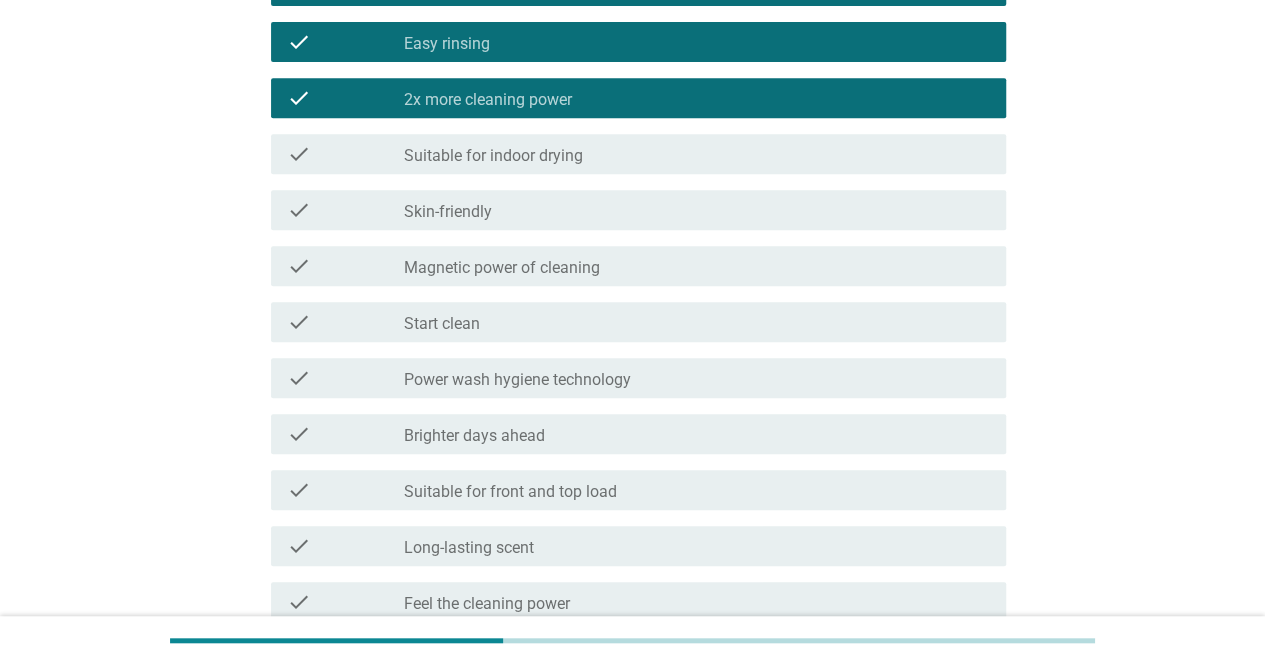 click on "Power wash hygiene technology" at bounding box center [517, 380] 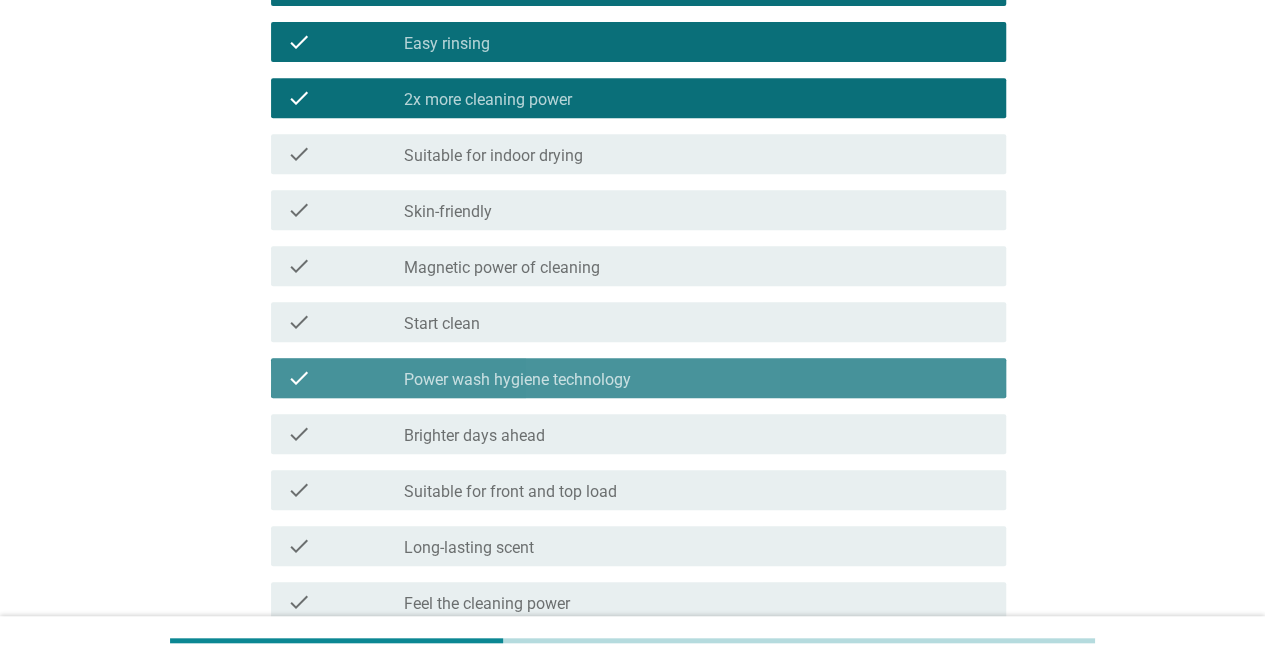 click on "check_box_outline_blank Start clean" at bounding box center [697, 322] 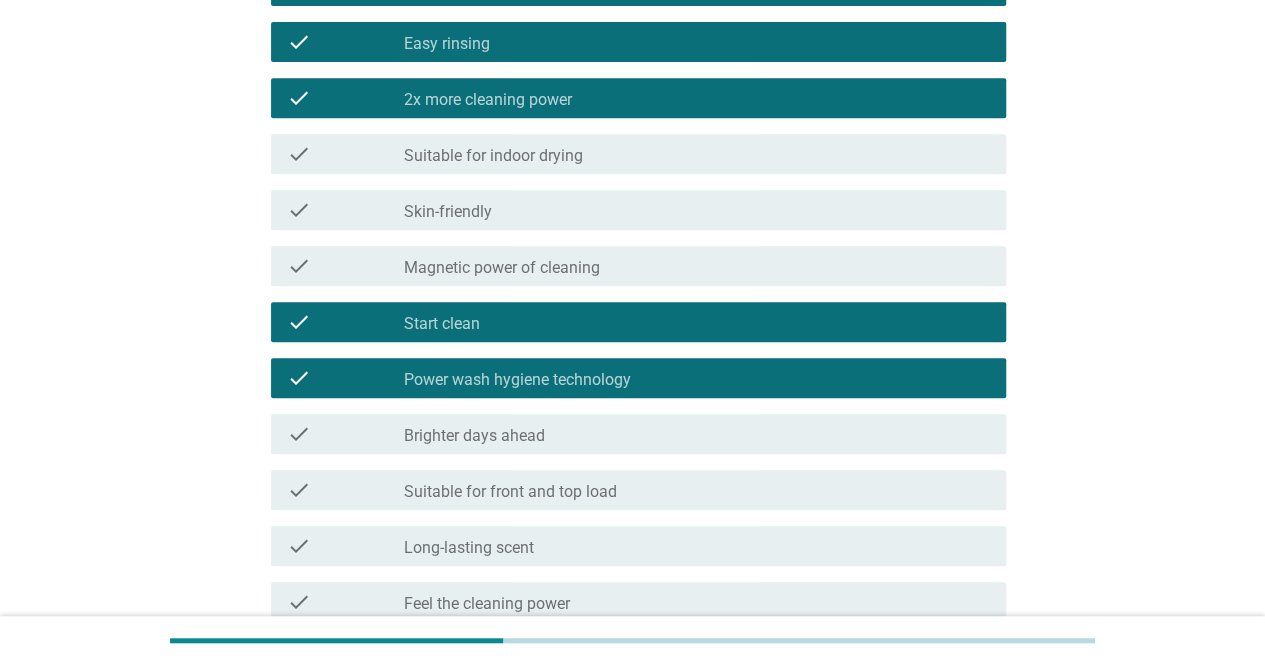 click on "check     check_box_outline_blank Magnetic power of cleaning" at bounding box center [632, 266] 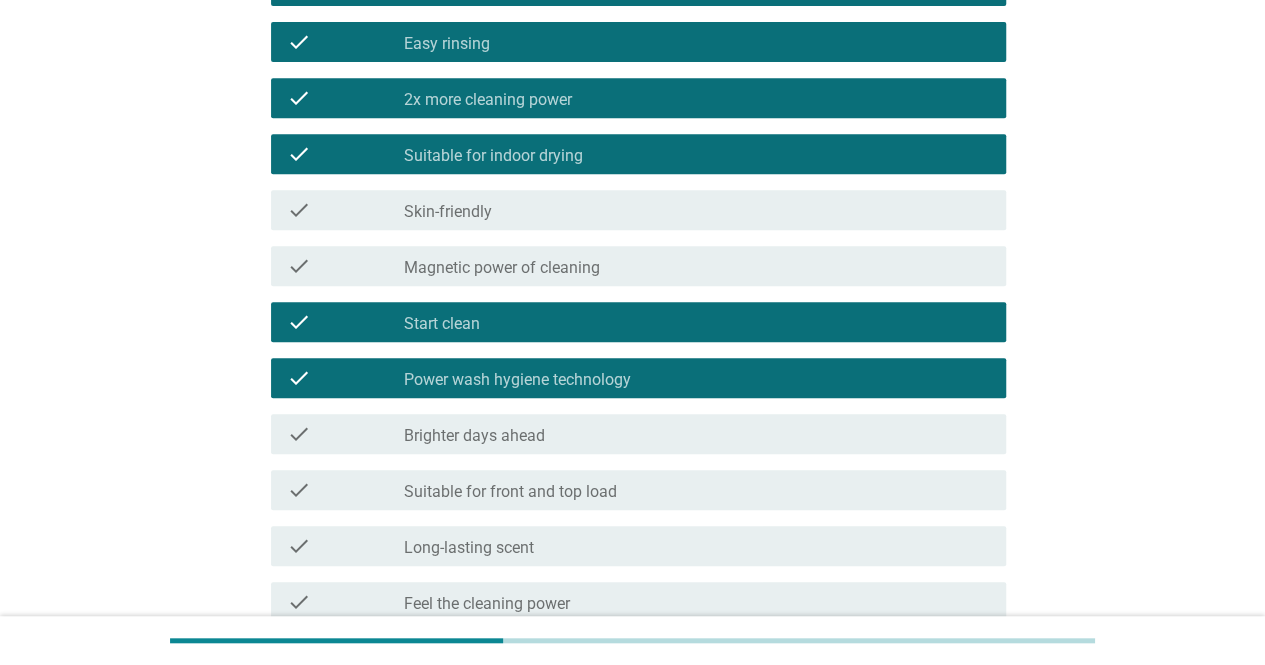click on "check     check_box_outline_blank Skin-friendly" at bounding box center (632, 210) 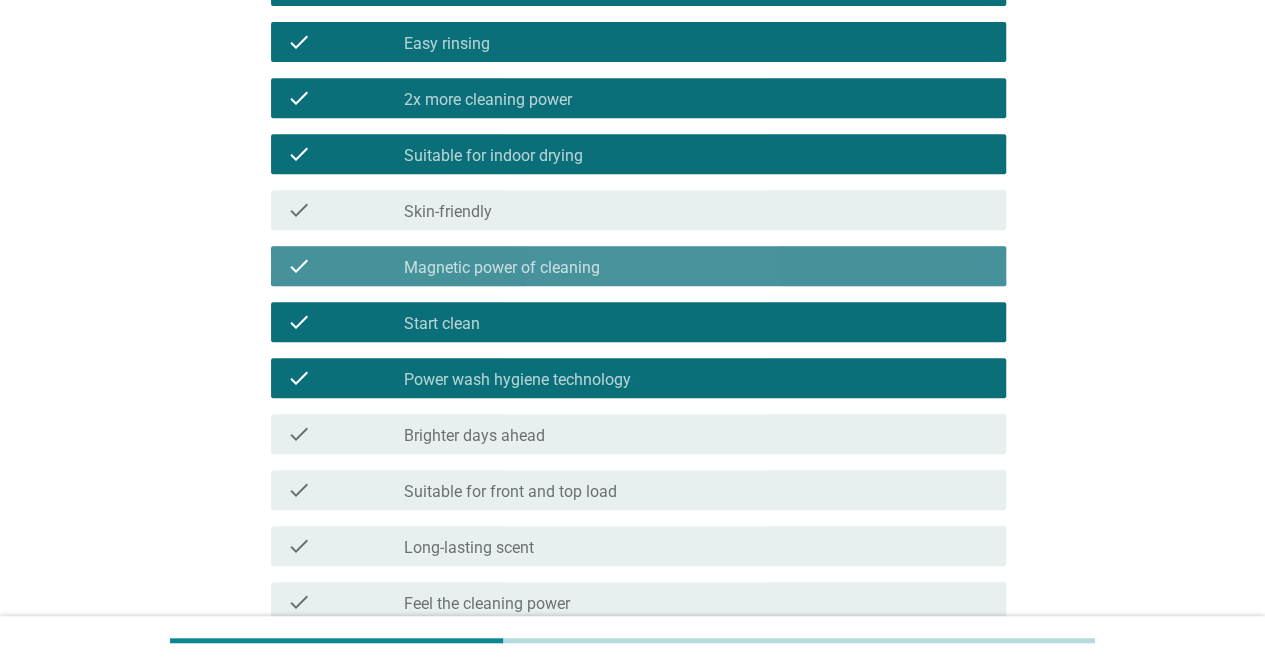 scroll, scrollTop: 800, scrollLeft: 0, axis: vertical 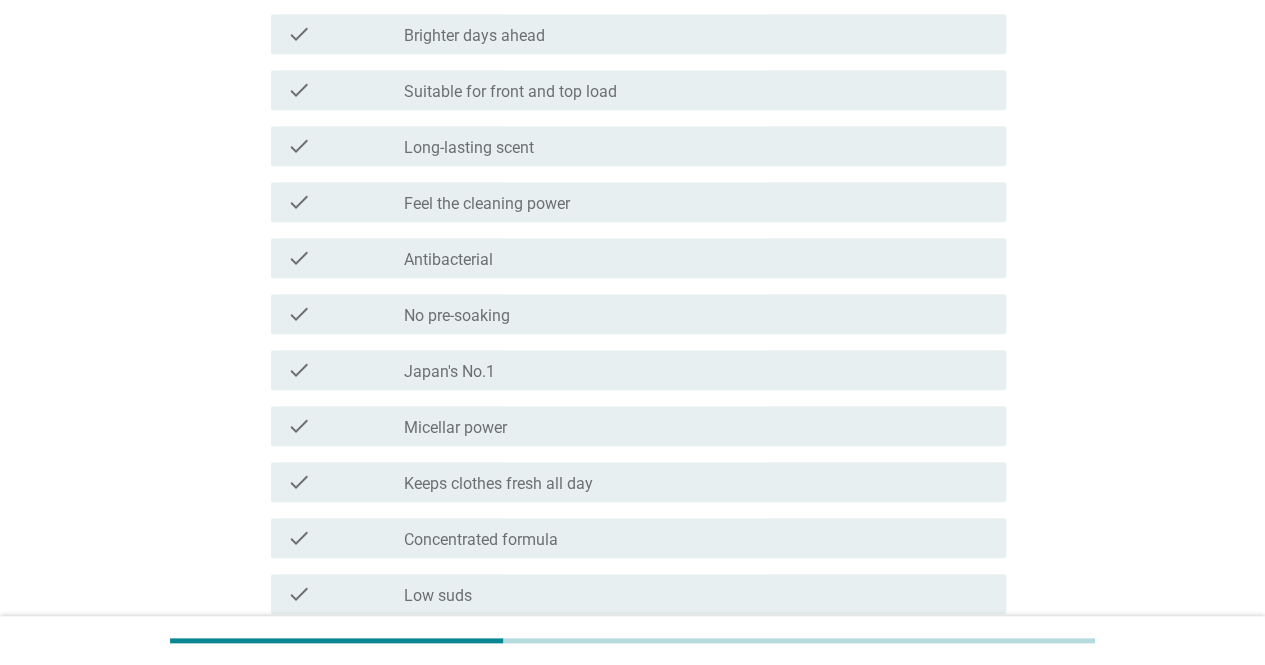 click on "check     check_box_outline_blank No pre-soaking" at bounding box center [632, 314] 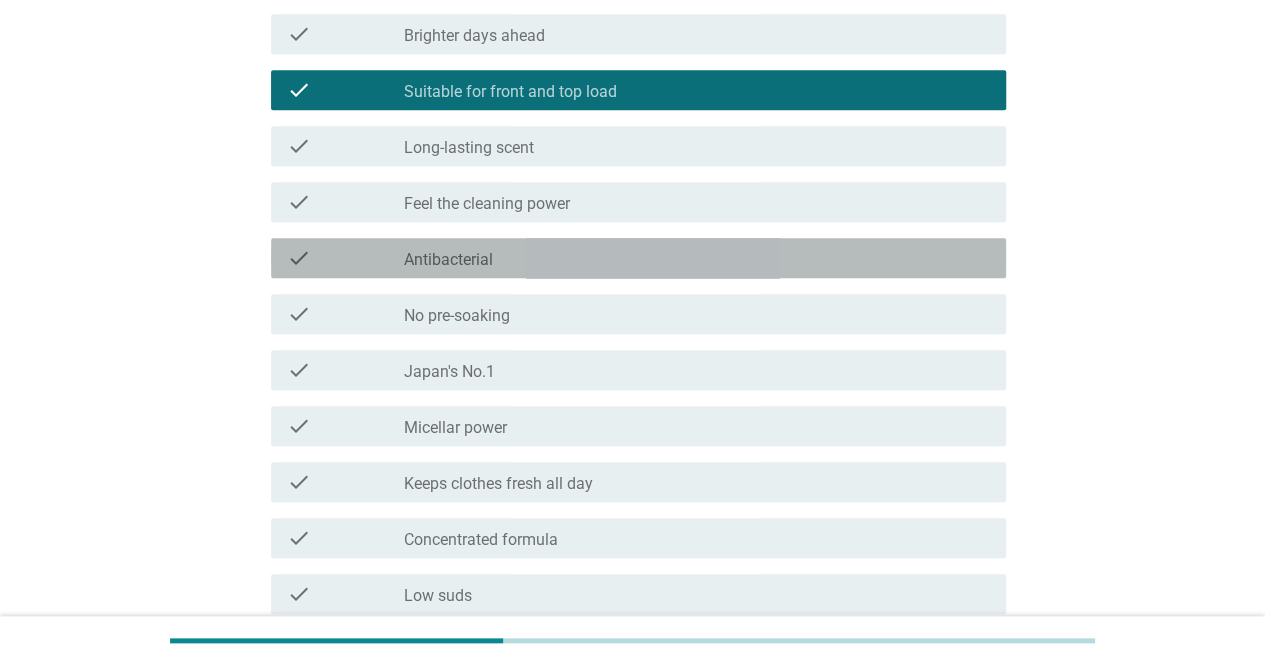 click on "Antibacterial" at bounding box center [448, 260] 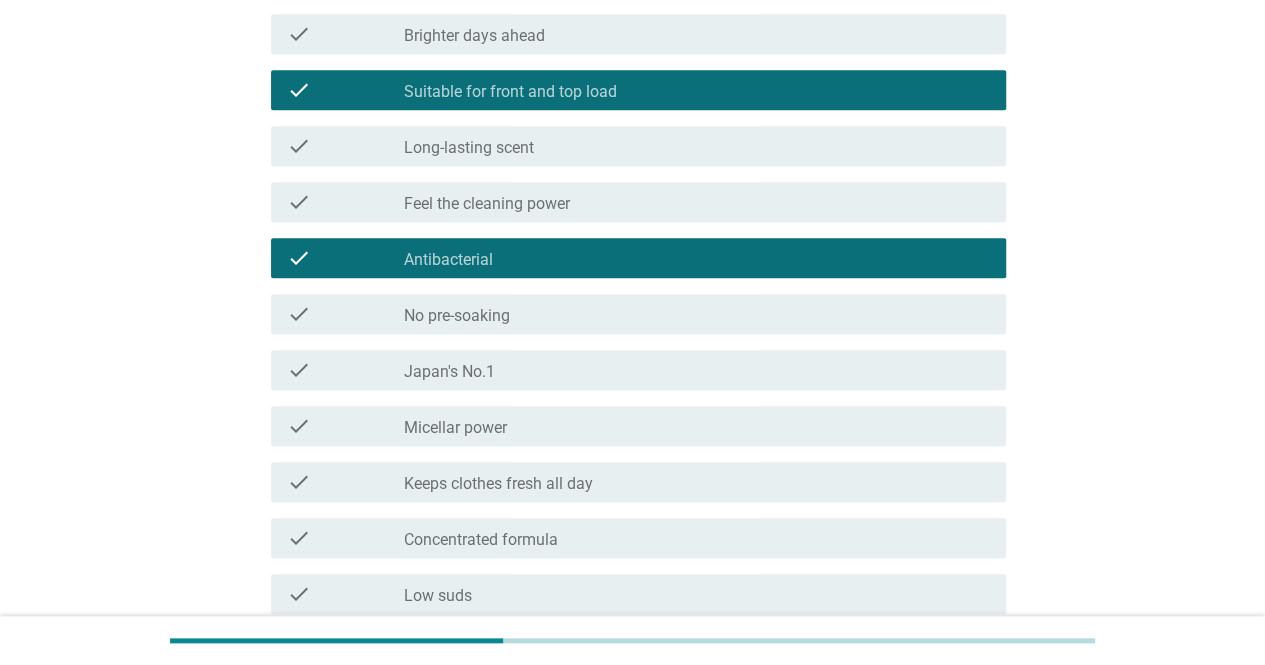 click on "Feel the cleaning power" at bounding box center [487, 204] 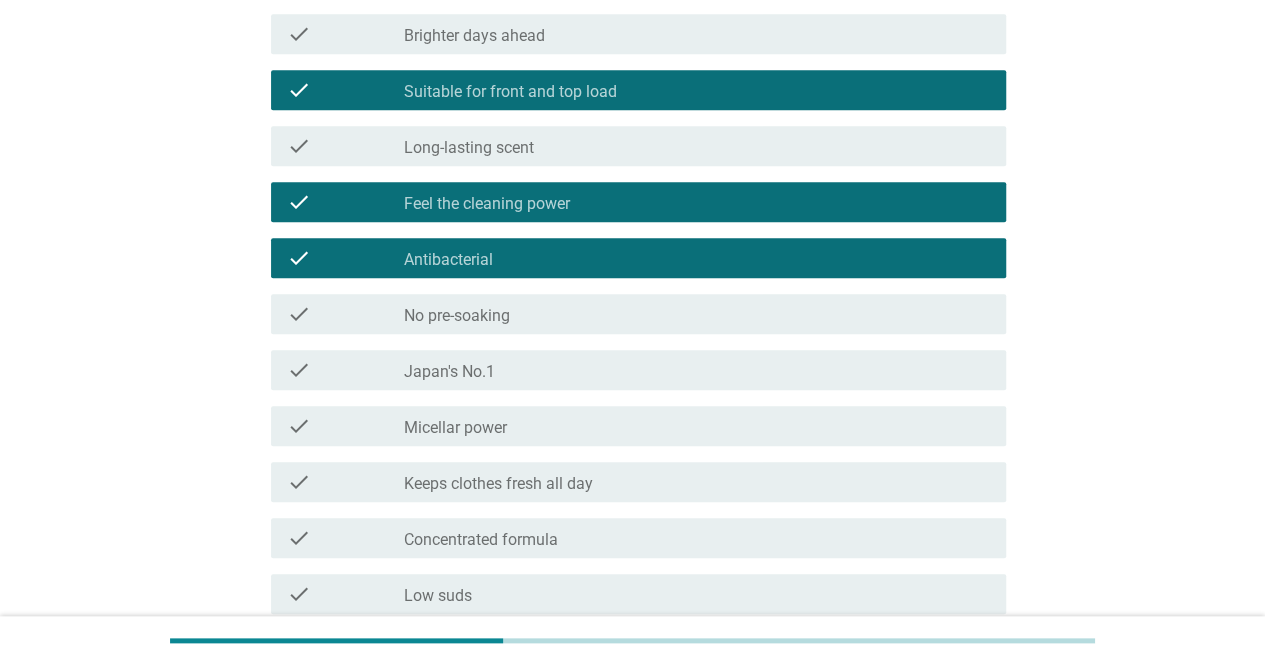 click on "Micellar power" at bounding box center [455, 428] 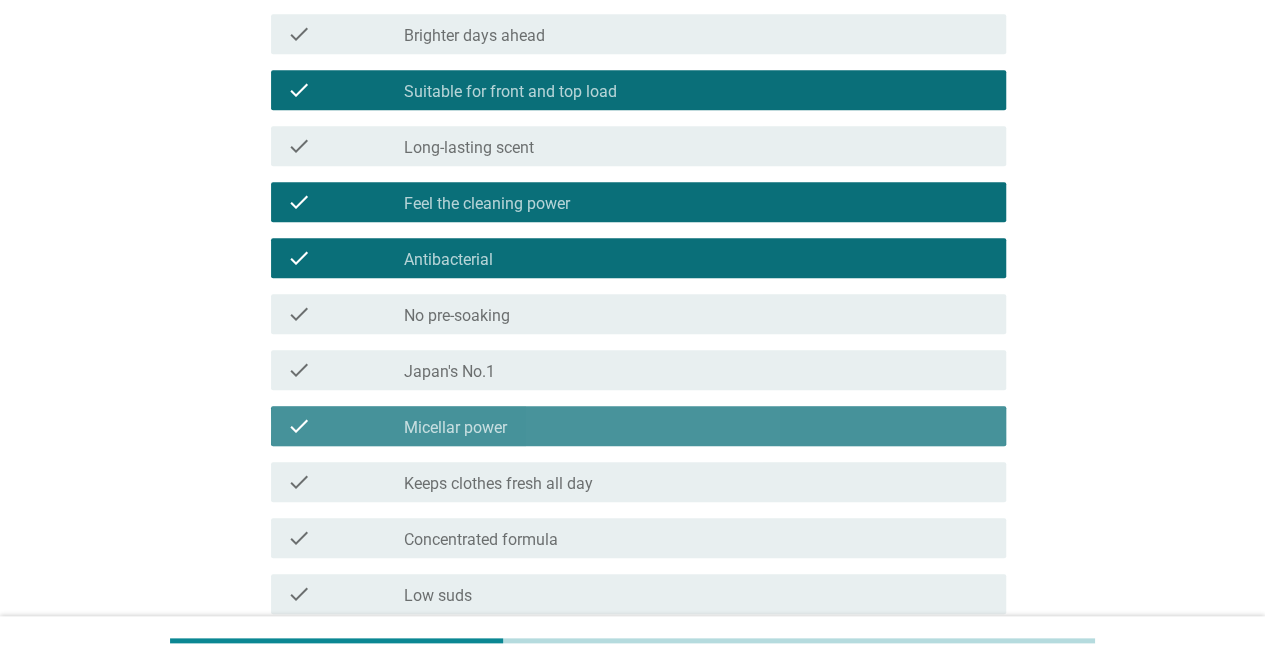 drag, startPoint x: 450, startPoint y: 362, endPoint x: 464, endPoint y: 371, distance: 16.643316 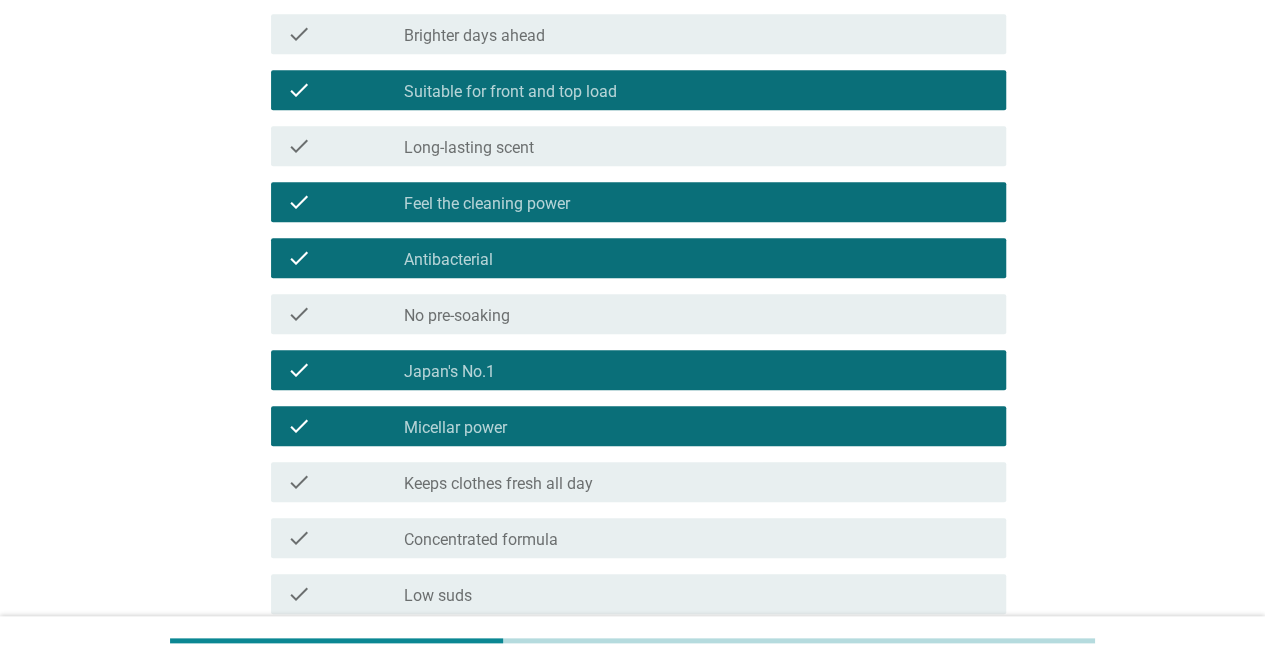 click on "check     check_box_outline_blank Keeps clothes fresh all day" at bounding box center [632, 482] 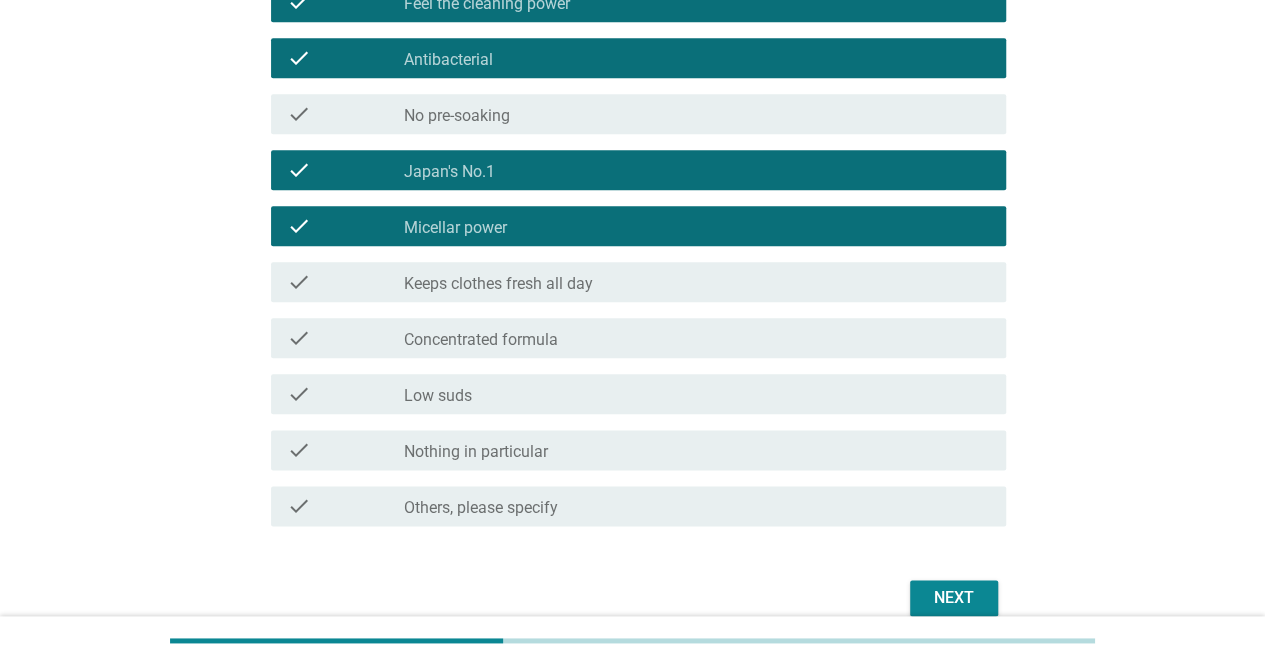 click on "check_box_outline_blank Low suds" at bounding box center (697, 394) 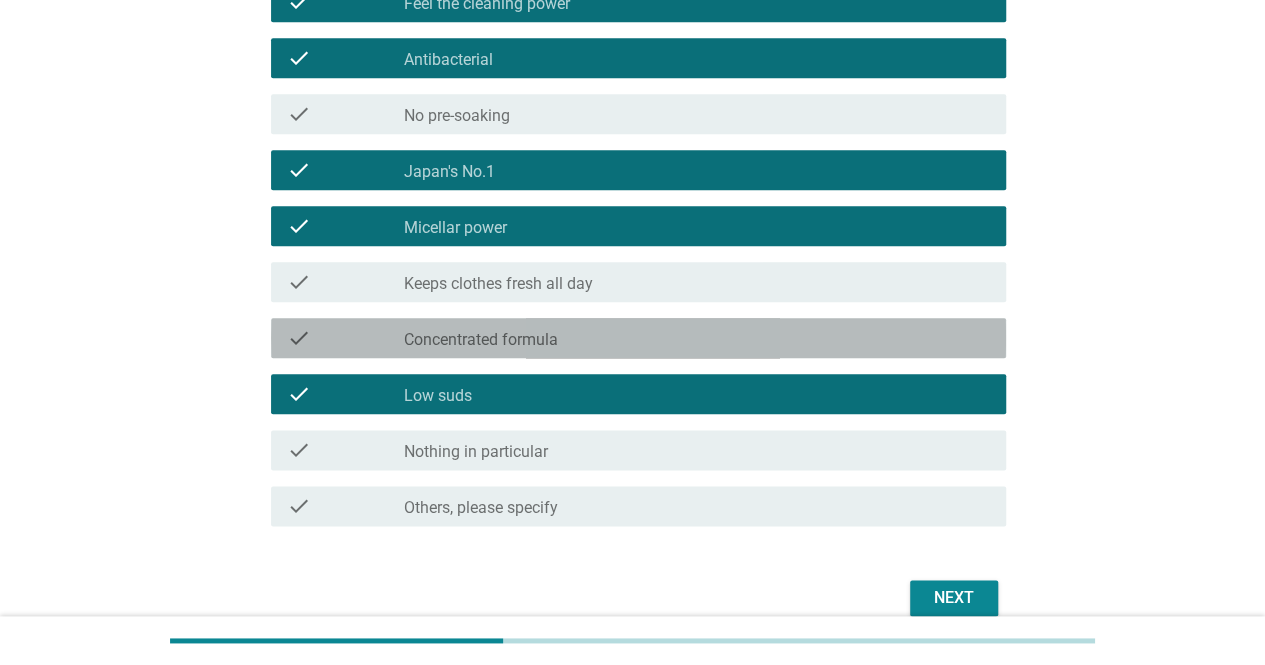 click on "Concentrated formula" at bounding box center [481, 340] 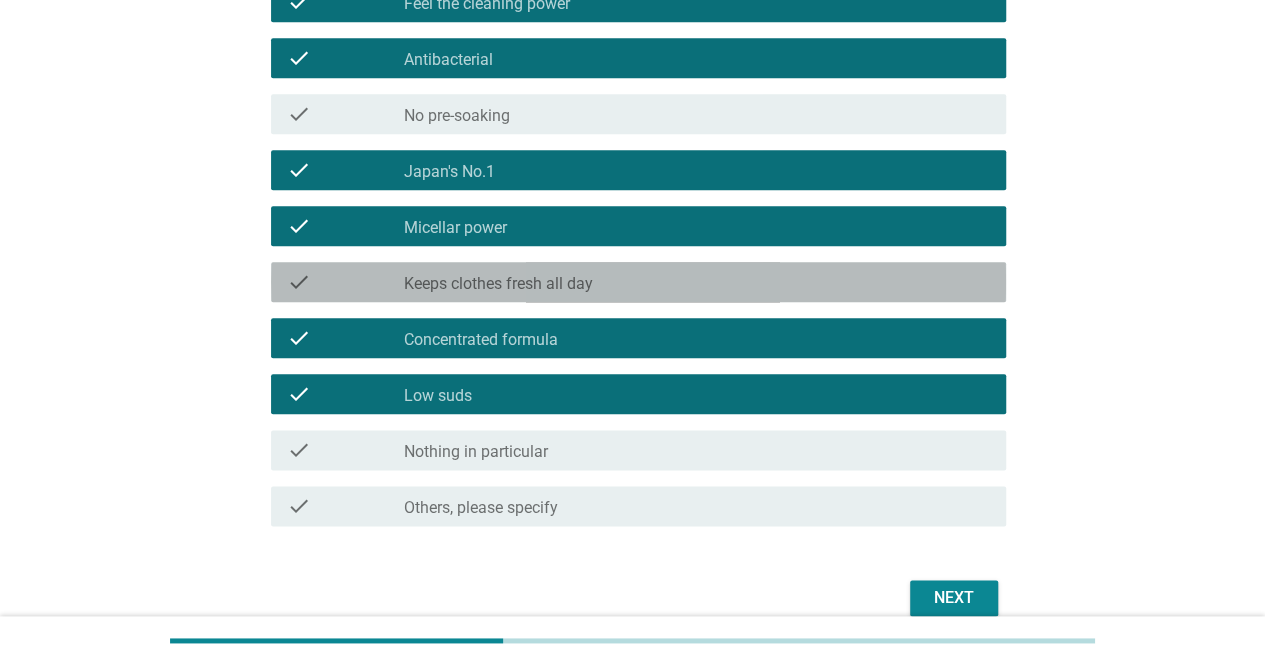 click on "Keeps clothes fresh all day" at bounding box center [498, 284] 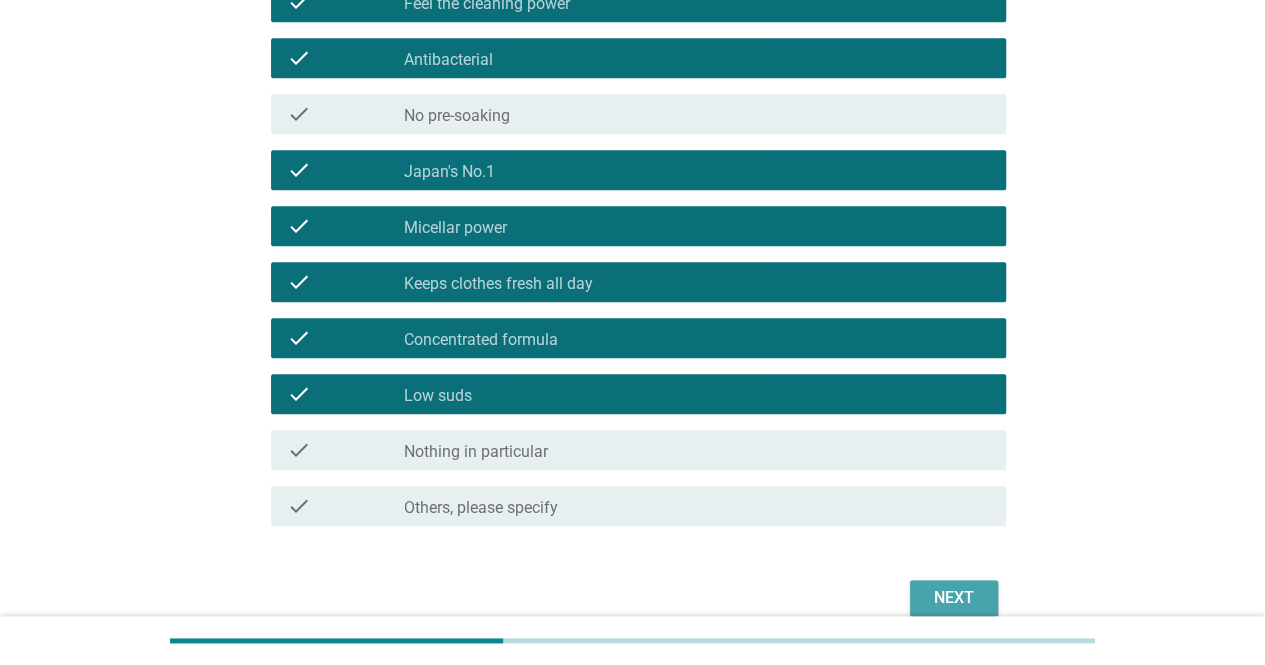 click on "Next" at bounding box center [954, 598] 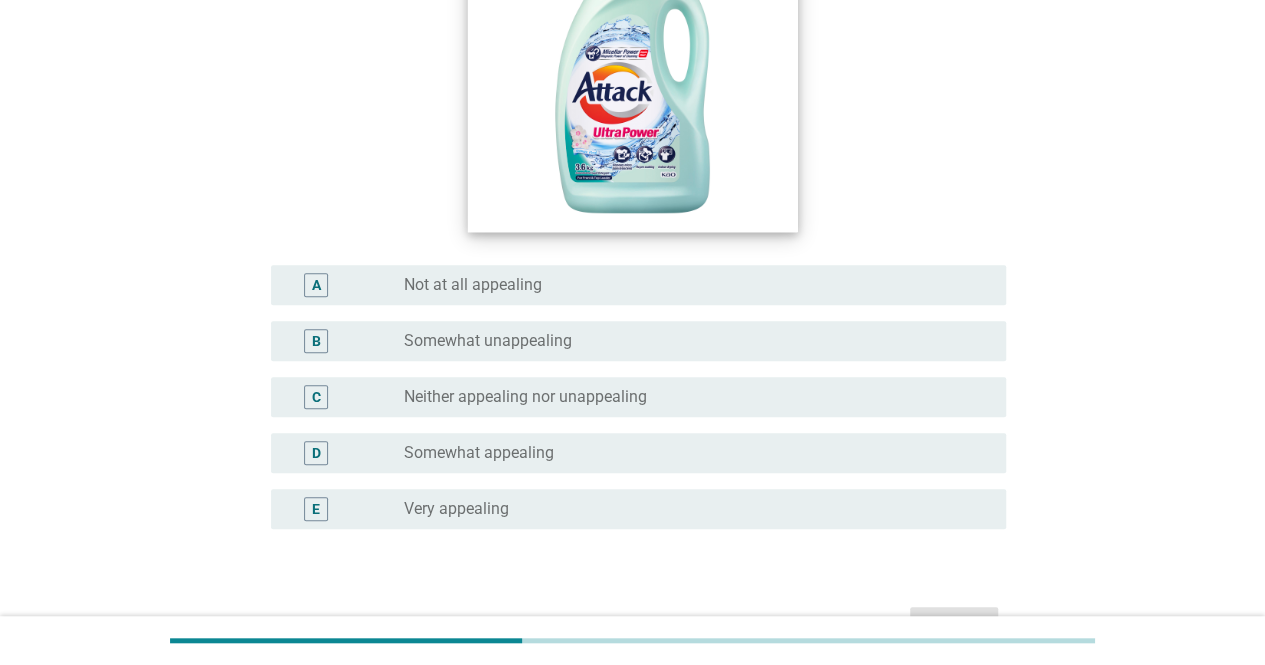 scroll, scrollTop: 500, scrollLeft: 0, axis: vertical 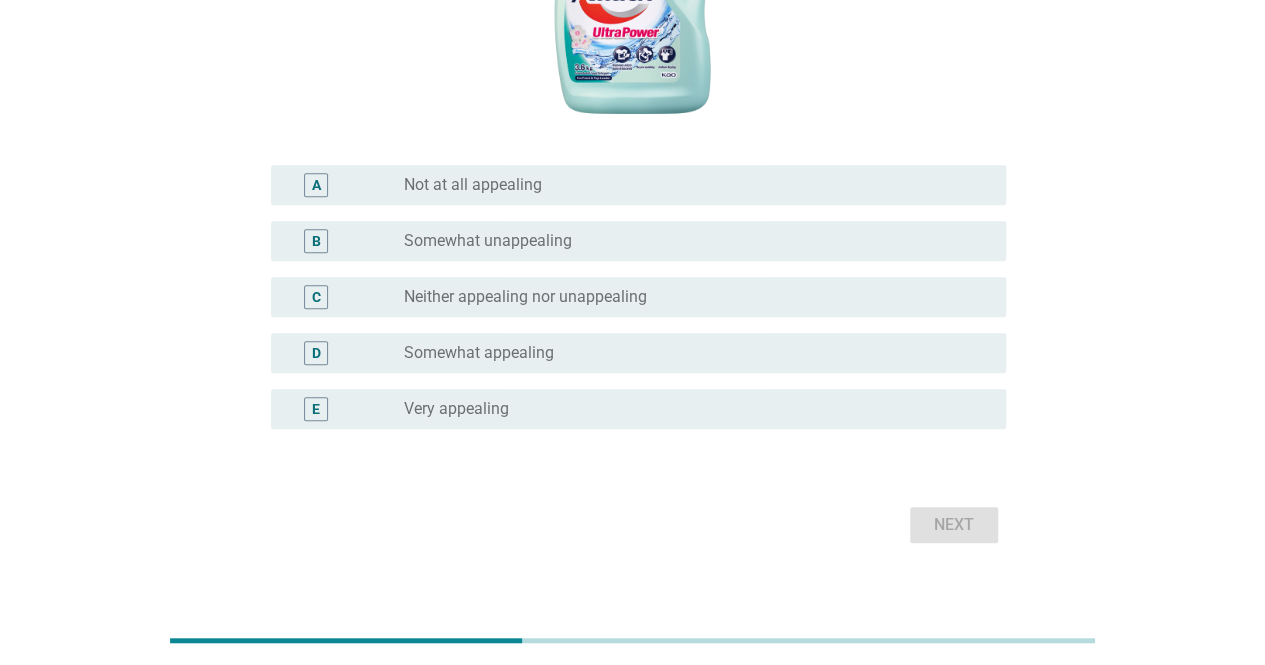 click on "radio_button_unchecked Very appealing" at bounding box center (689, 409) 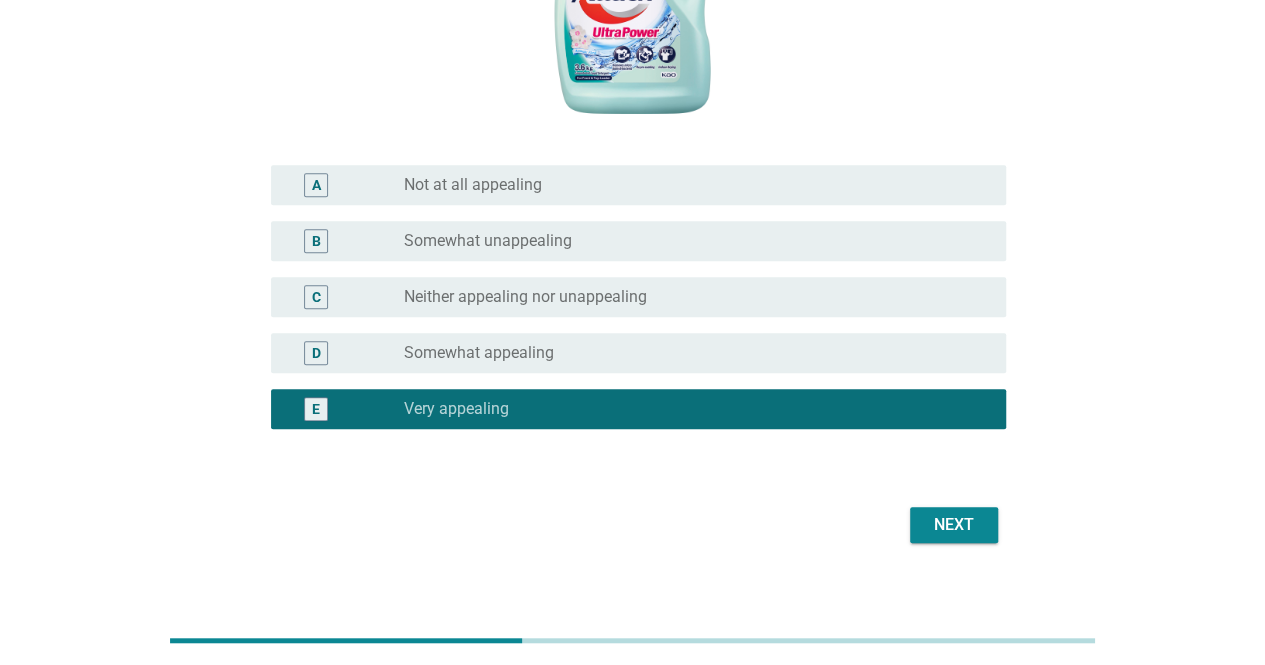 click on "Next" at bounding box center (954, 525) 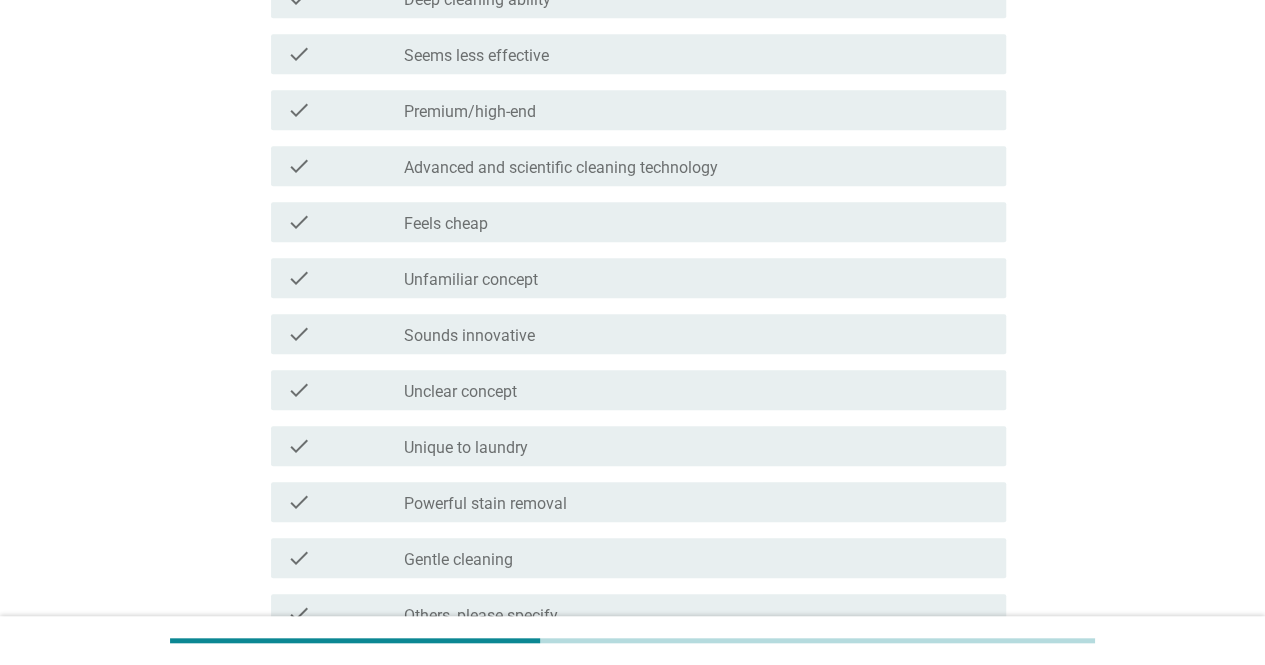 scroll, scrollTop: 0, scrollLeft: 0, axis: both 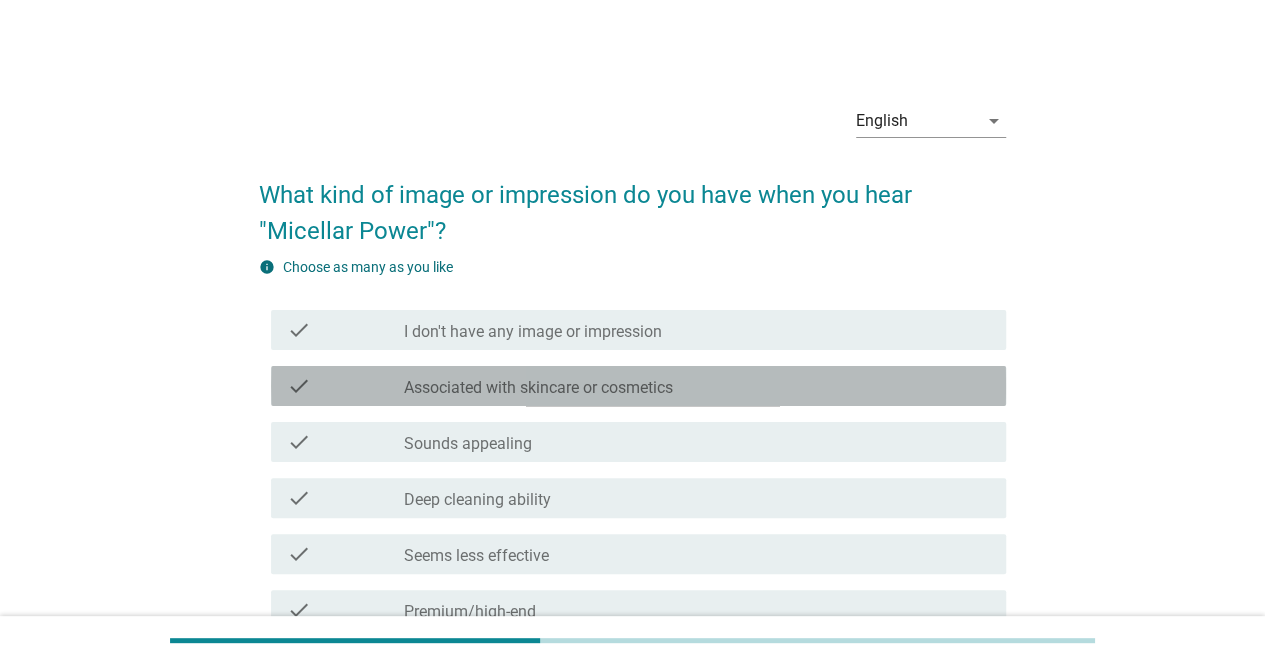 click on "Associated with skincare or cosmetics" at bounding box center [538, 388] 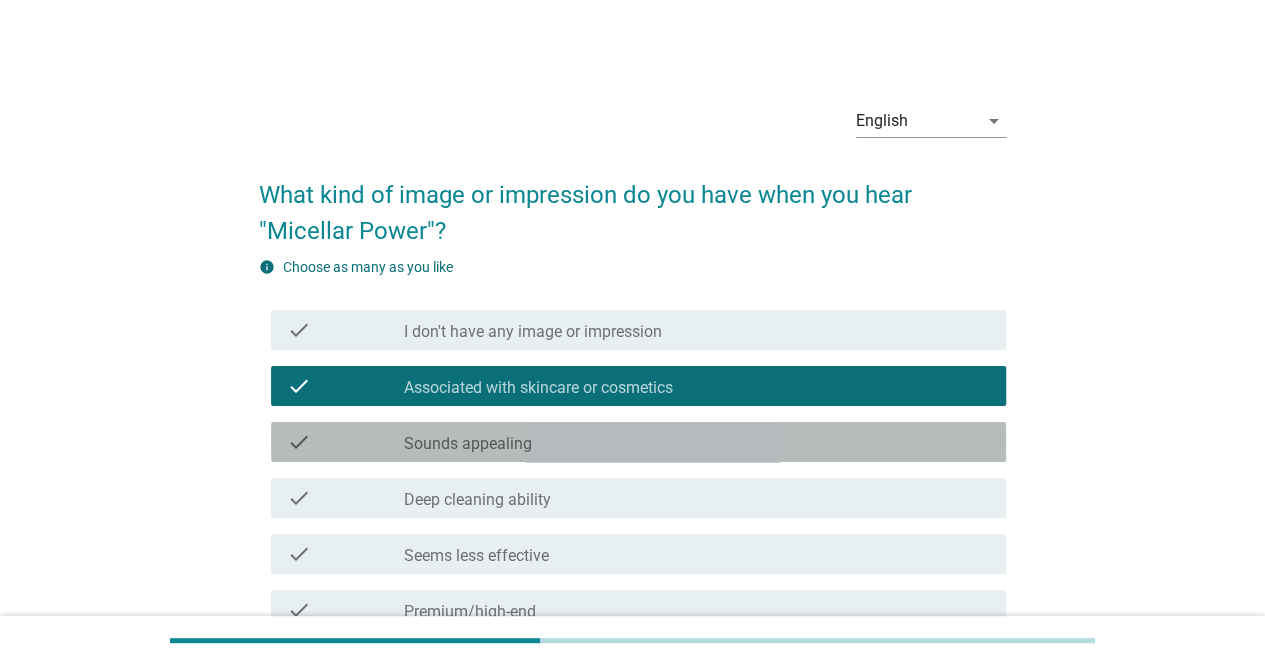 drag, startPoint x: 504, startPoint y: 437, endPoint x: 510, endPoint y: 511, distance: 74.24284 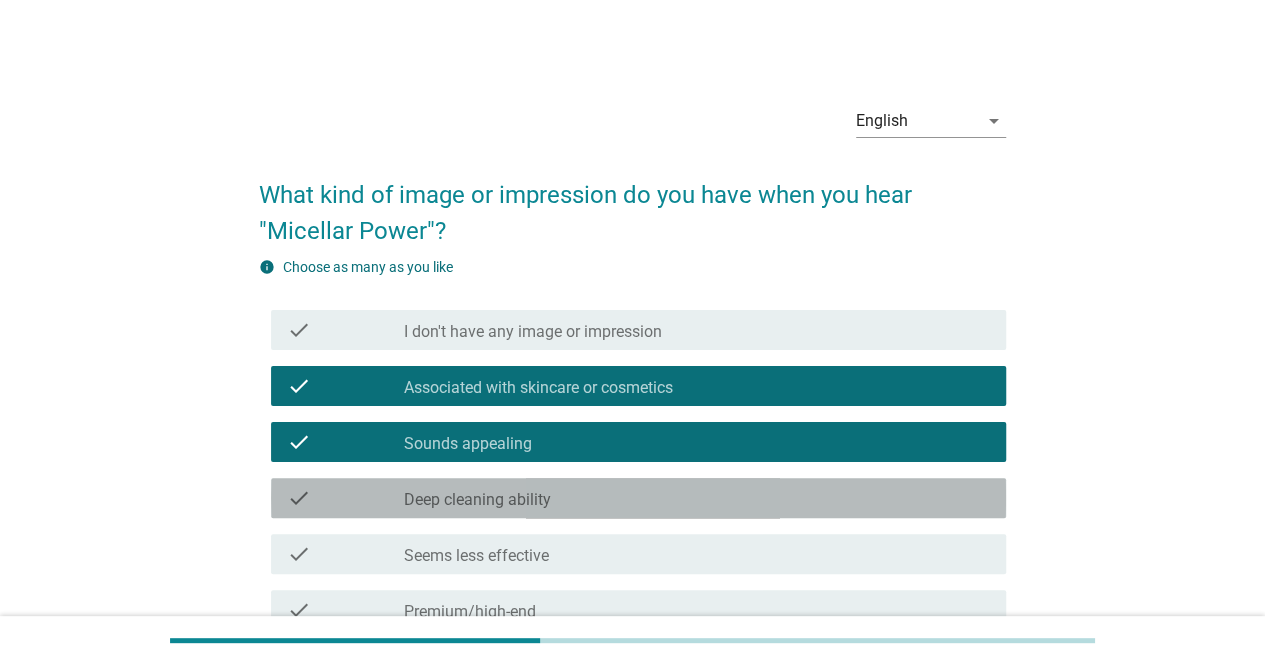 click on "check     check_box_outline_blank Deep cleaning ability" at bounding box center [638, 498] 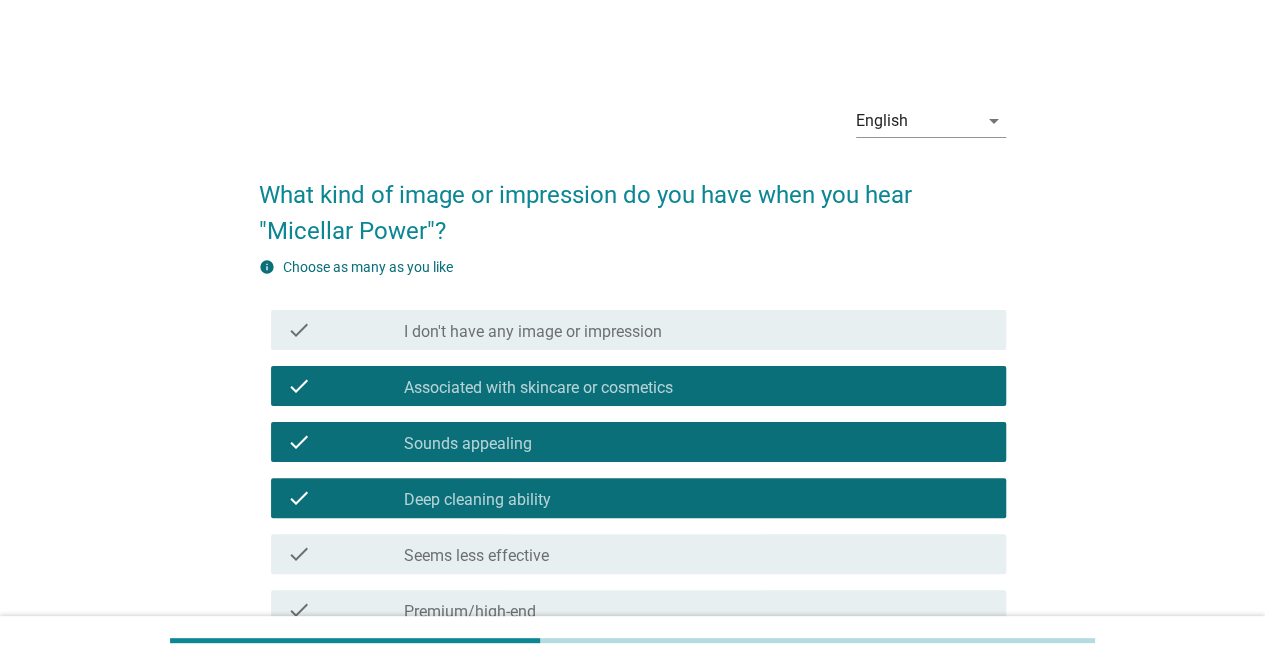 scroll, scrollTop: 300, scrollLeft: 0, axis: vertical 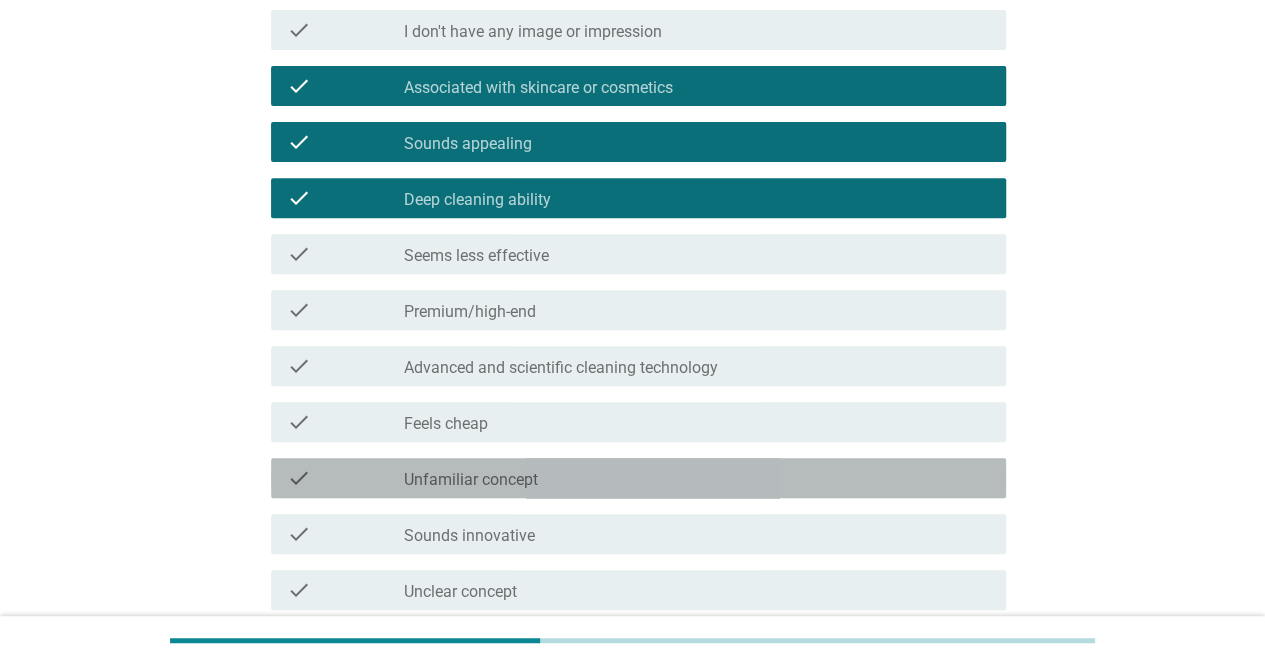 click on "check     check_box_outline_blank Unfamiliar concept" at bounding box center [638, 478] 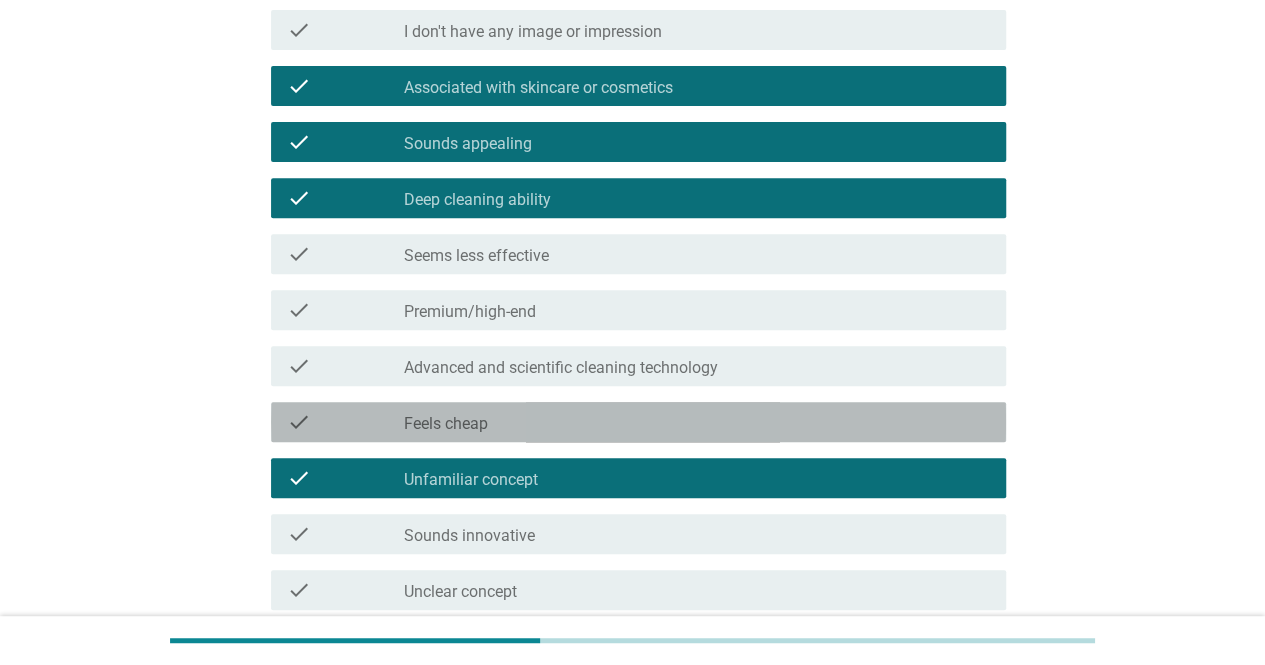 drag, startPoint x: 509, startPoint y: 413, endPoint x: 523, endPoint y: 331, distance: 83.18654 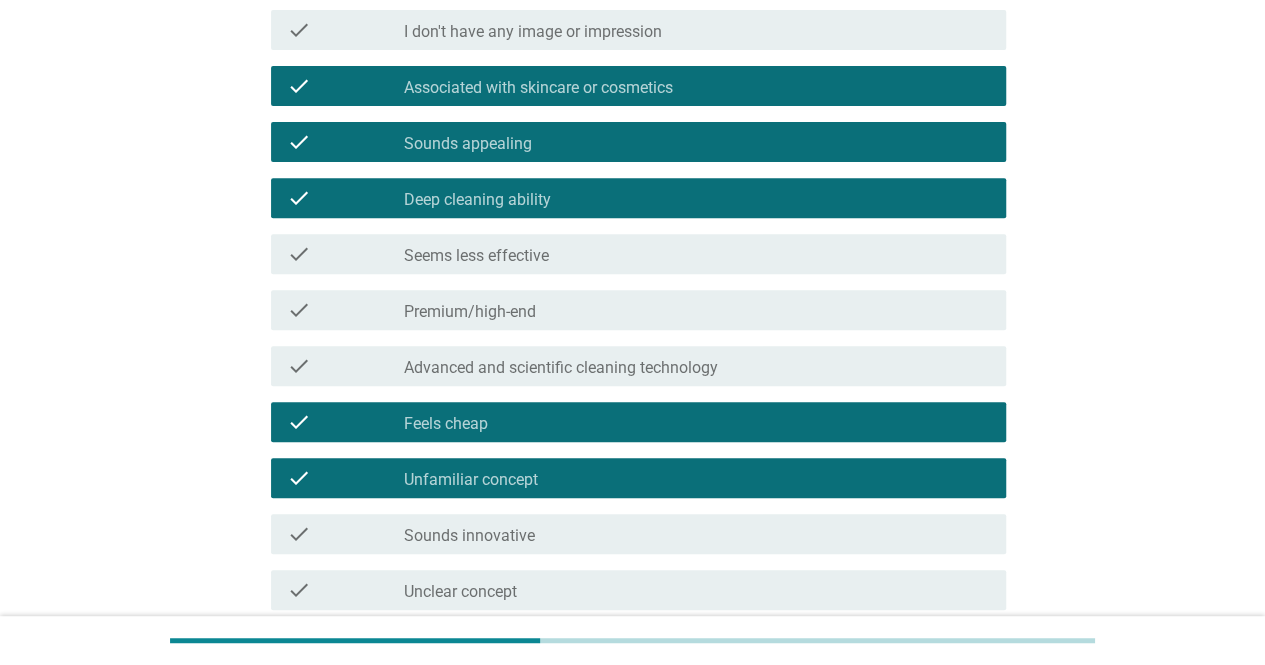drag, startPoint x: 526, startPoint y: 295, endPoint x: 530, endPoint y: 283, distance: 12.649111 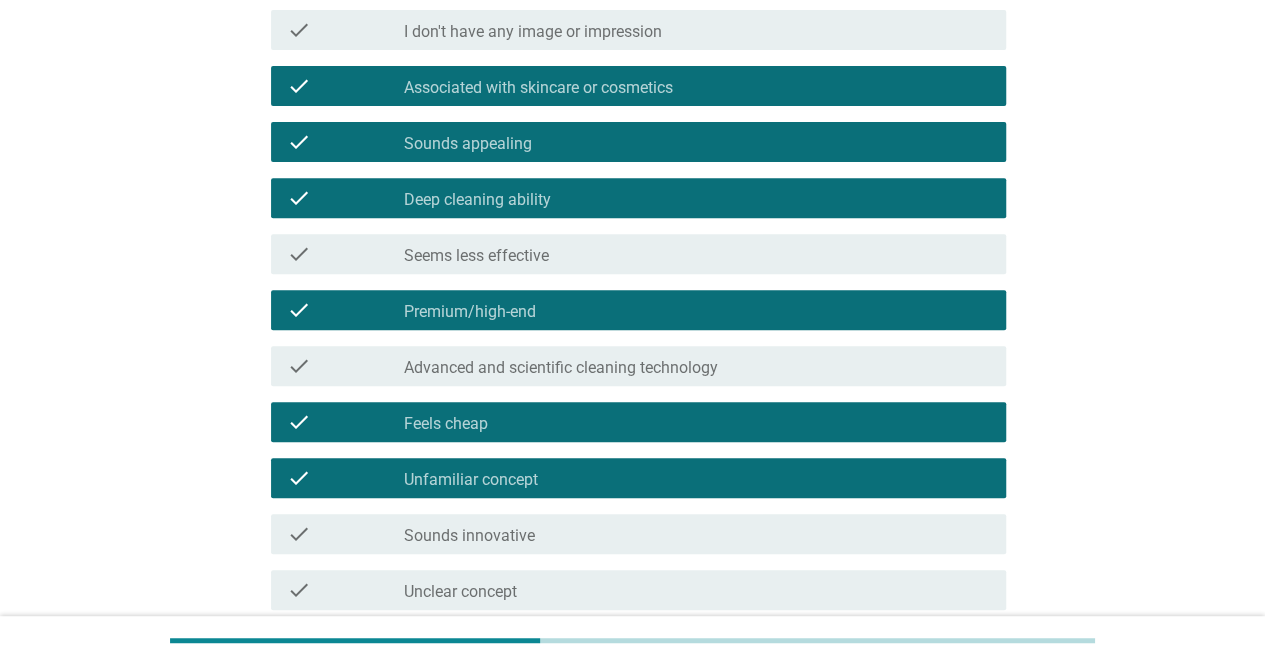 click on "Seems less effective" at bounding box center [476, 256] 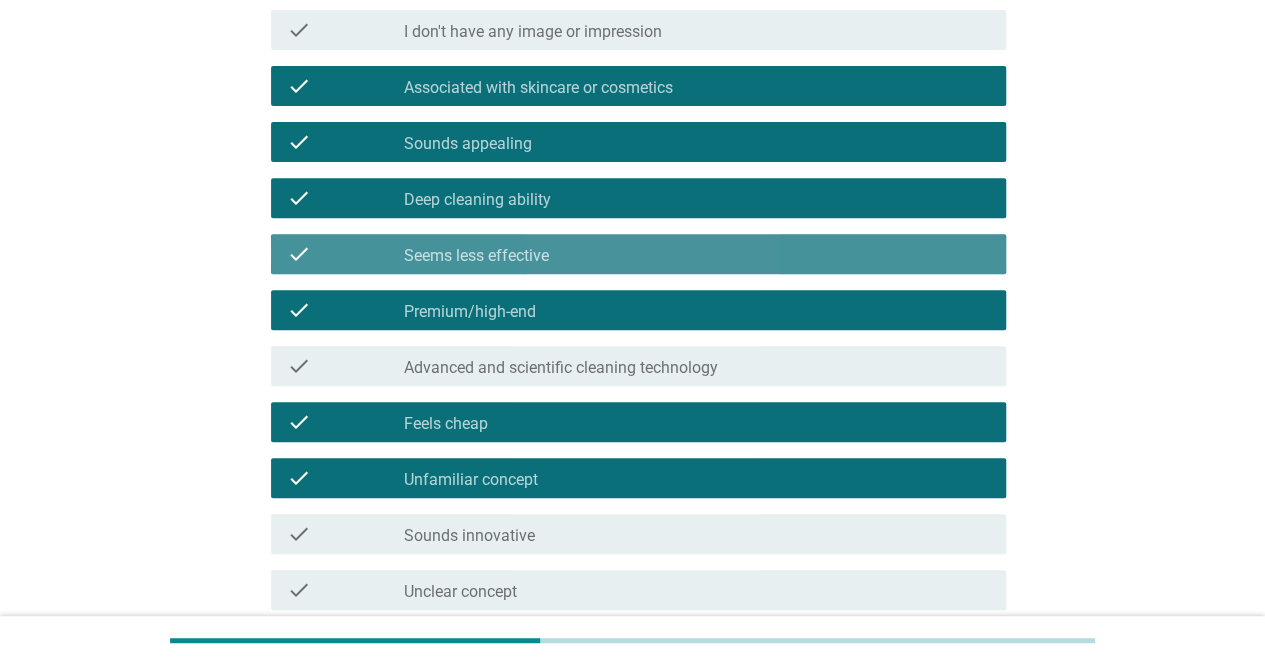 click on "Advanced and scientific cleaning technology" at bounding box center (561, 368) 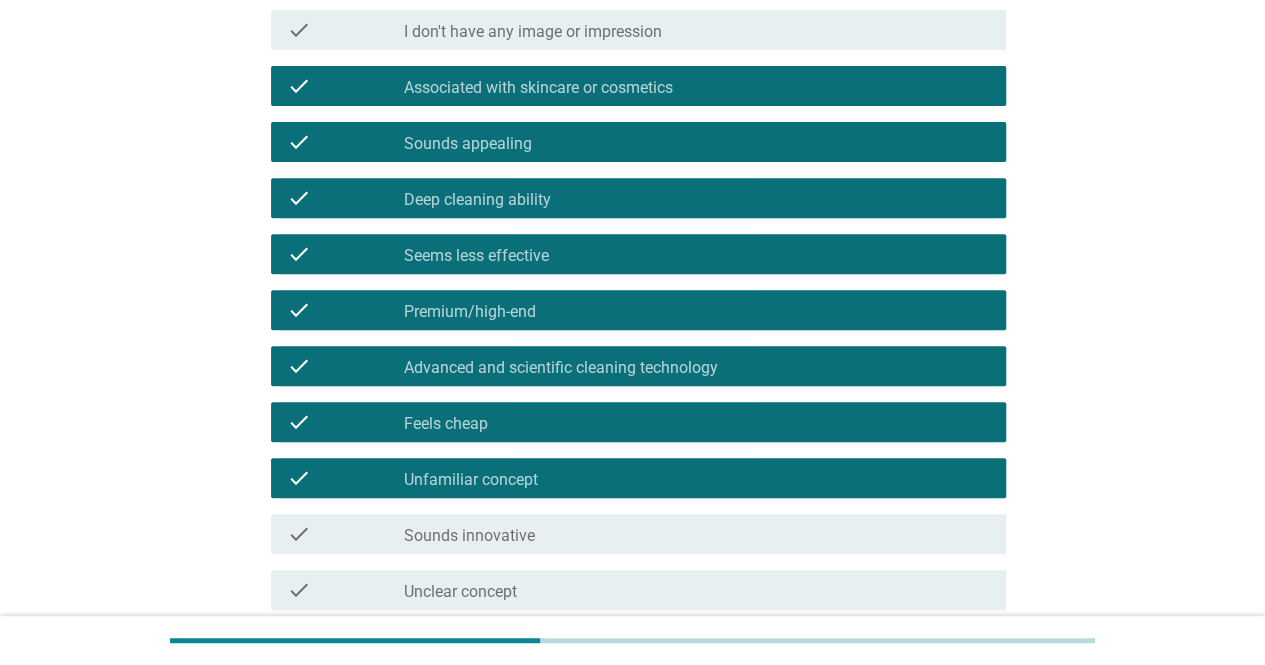 scroll, scrollTop: 700, scrollLeft: 0, axis: vertical 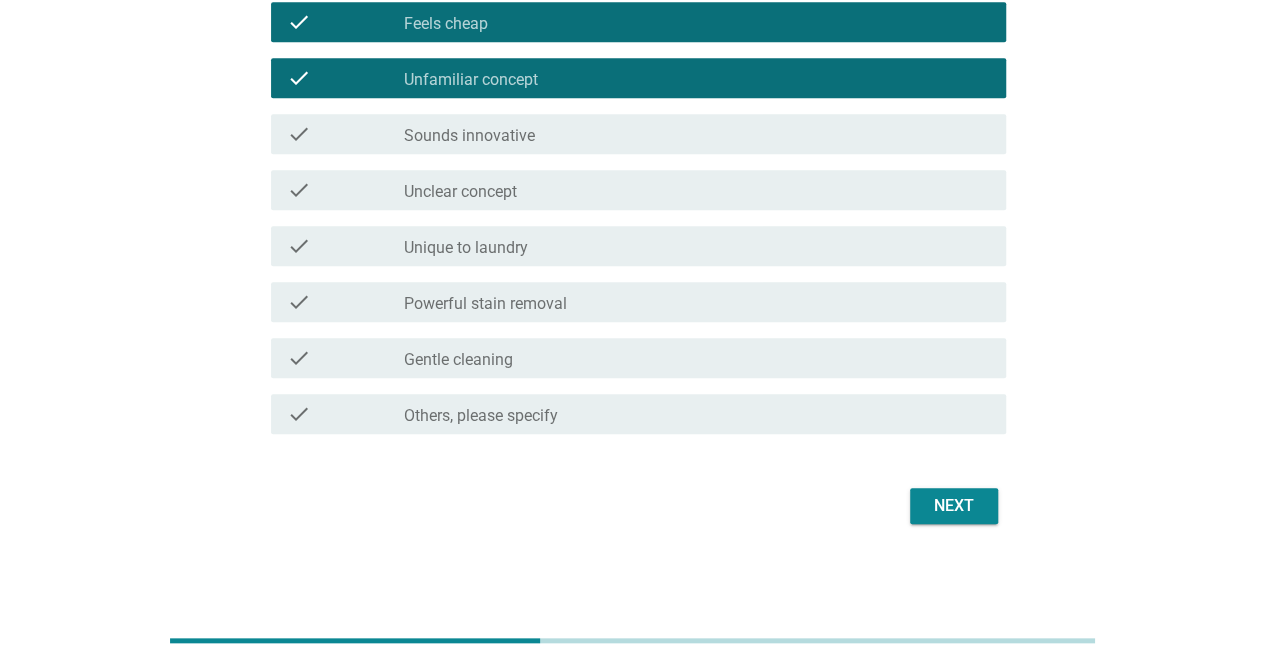 click on "check     check_box_outline_blank Gentle cleaning" at bounding box center (632, 358) 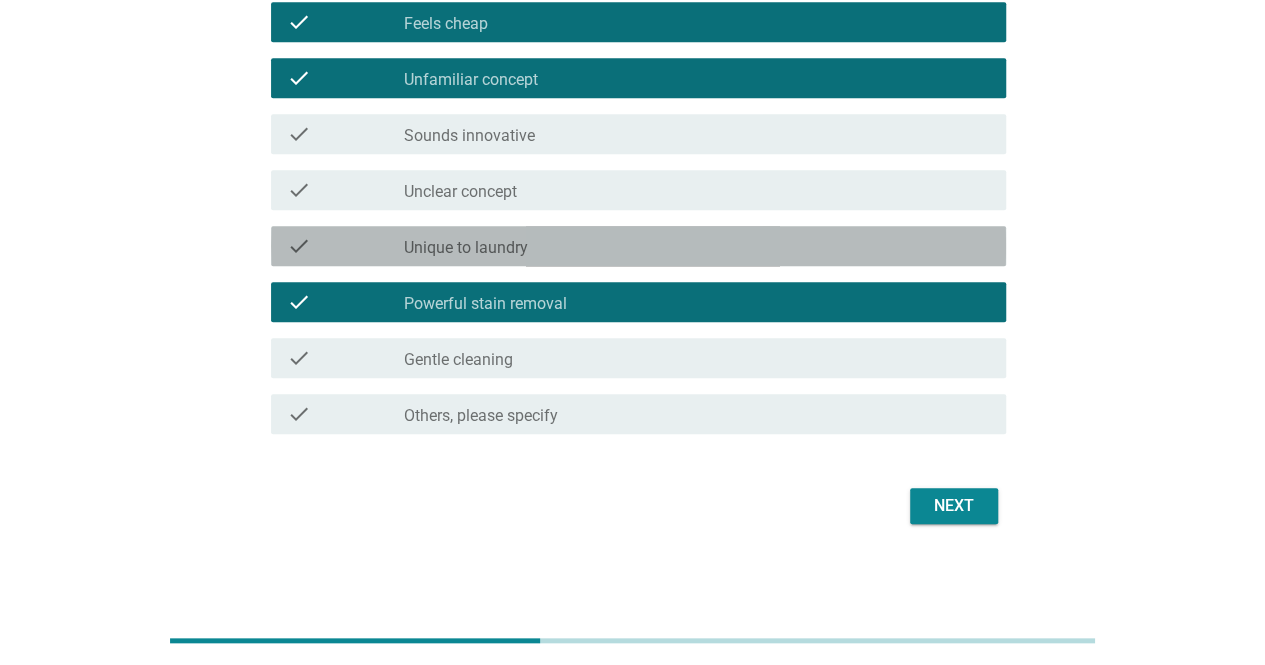 click on "check_box_outline_blank Unique to laundry" at bounding box center [697, 246] 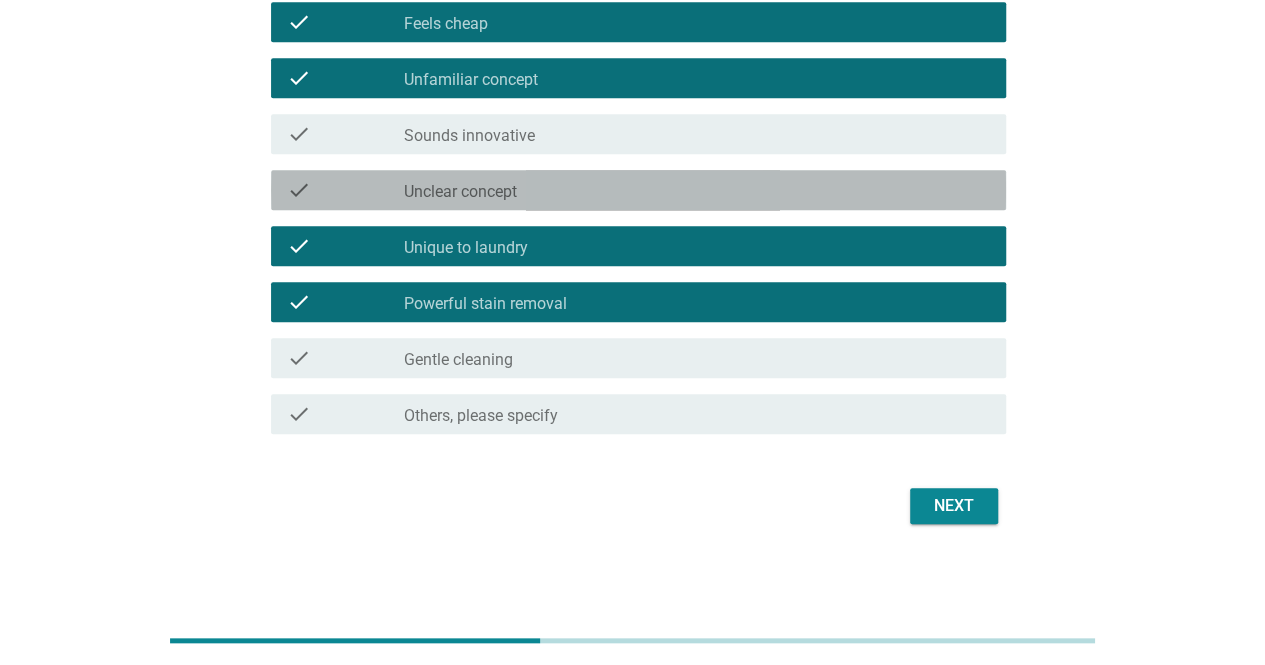 drag, startPoint x: 560, startPoint y: 189, endPoint x: 568, endPoint y: 143, distance: 46.69047 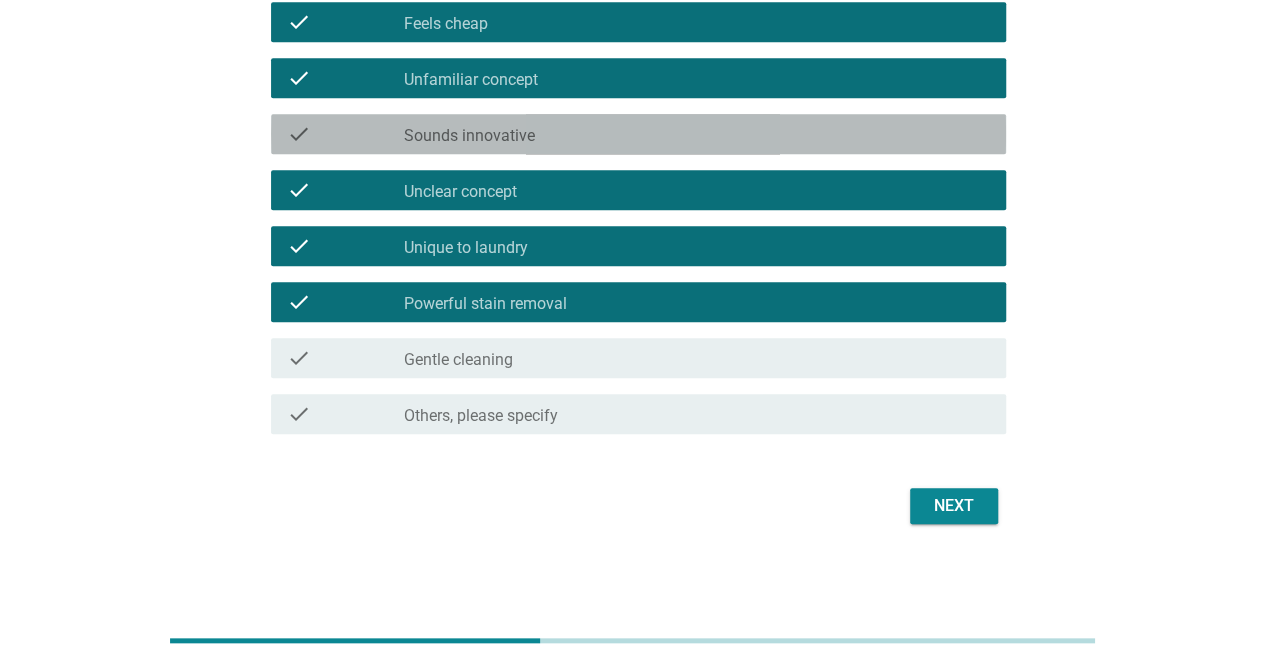click on "check_box_outline_blank Sounds innovative" at bounding box center (697, 134) 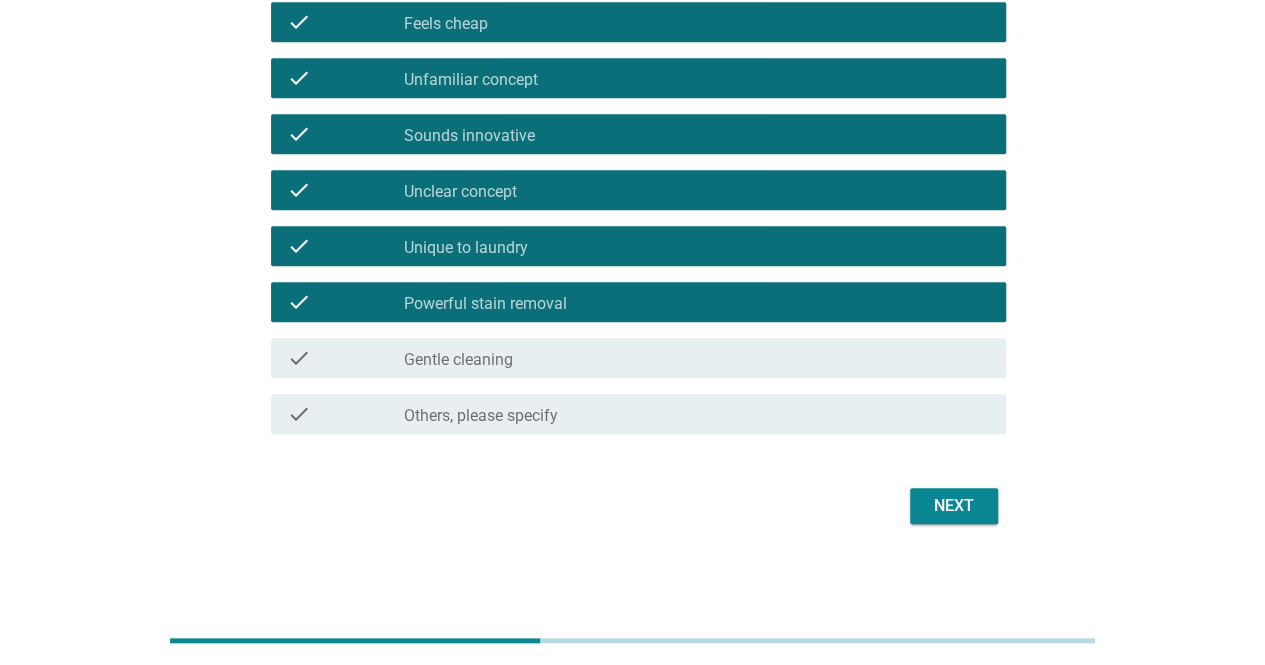 click on "Next" at bounding box center (954, 506) 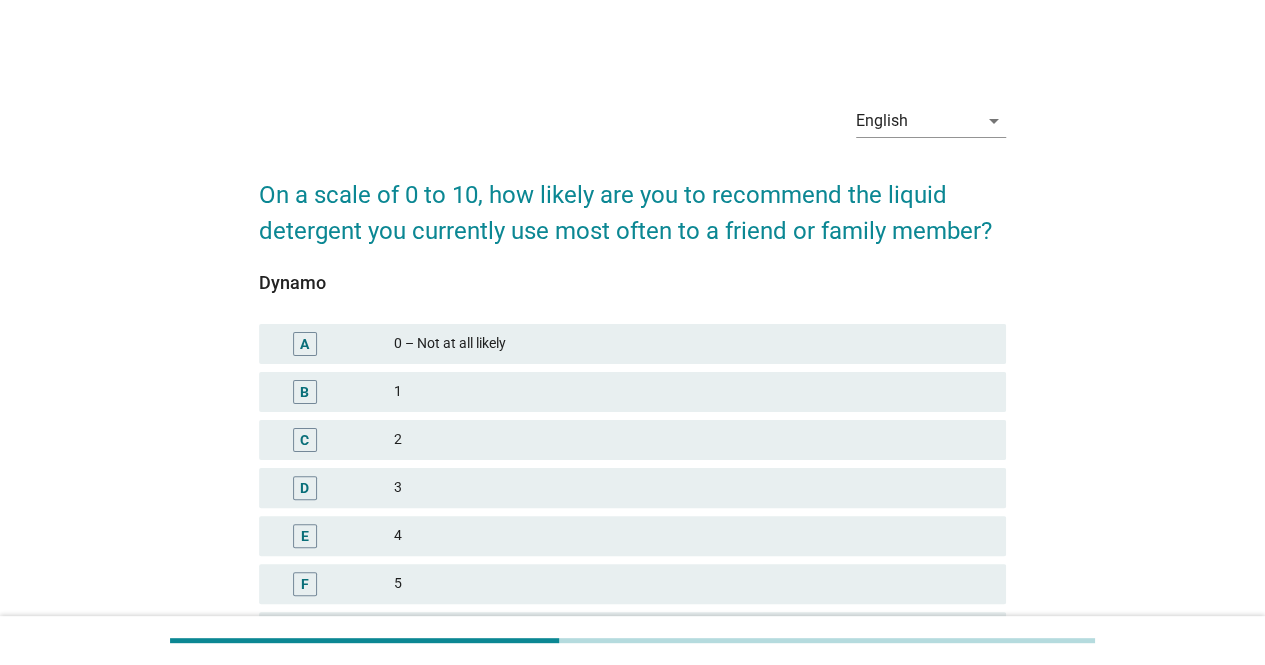 scroll, scrollTop: 396, scrollLeft: 0, axis: vertical 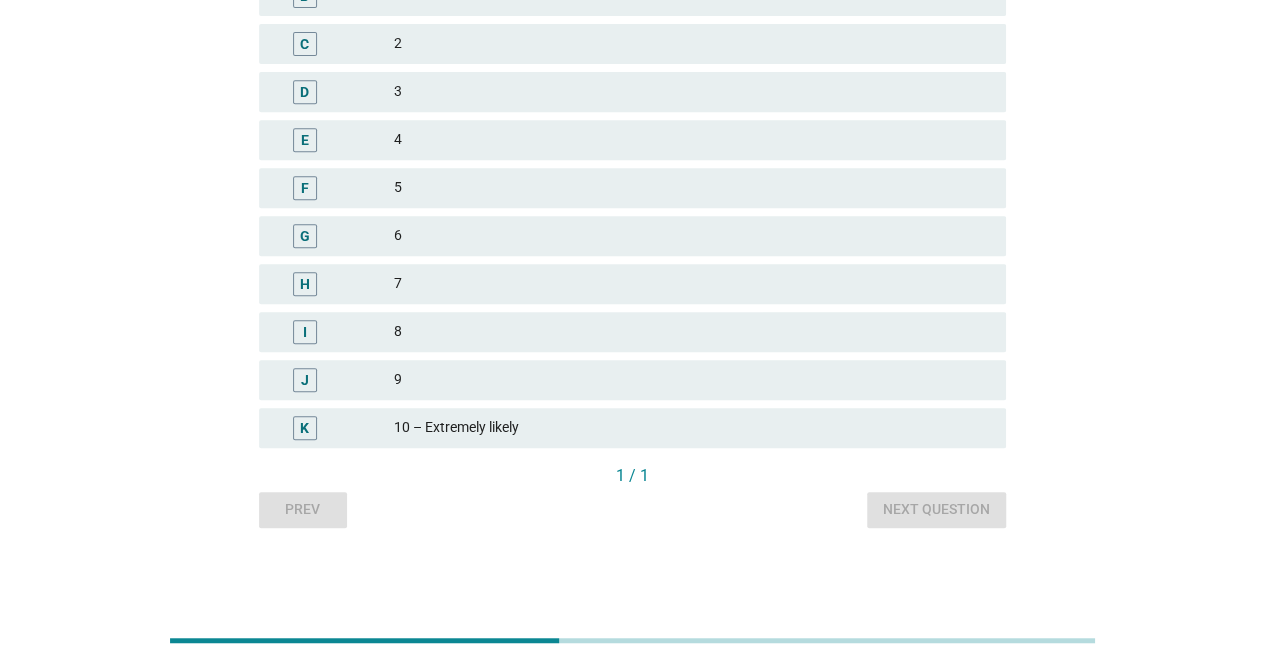 click on "10 – Extremely likely" at bounding box center [692, 428] 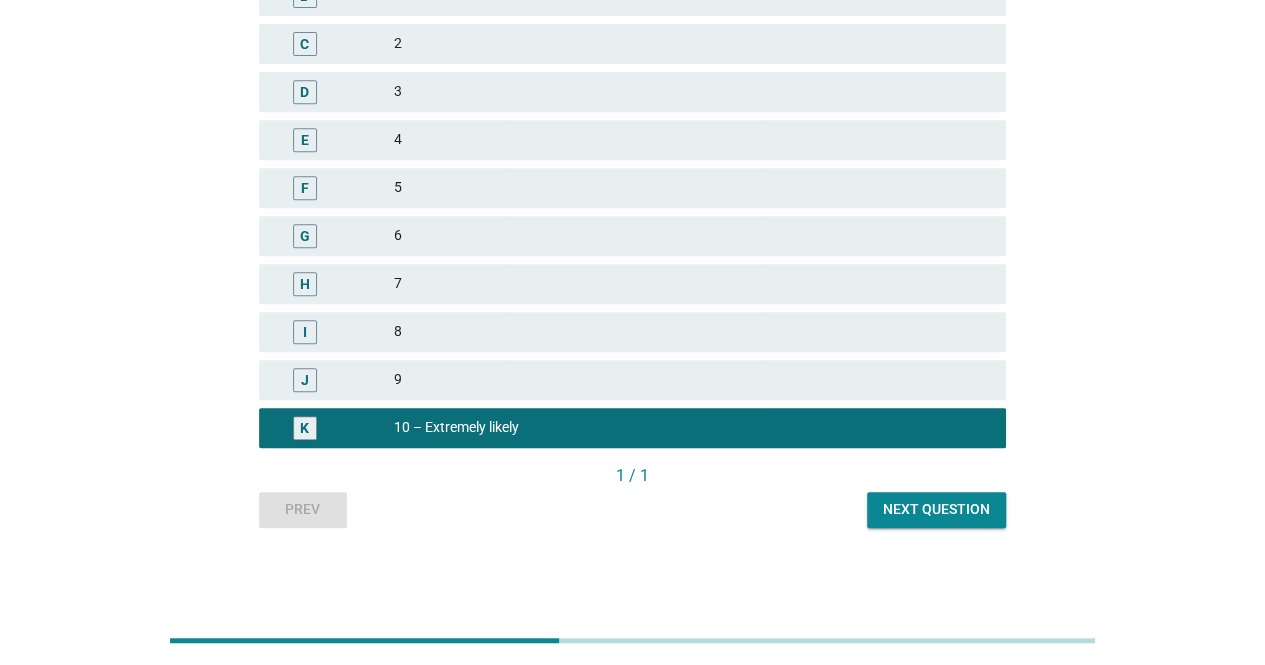 click on "Next question" at bounding box center (936, 510) 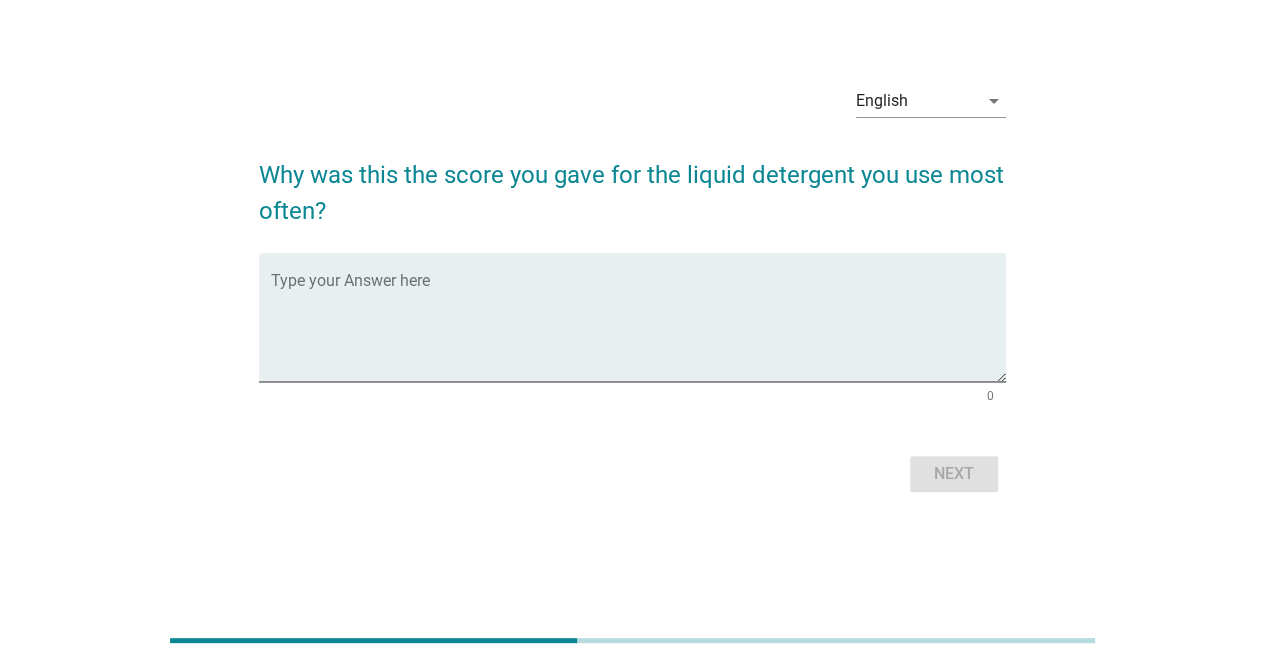scroll, scrollTop: 0, scrollLeft: 0, axis: both 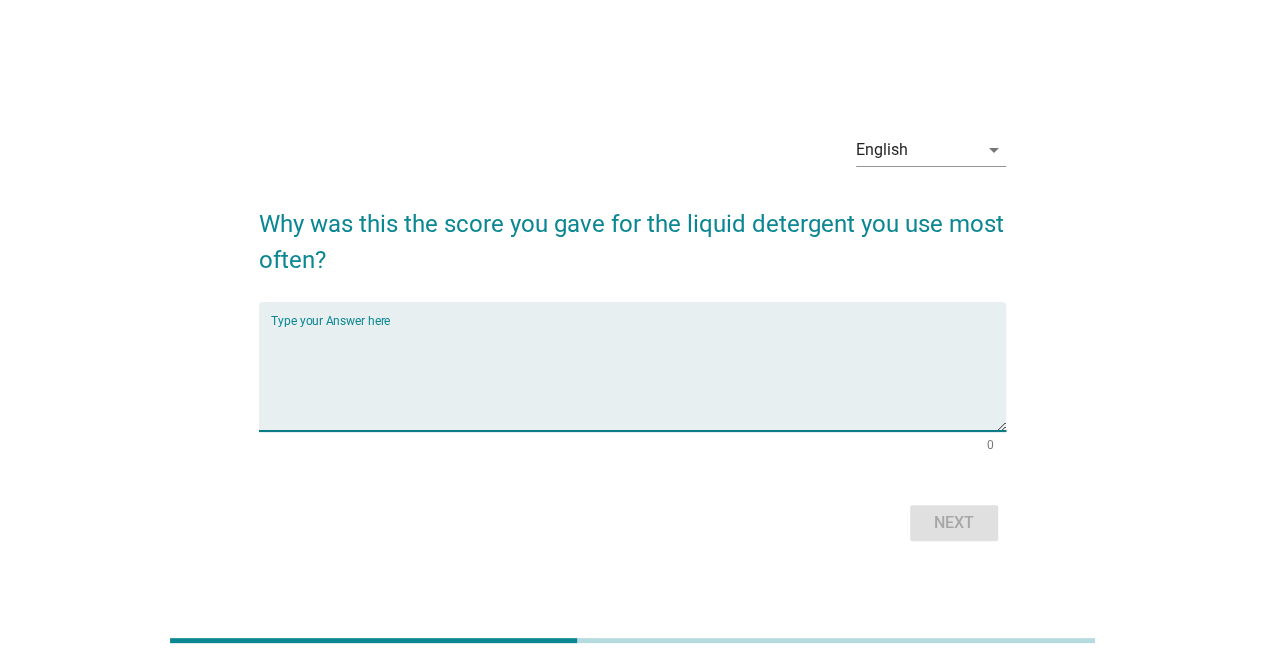 click at bounding box center [638, 378] 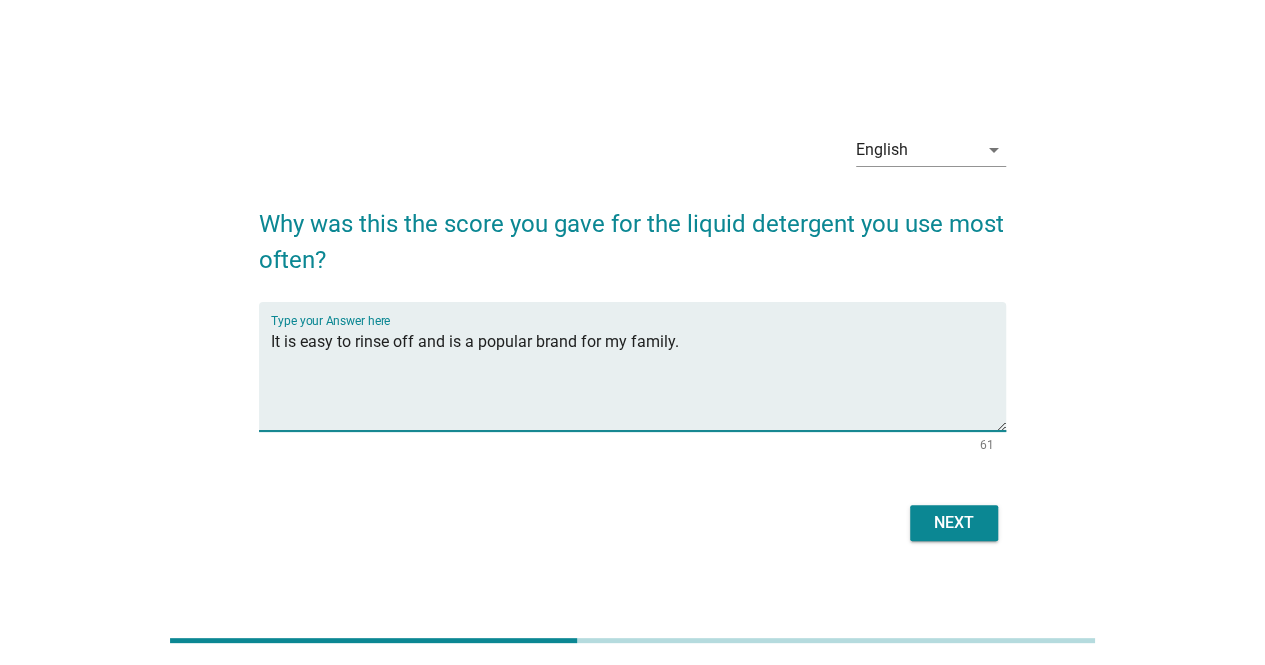 type on "It is easy to rinse off and is a popular brand for my family." 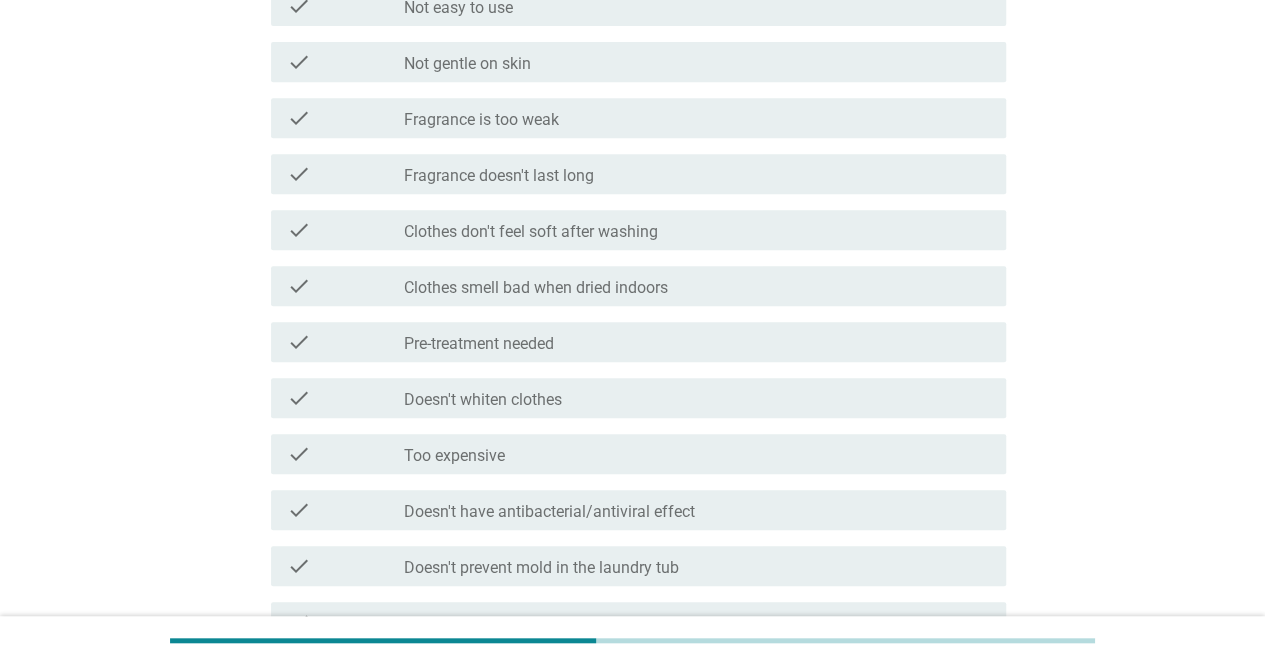 scroll, scrollTop: 500, scrollLeft: 0, axis: vertical 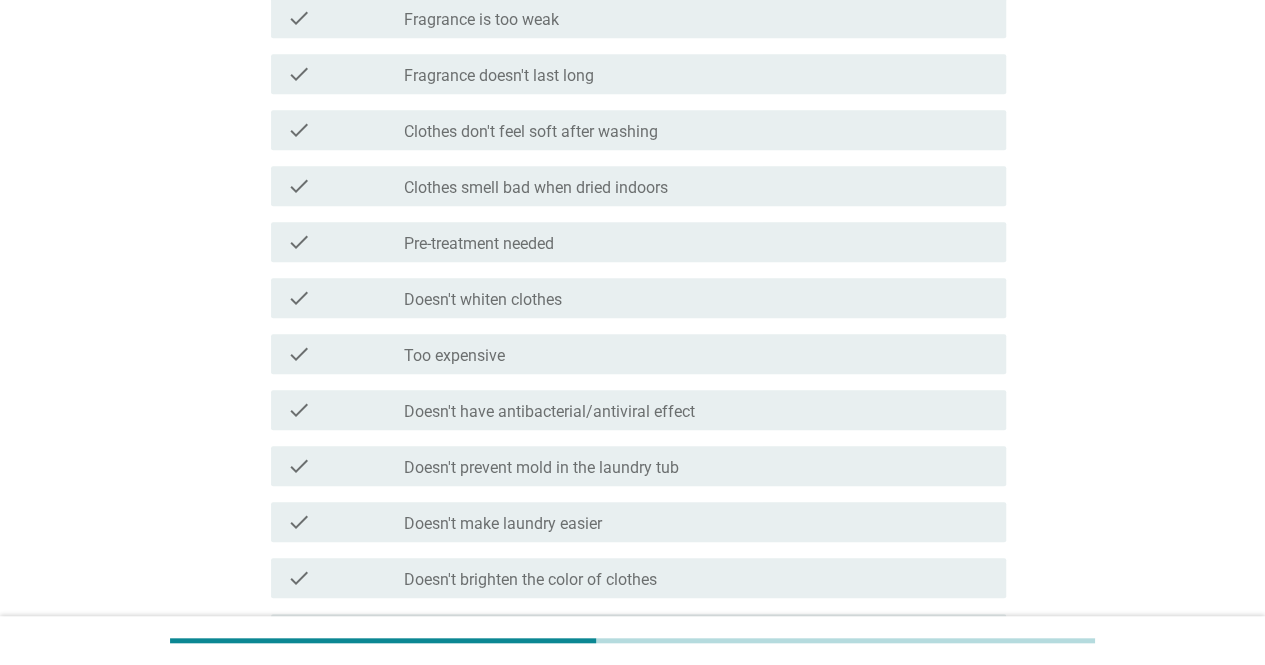 click on "check_box_outline_blank Too expensive" at bounding box center [697, 354] 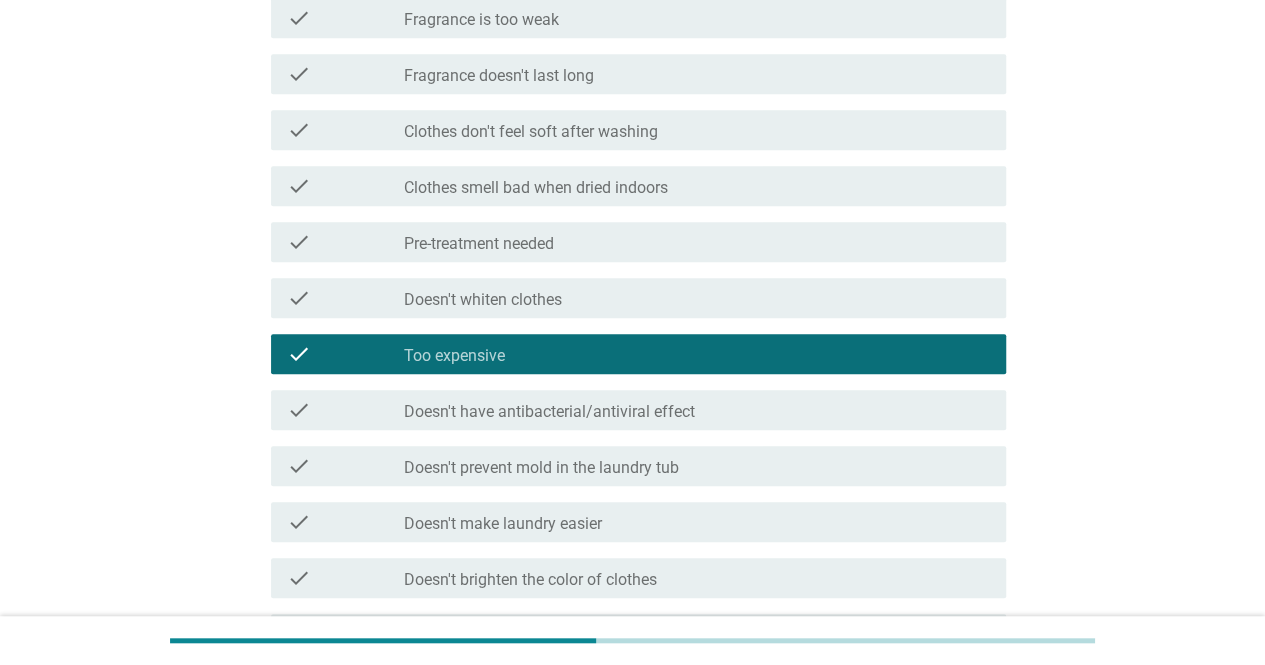 scroll, scrollTop: 1002, scrollLeft: 0, axis: vertical 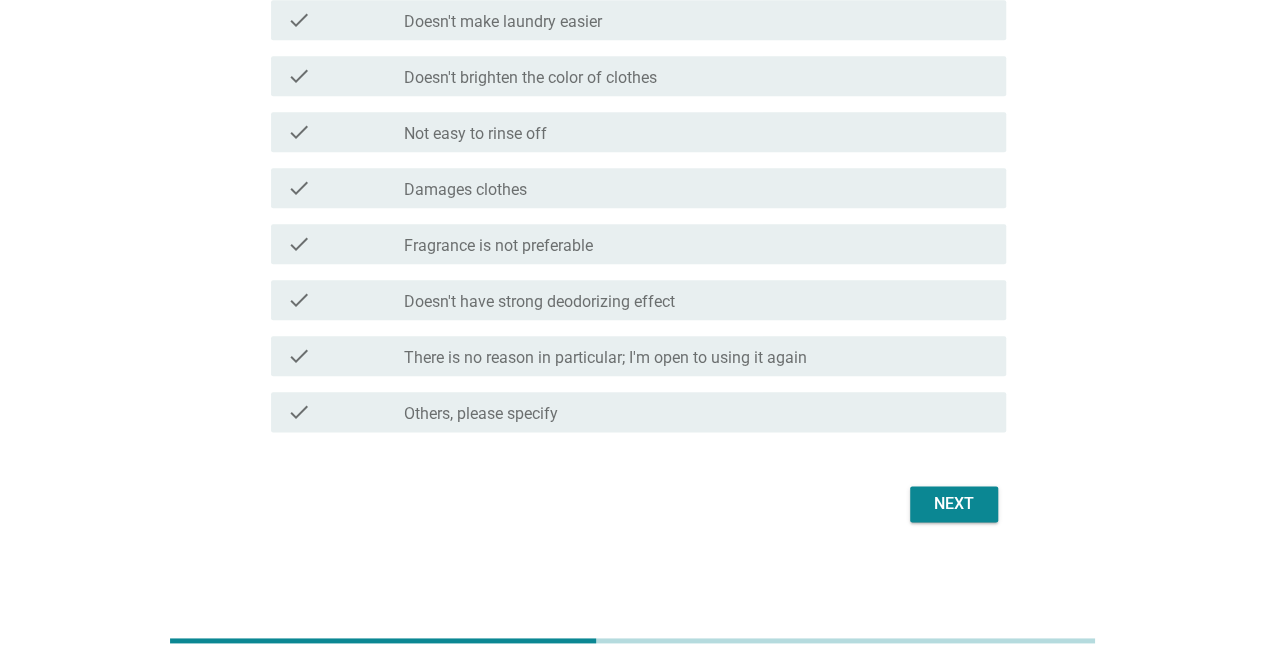 click on "There is no reason in particular; I'm open to using it again" at bounding box center [605, 358] 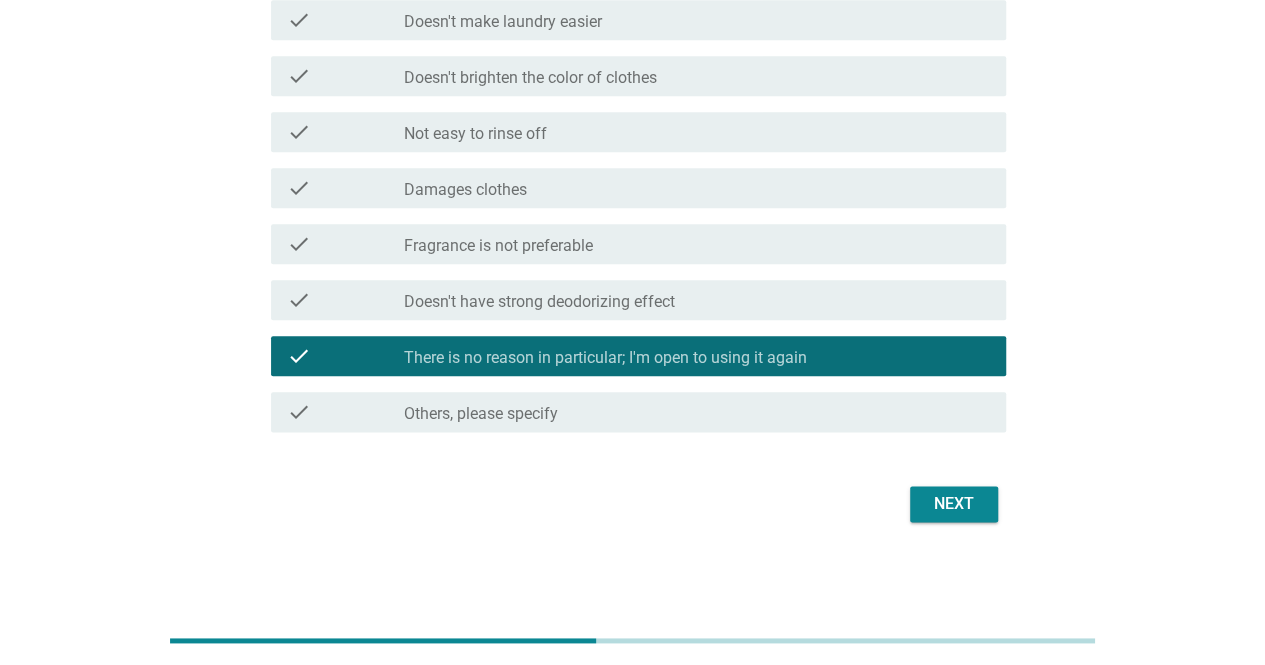 click on "check_box_outline_blank Doesn't have strong deodorizing effect" at bounding box center (697, 300) 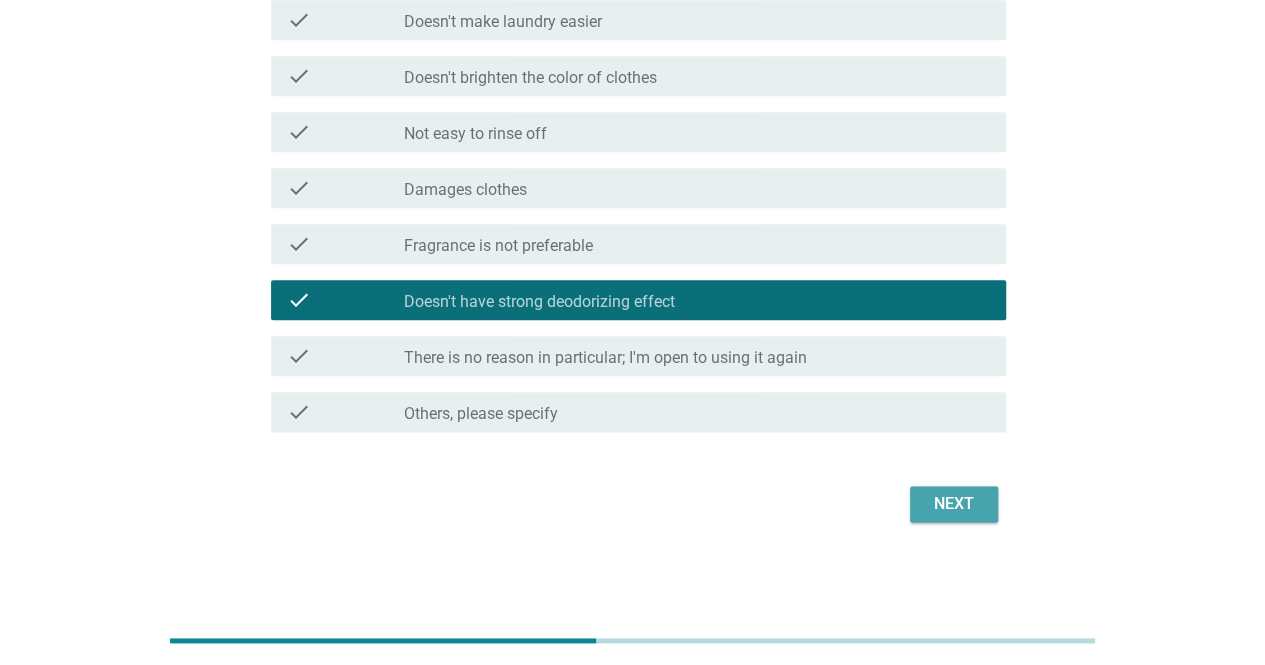 click on "Next" at bounding box center (954, 504) 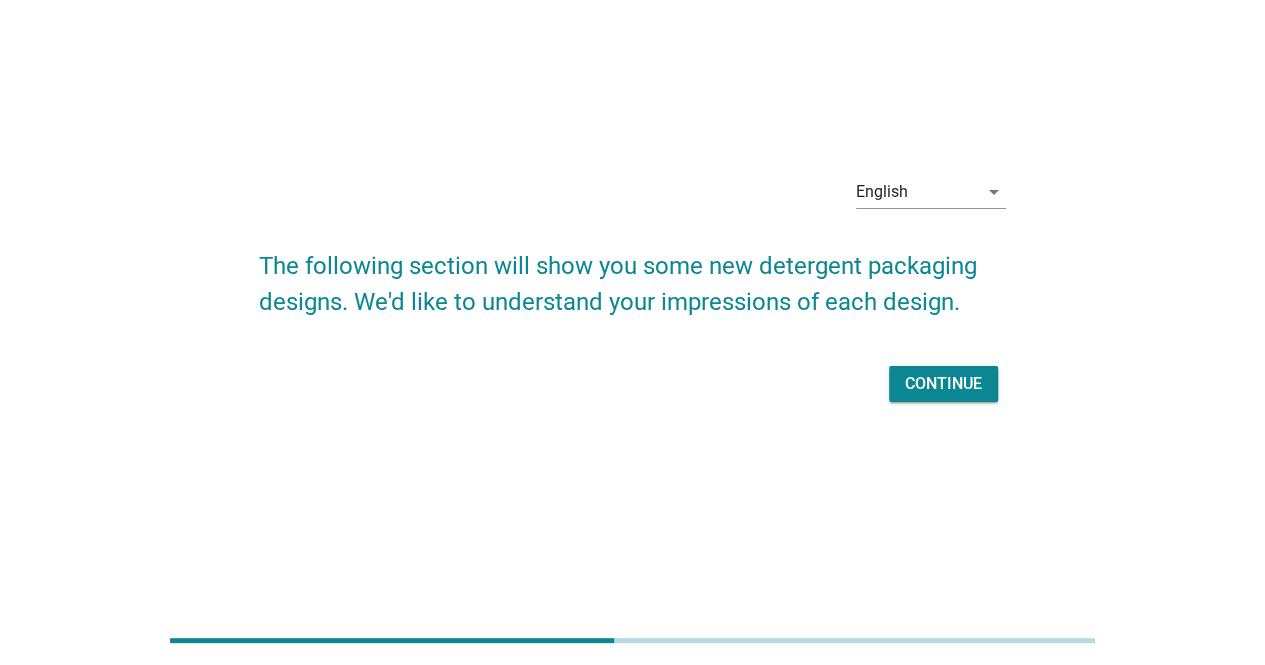 scroll, scrollTop: 0, scrollLeft: 0, axis: both 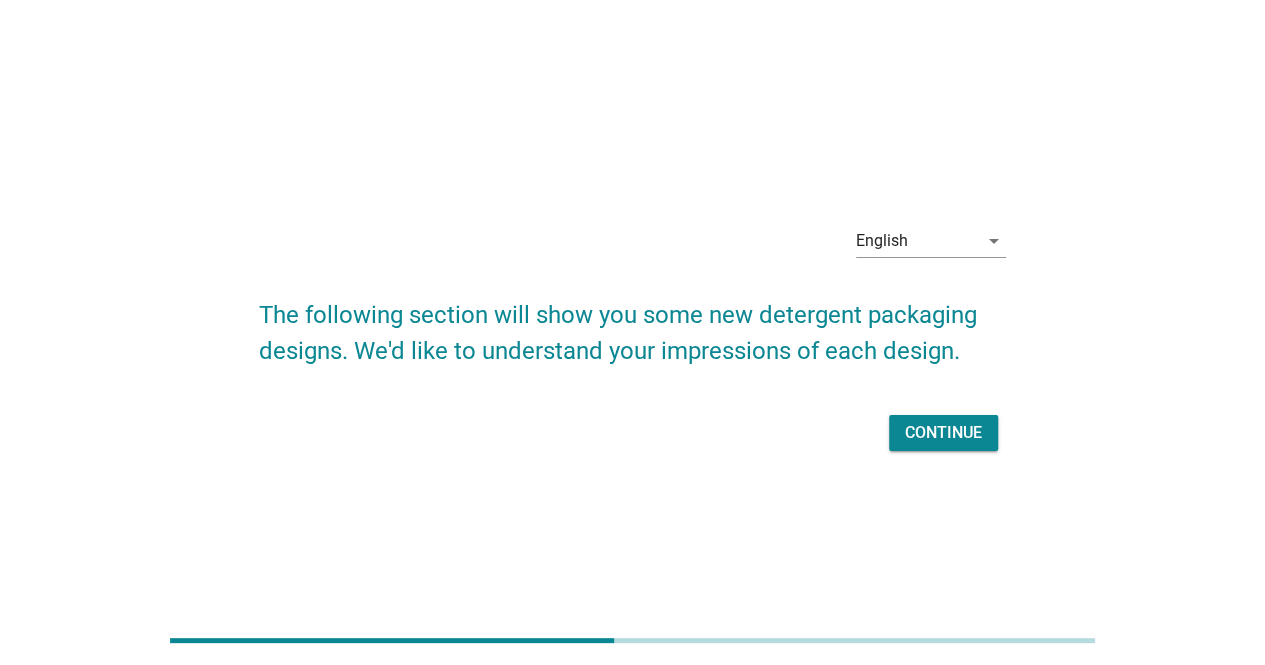 click on "Continue" at bounding box center [943, 433] 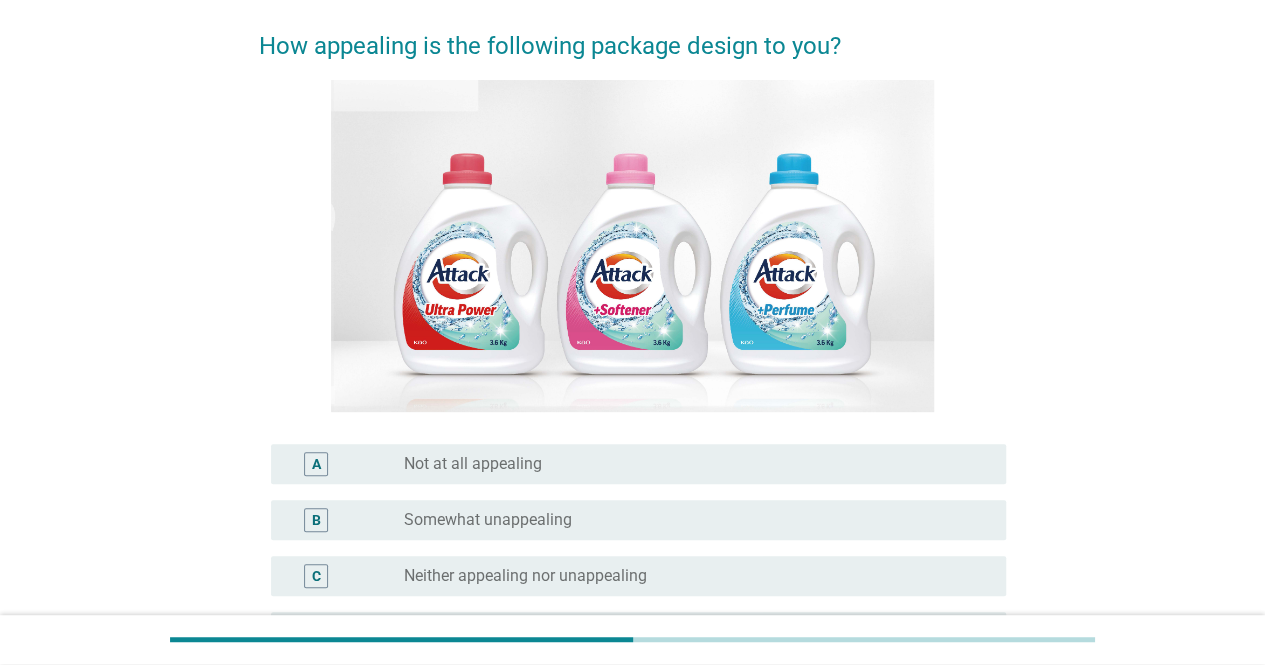 scroll, scrollTop: 449, scrollLeft: 0, axis: vertical 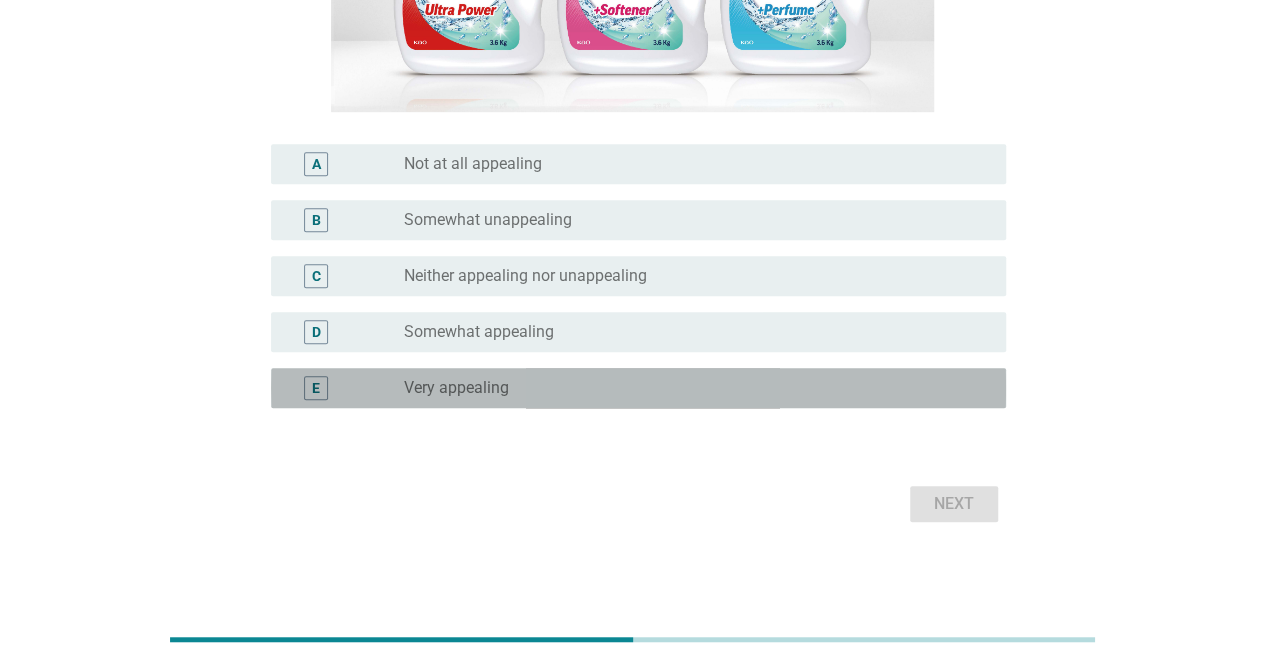 click on "radio_button_unchecked Very appealing" at bounding box center [689, 388] 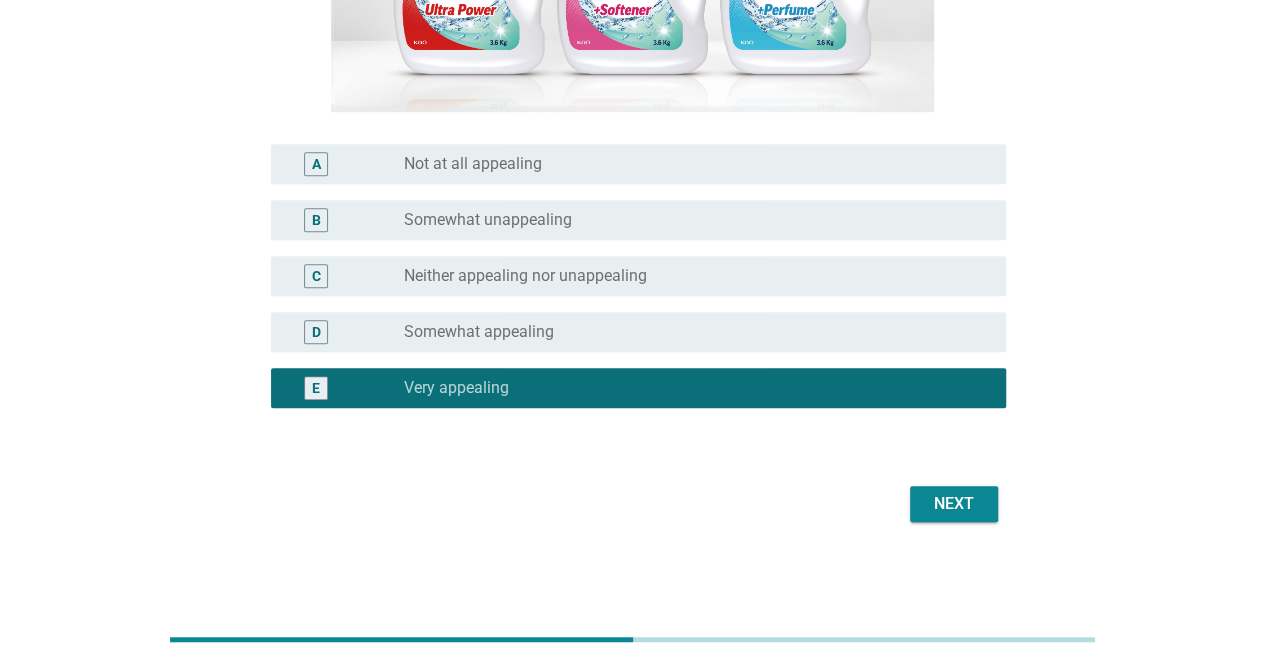 click on "Next" at bounding box center [954, 504] 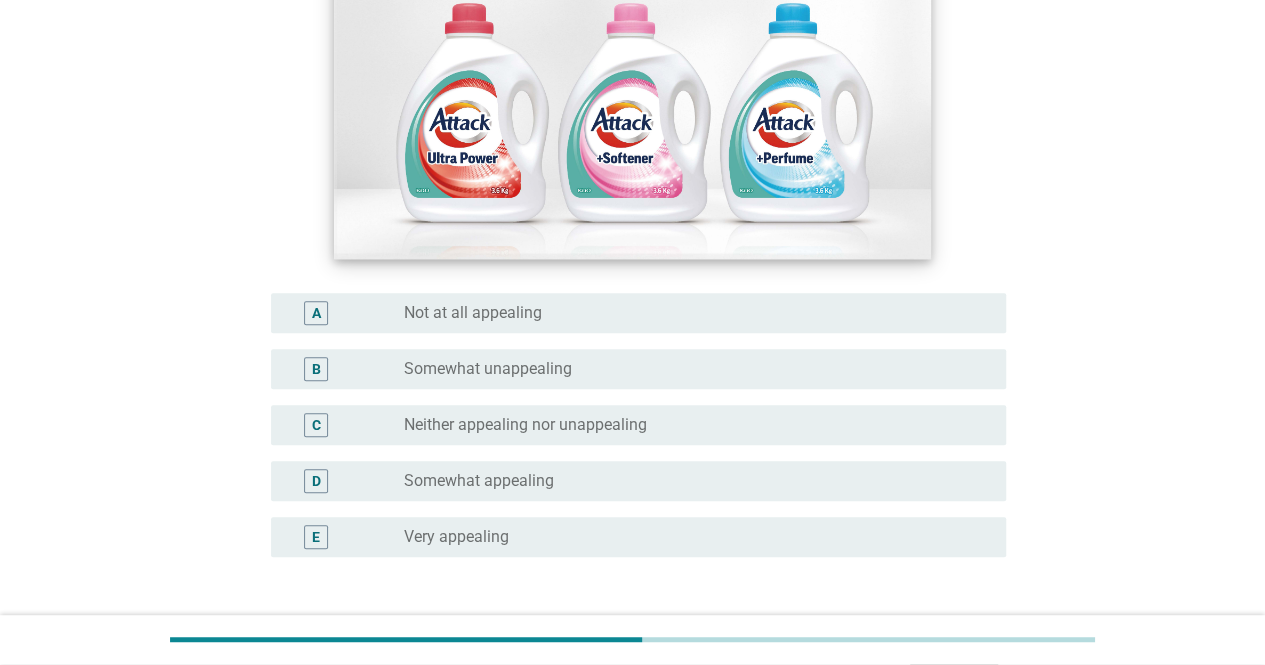 scroll, scrollTop: 400, scrollLeft: 0, axis: vertical 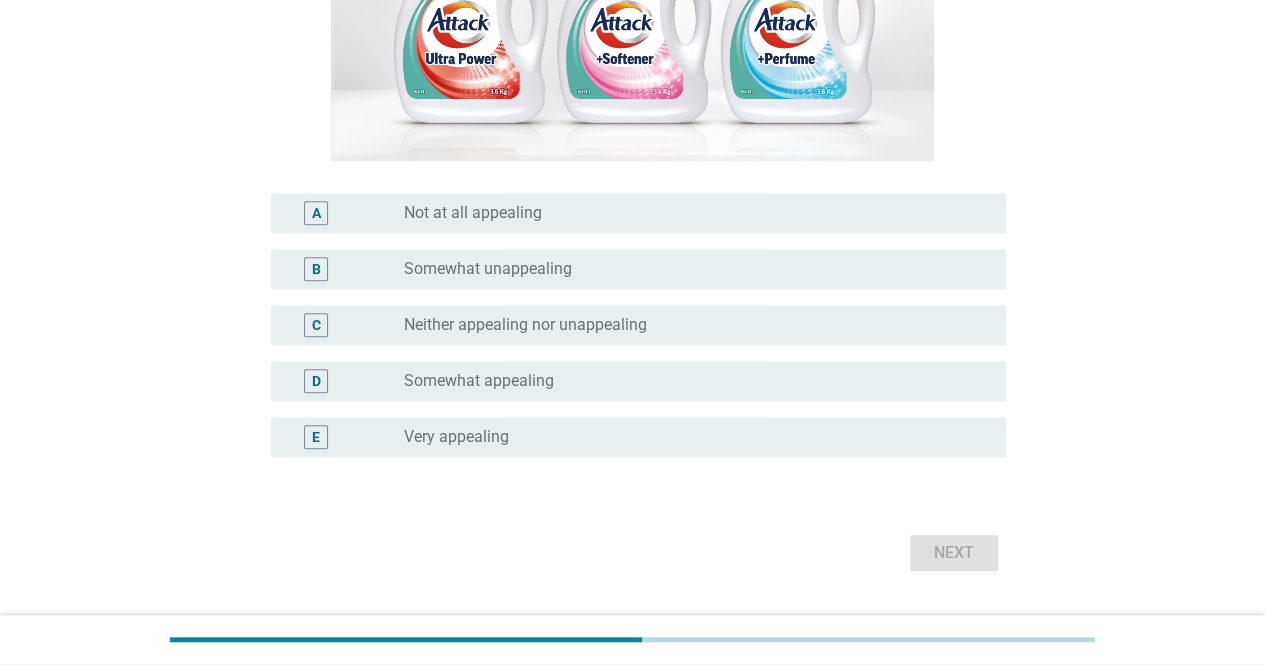 click on "radio_button_unchecked Very appealing" at bounding box center [689, 437] 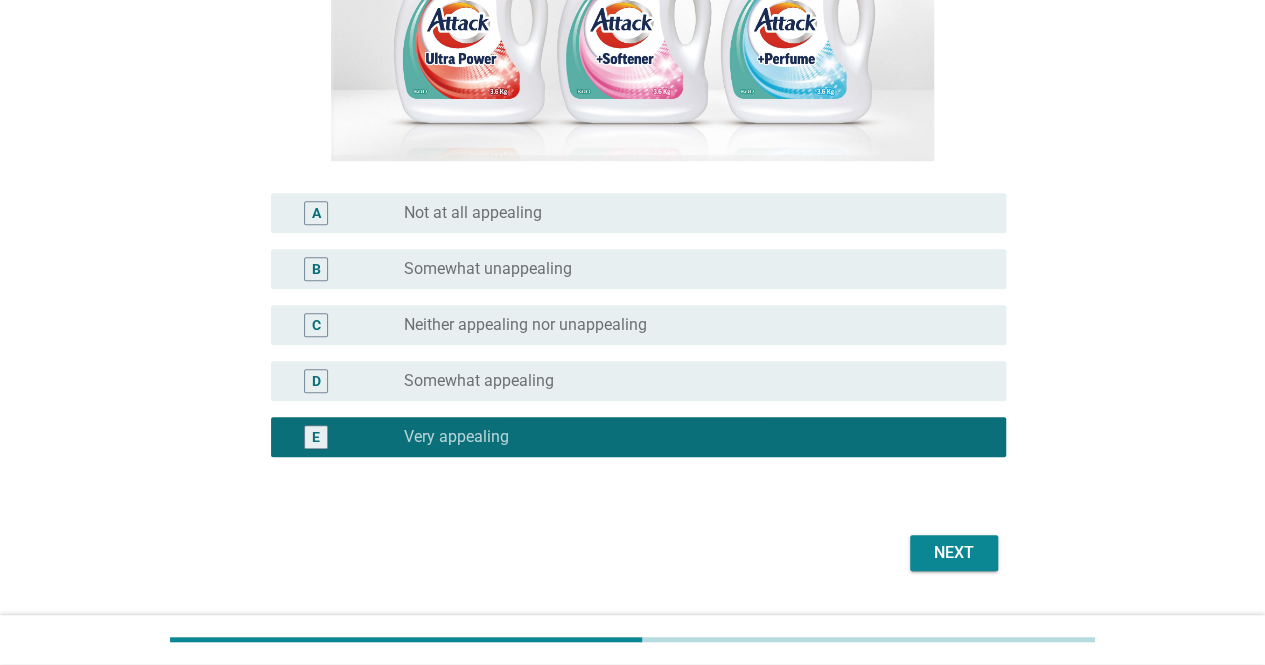 click on "Next" at bounding box center [954, 553] 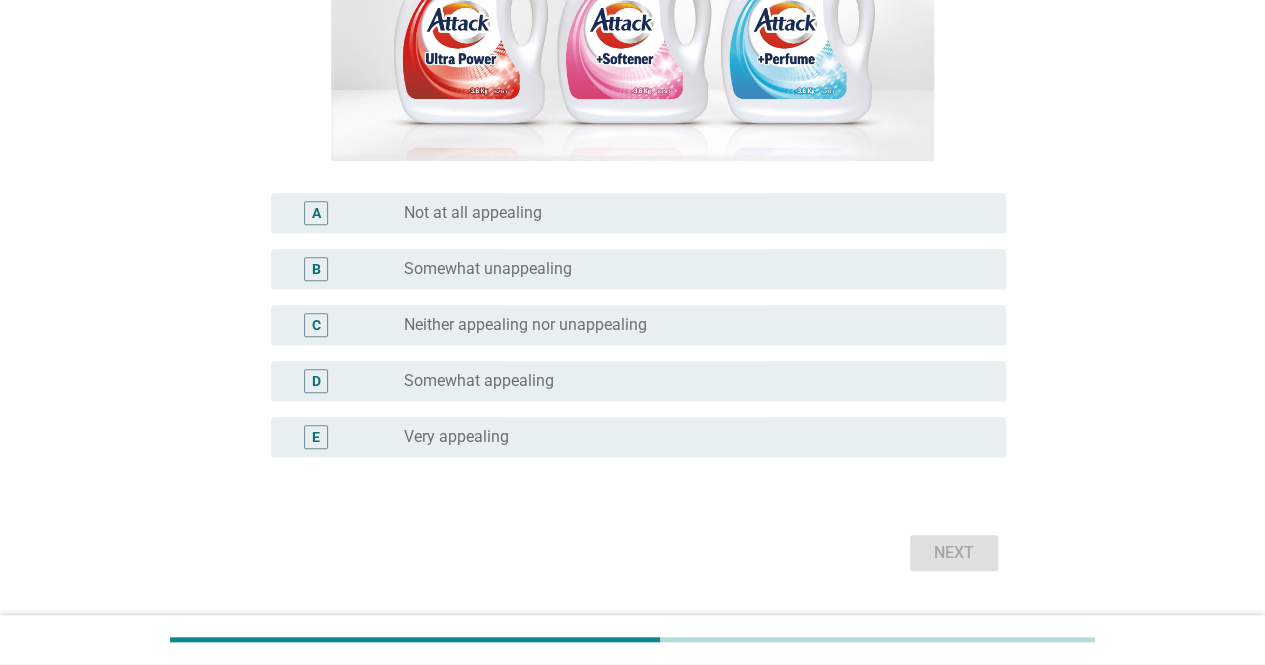 scroll, scrollTop: 0, scrollLeft: 0, axis: both 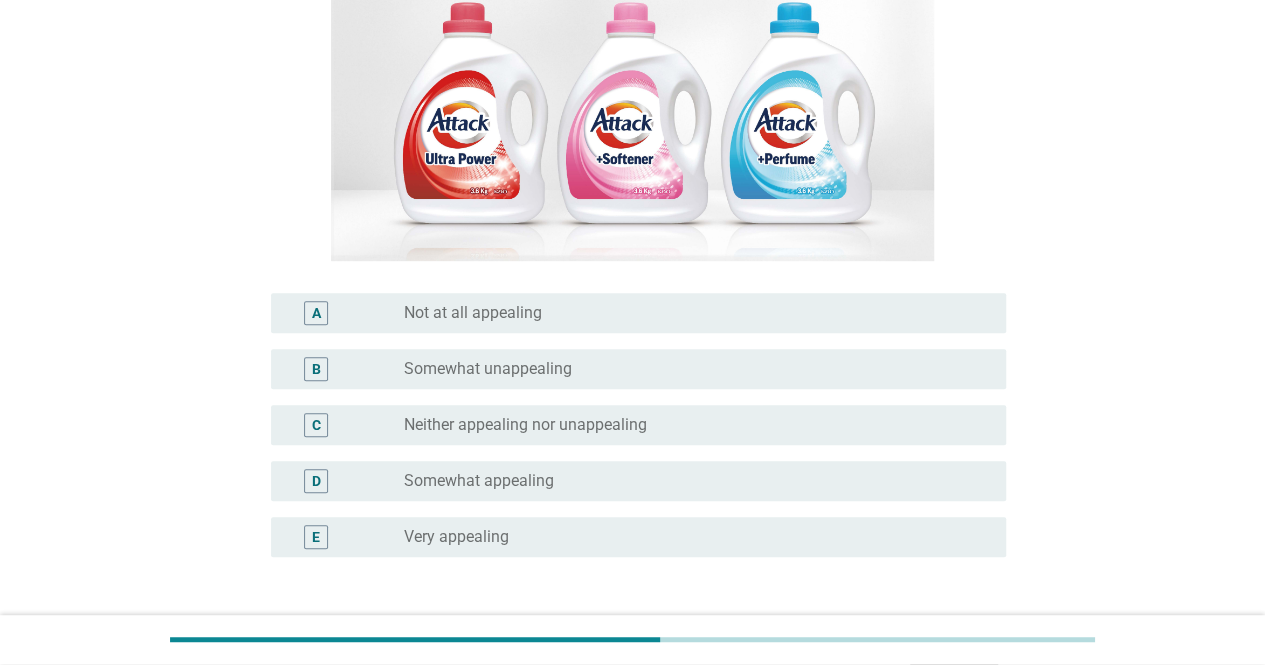 click on "radio_button_unchecked Very appealing" at bounding box center [689, 537] 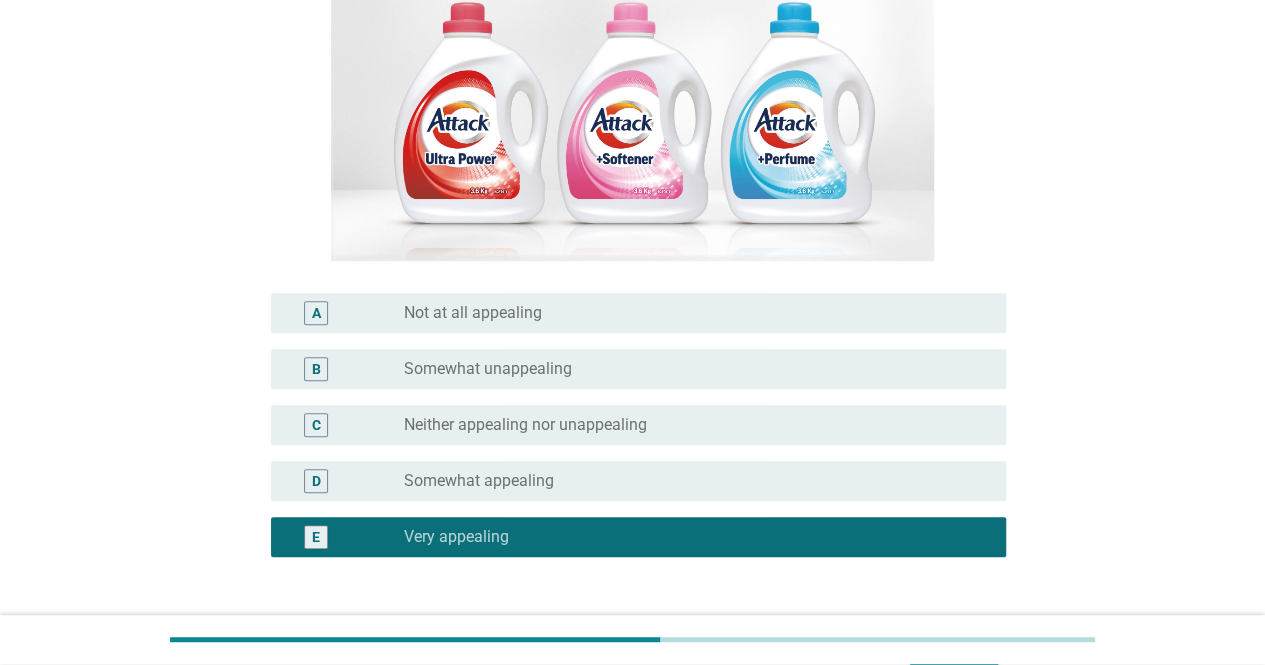 scroll, scrollTop: 449, scrollLeft: 0, axis: vertical 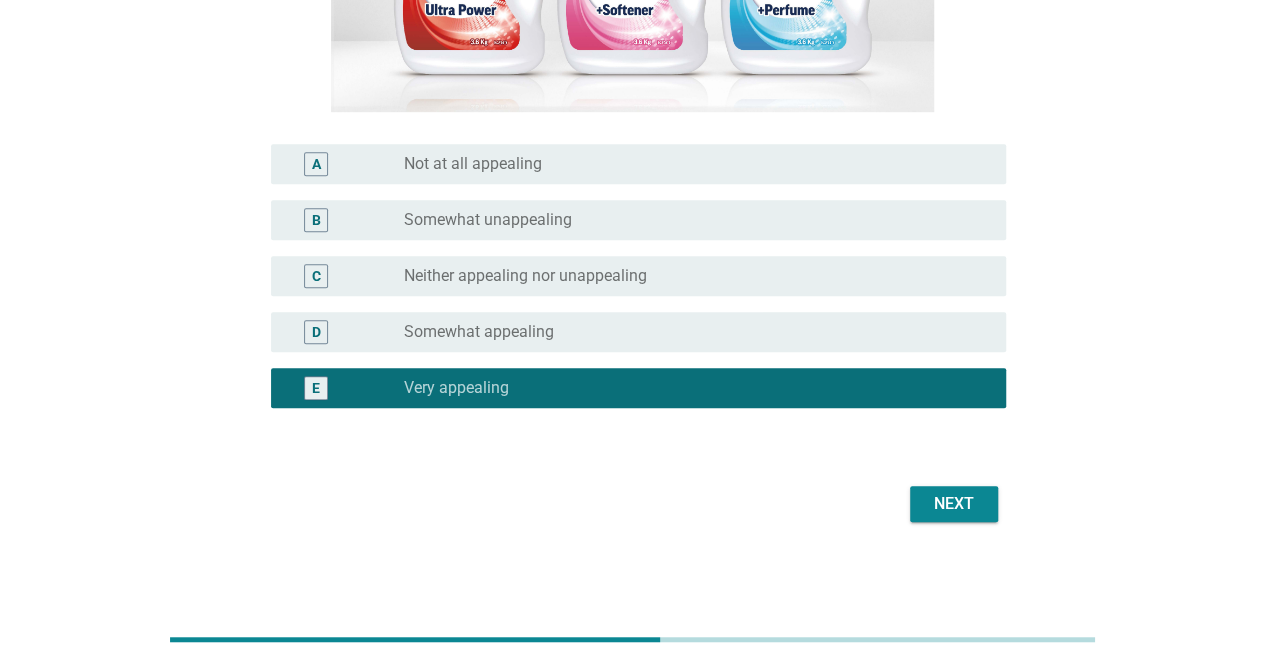 click on "Next" at bounding box center [954, 504] 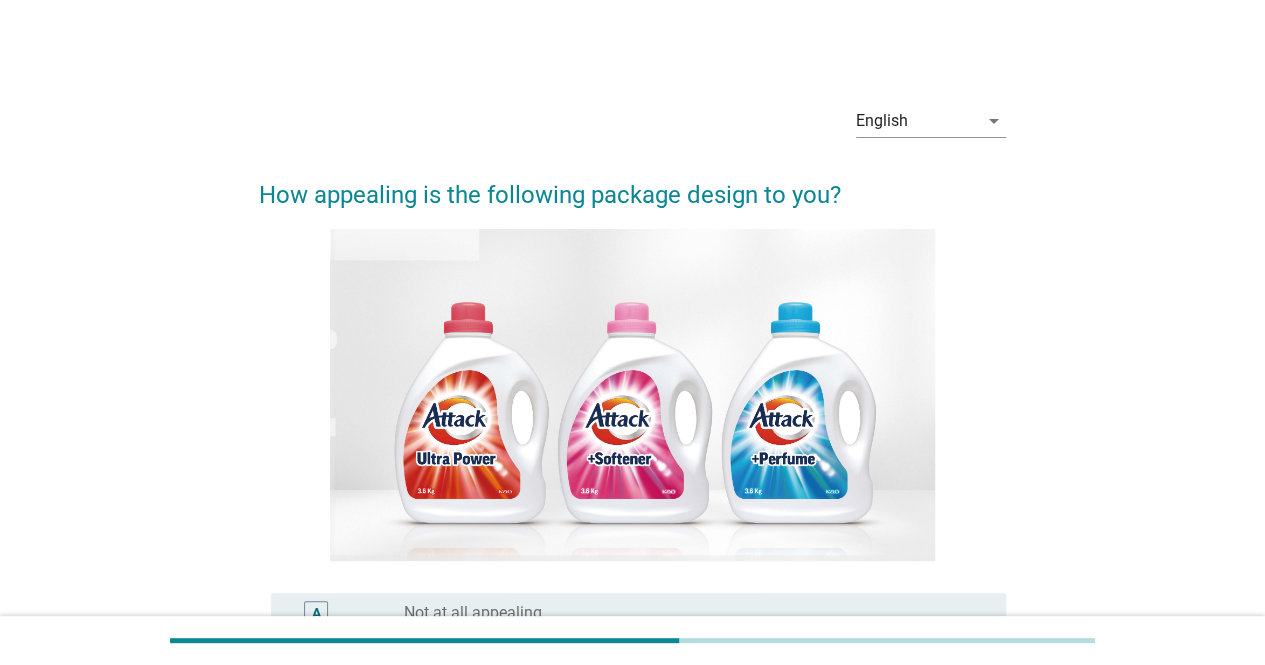 scroll, scrollTop: 300, scrollLeft: 0, axis: vertical 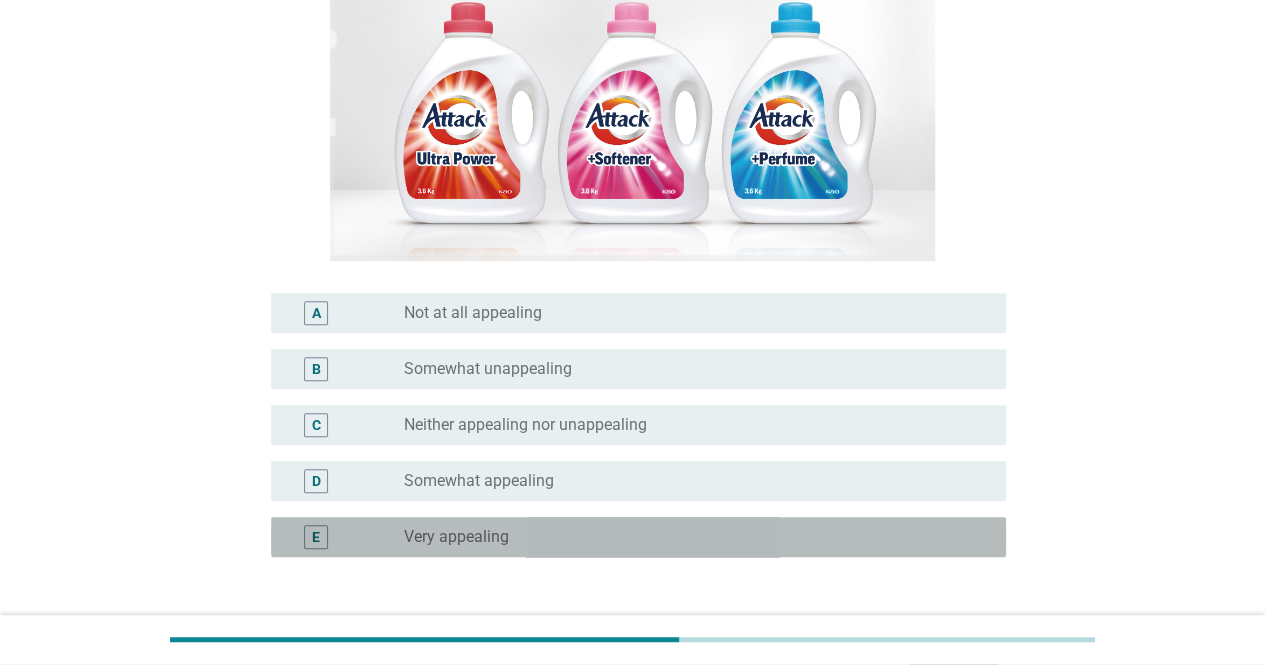 click on "E     radio_button_unchecked Very appealing" at bounding box center (638, 537) 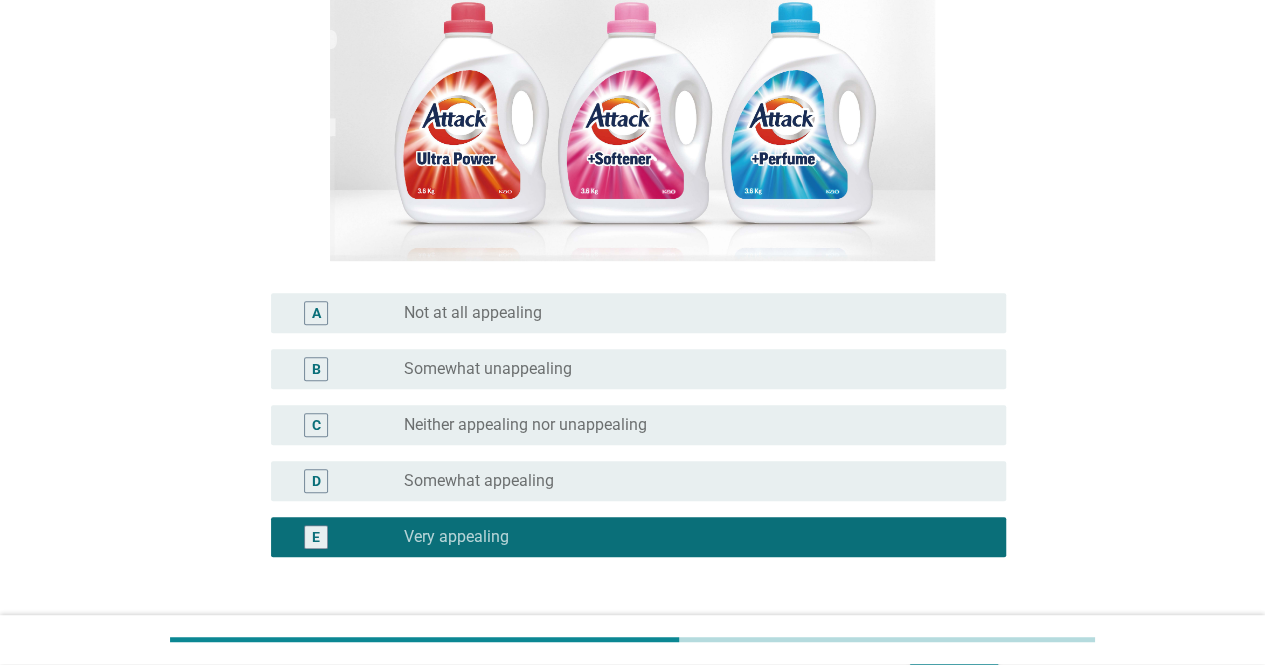 scroll, scrollTop: 449, scrollLeft: 0, axis: vertical 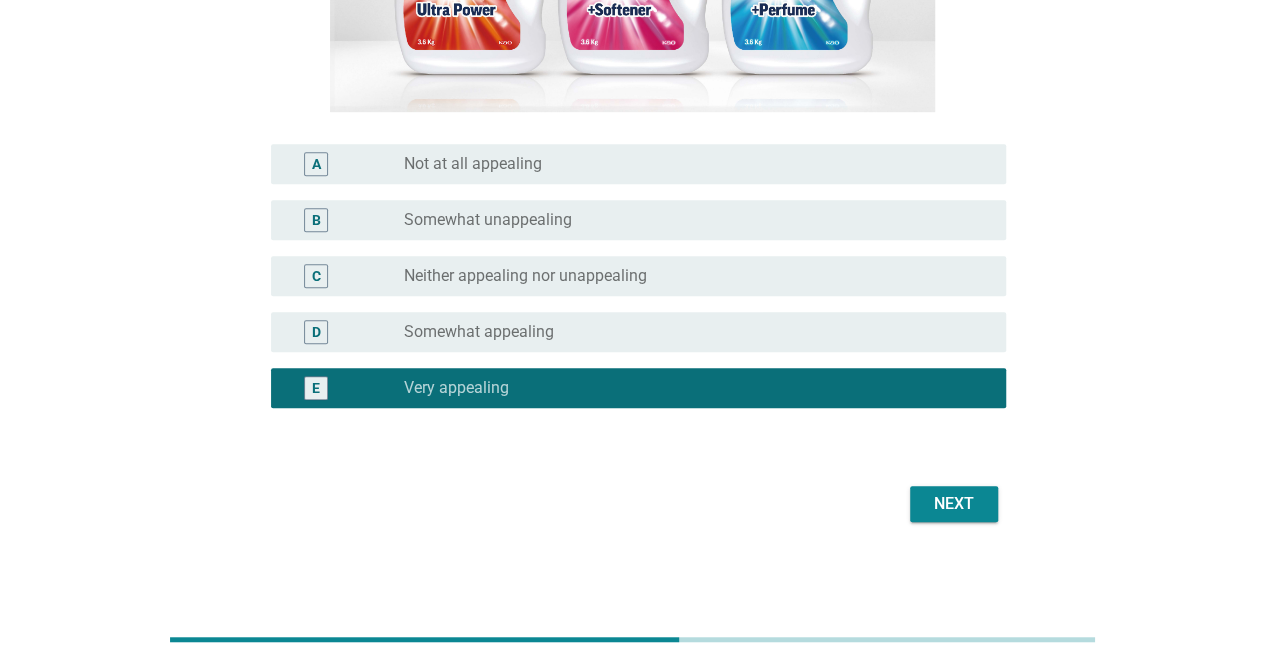 click on "Next" at bounding box center (954, 504) 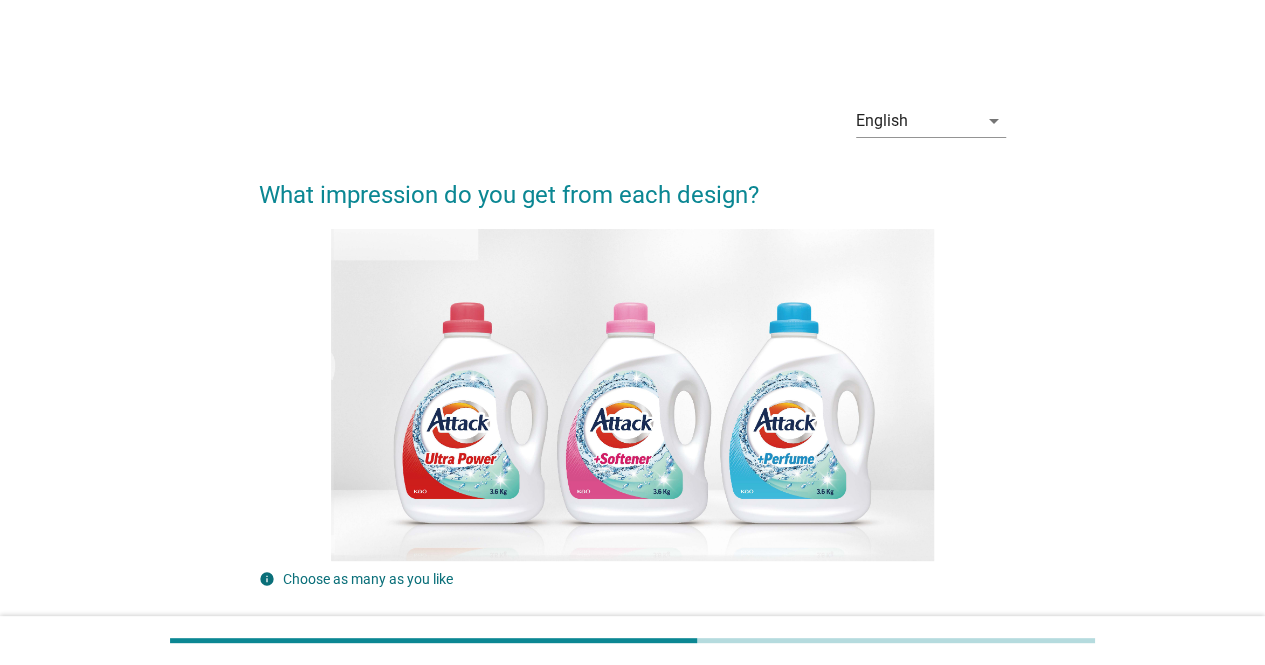 scroll, scrollTop: 400, scrollLeft: 0, axis: vertical 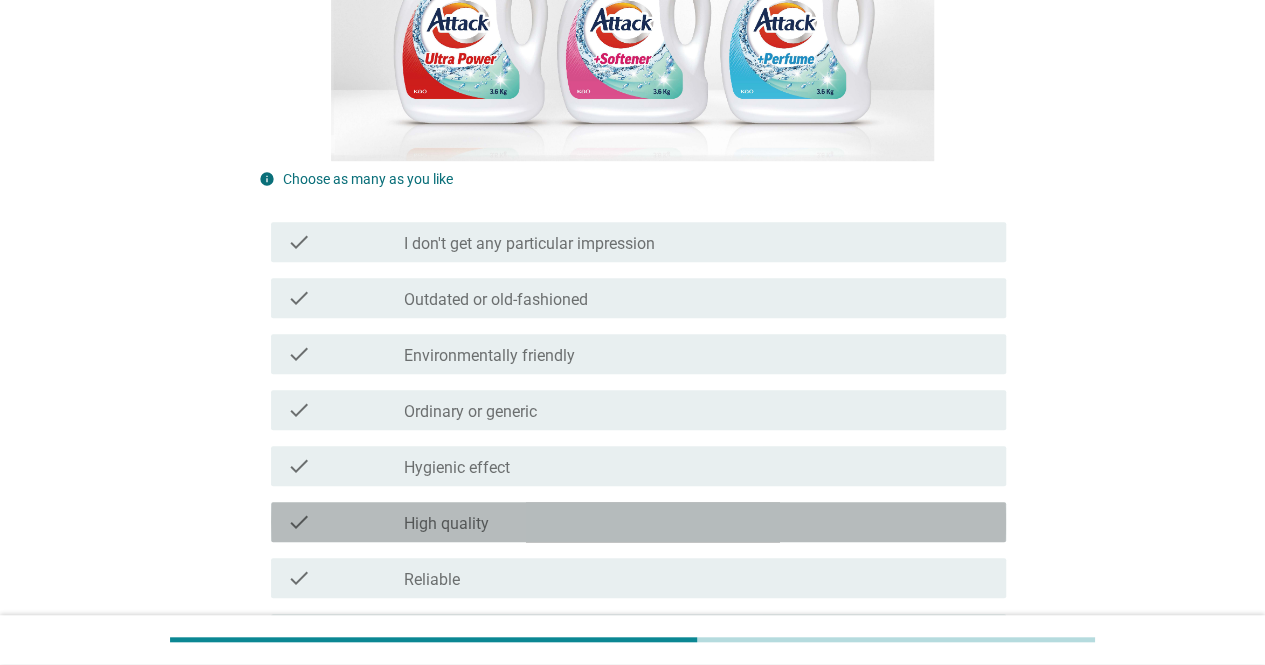 click on "check_box_outline_blank High quality" at bounding box center (697, 522) 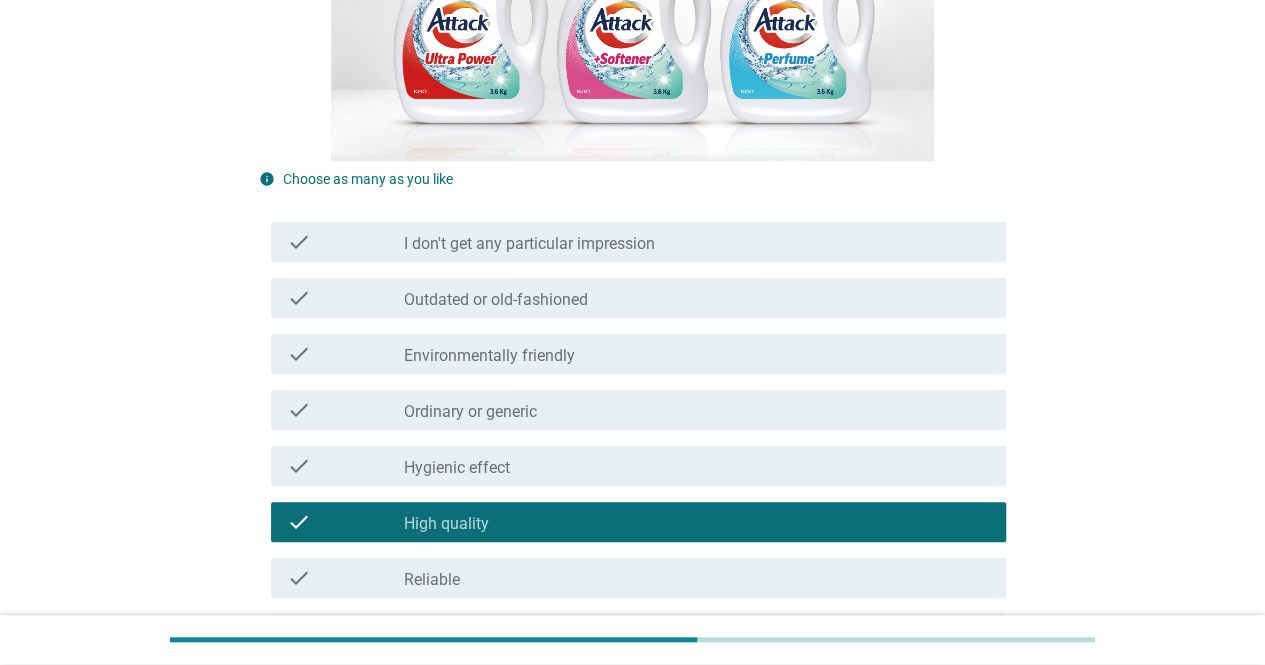click on "check_box_outline_blank Hygienic effect" at bounding box center (697, 466) 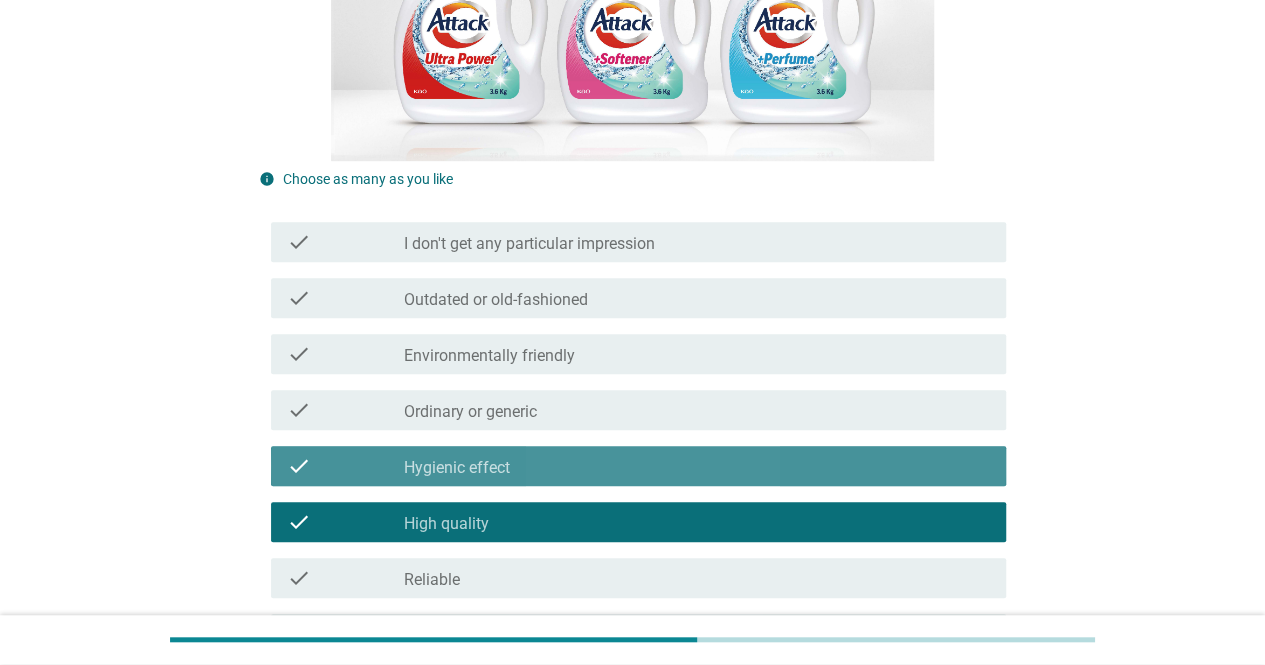 click on "check_box_outline_blank Ordinary or generic" at bounding box center [697, 410] 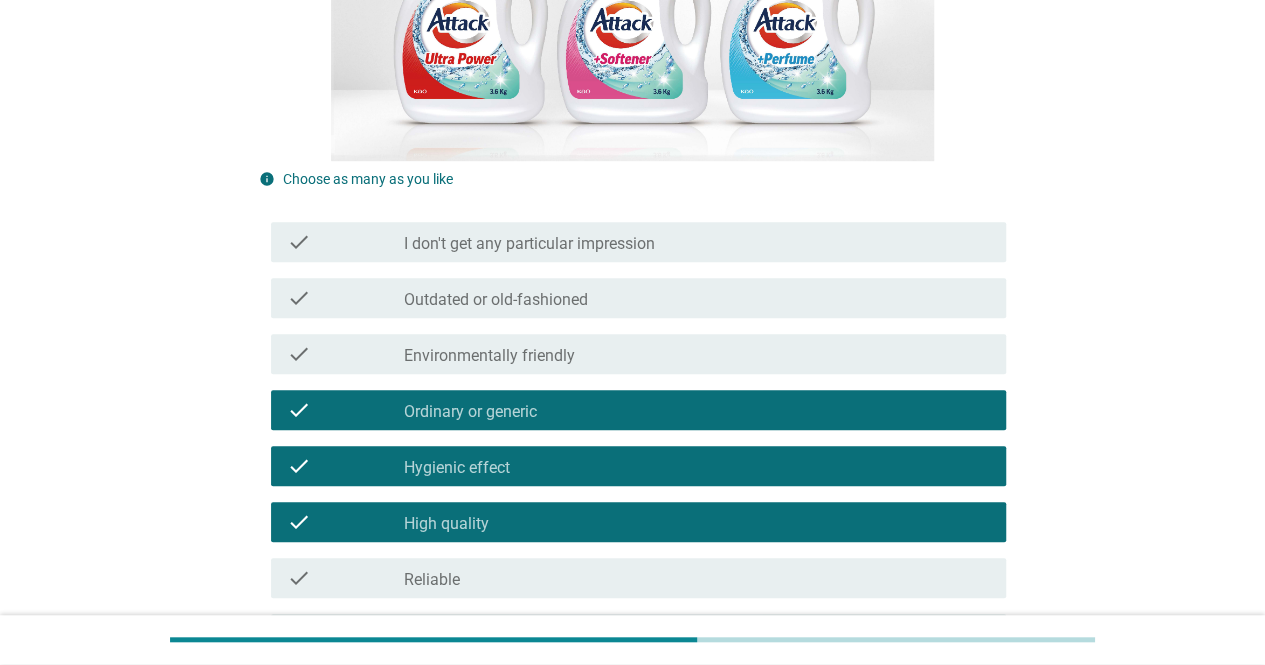 click on "check_box_outline_blank Environmentally friendly" at bounding box center (697, 354) 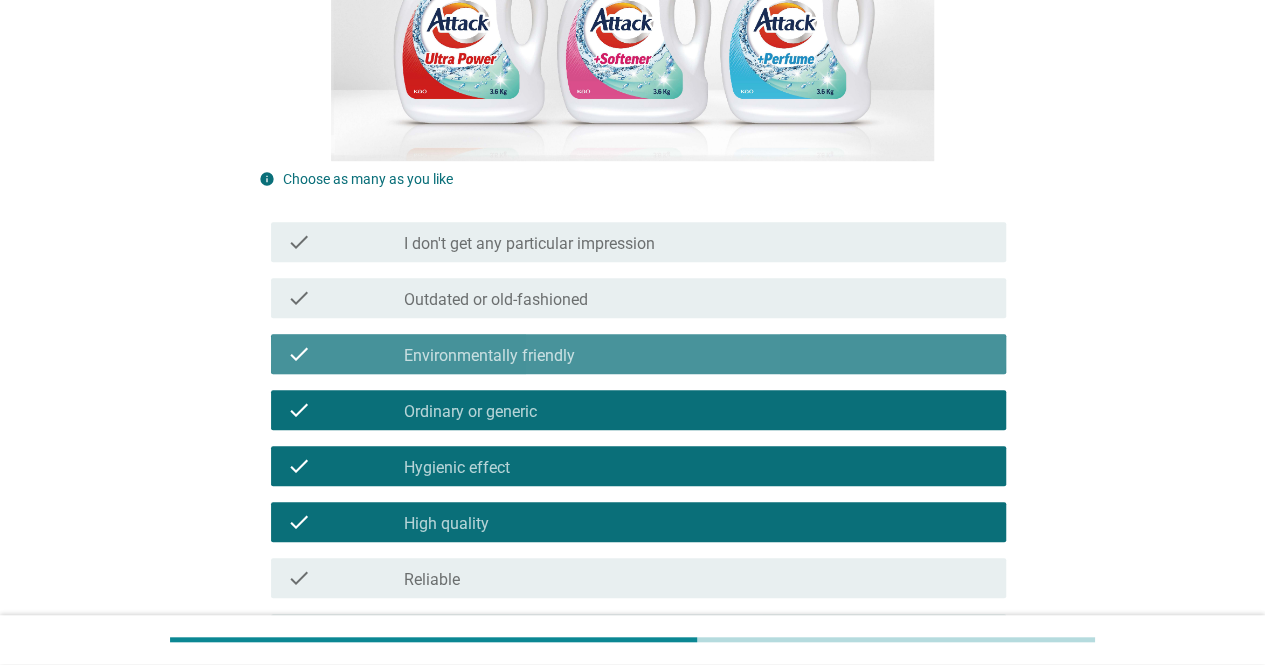 click on "check_box_outline_blank Outdated or old-fashioned" at bounding box center [697, 298] 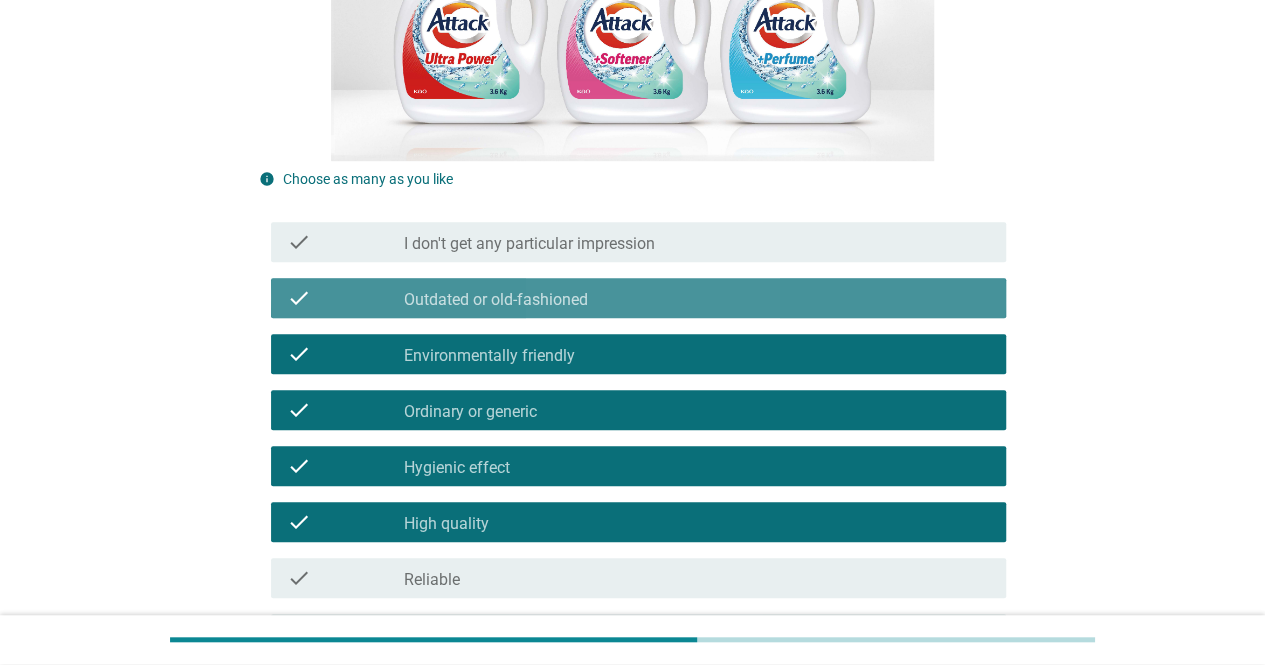 click on "check_box_outline_blank I don't get any particular impression" at bounding box center (697, 242) 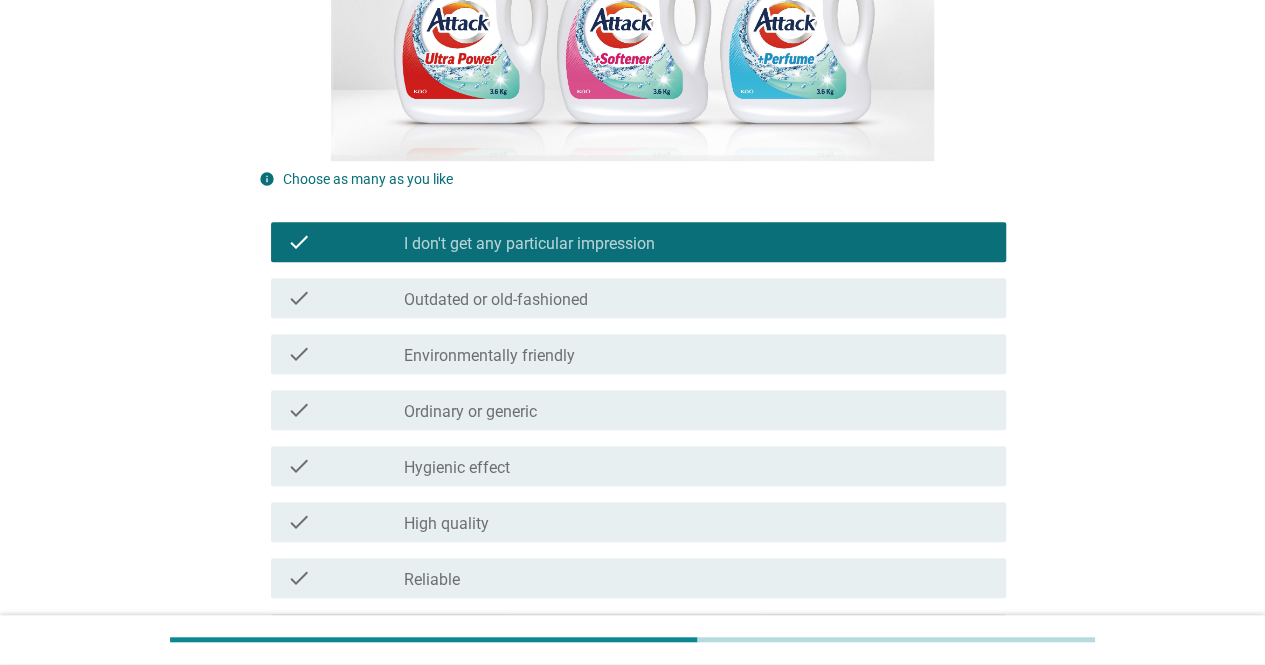 click on "check_box_outline_blank Outdated or old-fashioned" at bounding box center [697, 298] 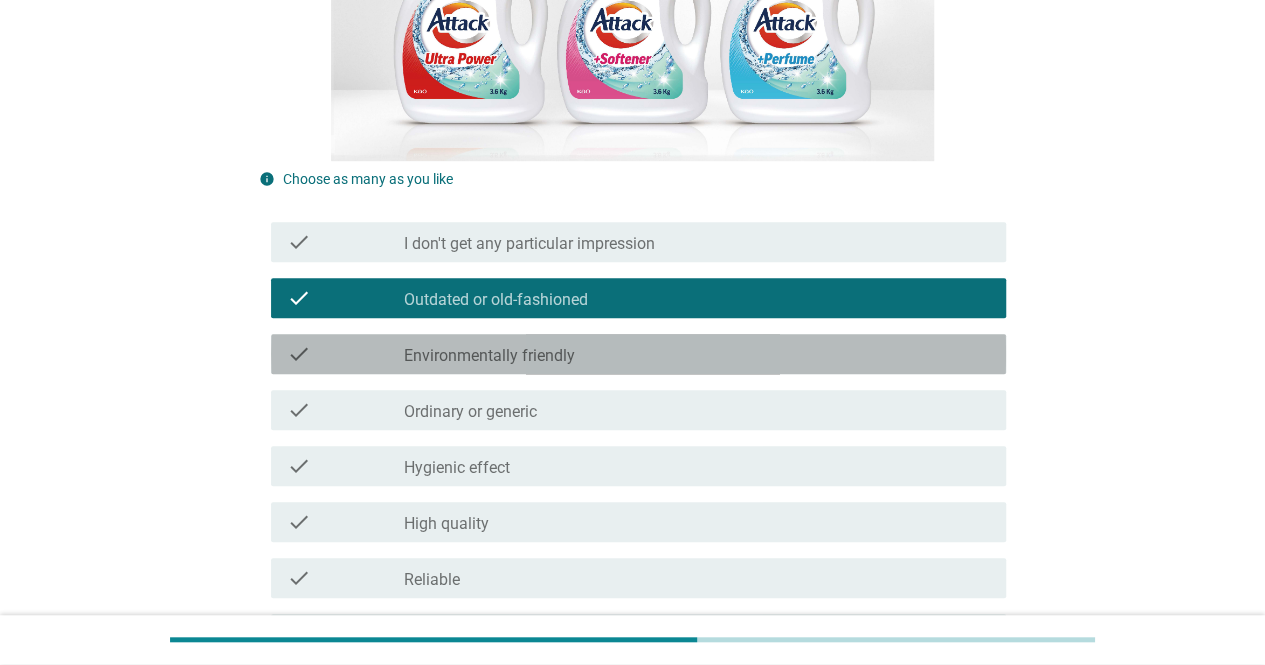 click on "check_box_outline_blank Environmentally friendly" at bounding box center [697, 354] 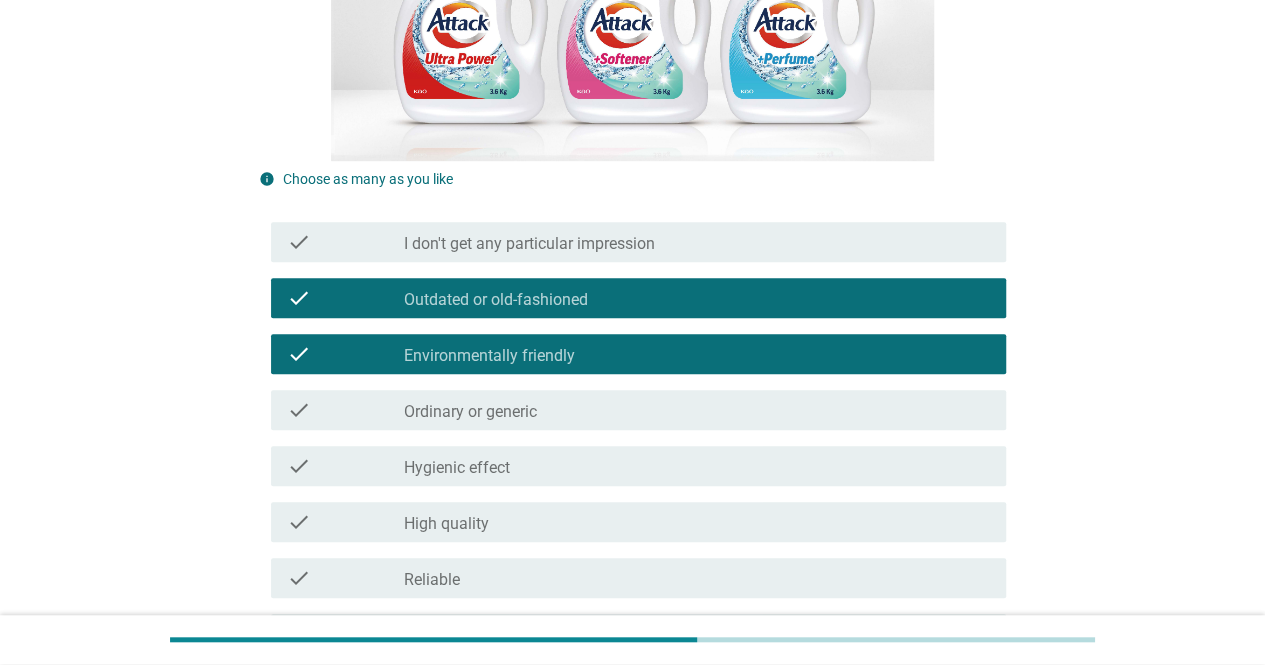 click on "check_box_outline_blank Ordinary or generic" at bounding box center (697, 410) 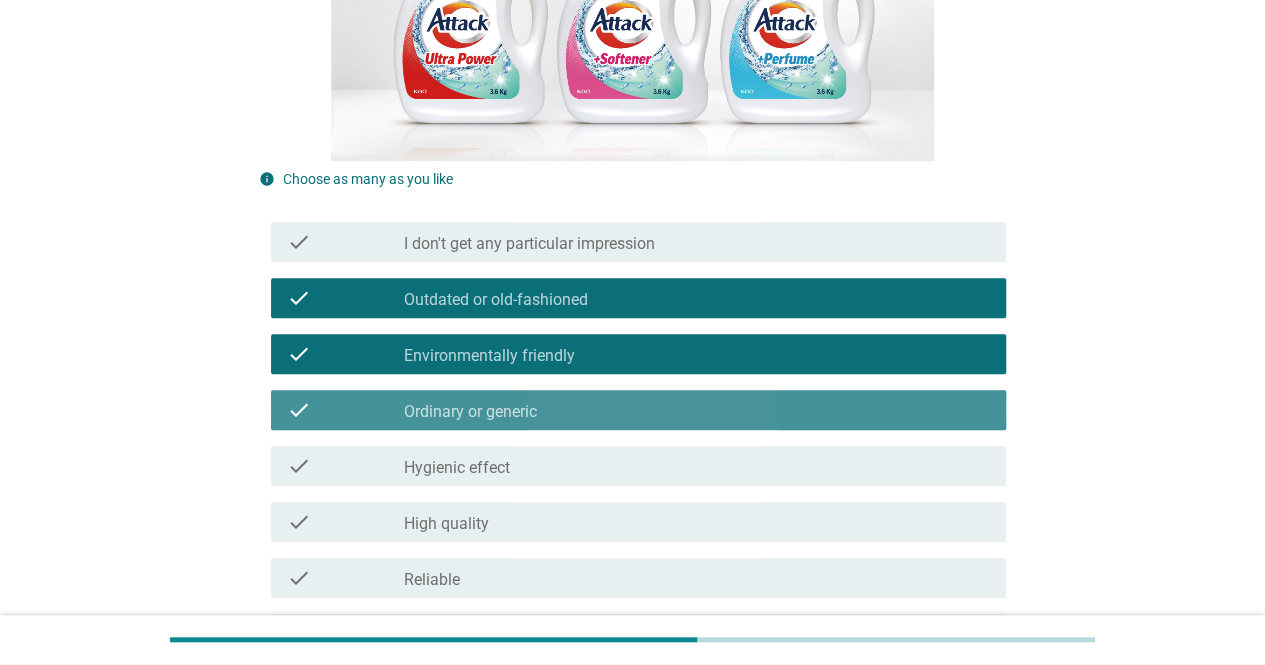 click on "check     check_box_outline_blank Hygienic effect" at bounding box center [638, 466] 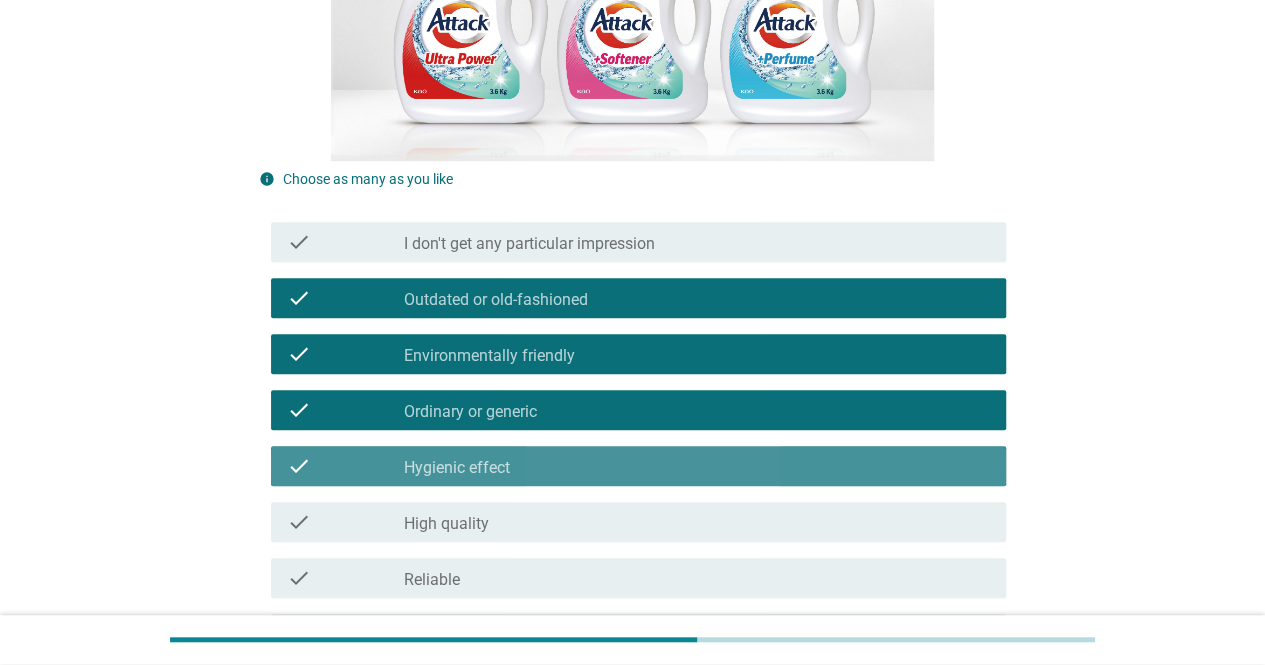drag, startPoint x: 658, startPoint y: 483, endPoint x: 655, endPoint y: 513, distance: 30.149628 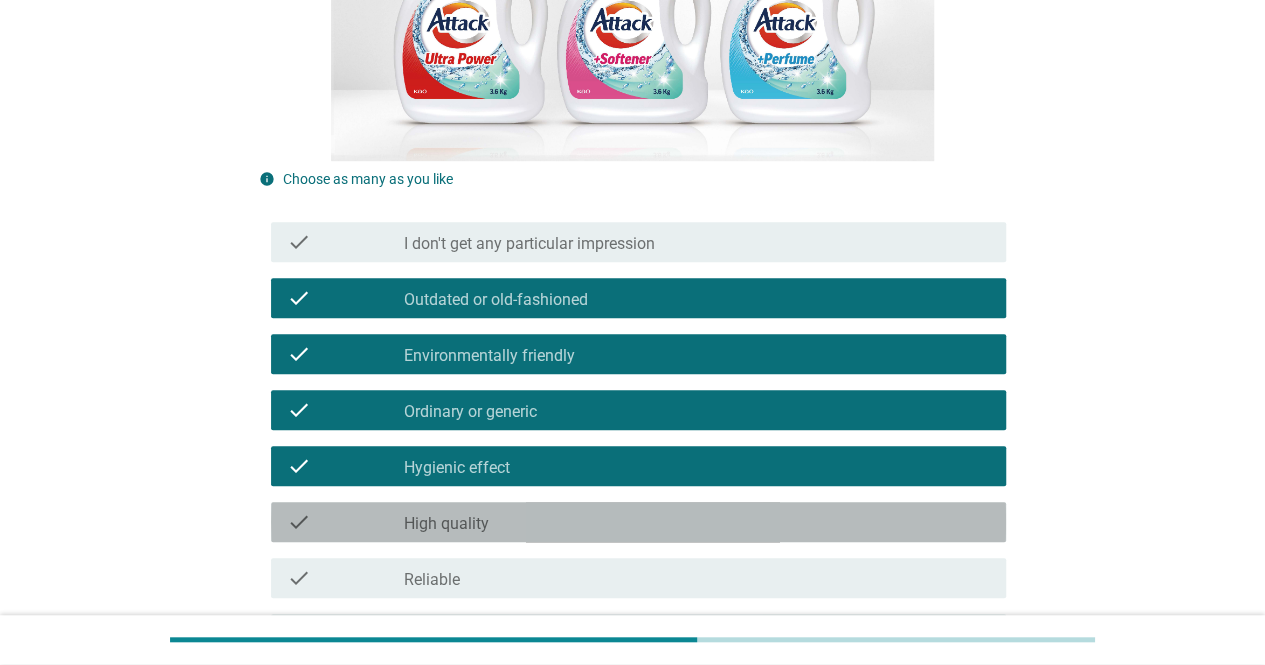 drag, startPoint x: 652, startPoint y: 516, endPoint x: 652, endPoint y: 531, distance: 15 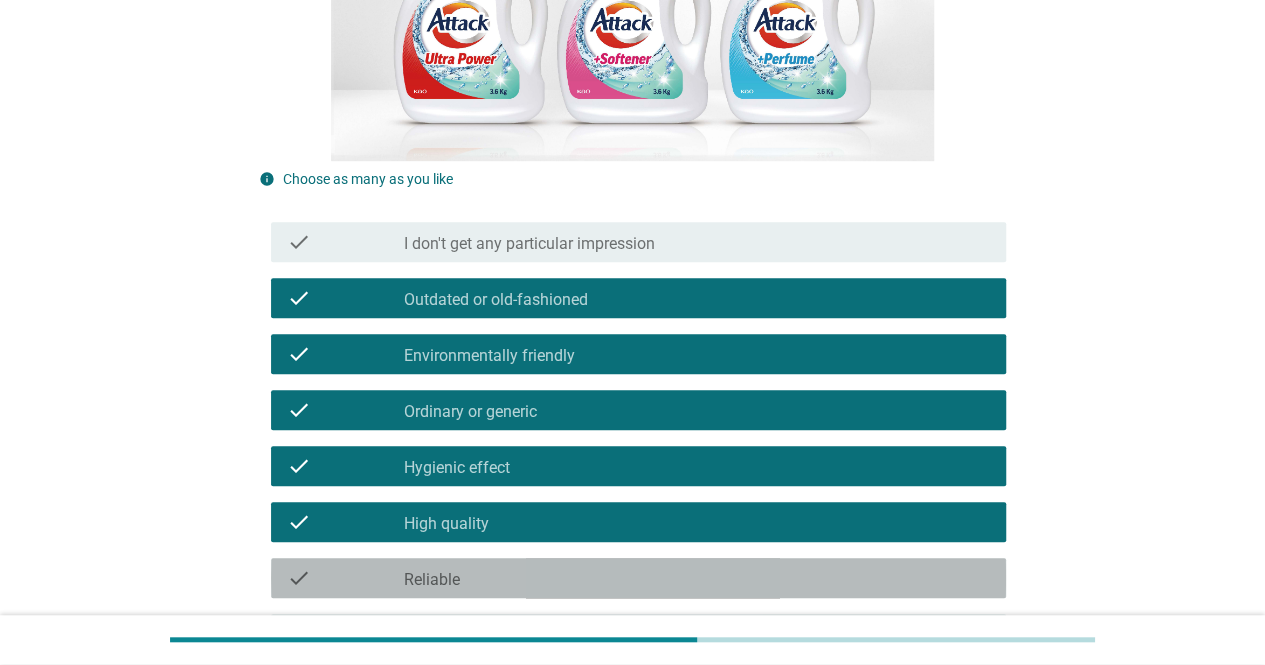 click on "check_box_outline_blank Reliable" at bounding box center [697, 578] 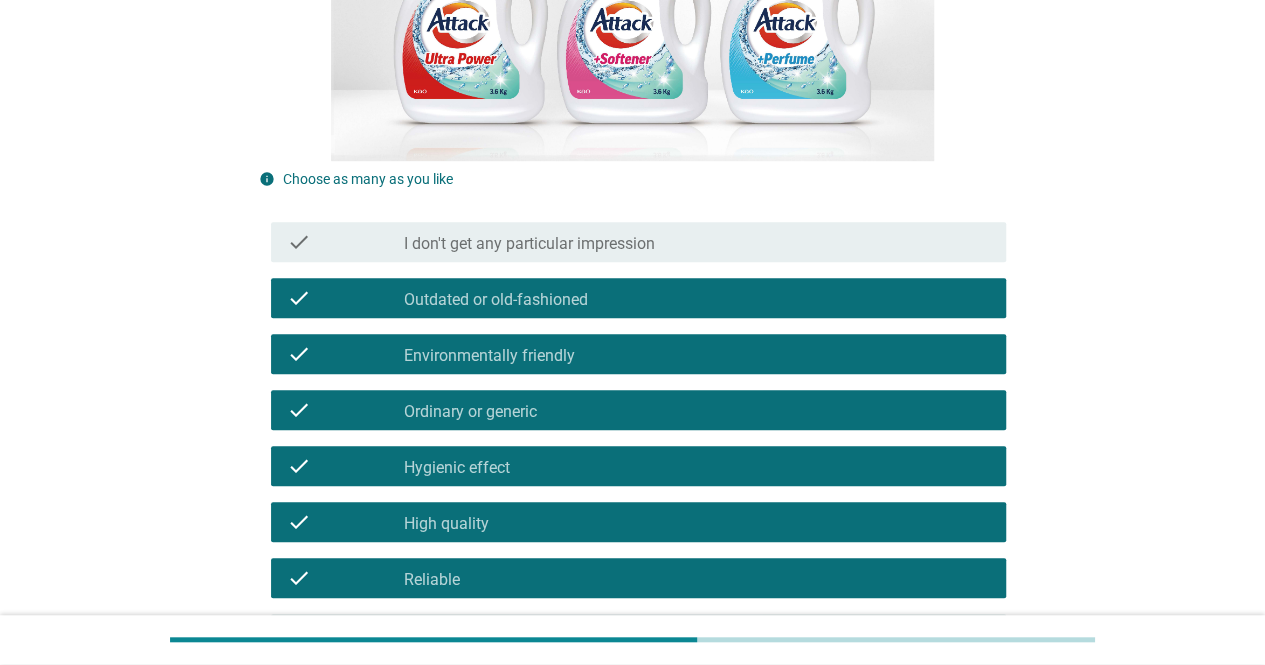 scroll, scrollTop: 800, scrollLeft: 0, axis: vertical 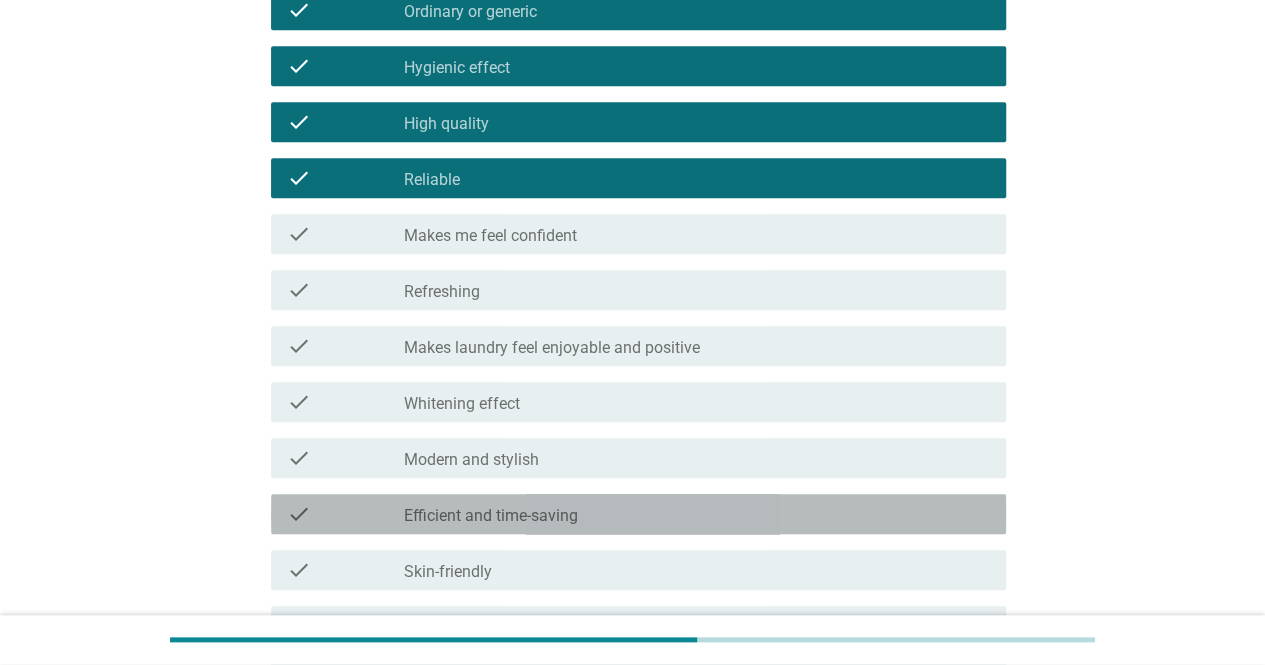 click on "check     check_box_outline_blank Efficient and time-saving" at bounding box center [638, 514] 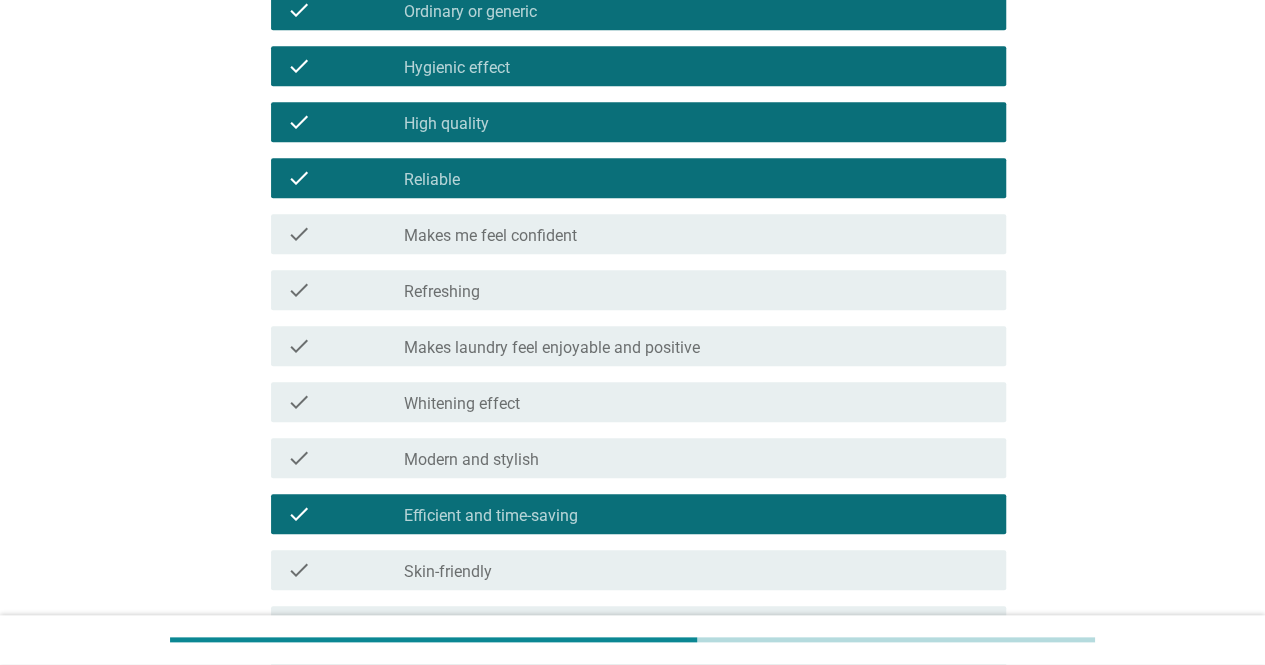 click on "check_box_outline_blank Modern and stylish" at bounding box center (697, 458) 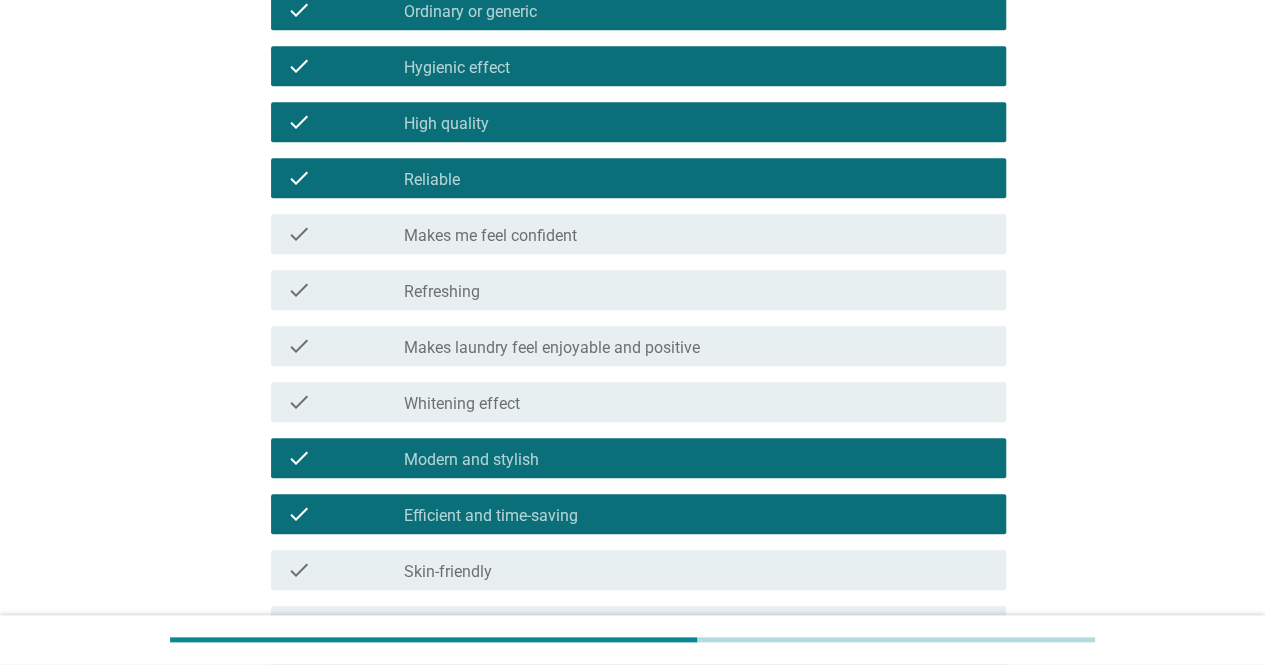 click on "check     check_box_outline_blank Makes laundry feel enjoyable and positive" at bounding box center [632, 346] 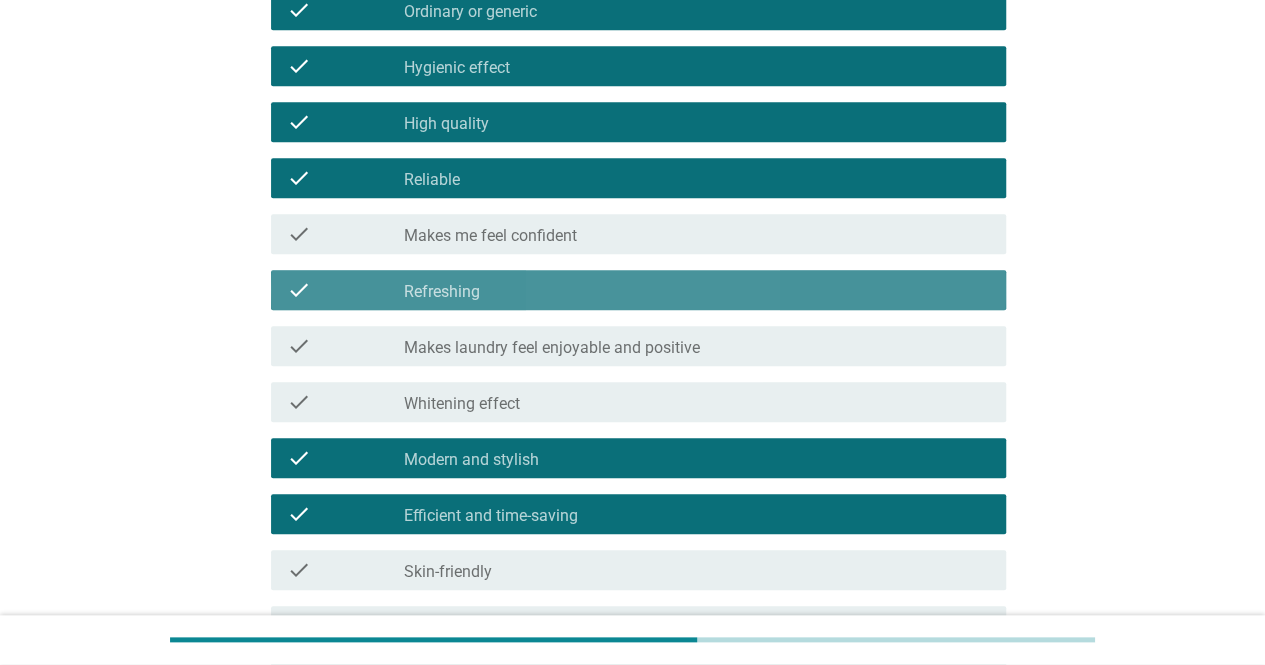 click on "check_box_outline_blank Makes laundry feel enjoyable and positive" at bounding box center (697, 346) 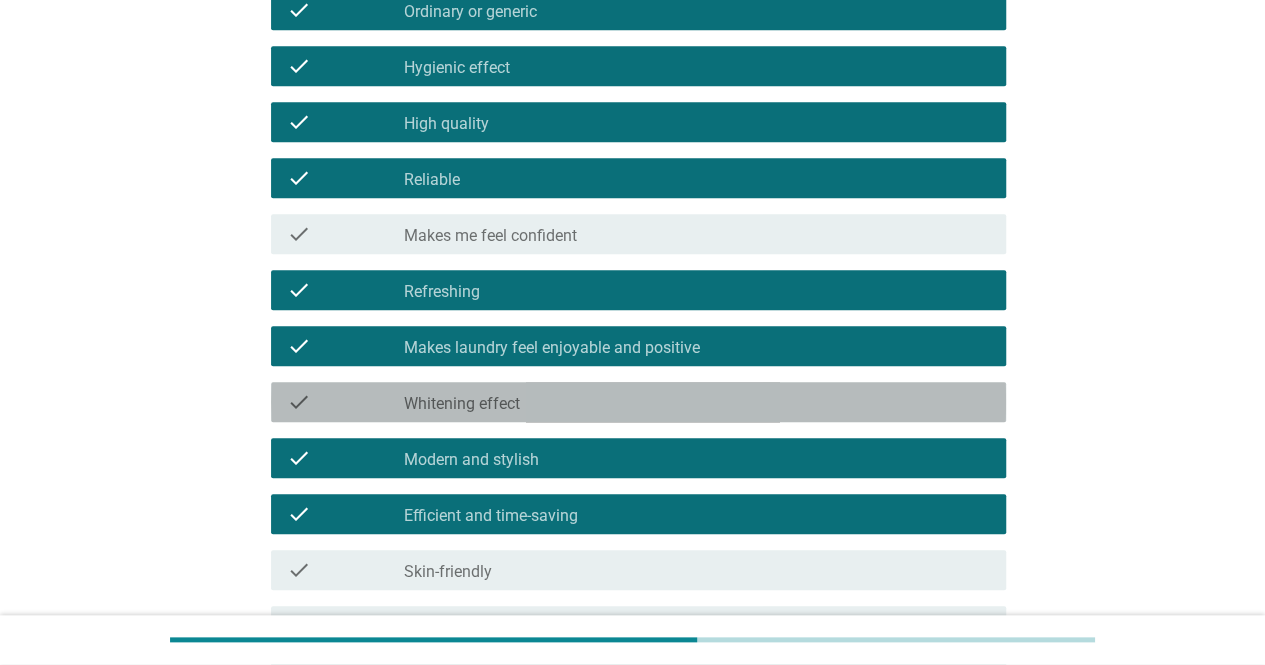 click on "check_box_outline_blank Whitening effect" at bounding box center [697, 402] 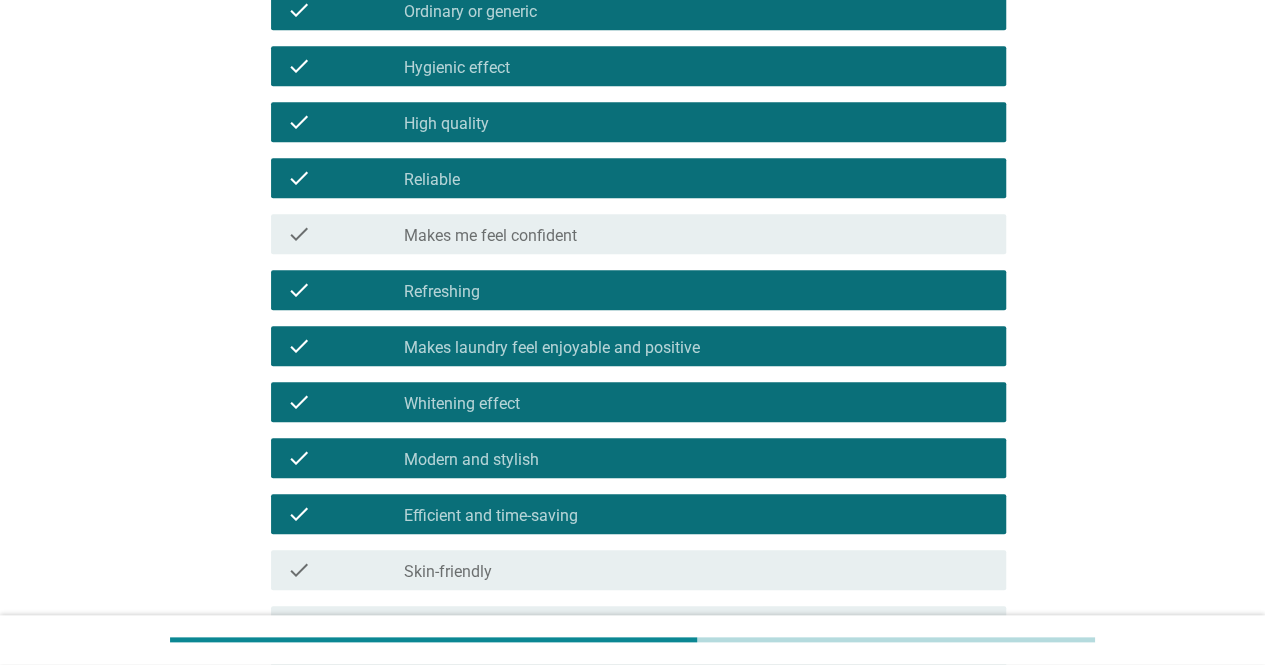 scroll, scrollTop: 1200, scrollLeft: 0, axis: vertical 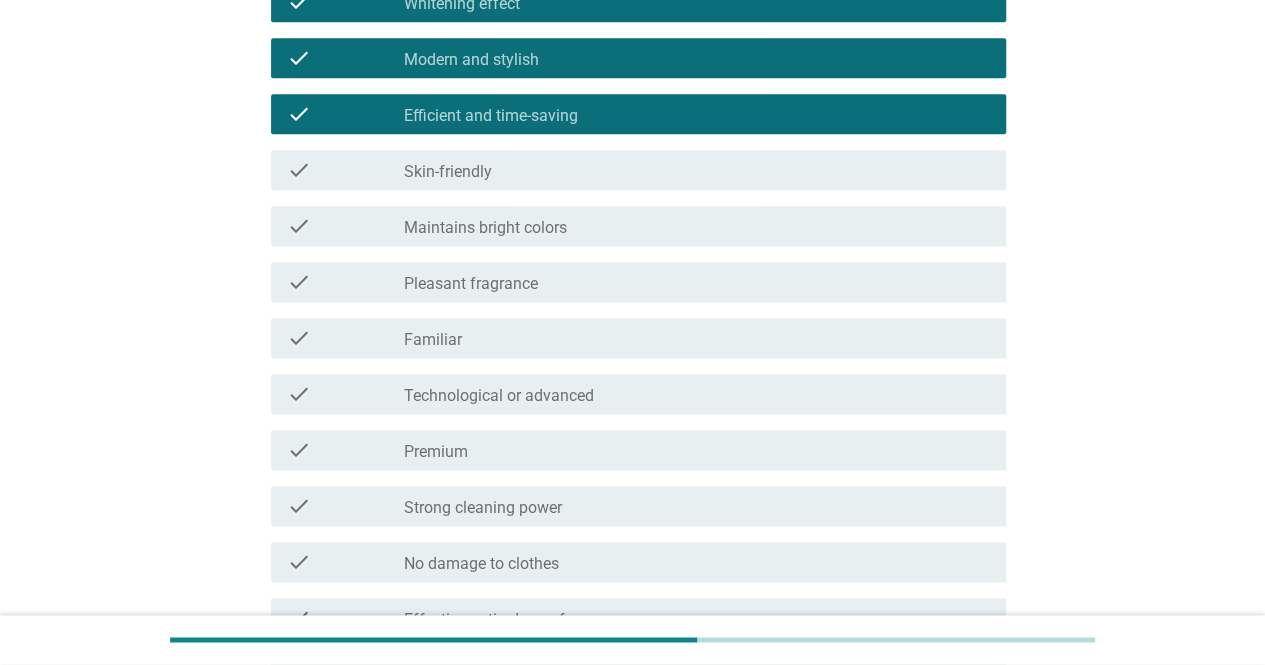 click on "check     check_box_outline_blank Premium" at bounding box center [638, 450] 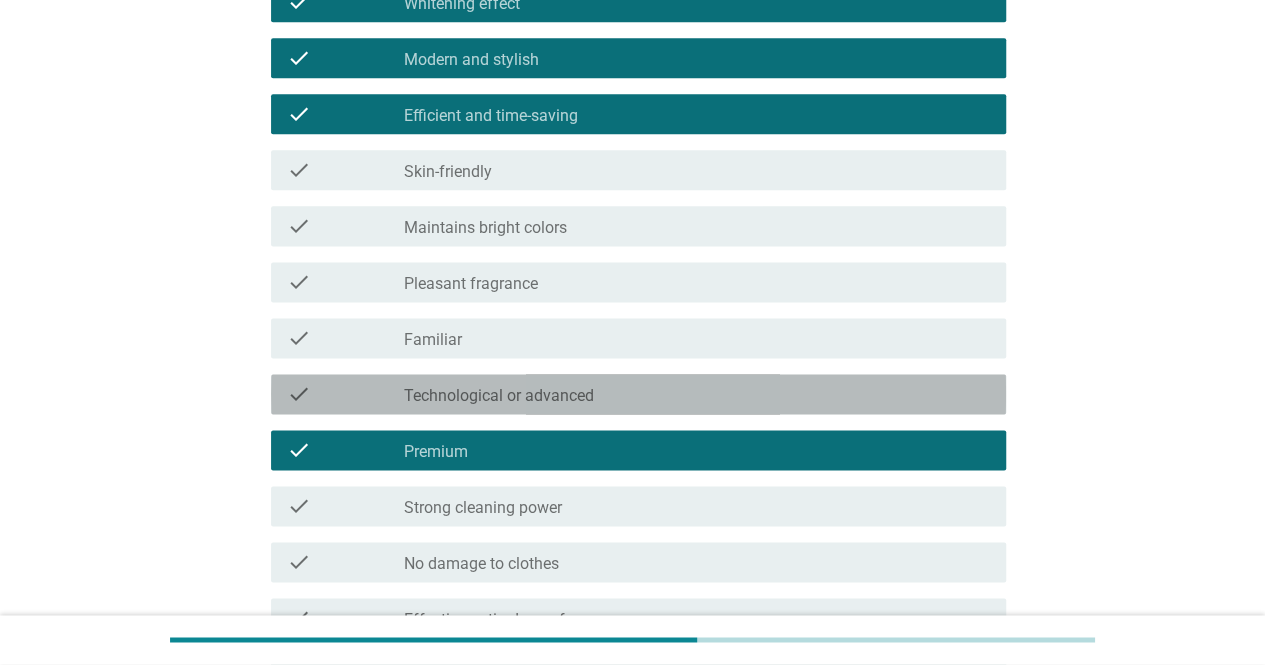 click on "check_box_outline_blank Technological or advanced" at bounding box center [697, 394] 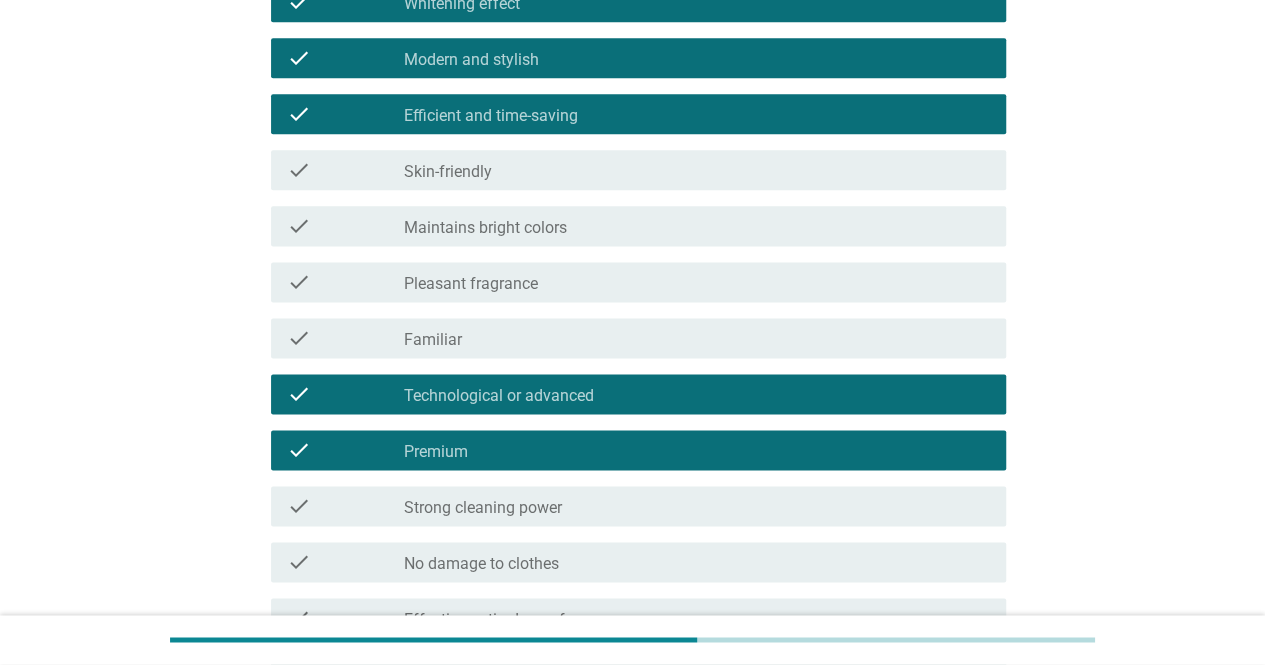 click on "check_box_outline_blank Familiar" at bounding box center (697, 338) 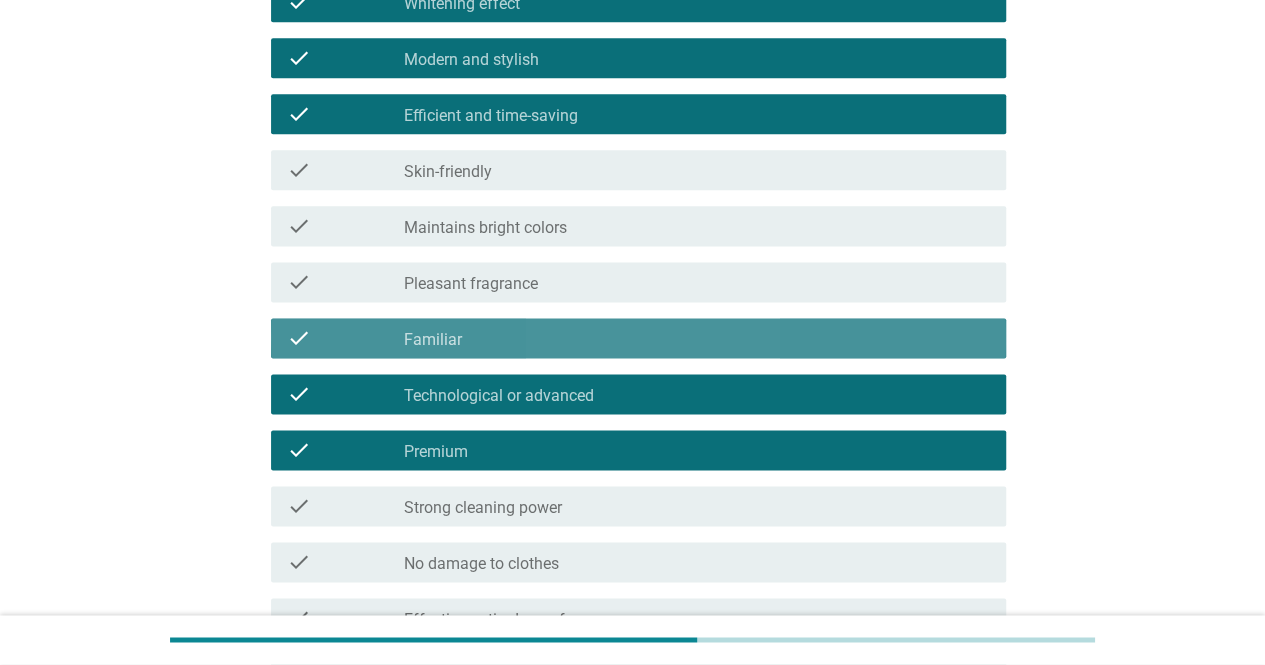 click on "check_box_outline_blank Pleasant fragrance" at bounding box center [697, 282] 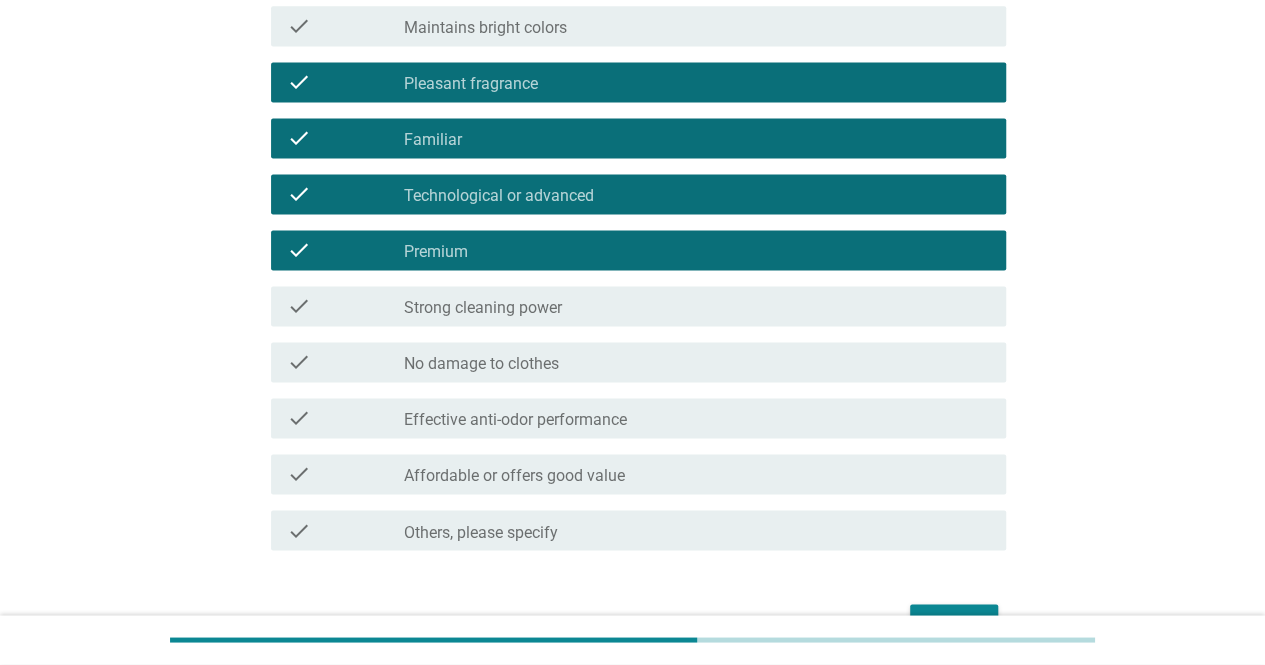 scroll, scrollTop: 1500, scrollLeft: 0, axis: vertical 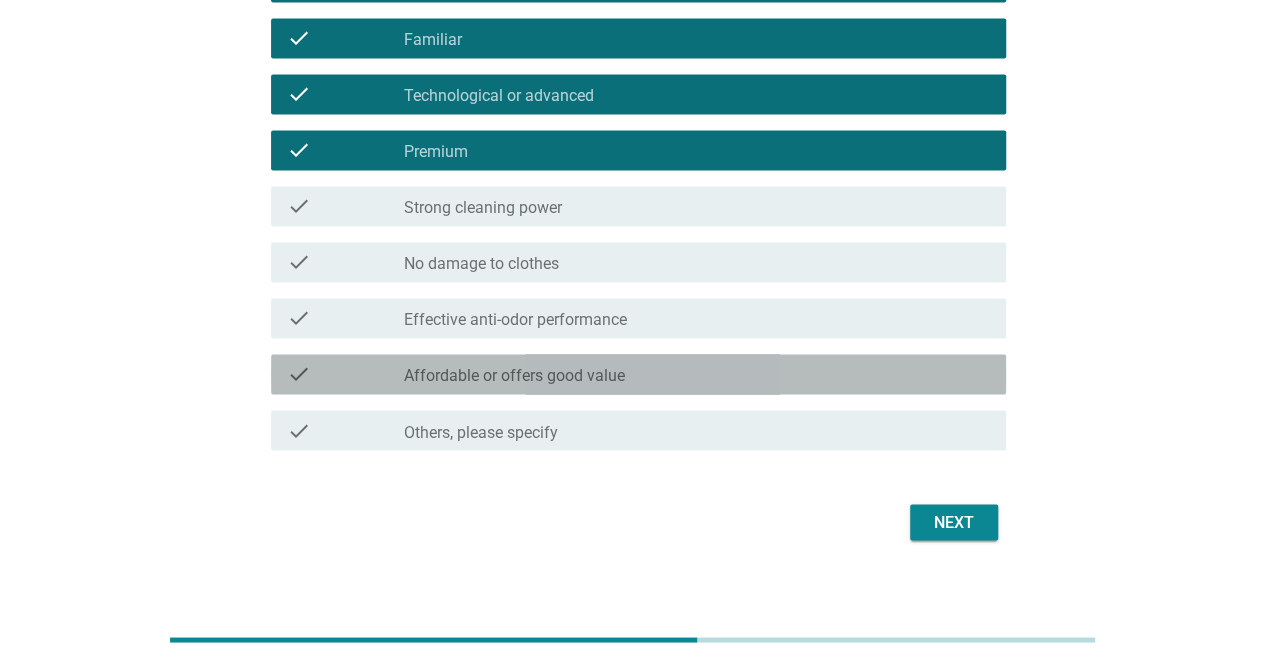 click on "check     check_box_outline_blank Affordable or offers good value" at bounding box center (638, 374) 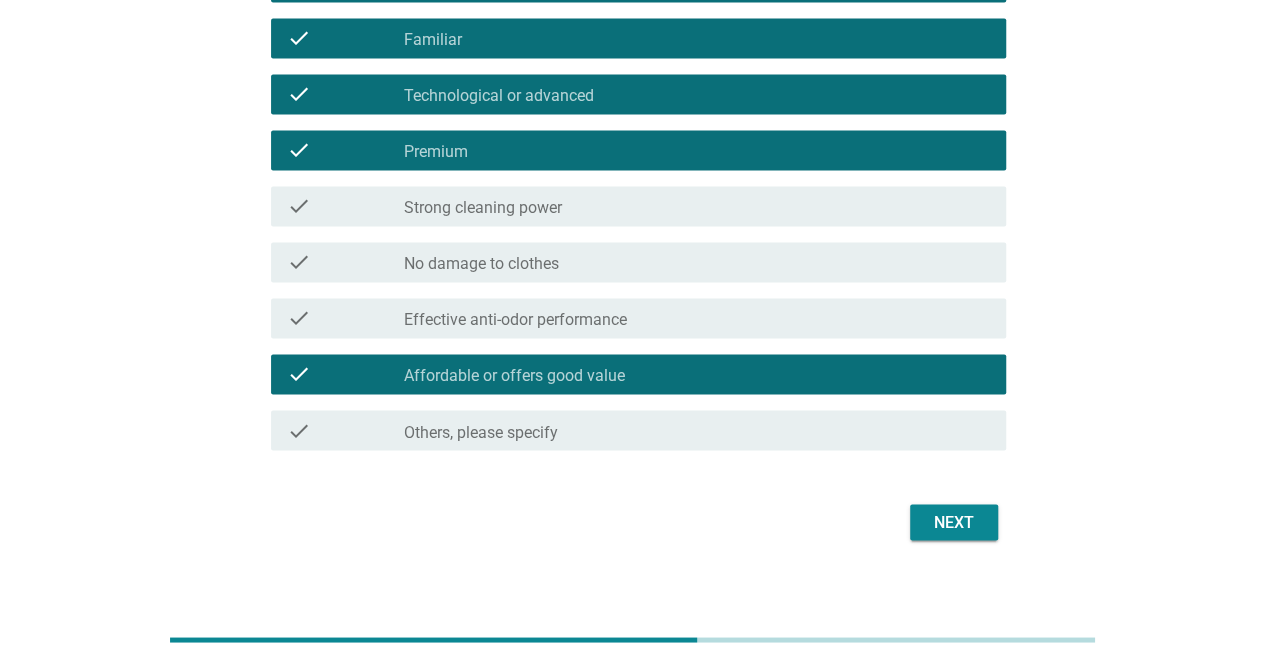 click on "check_box_outline_blank Effective anti-odor performance" at bounding box center (697, 318) 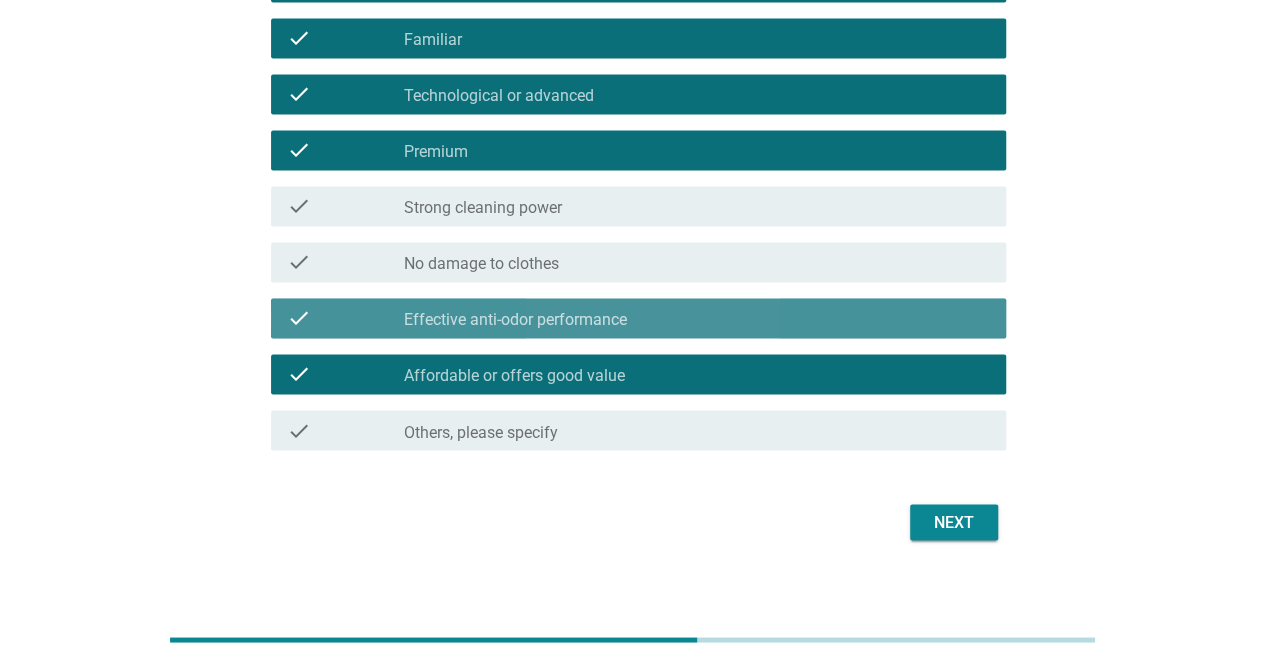 click on "check_box_outline_blank No damage to clothes" at bounding box center (697, 262) 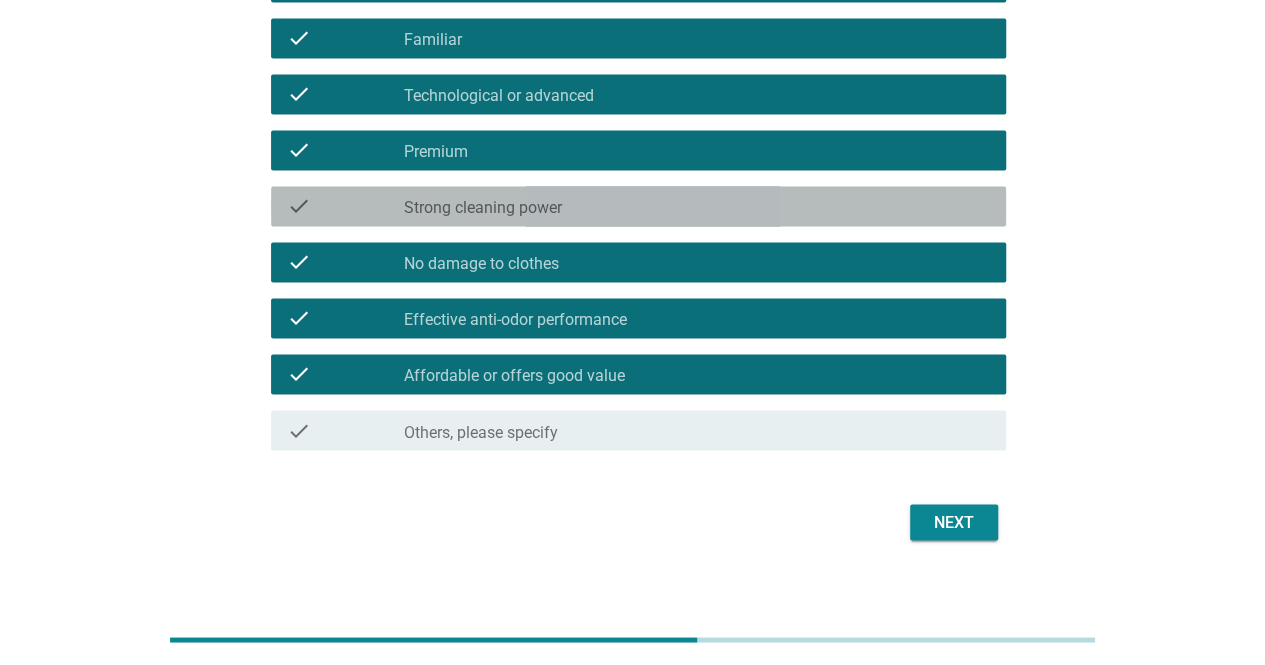 click on "check_box_outline_blank Strong cleaning power" at bounding box center (697, 206) 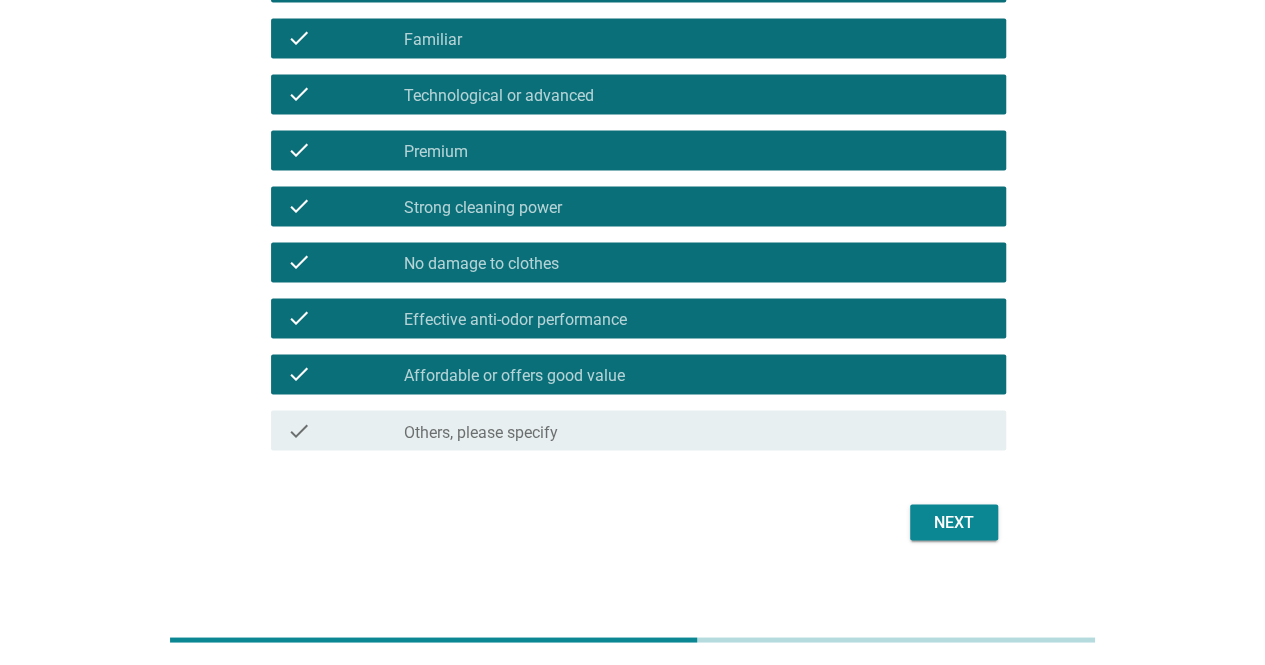 click on "Next" at bounding box center (954, 522) 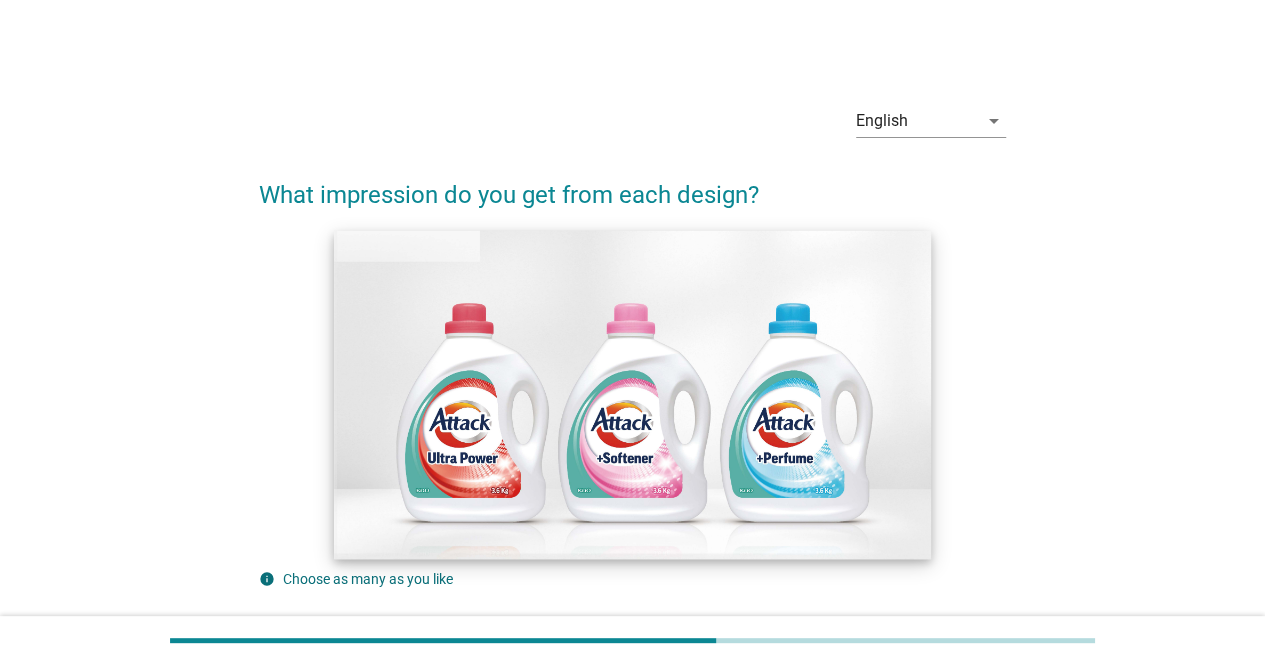 scroll, scrollTop: 500, scrollLeft: 0, axis: vertical 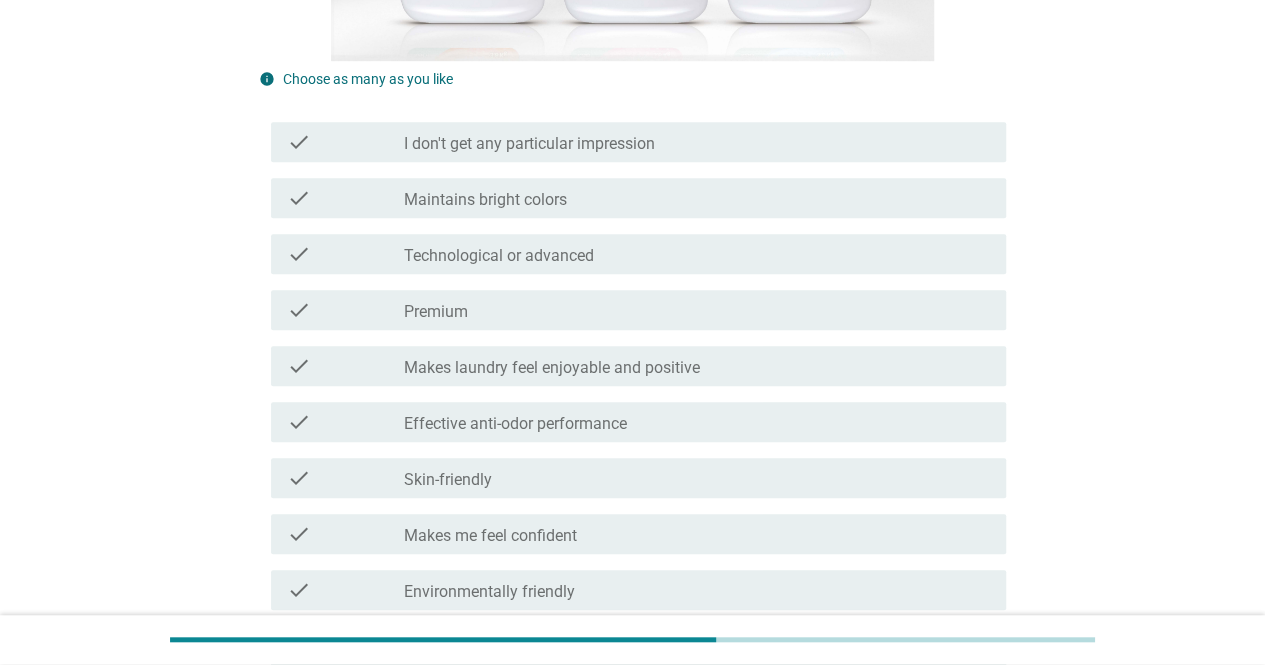 click on "check_box_outline_blank Skin-friendly" at bounding box center (697, 478) 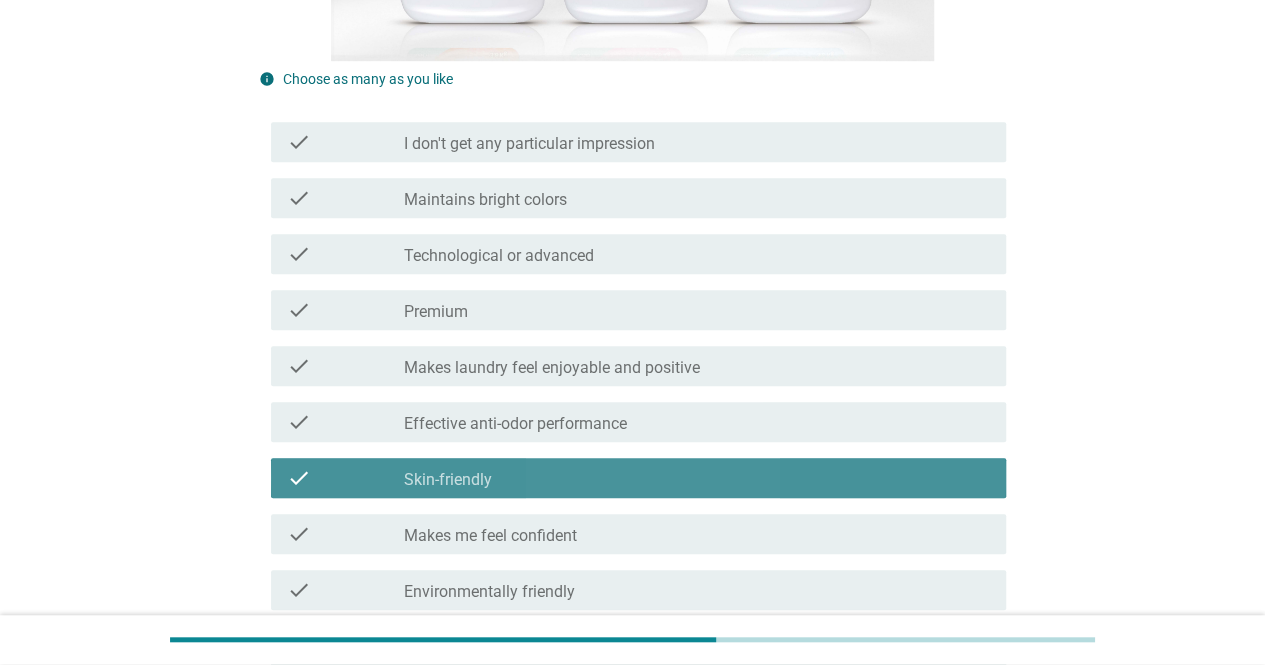 click on "check_box_outline_blank Effective anti-odor performance" at bounding box center [697, 422] 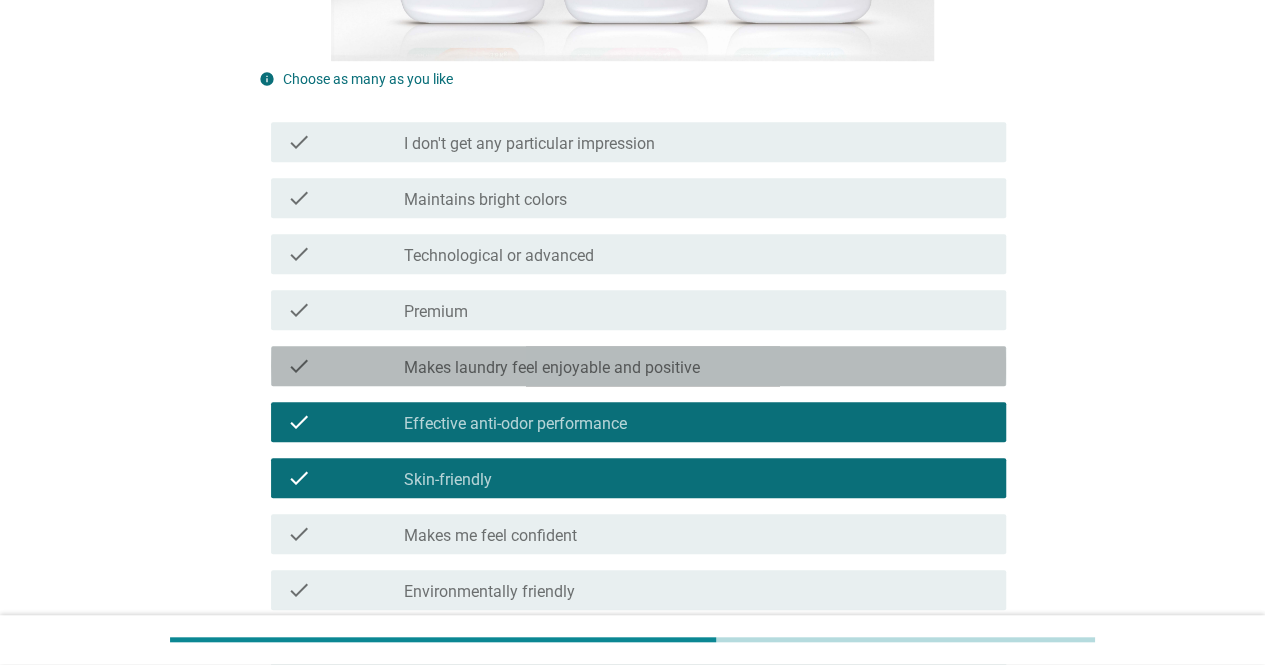 click on "check     check_box_outline_blank Makes laundry feel enjoyable and positive" at bounding box center [638, 366] 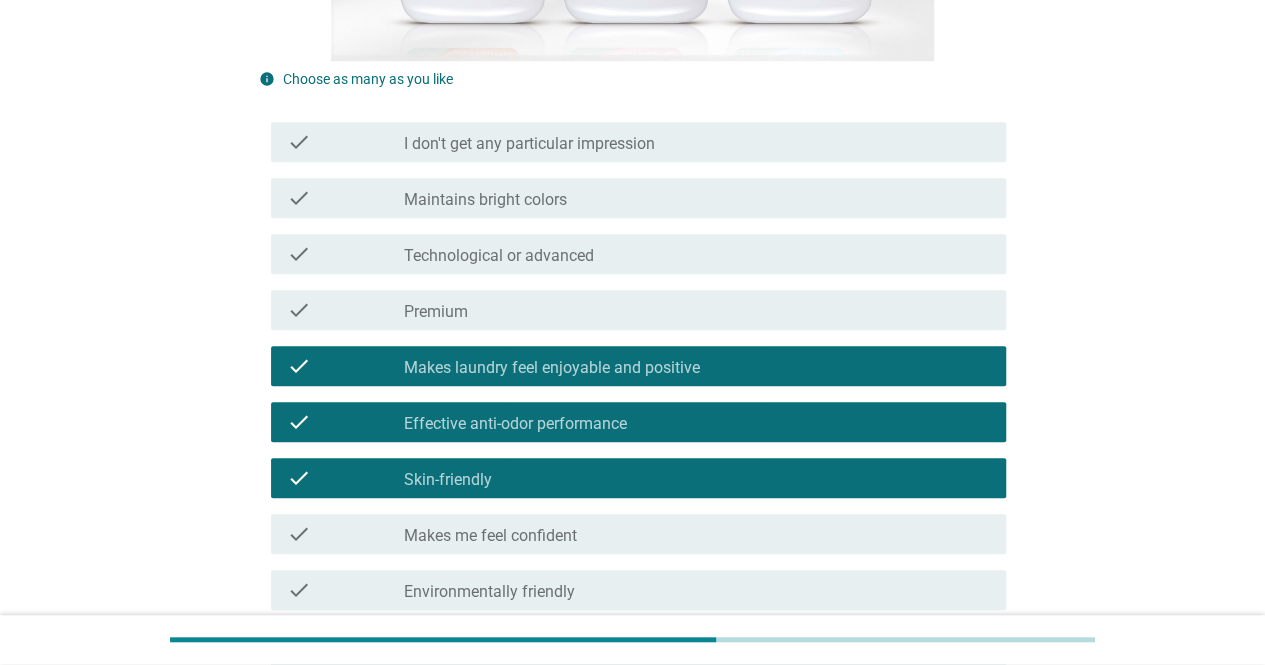 click on "check     check_box_outline_blank Premium" at bounding box center (632, 310) 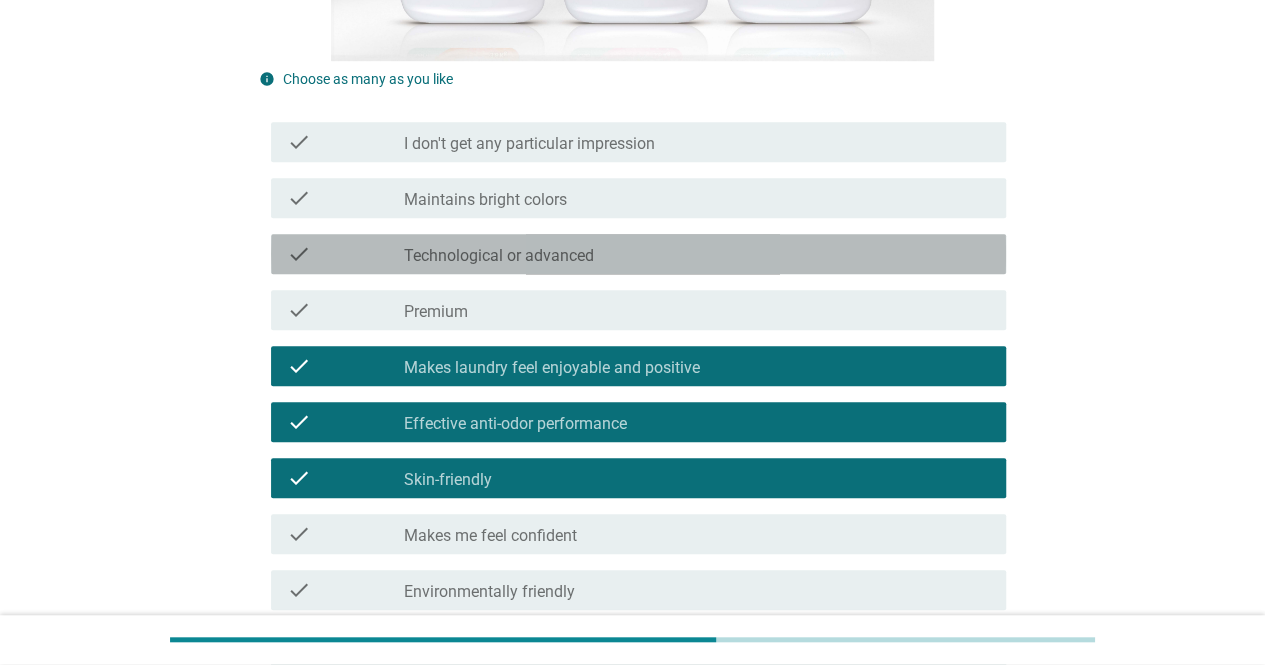 click on "check     check_box_outline_blank Technological or advanced" at bounding box center [638, 254] 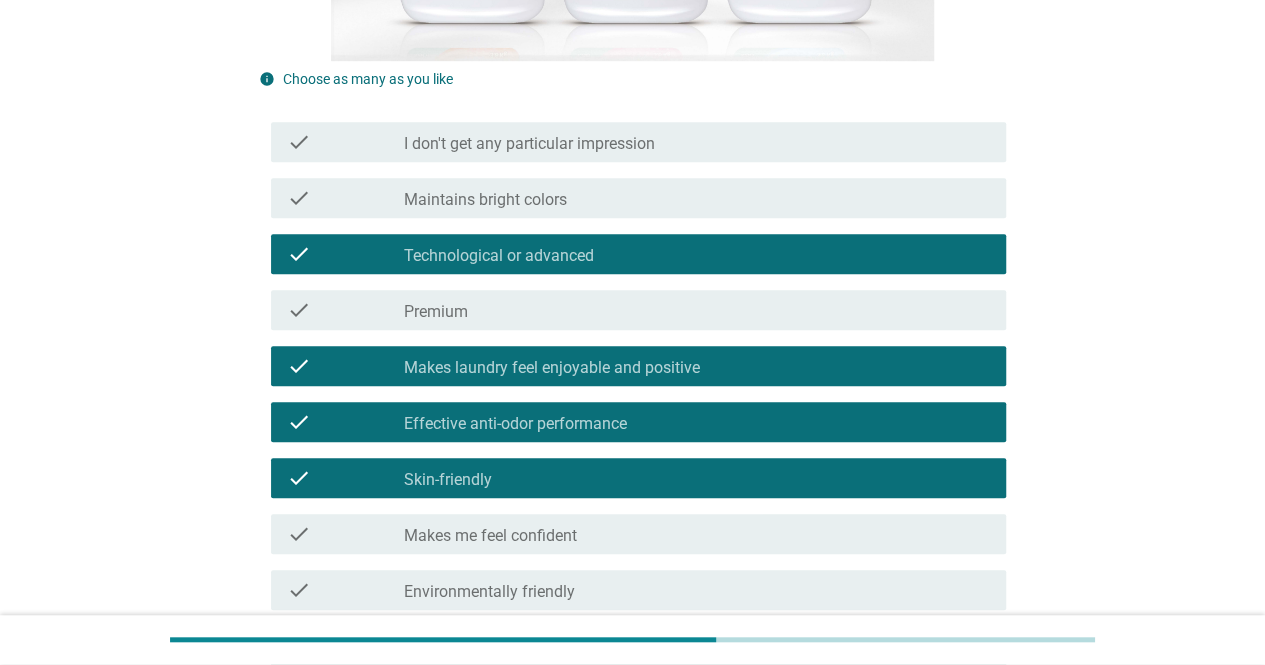 click on "check_box_outline_blank Maintains bright colors" at bounding box center (697, 198) 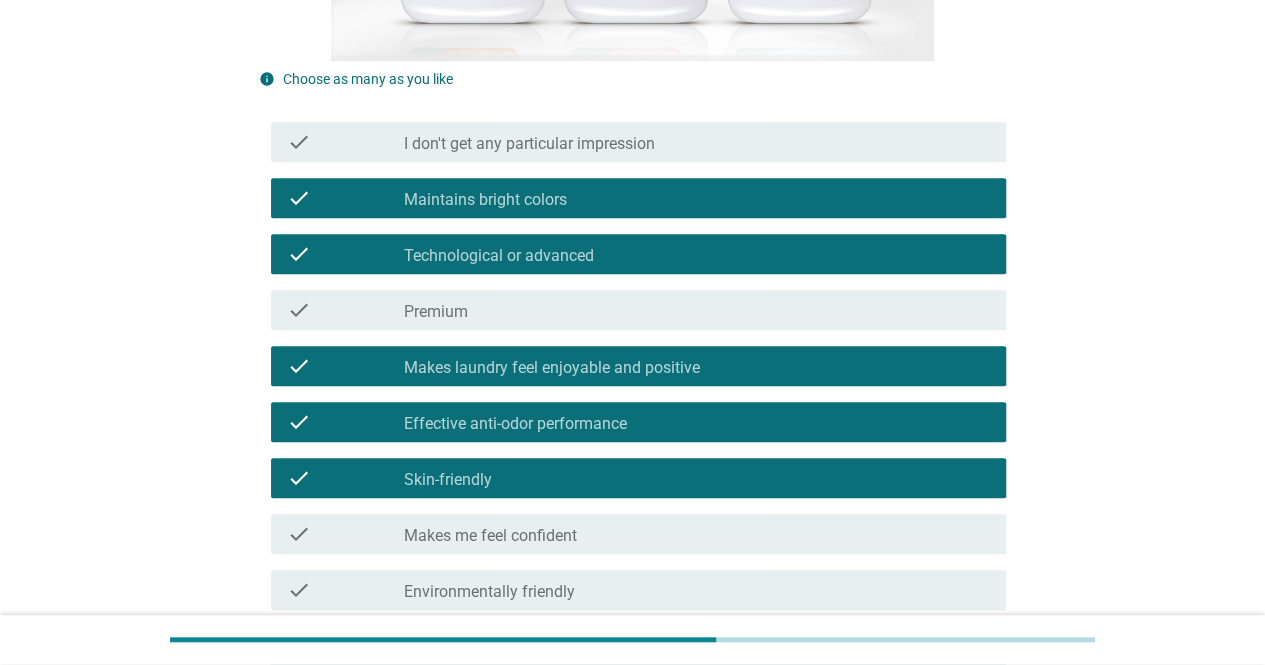 scroll, scrollTop: 900, scrollLeft: 0, axis: vertical 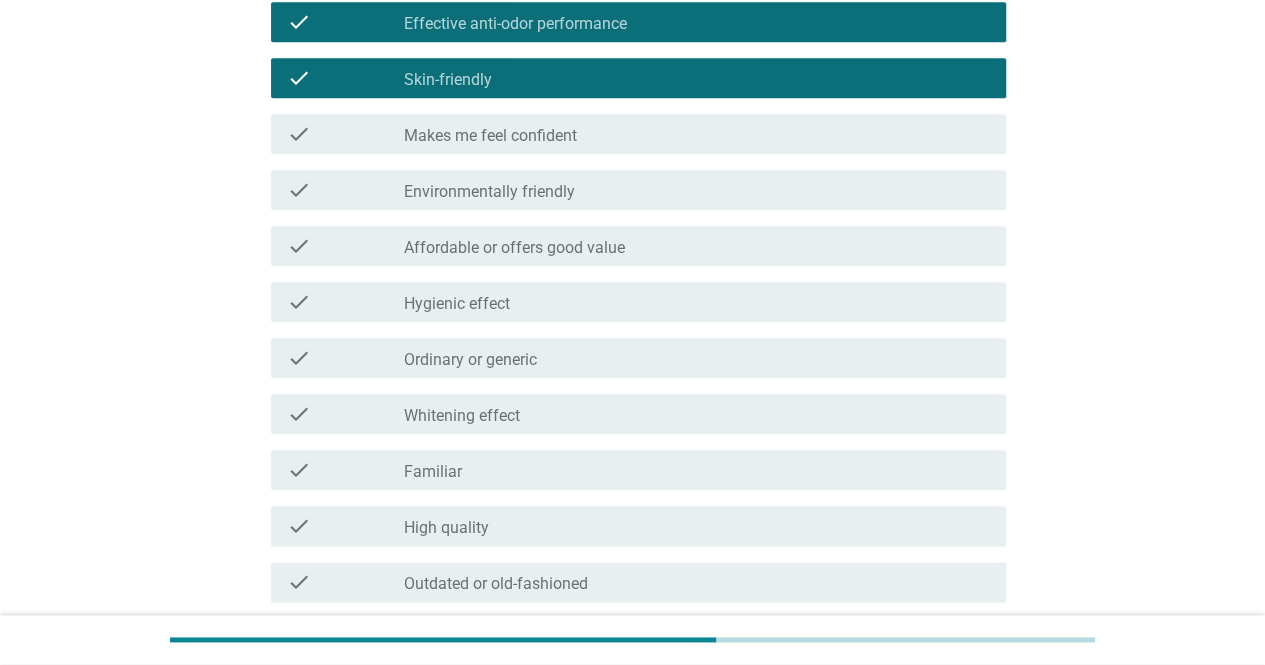 click on "check_box_outline_blank Hygienic effect" at bounding box center (697, 302) 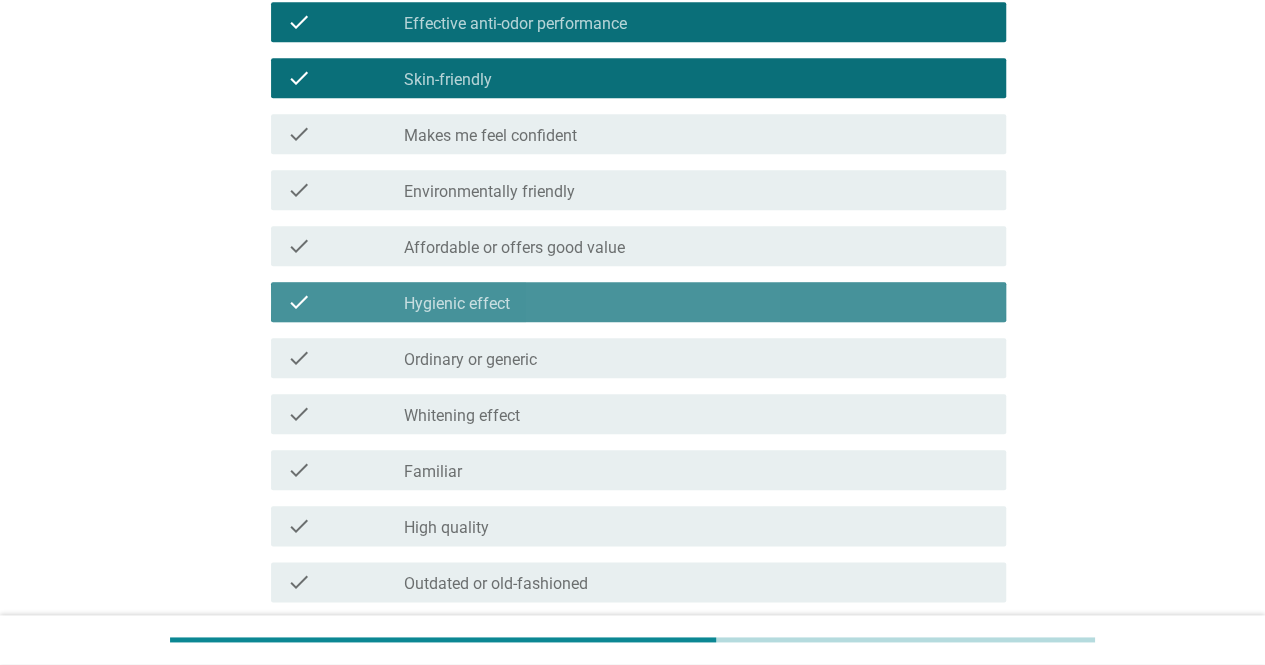 click on "check_box_outline_blank Affordable or offers good value" at bounding box center (697, 246) 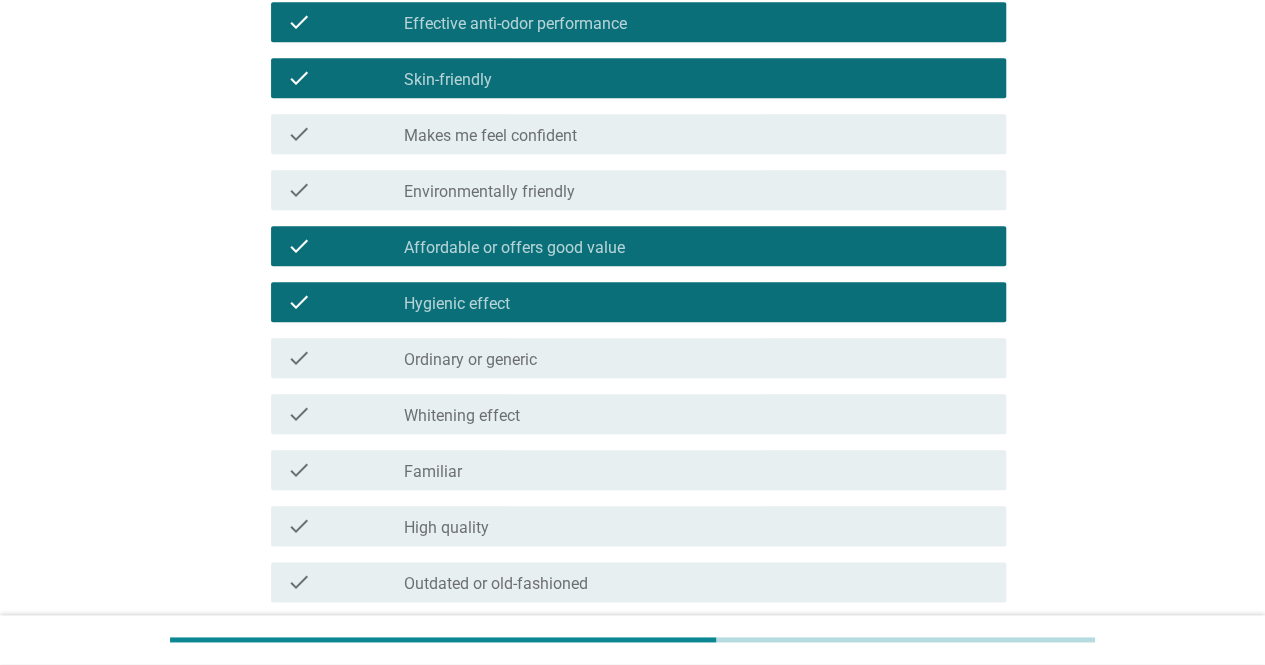 click on "check     check_box_outline_blank Whitening effect" at bounding box center (638, 414) 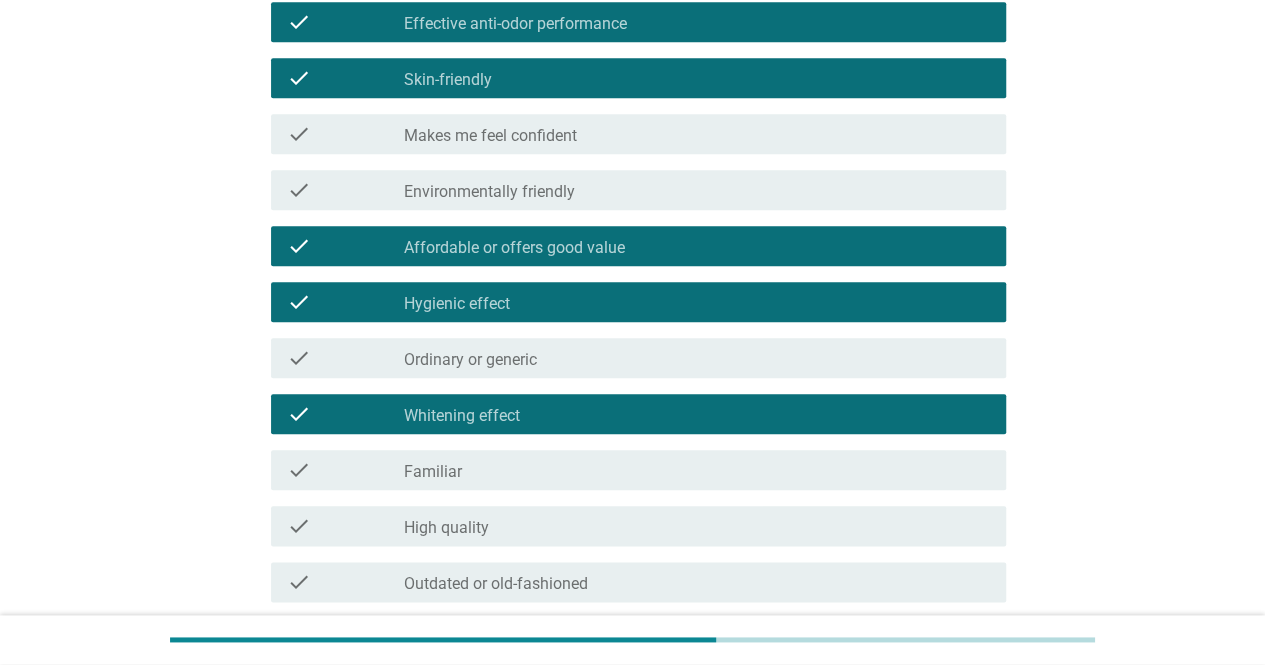 click on "check_box_outline_blank Ordinary or generic" at bounding box center (697, 358) 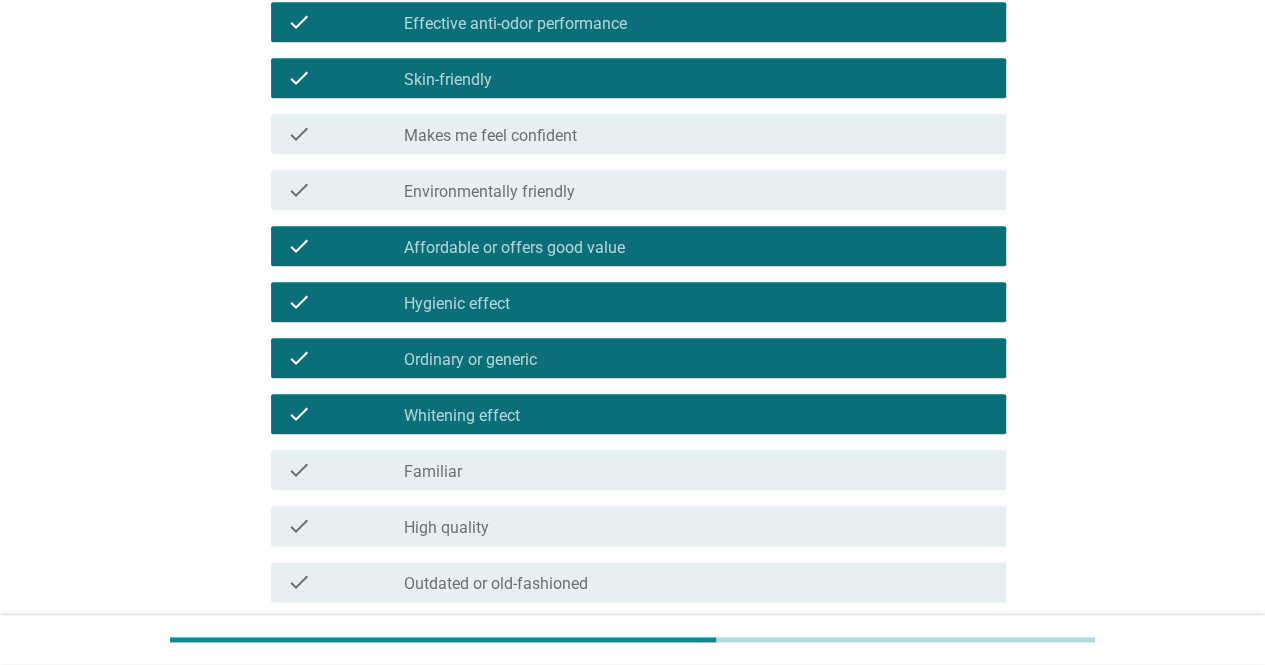 drag, startPoint x: 705, startPoint y: 486, endPoint x: 705, endPoint y: 530, distance: 44 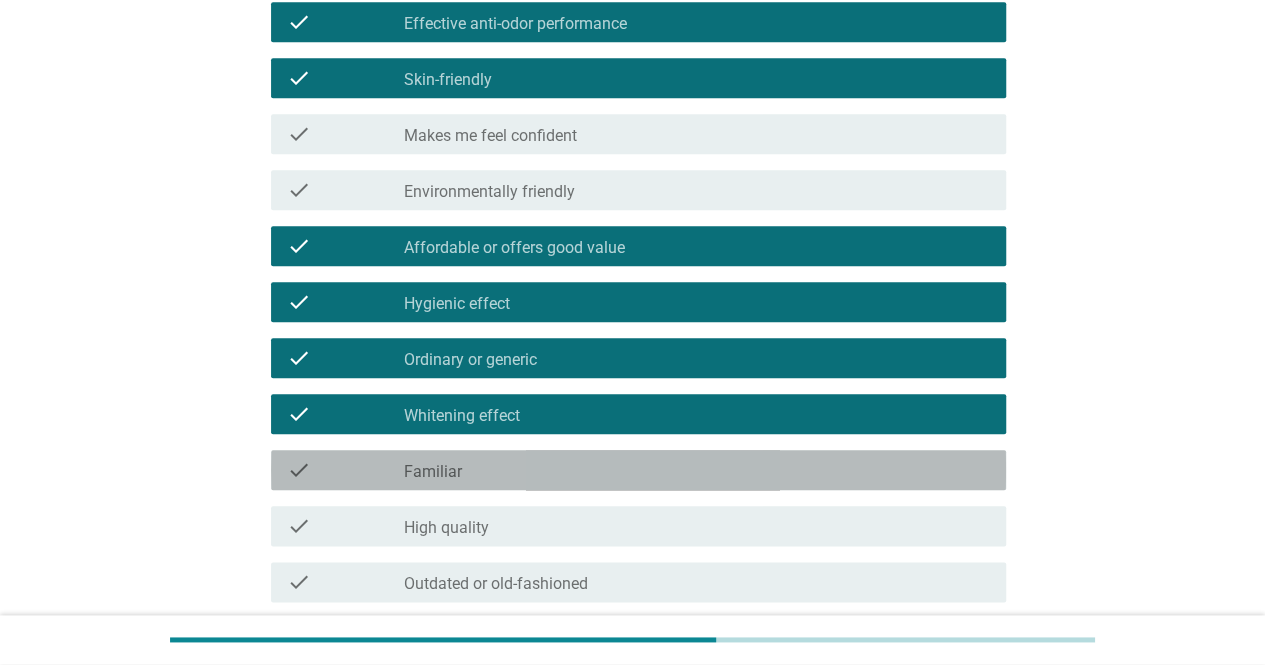 click on "check_box_outline_blank High quality" at bounding box center (697, 526) 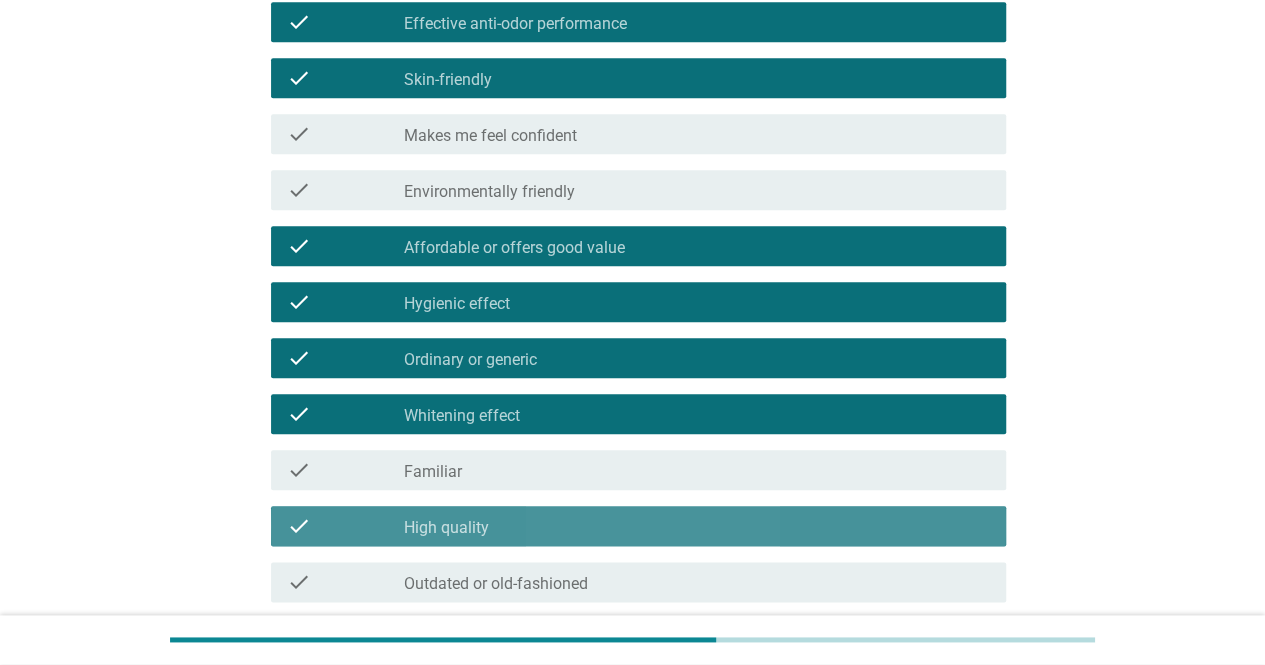 scroll, scrollTop: 1200, scrollLeft: 0, axis: vertical 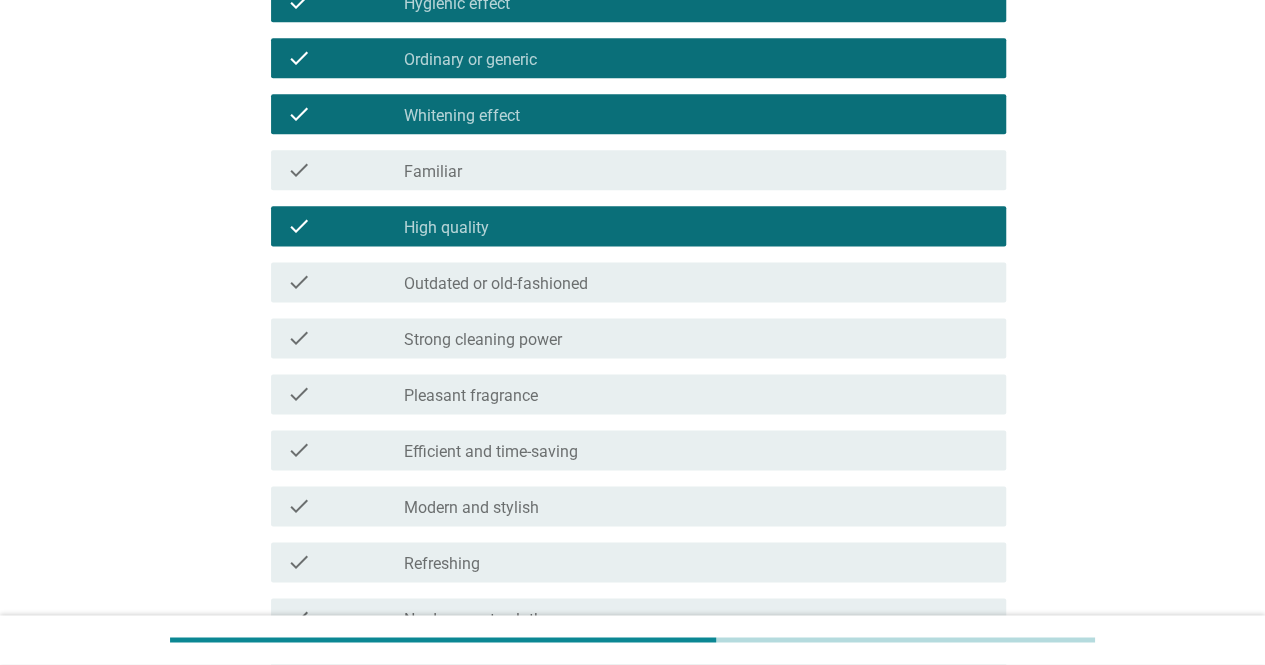 click on "check     check_box_outline_blank Pleasant fragrance" at bounding box center [638, 394] 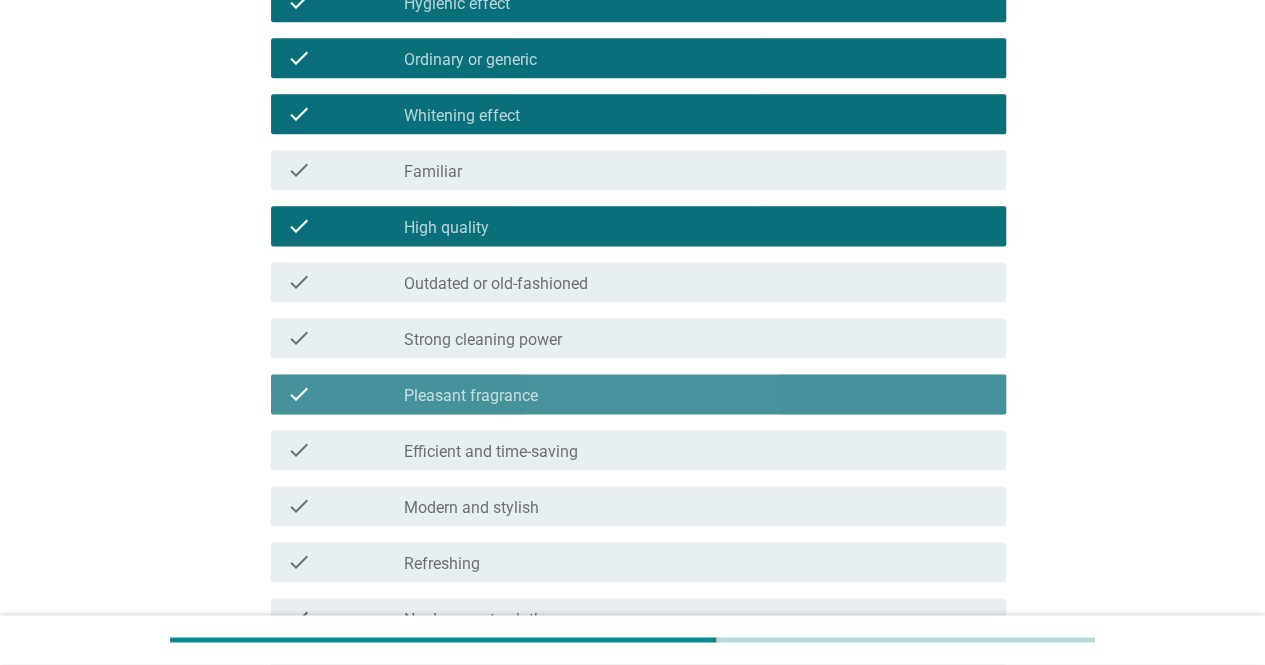 click on "check_box_outline_blank Efficient and time-saving" at bounding box center (697, 450) 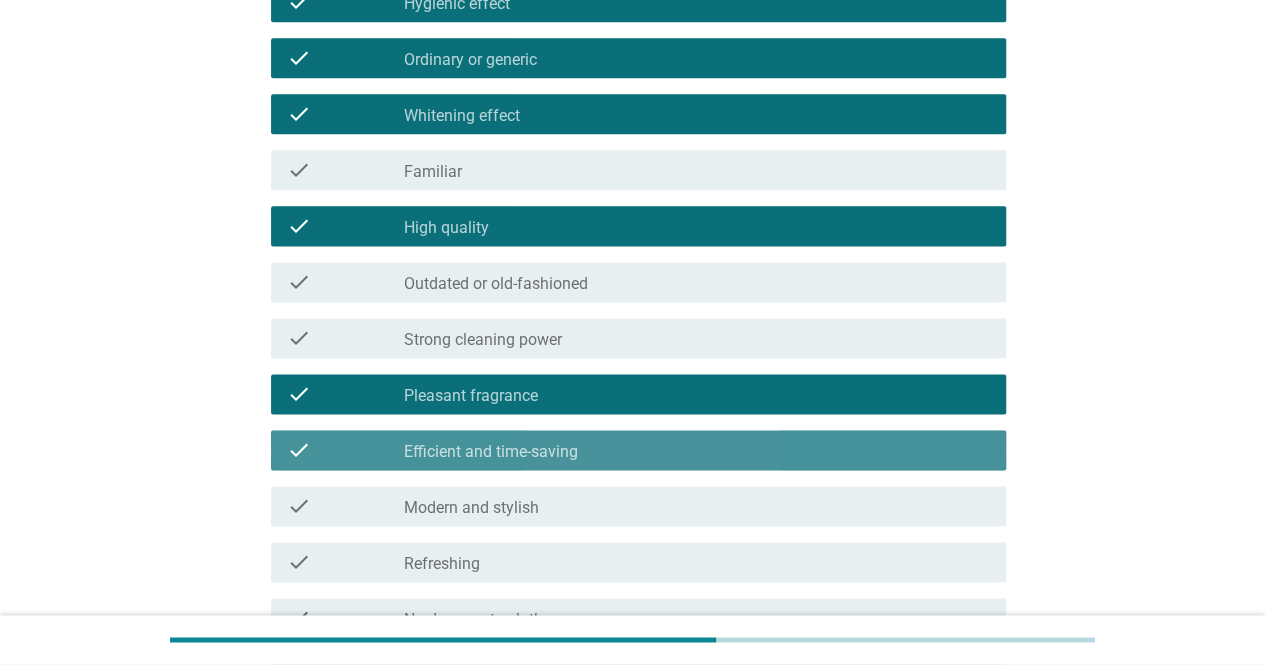 click on "check     check_box_outline_blank Modern and stylish" at bounding box center (638, 506) 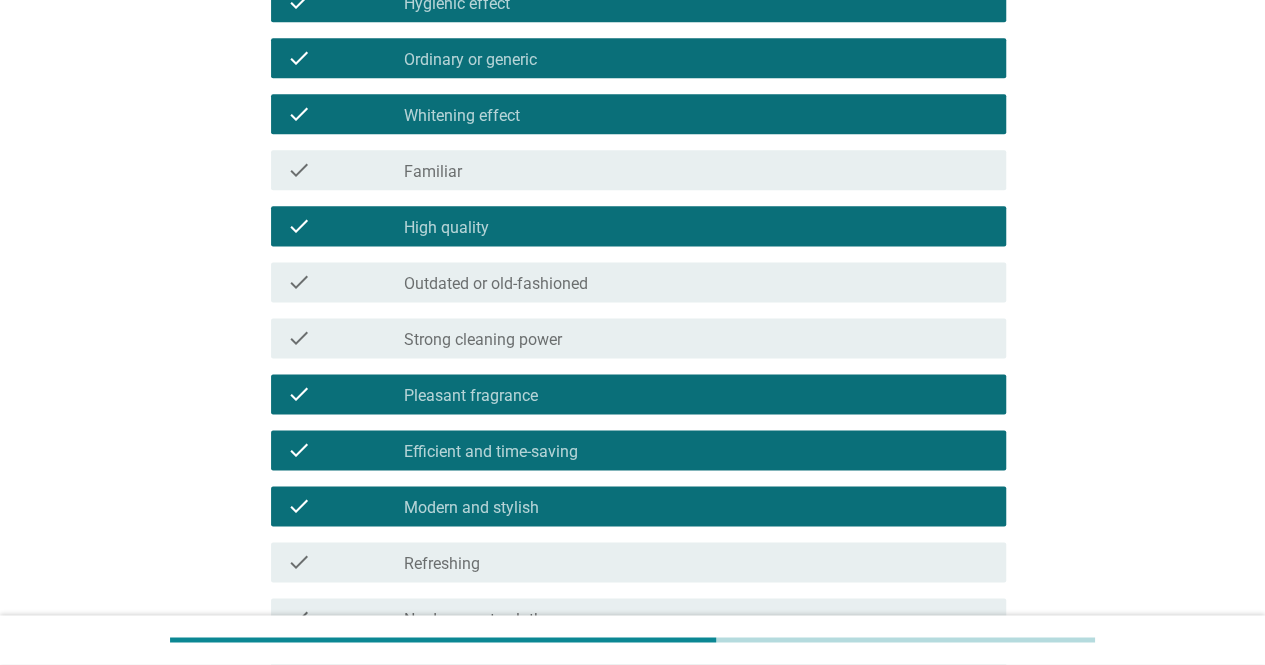 scroll, scrollTop: 1400, scrollLeft: 0, axis: vertical 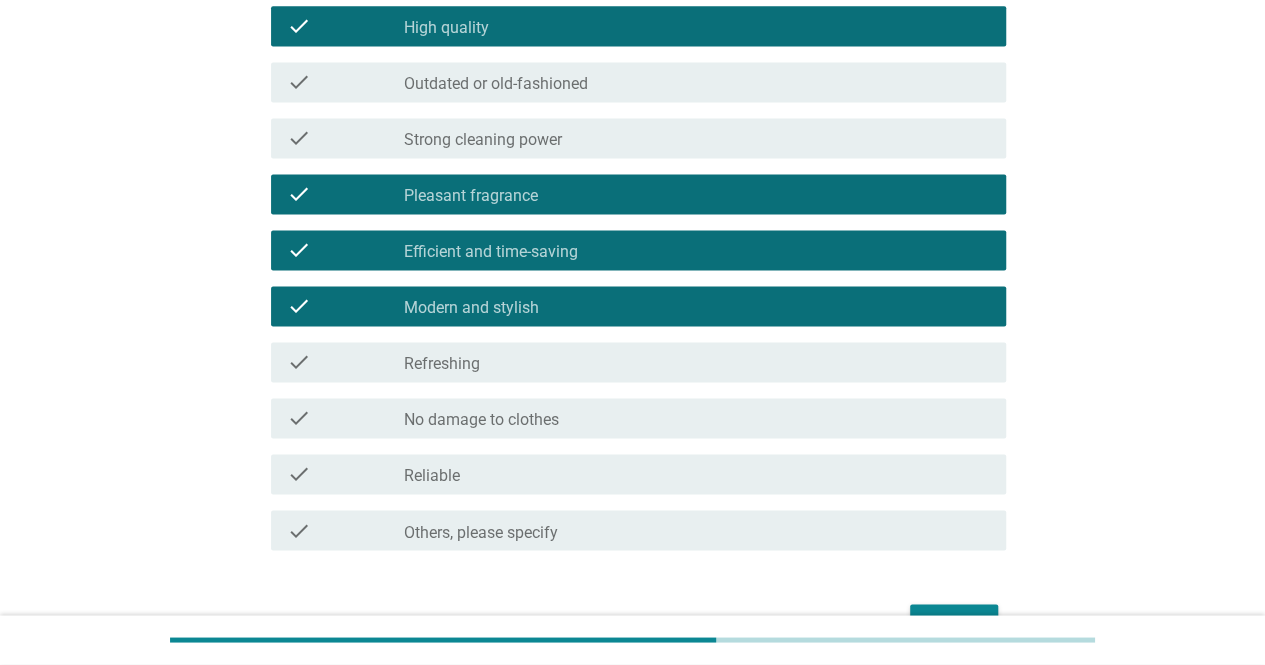 click on "check_box_outline_blank Reliable" at bounding box center [697, 474] 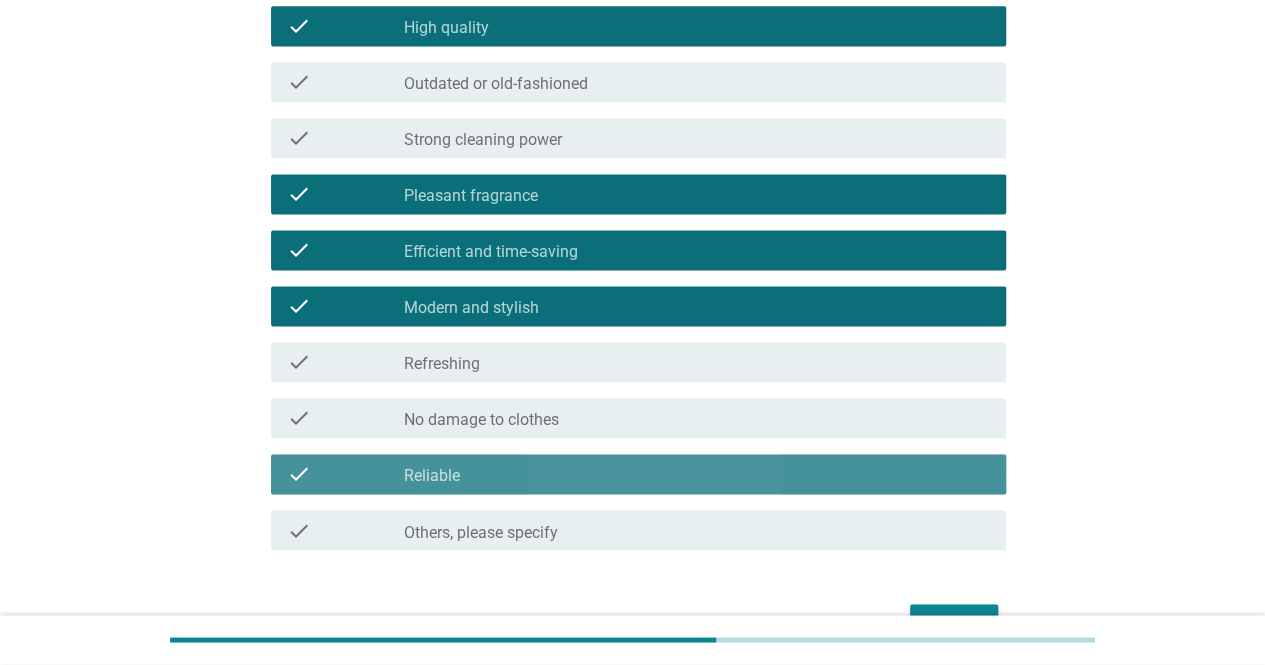 click on "check     check_box_outline_blank No damage to clothes" at bounding box center [638, 418] 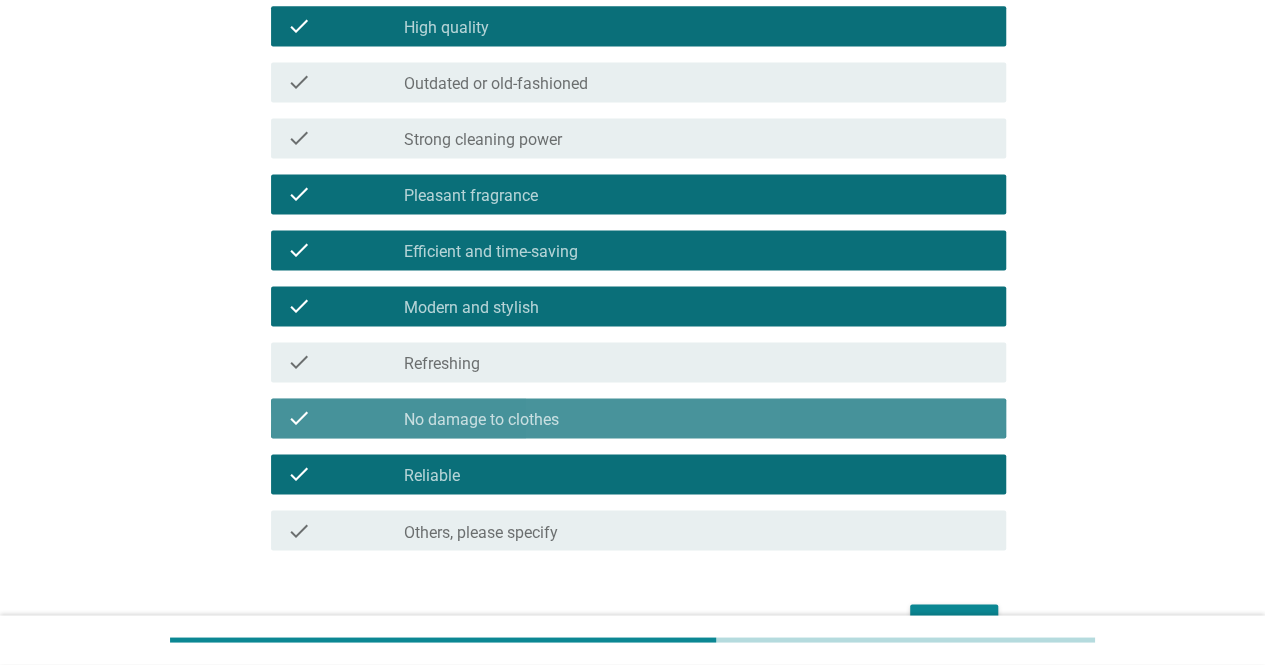scroll, scrollTop: 1518, scrollLeft: 0, axis: vertical 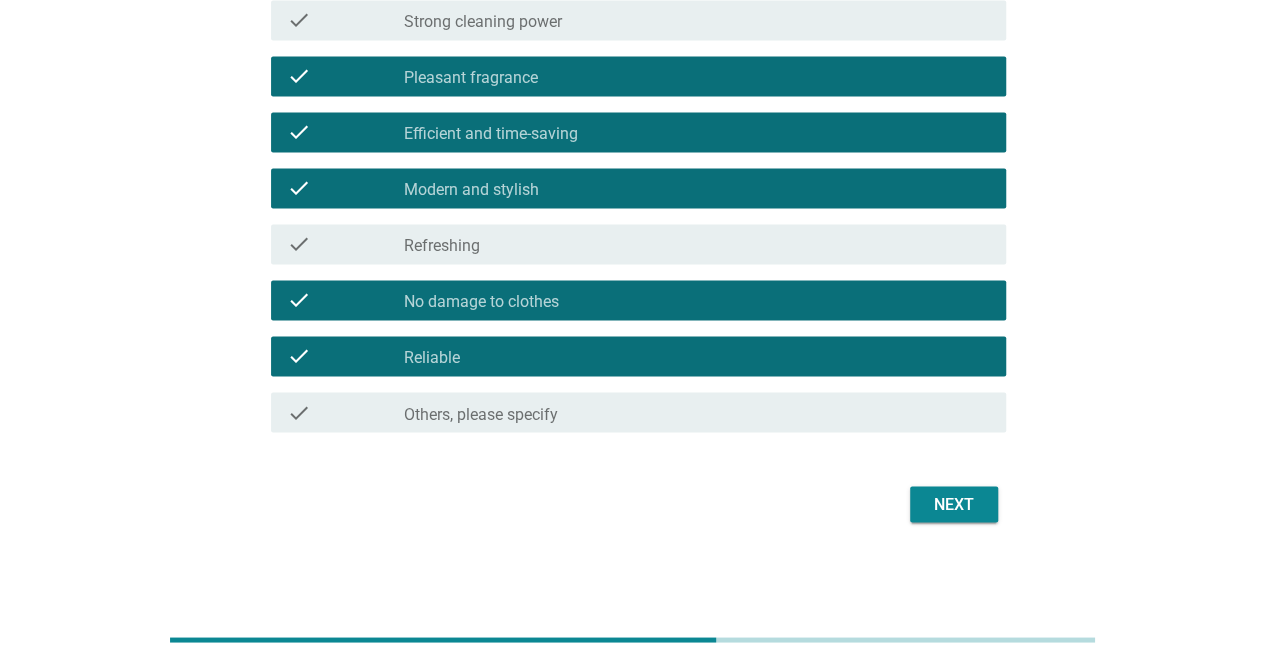 click on "Next" at bounding box center (954, 504) 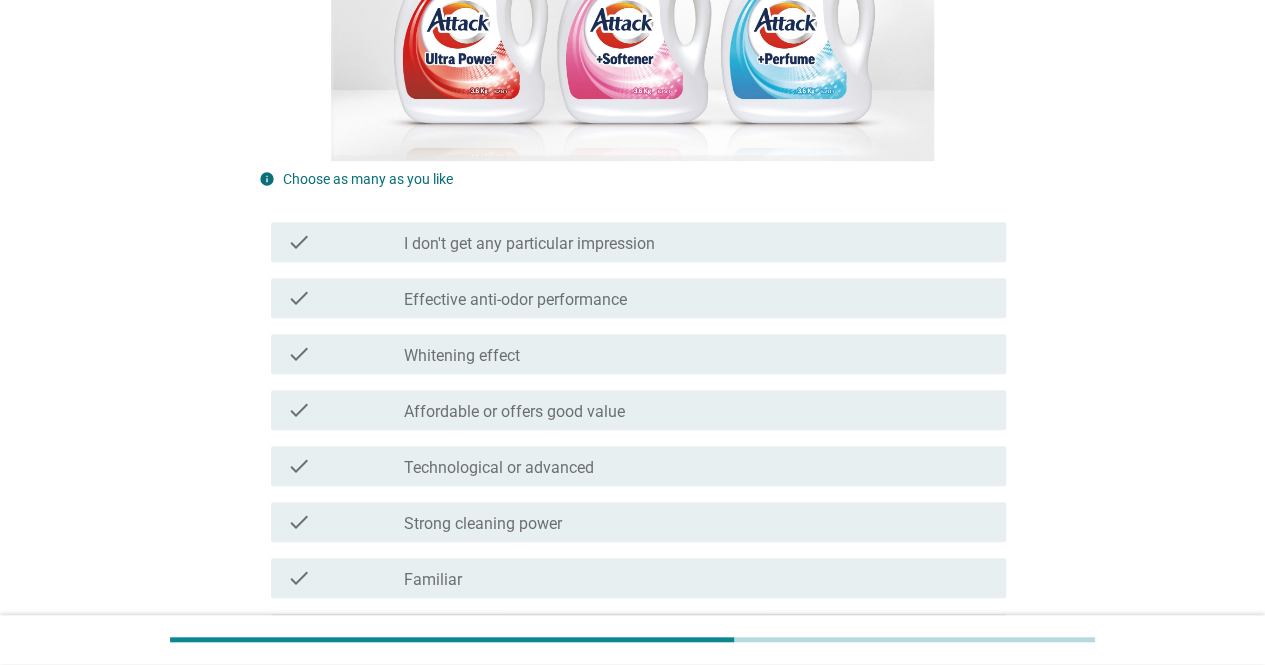 scroll, scrollTop: 700, scrollLeft: 0, axis: vertical 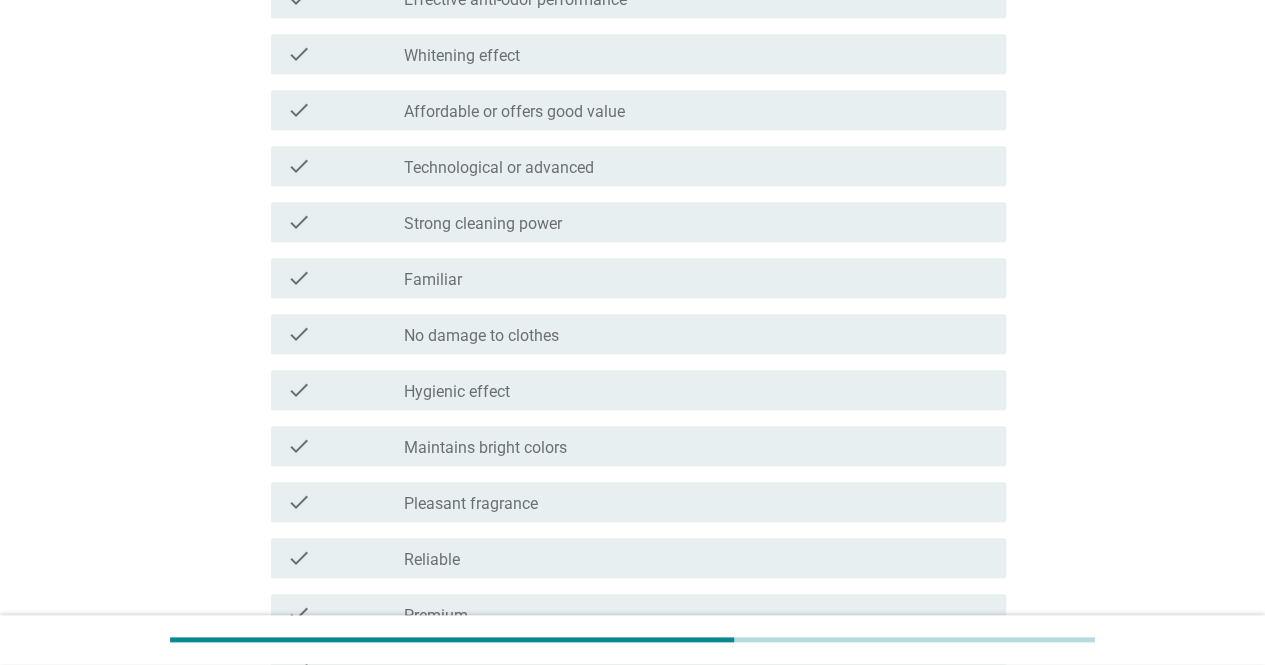 drag, startPoint x: 584, startPoint y: 445, endPoint x: 578, endPoint y: 355, distance: 90.199776 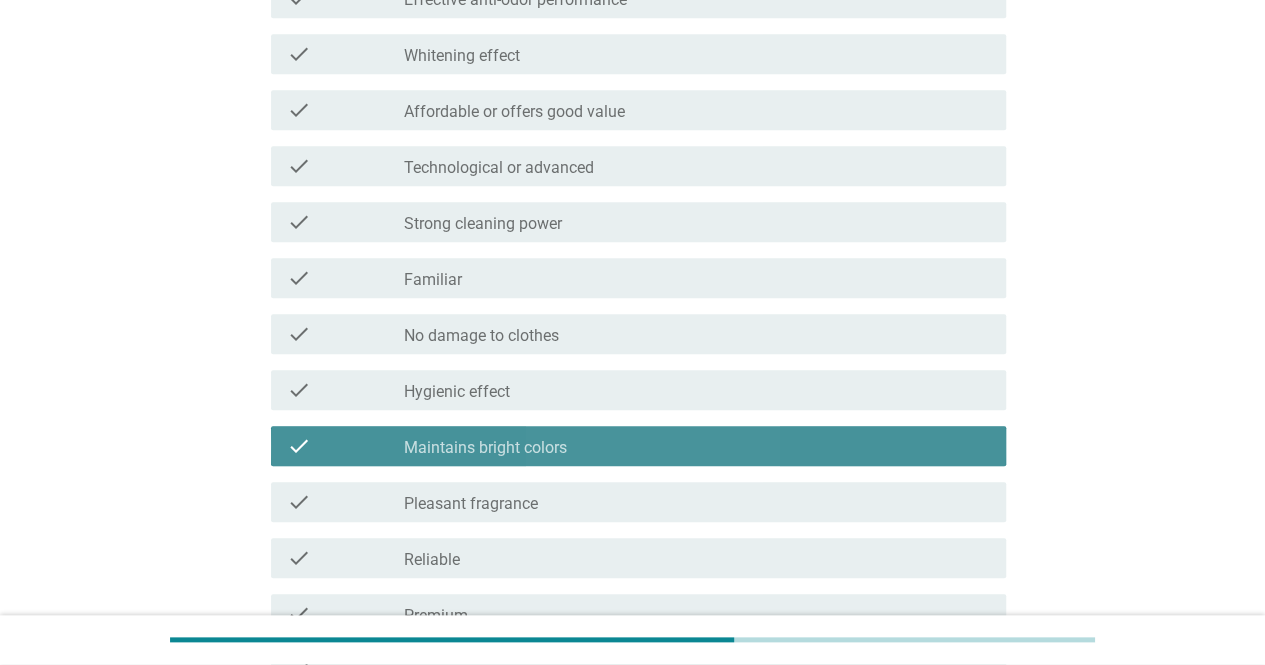 click on "check     check_box_outline_blank Familiar" at bounding box center [638, 278] 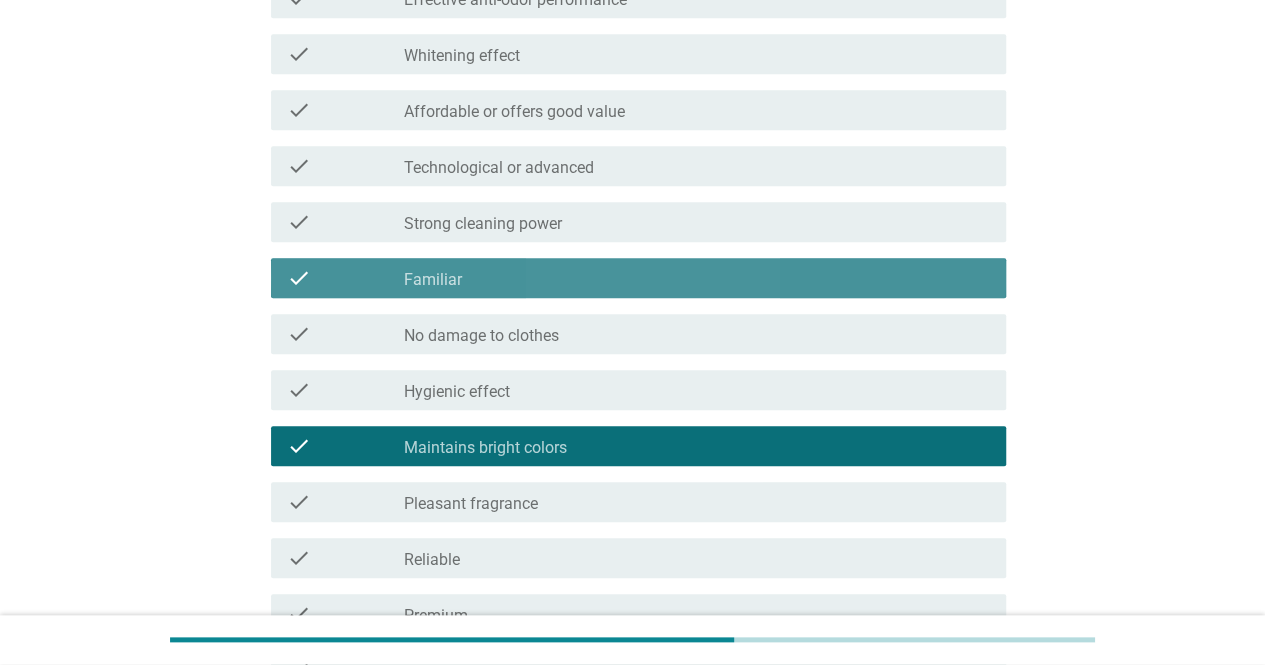 click on "Technological or advanced" at bounding box center [499, 168] 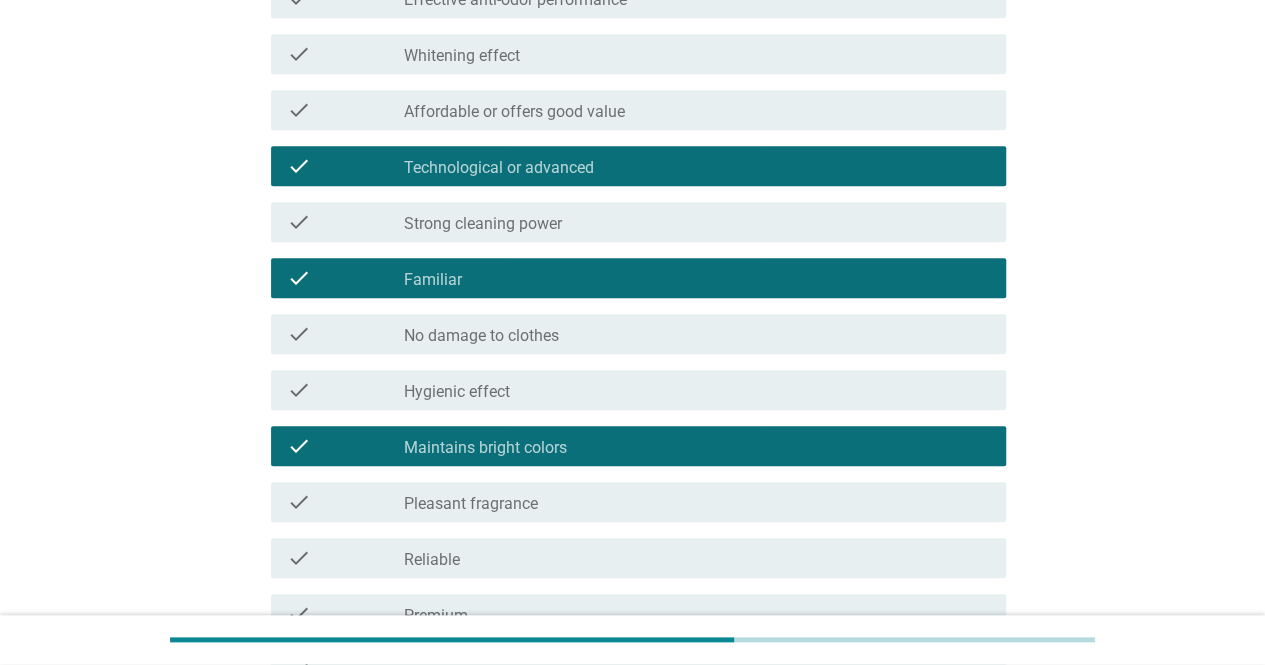 click on "check     check_box_outline_blank Whitening effect" at bounding box center (638, 54) 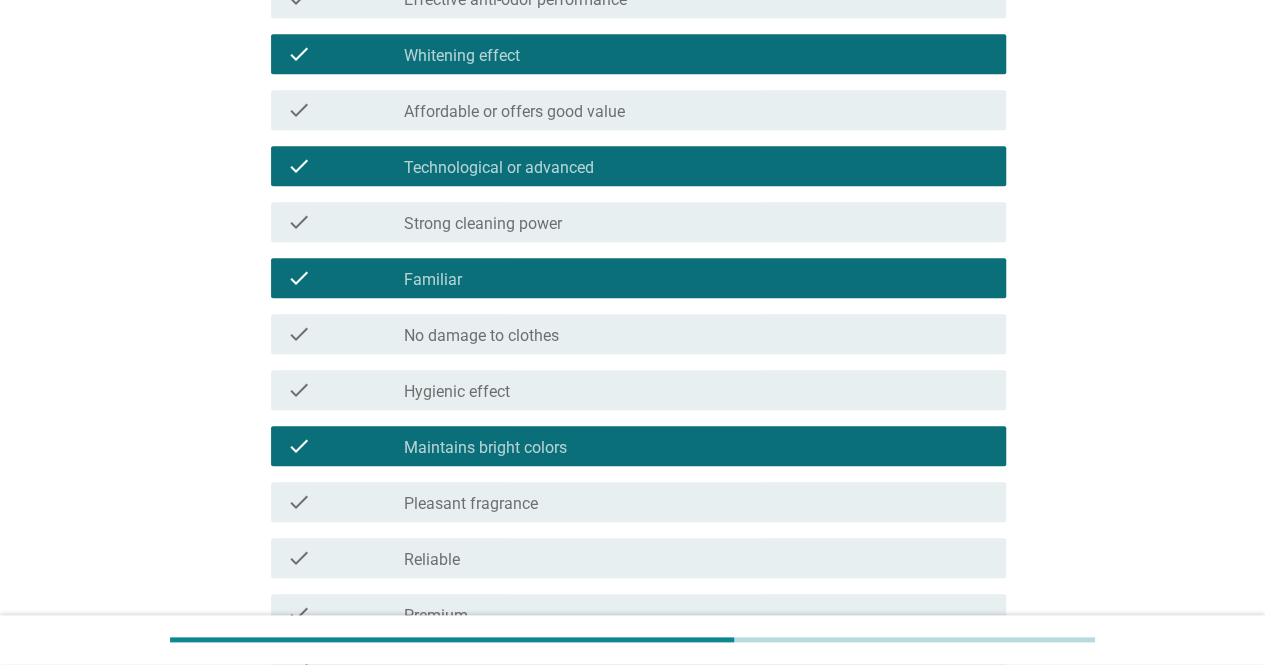 click on "check_box_outline_blank Strong cleaning power" at bounding box center (697, 222) 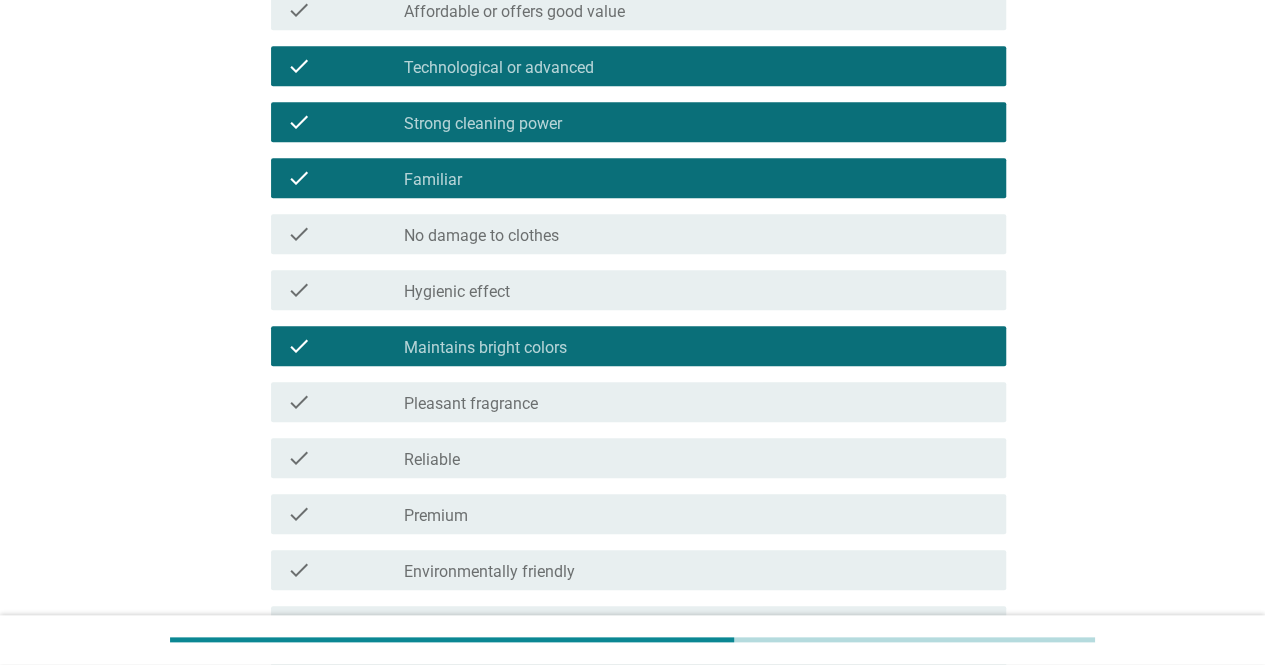 click on "check     check_box_outline_blank Reliable" at bounding box center (638, 458) 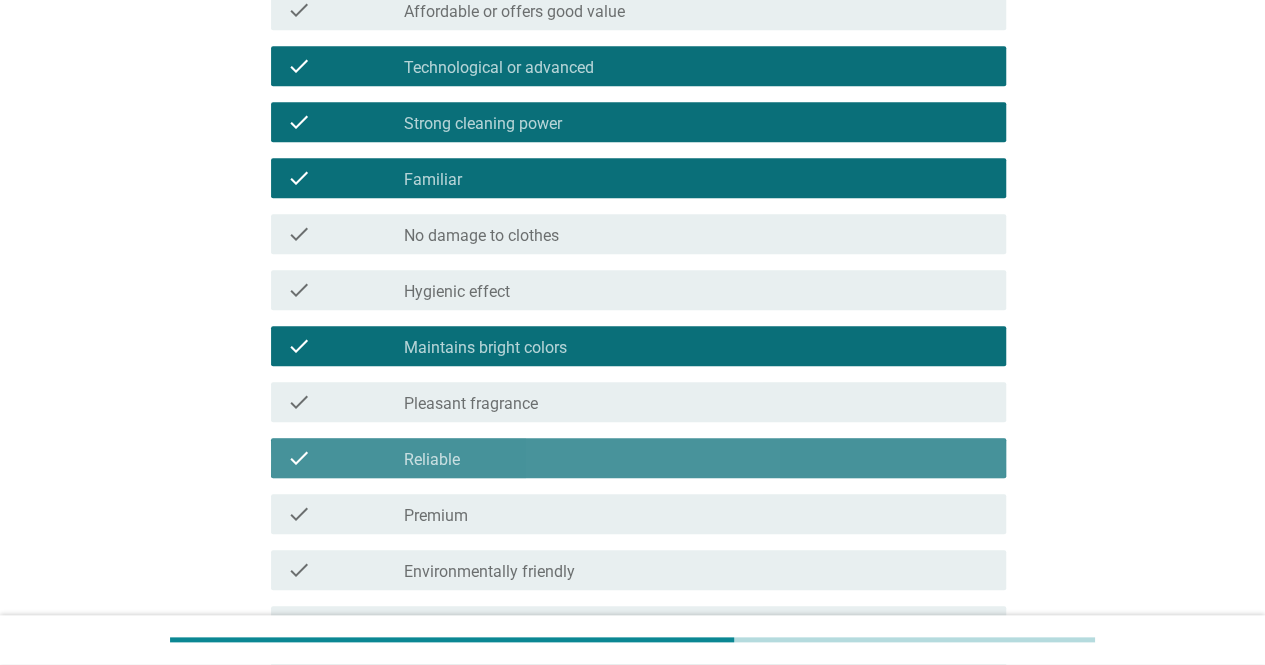 click on "check     check_box_outline_blank Pleasant fragrance" at bounding box center [638, 402] 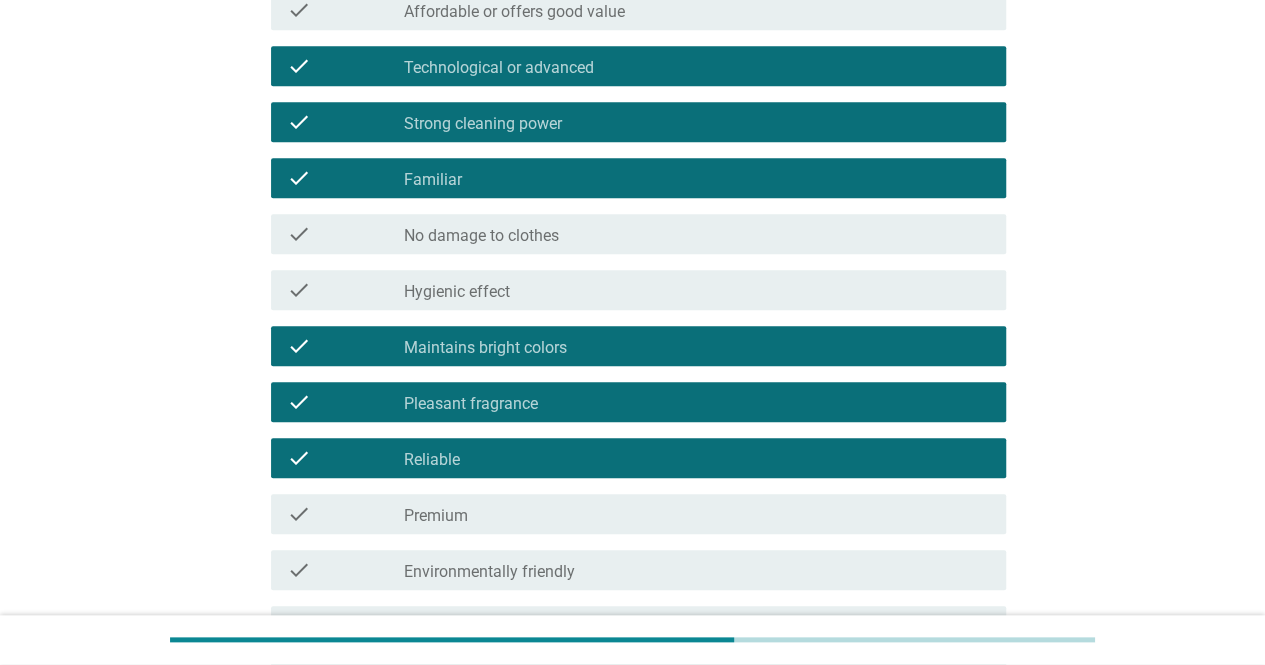 scroll, scrollTop: 1200, scrollLeft: 0, axis: vertical 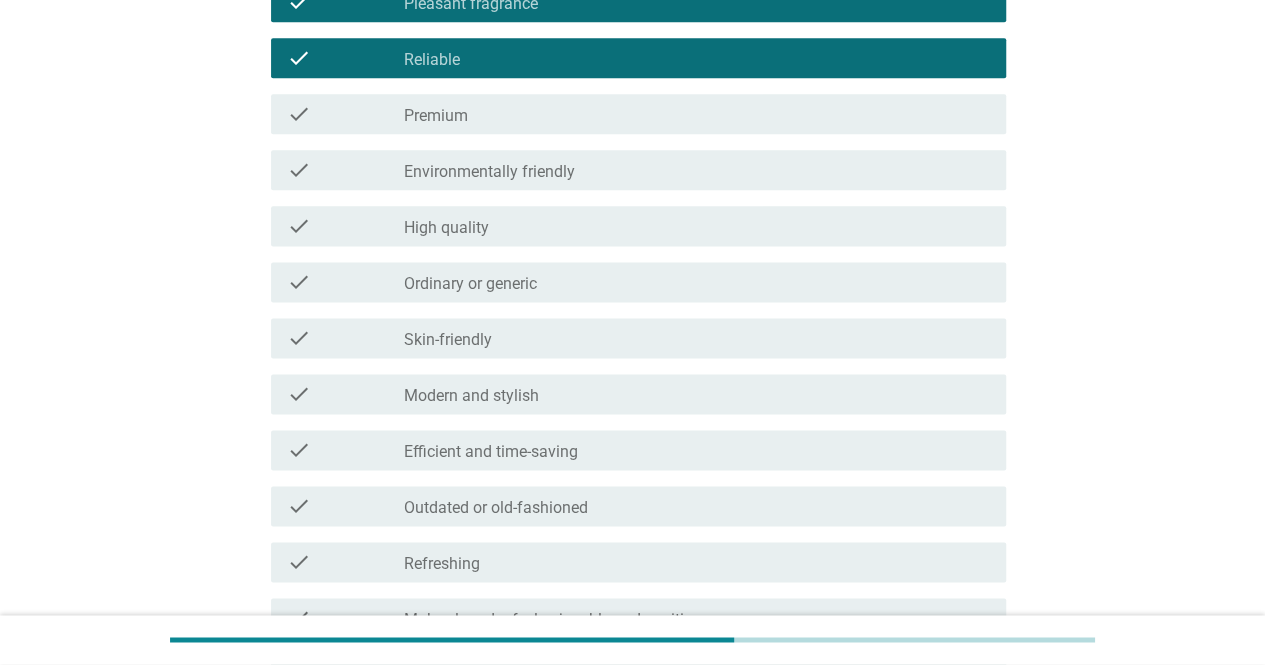 click on "check_box_outline_blank Efficient and time-saving" at bounding box center (697, 450) 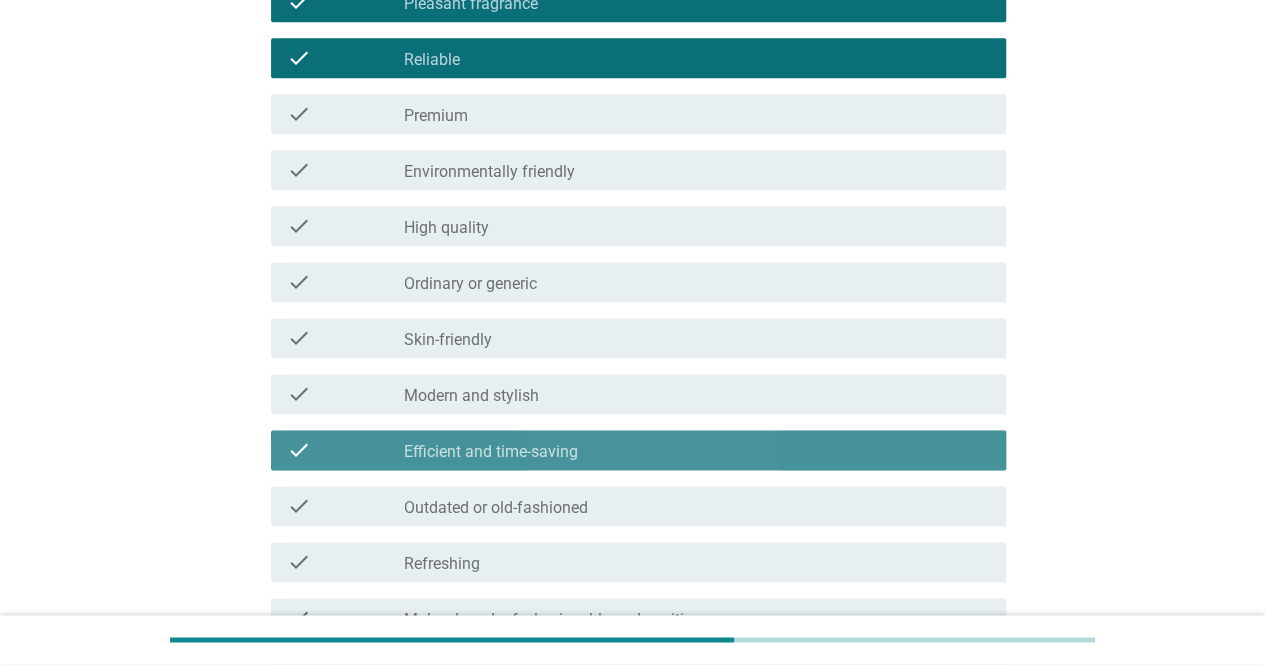 click on "check     check_box_outline_blank Modern and stylish" at bounding box center [638, 394] 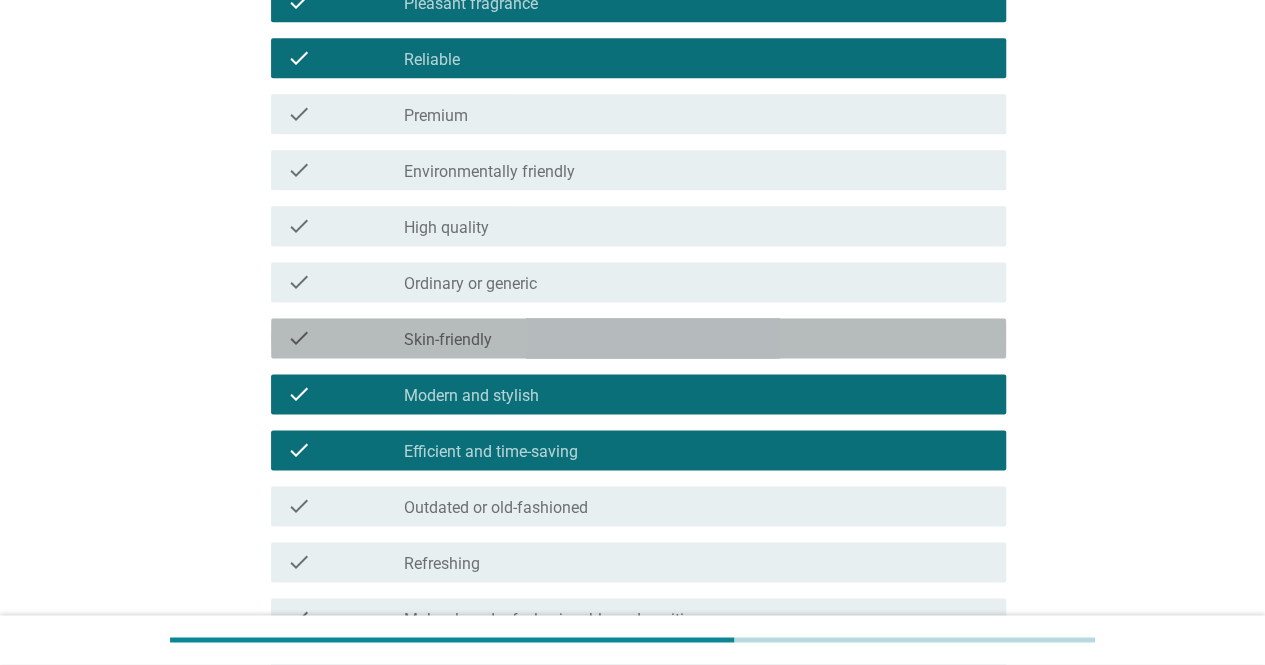click on "check_box_outline_blank Skin-friendly" at bounding box center (697, 338) 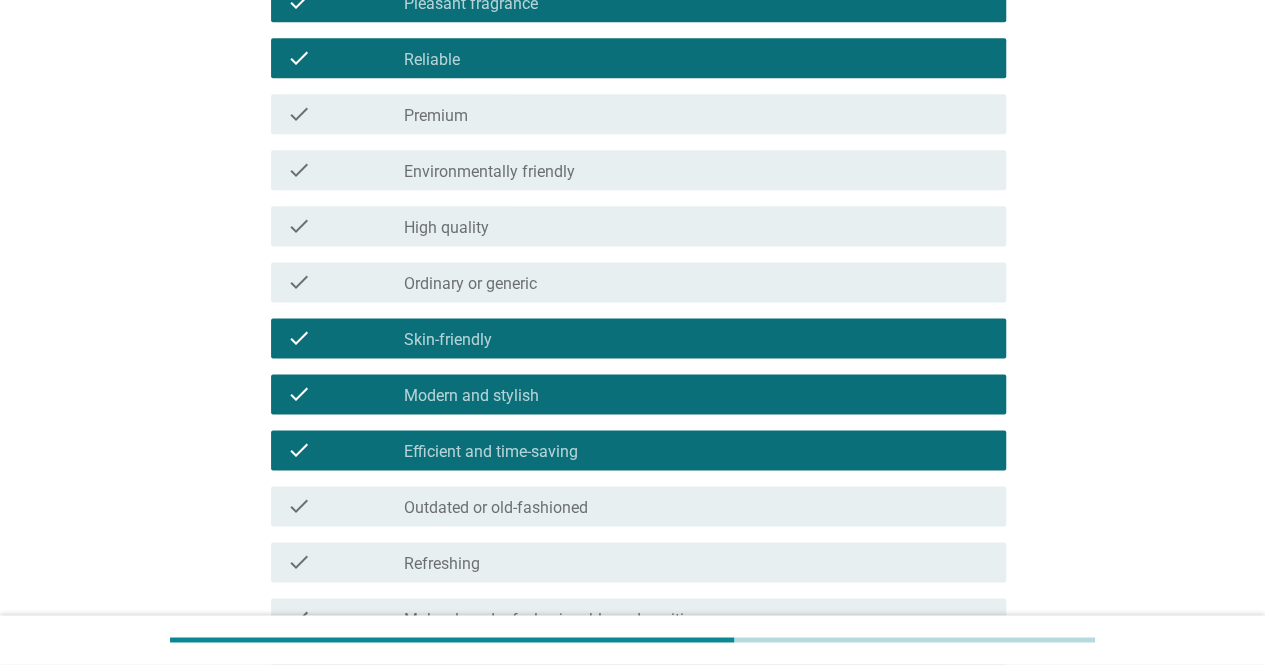 click on "check_box_outline_blank Ordinary or generic" at bounding box center (697, 282) 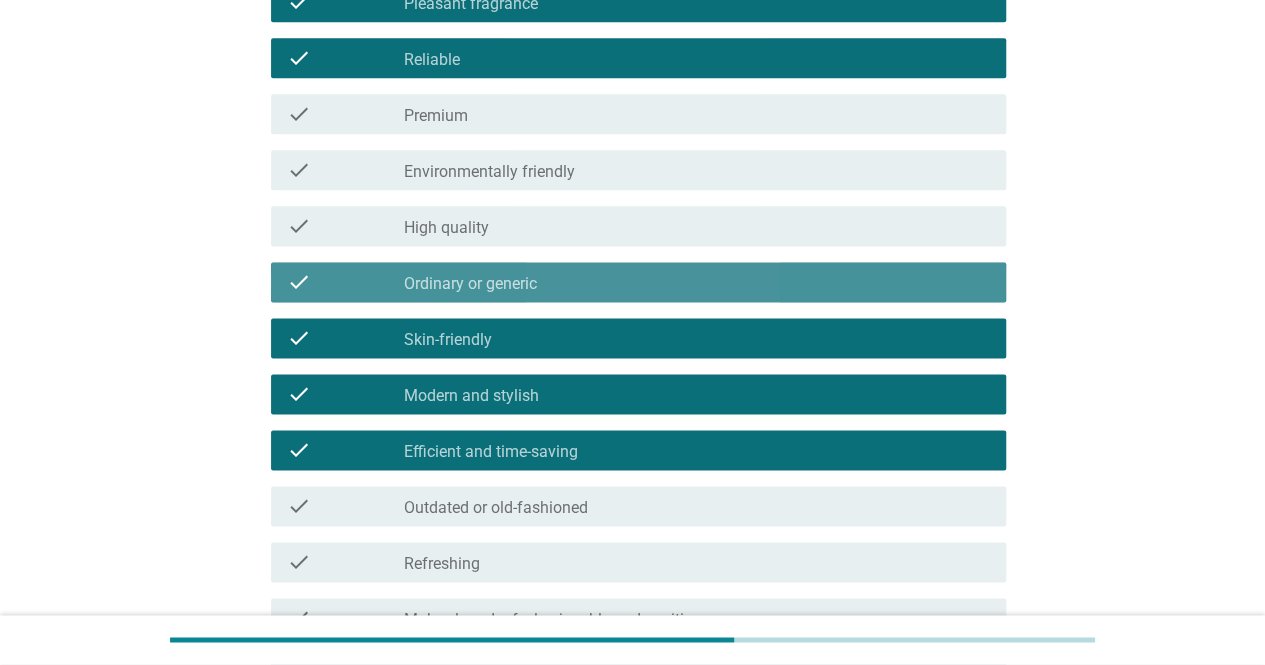 click on "check_box_outline_blank High quality" at bounding box center (697, 226) 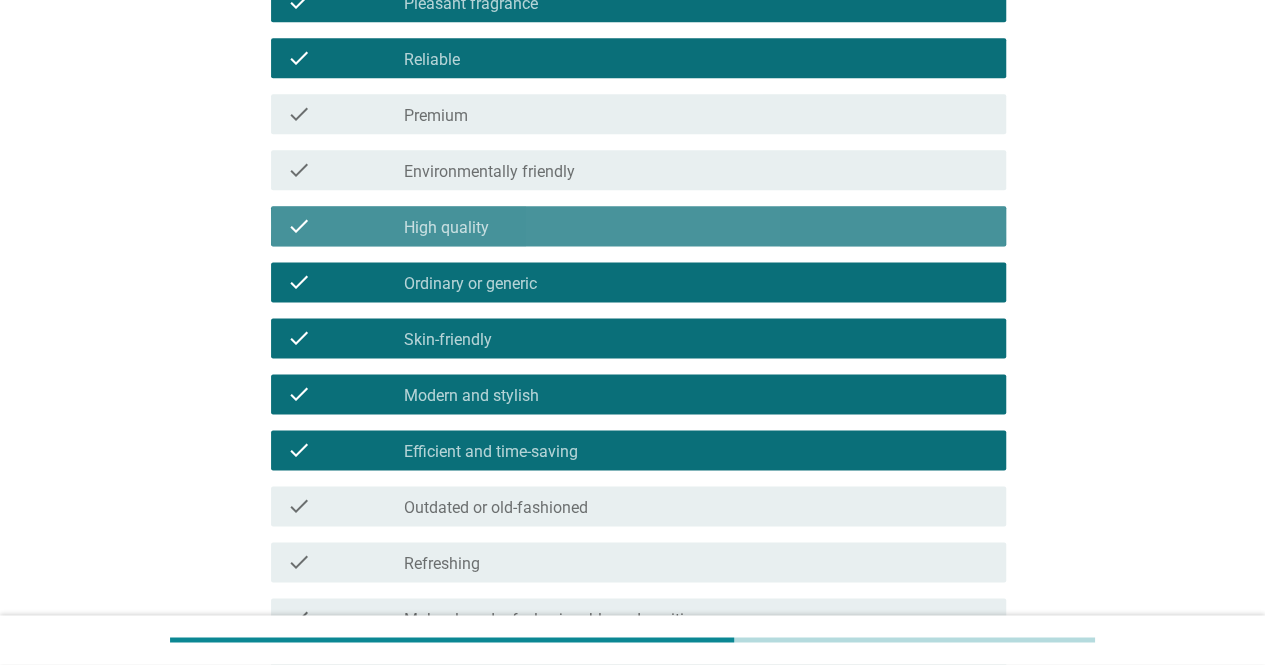 click on "check_box_outline_blank Environmentally friendly" at bounding box center [697, 170] 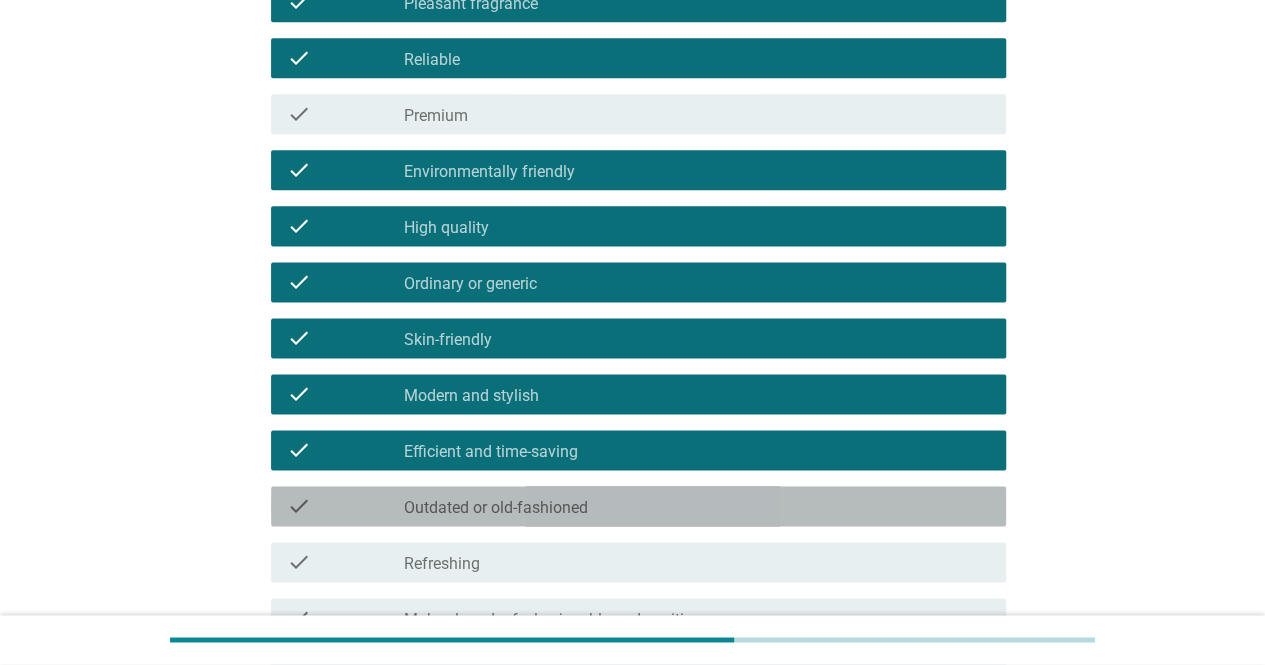 click on "Outdated or old-fashioned" at bounding box center [496, 508] 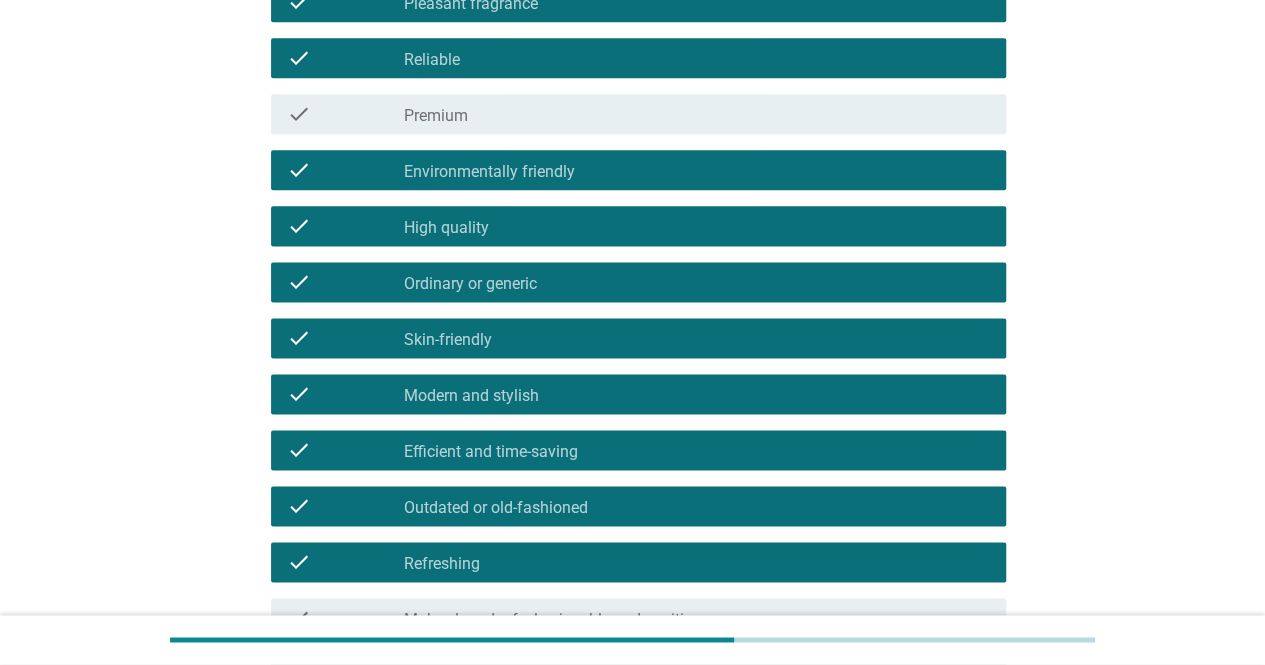 scroll, scrollTop: 1500, scrollLeft: 0, axis: vertical 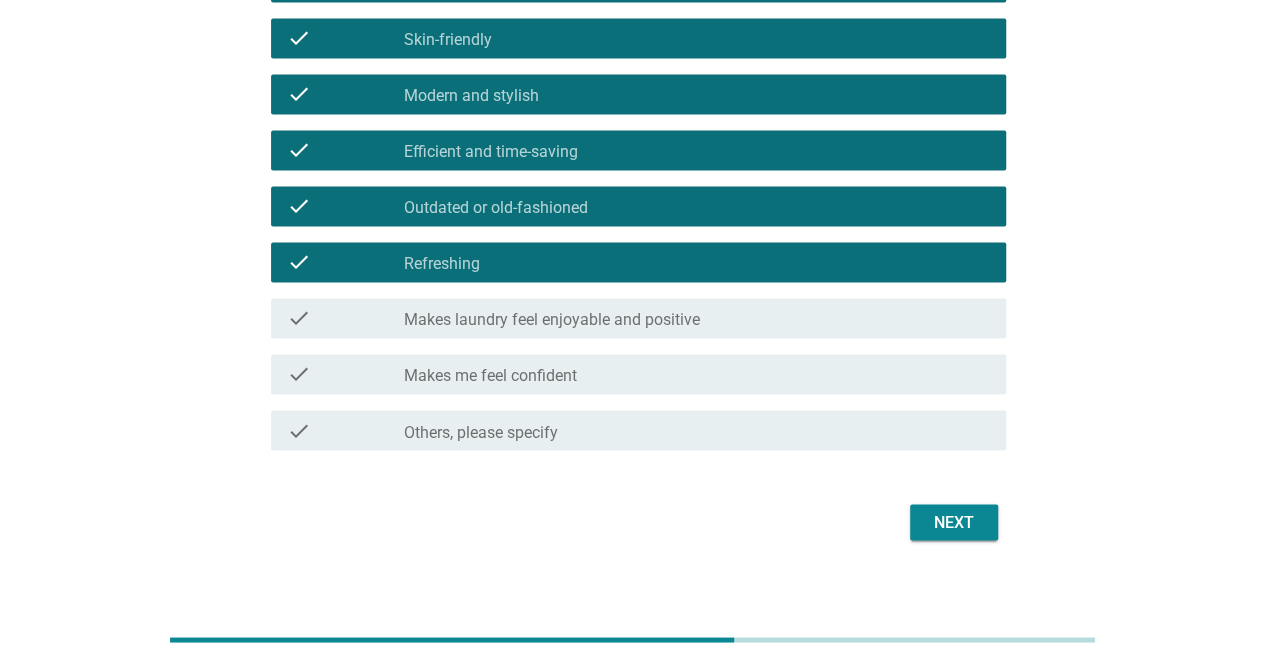 click on "check     check_box_outline_blank Makes laundry feel enjoyable and positive" at bounding box center (632, 318) 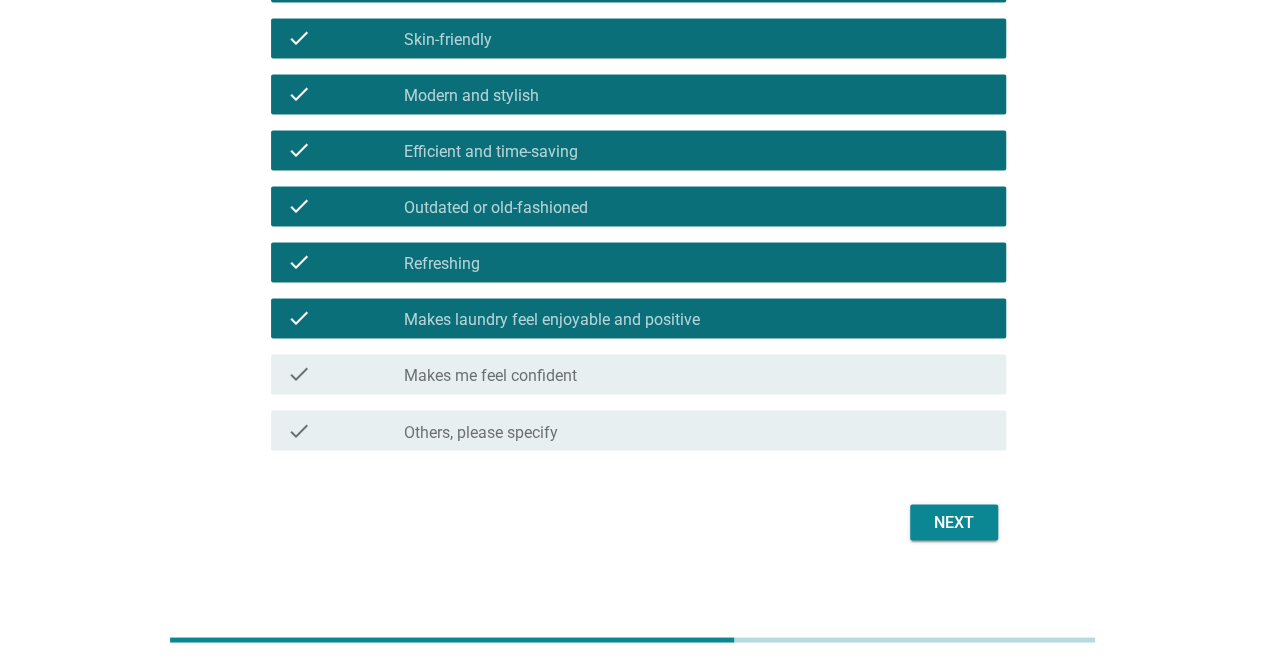 click on "Next" at bounding box center (954, 522) 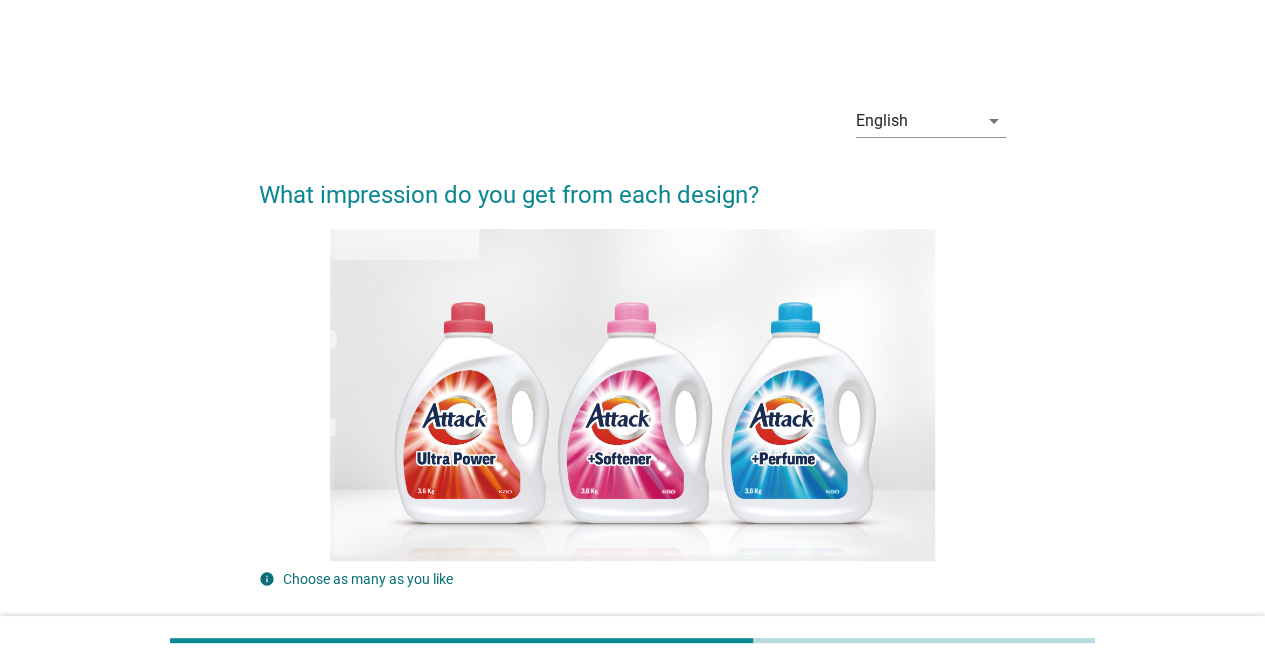 scroll, scrollTop: 400, scrollLeft: 0, axis: vertical 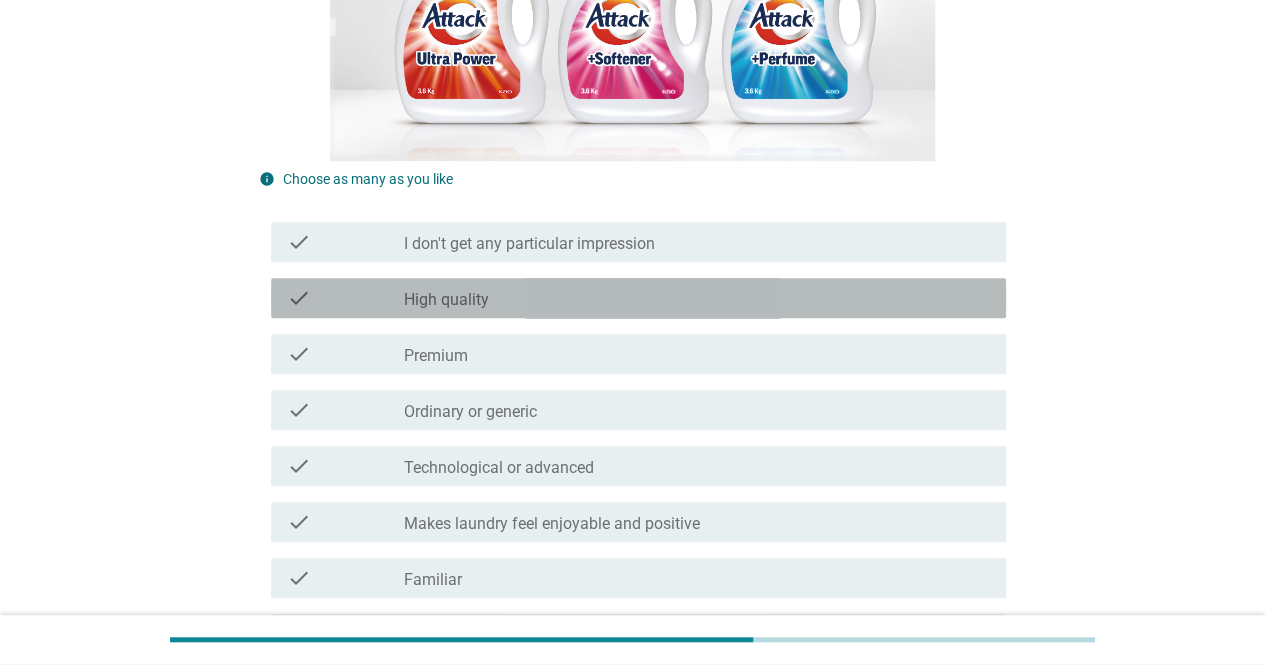 click on "check_box_outline_blank High quality" at bounding box center (697, 298) 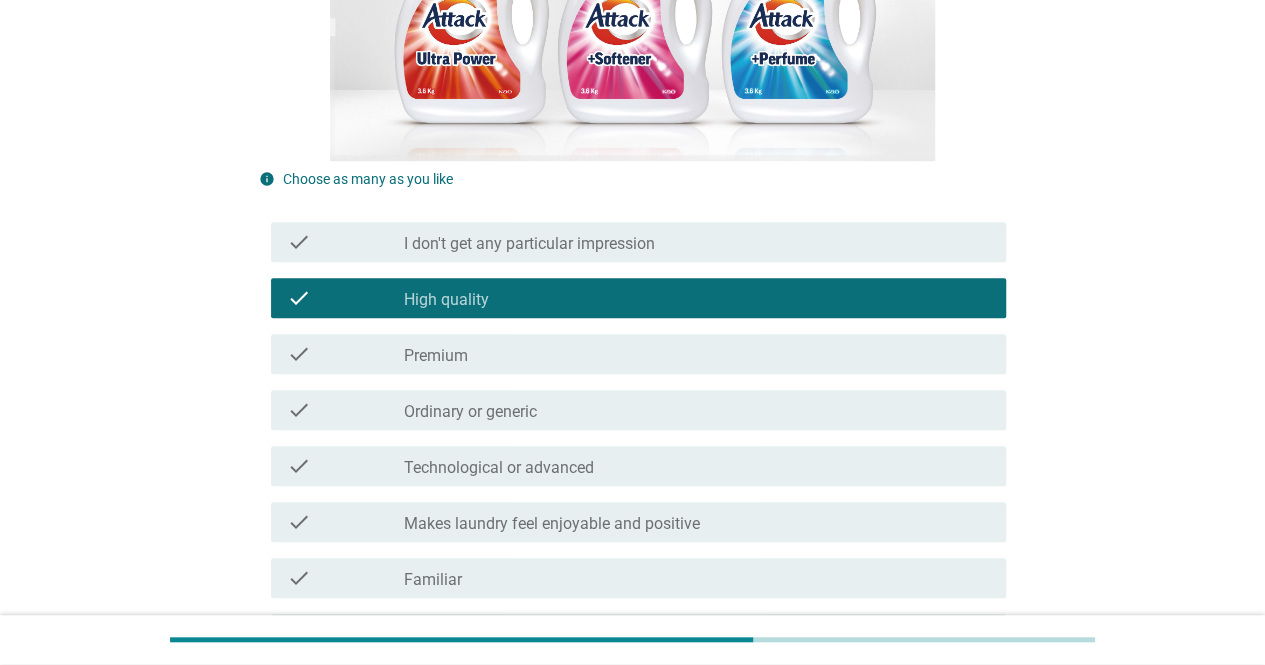 drag, startPoint x: 478, startPoint y: 374, endPoint x: 501, endPoint y: 448, distance: 77.491936 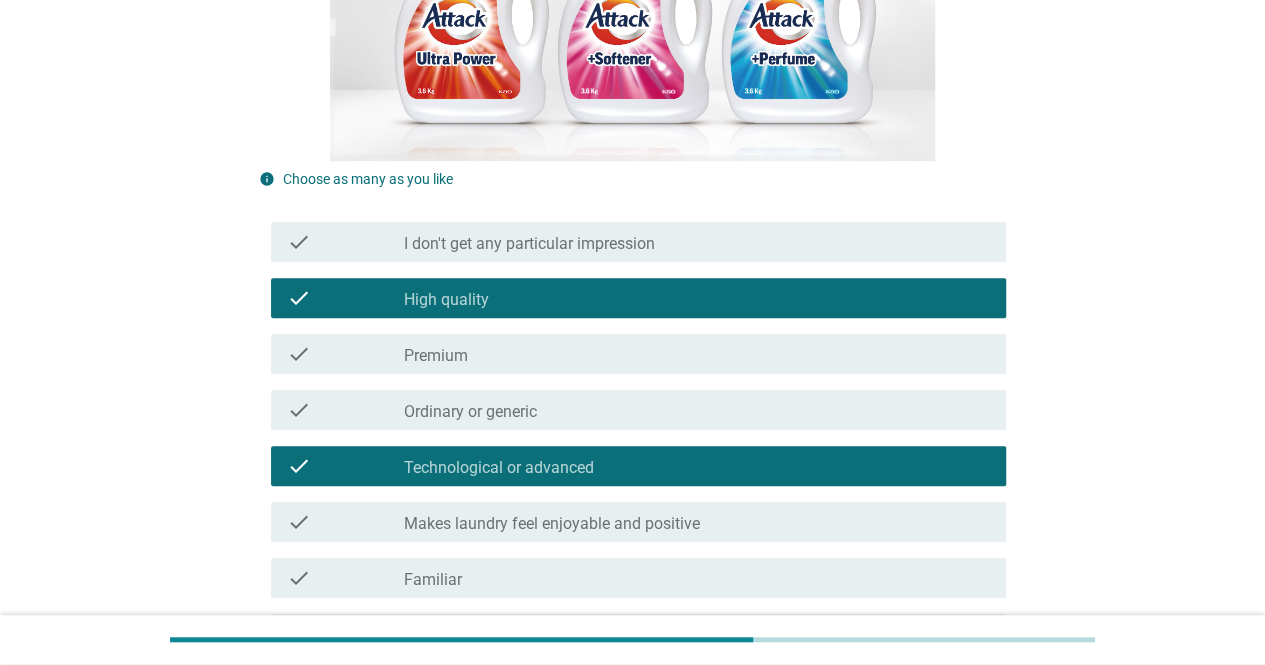 click on "Ordinary or generic" at bounding box center [470, 412] 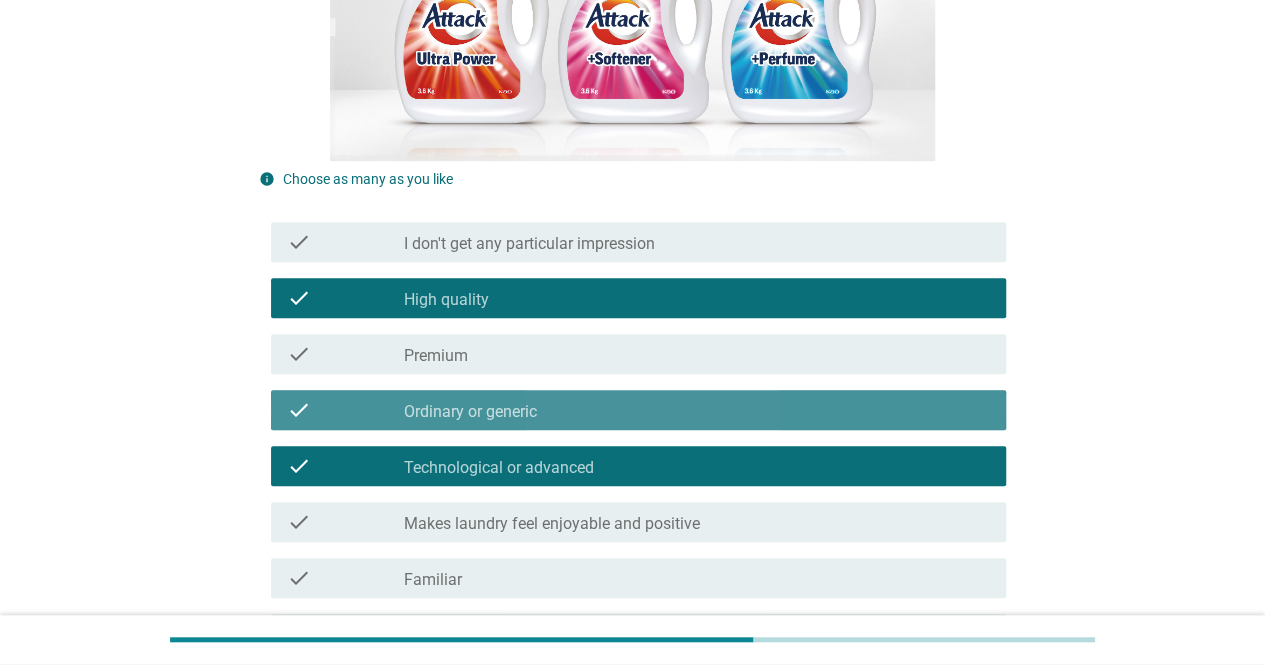 drag, startPoint x: 547, startPoint y: 508, endPoint x: 557, endPoint y: 519, distance: 14.866069 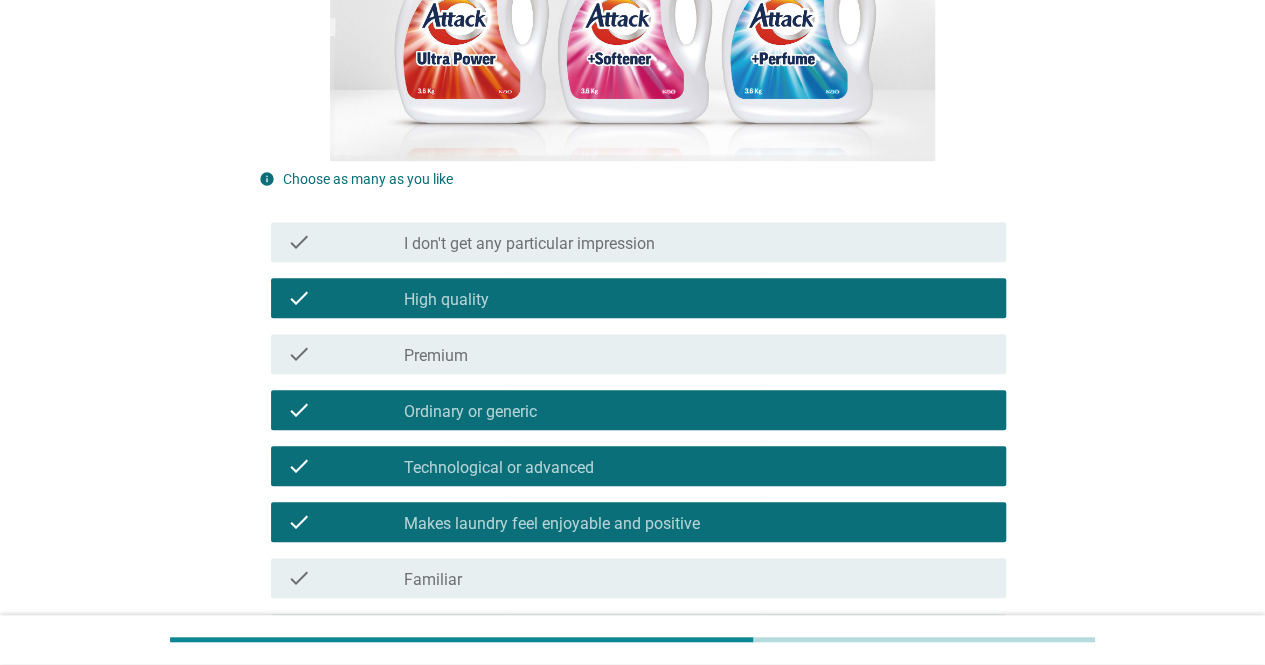 scroll, scrollTop: 700, scrollLeft: 0, axis: vertical 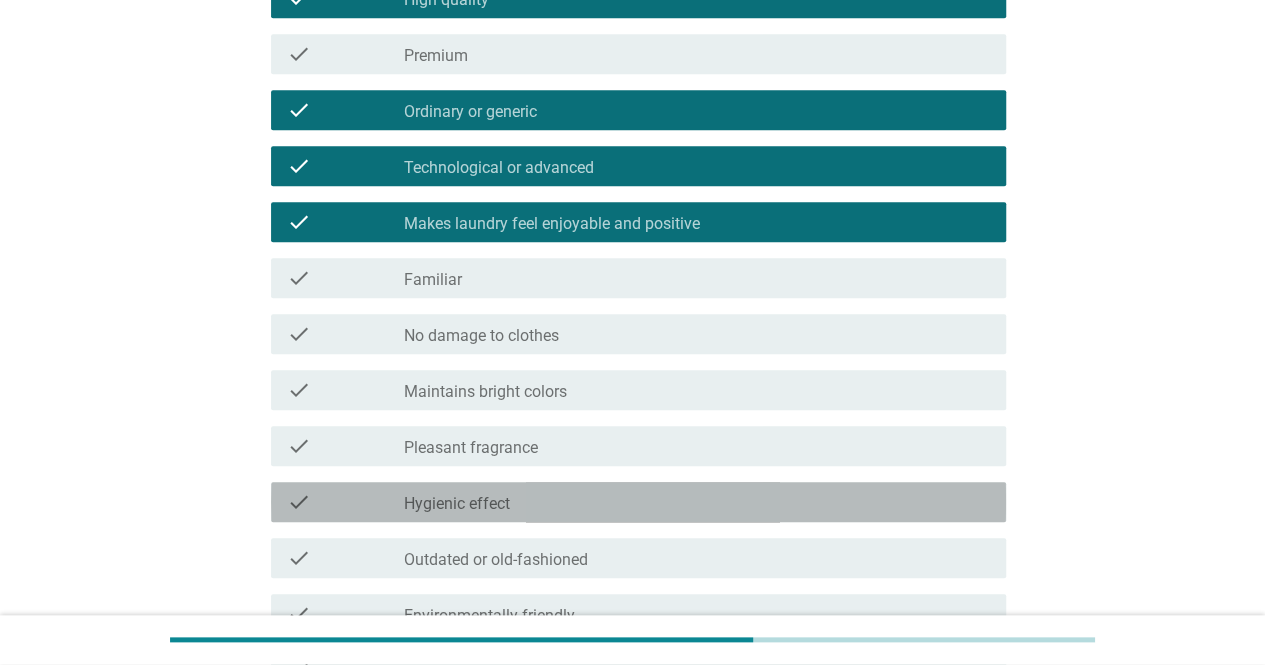 click on "check_box_outline_blank Hygienic effect" at bounding box center [697, 502] 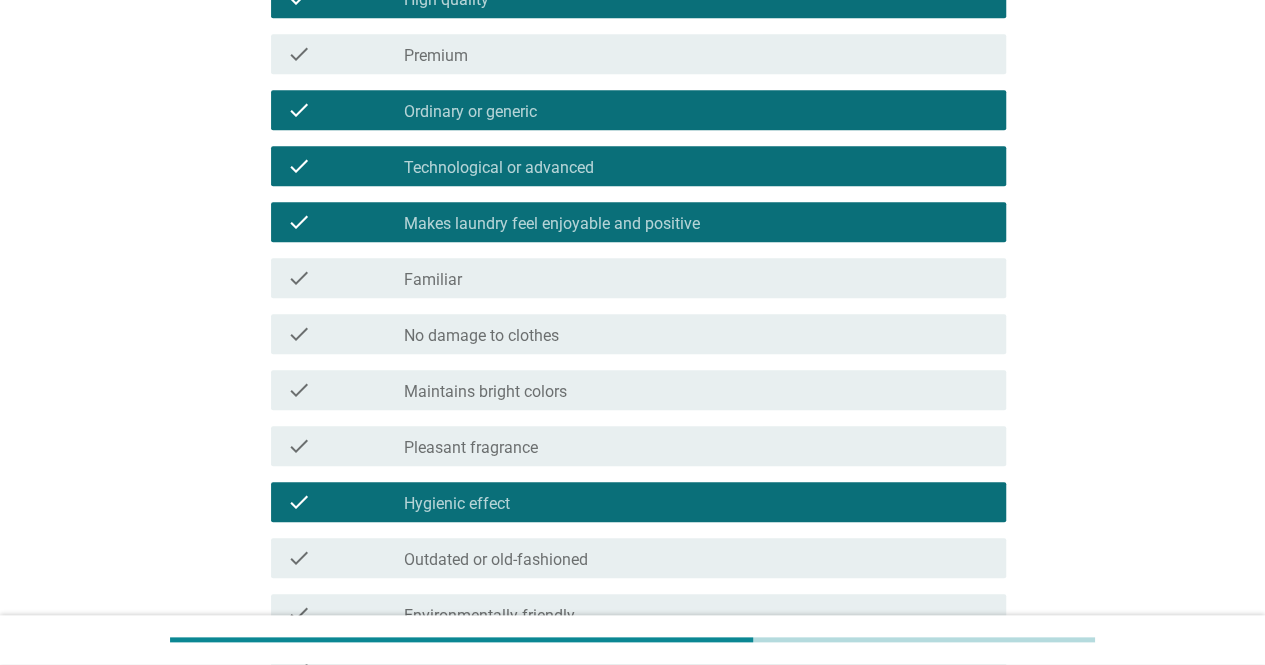 click on "check     check_box_outline_blank Pleasant fragrance" at bounding box center (638, 446) 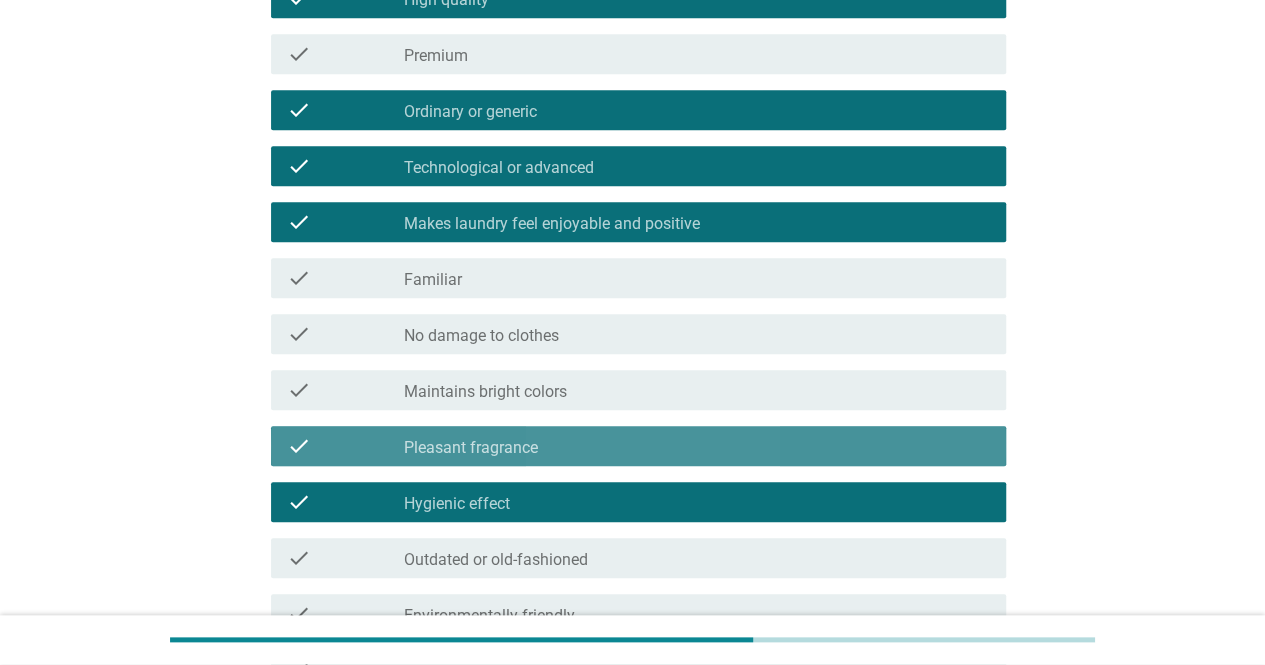 click on "check_box_outline_blank Maintains bright colors" at bounding box center [697, 390] 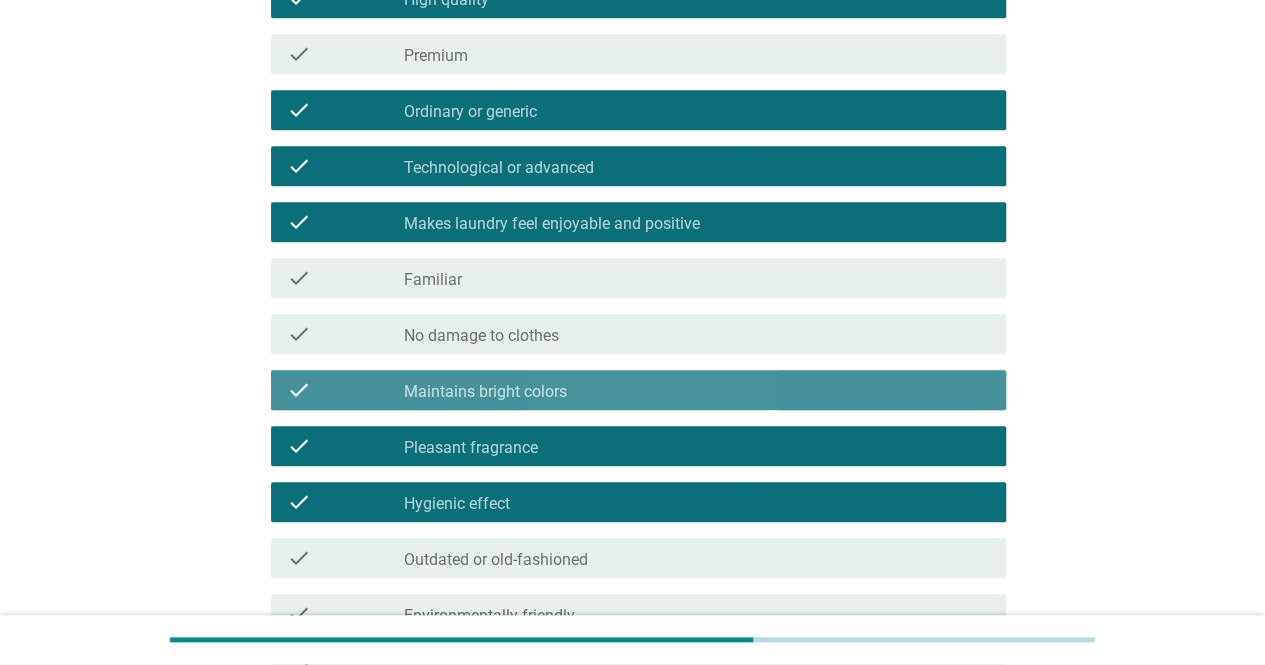 drag, startPoint x: 586, startPoint y: 333, endPoint x: 658, endPoint y: 433, distance: 123.22337 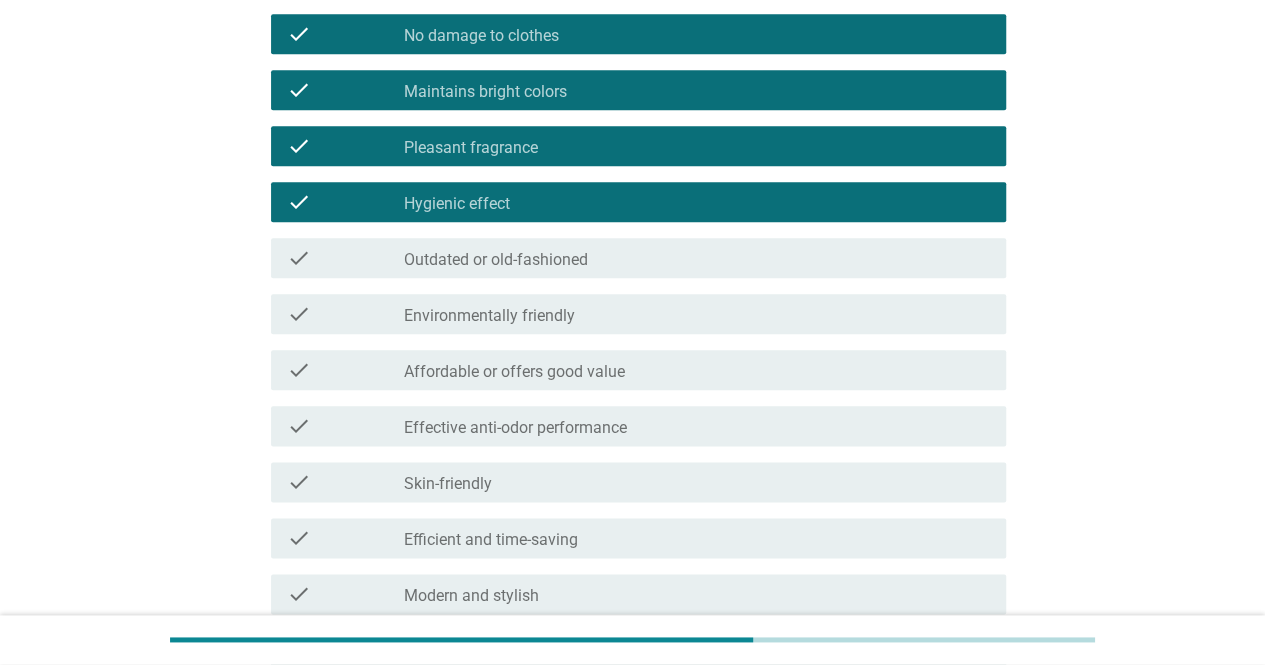 scroll, scrollTop: 1100, scrollLeft: 0, axis: vertical 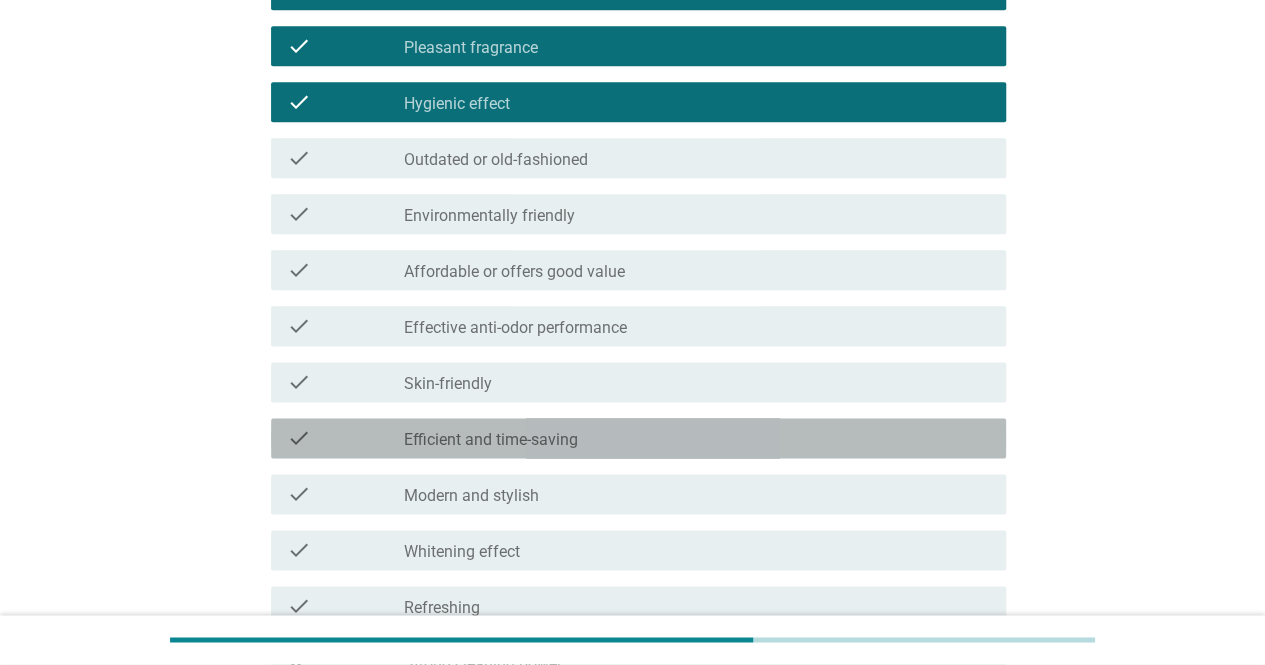 click on "check_box_outline_blank Efficient and time-saving" at bounding box center (697, 438) 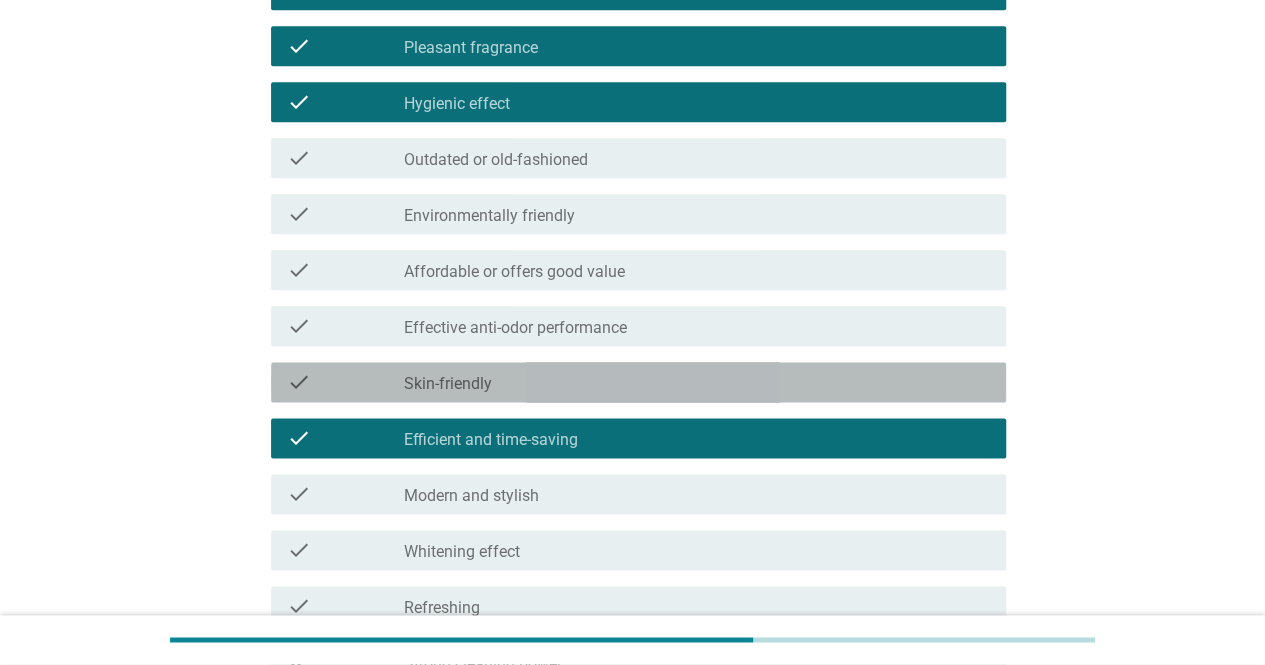 click on "check_box_outline_blank Skin-friendly" at bounding box center (697, 382) 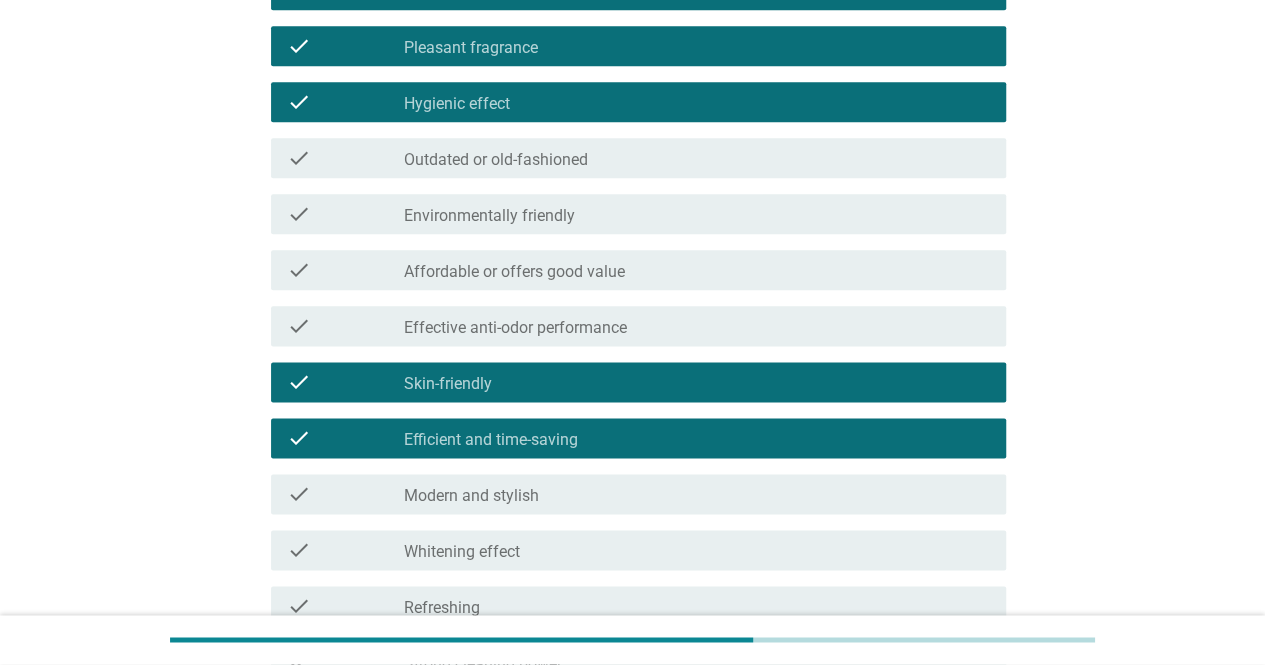 click on "check_box_outline_blank Effective anti-odor performance" at bounding box center (697, 326) 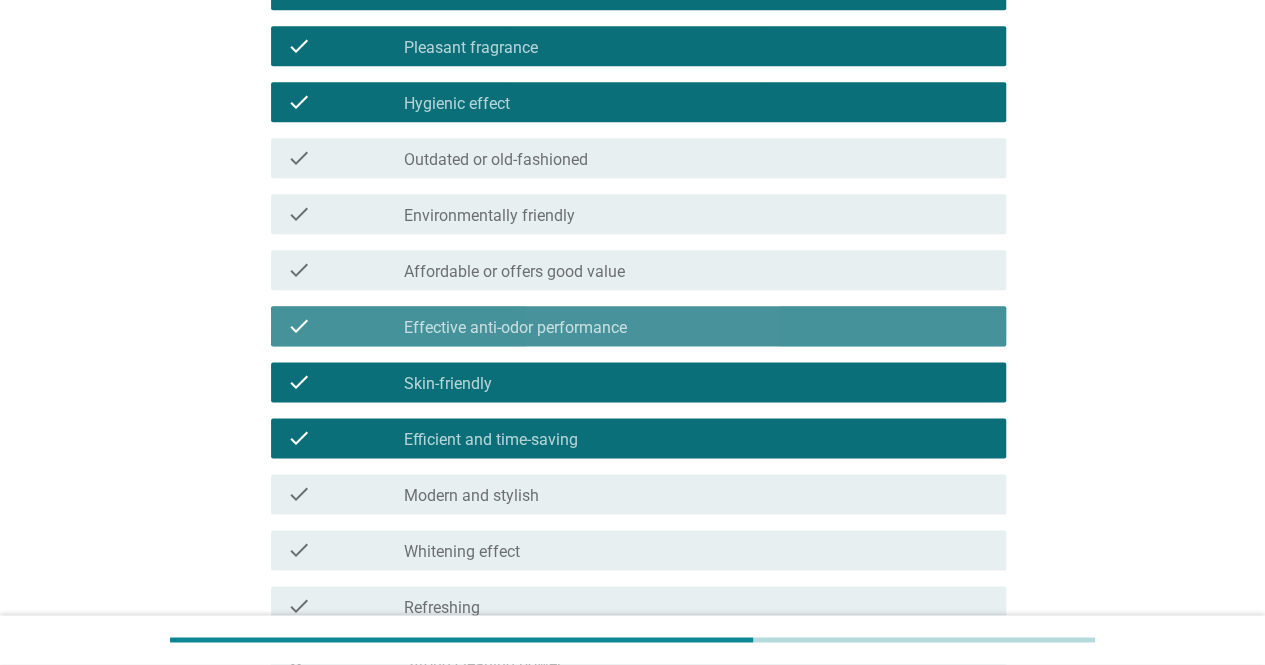 scroll, scrollTop: 1400, scrollLeft: 0, axis: vertical 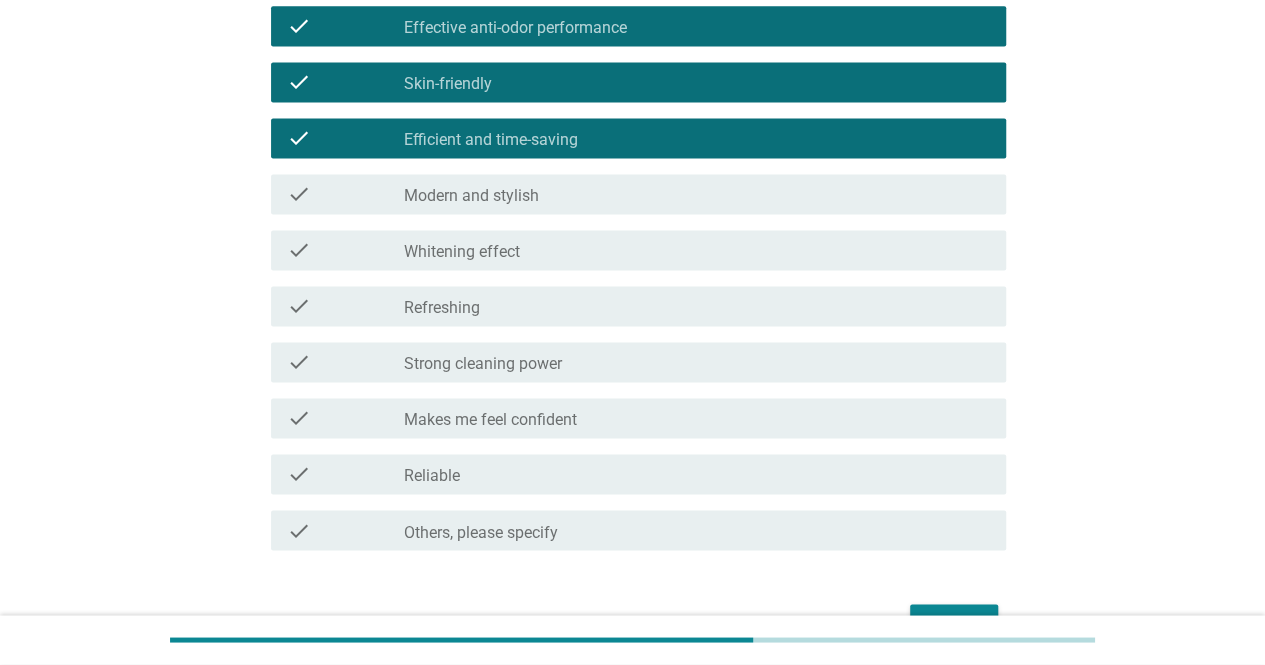 click on "check_box_outline_blank Makes me feel confident" at bounding box center [697, 418] 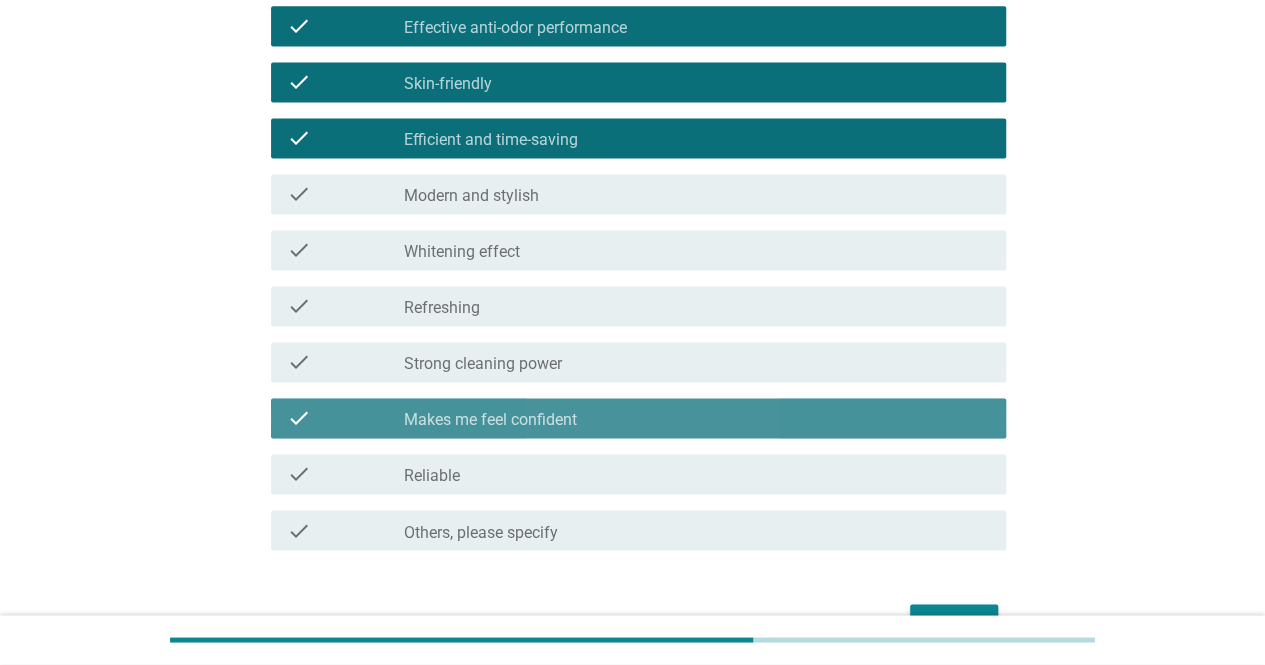 click on "check_box_outline_blank Strong cleaning power" at bounding box center [697, 362] 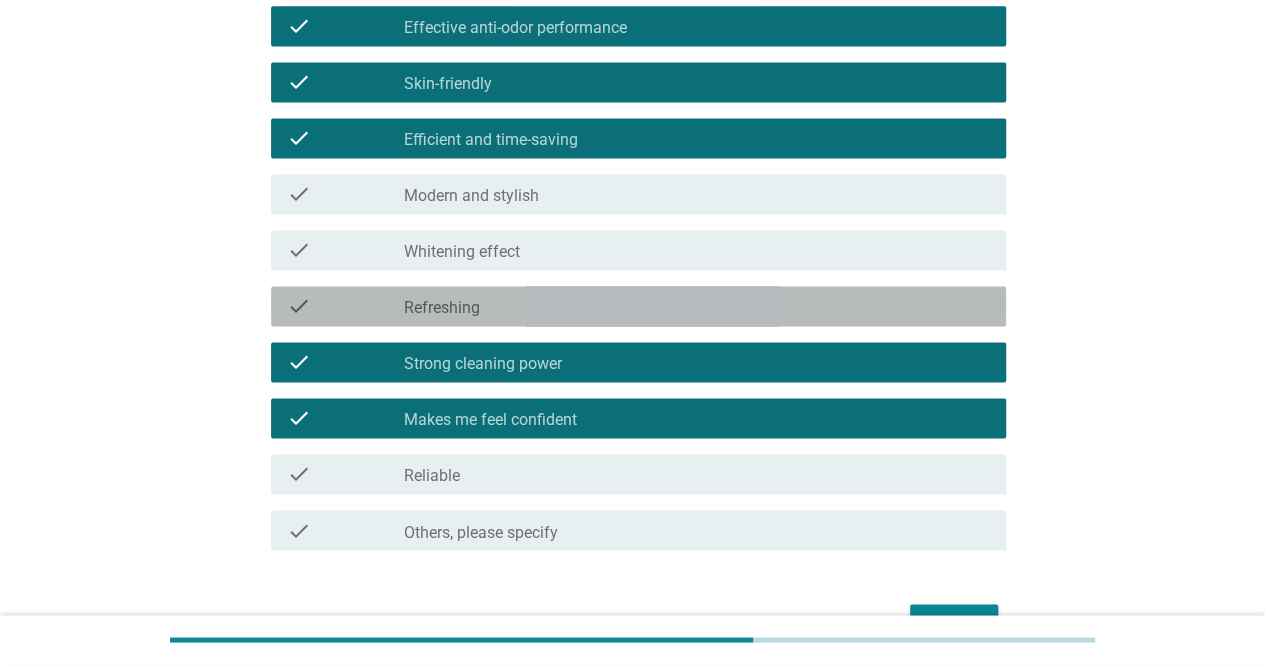 click on "check_box_outline_blank Refreshing" at bounding box center [697, 306] 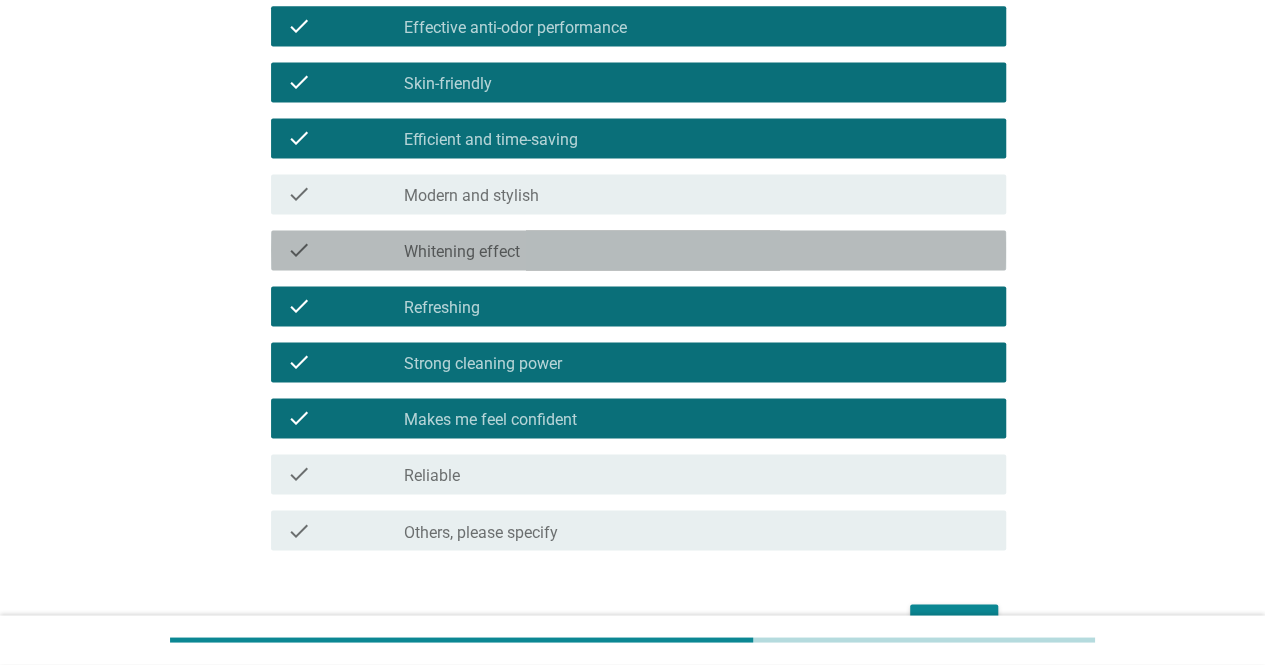 click on "check_box_outline_blank Whitening effect" at bounding box center [697, 250] 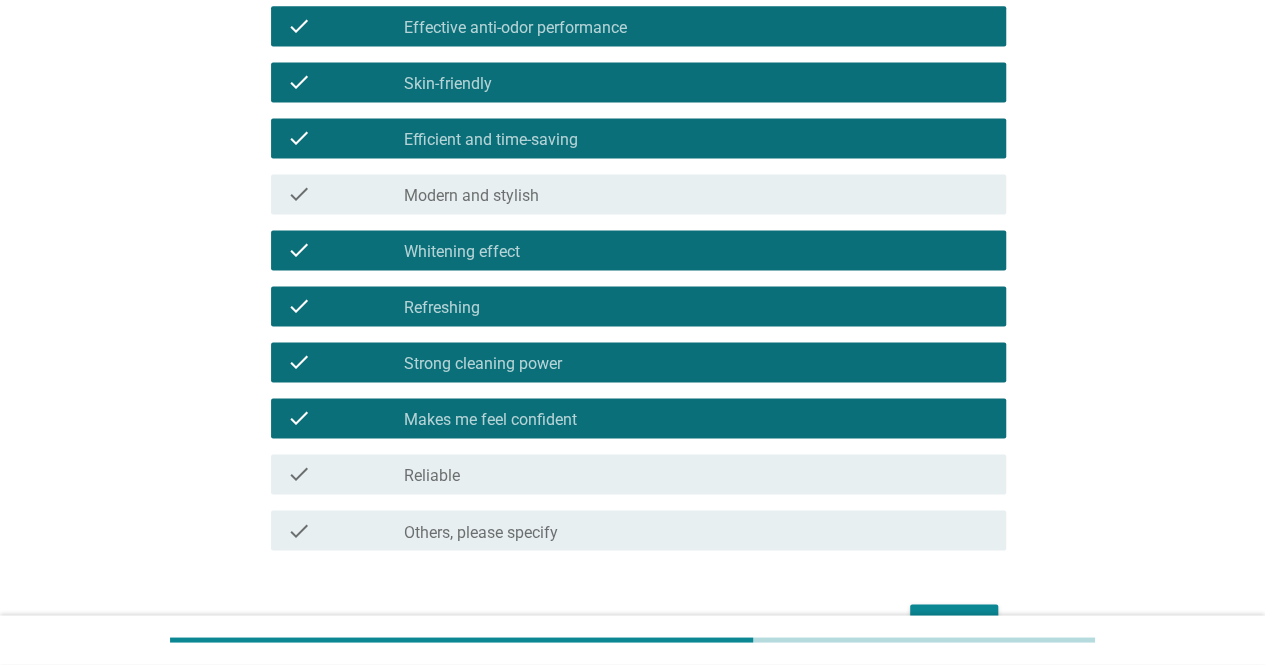click on "check     check_box_outline_blank Modern and stylish" at bounding box center [638, 194] 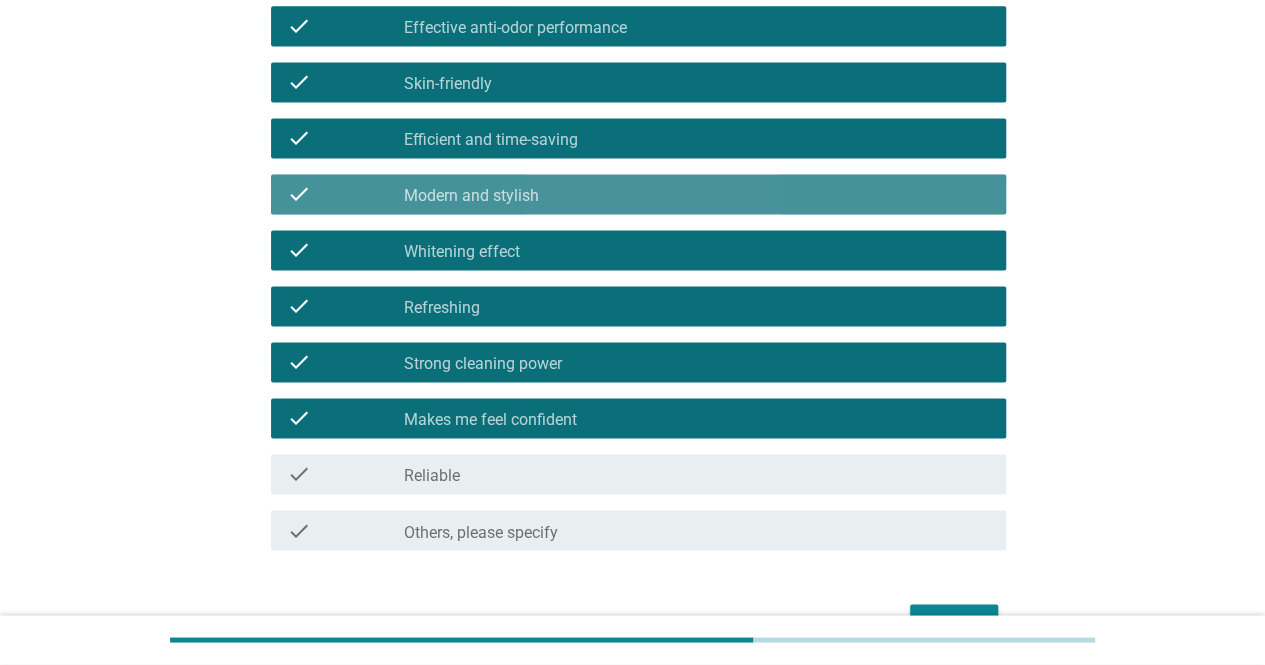 scroll, scrollTop: 1518, scrollLeft: 0, axis: vertical 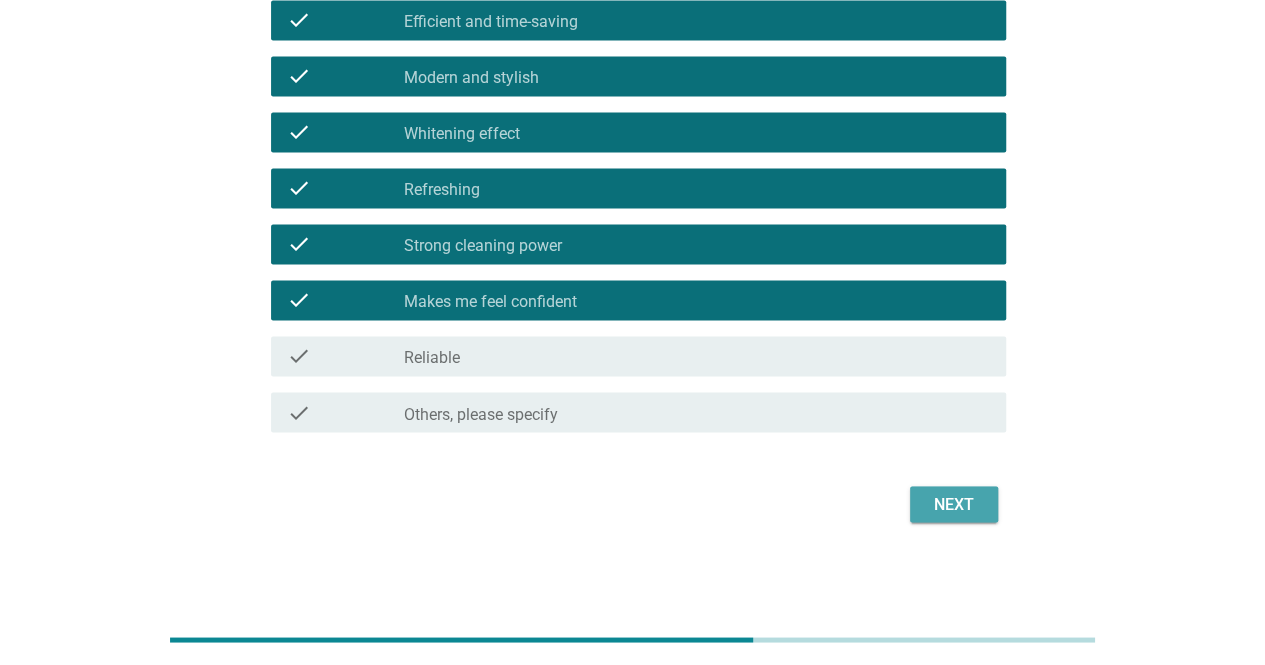 click on "Next" at bounding box center [954, 504] 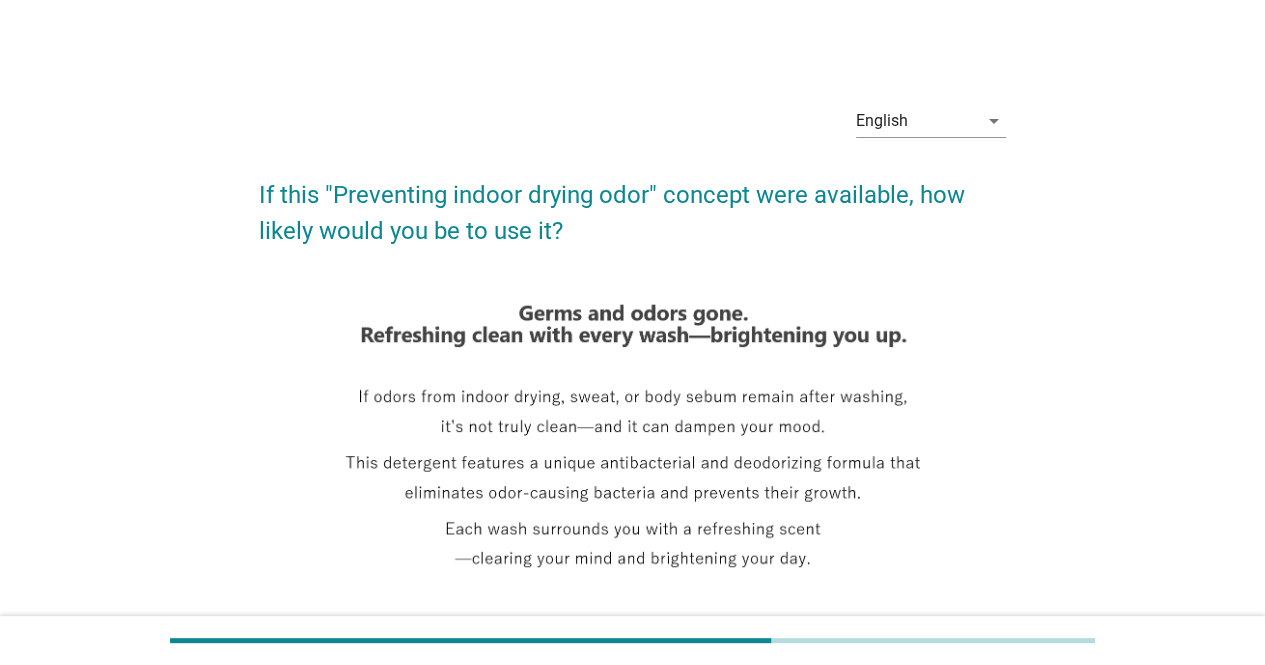 scroll, scrollTop: 485, scrollLeft: 0, axis: vertical 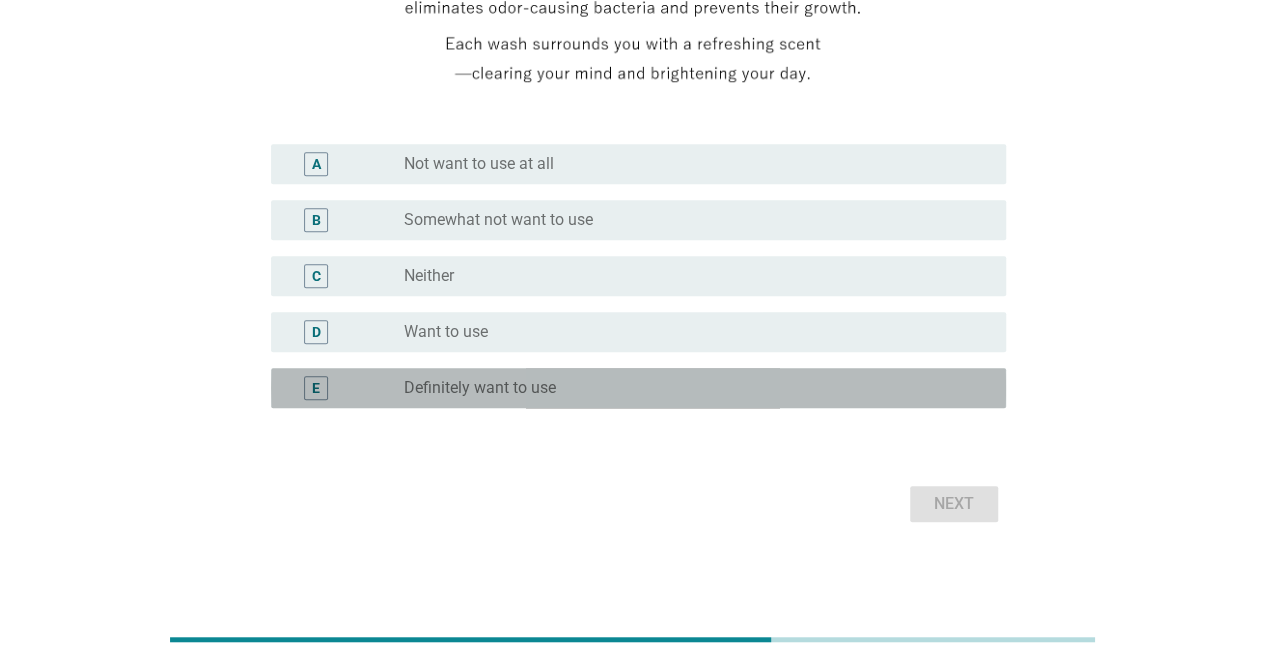 click on "radio_button_unchecked Definitely want to use" at bounding box center [697, 388] 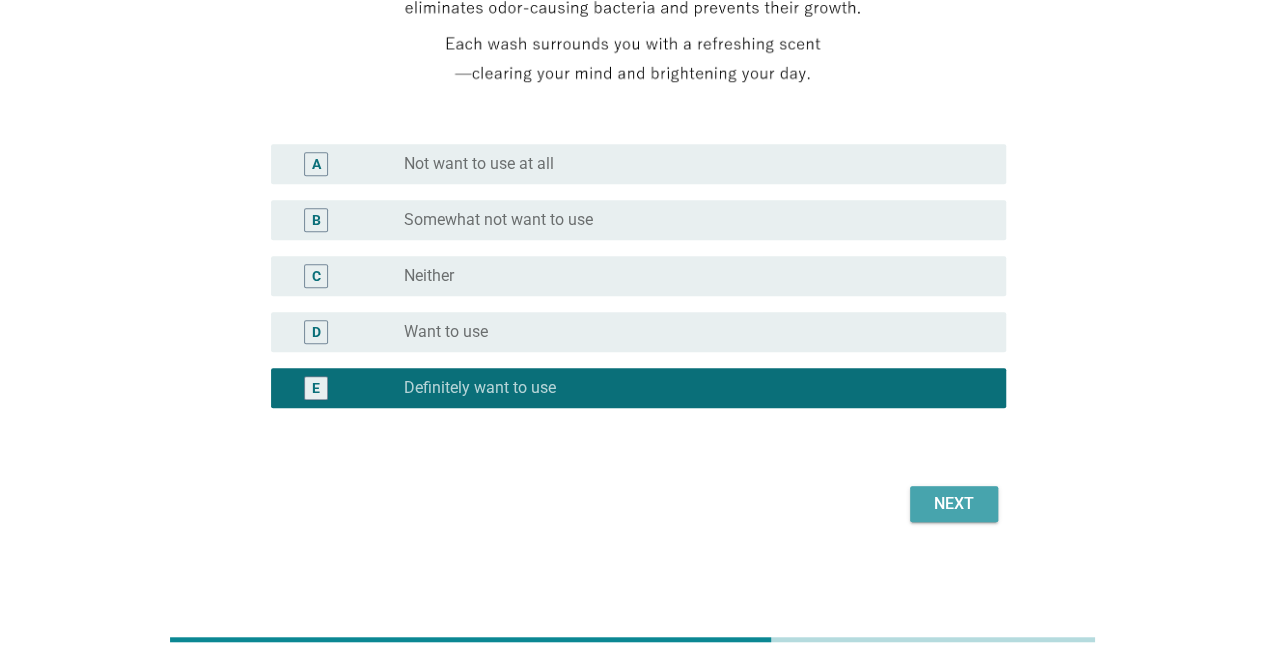 click on "Next" at bounding box center [954, 504] 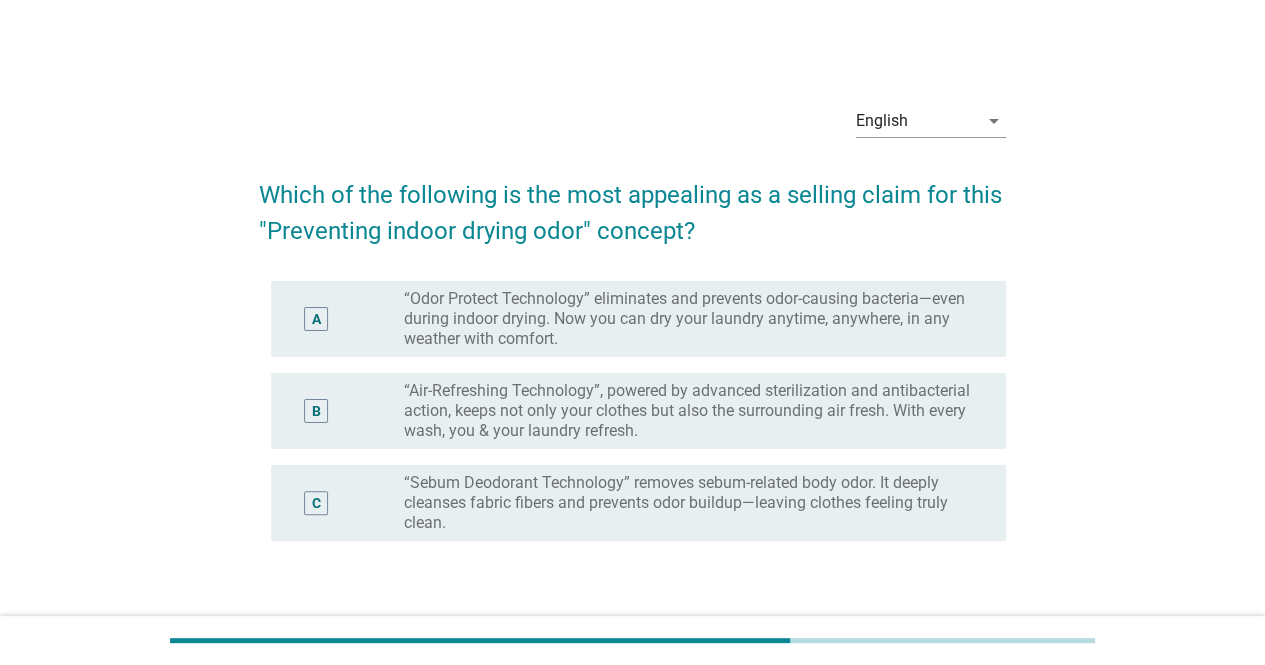 scroll, scrollTop: 132, scrollLeft: 0, axis: vertical 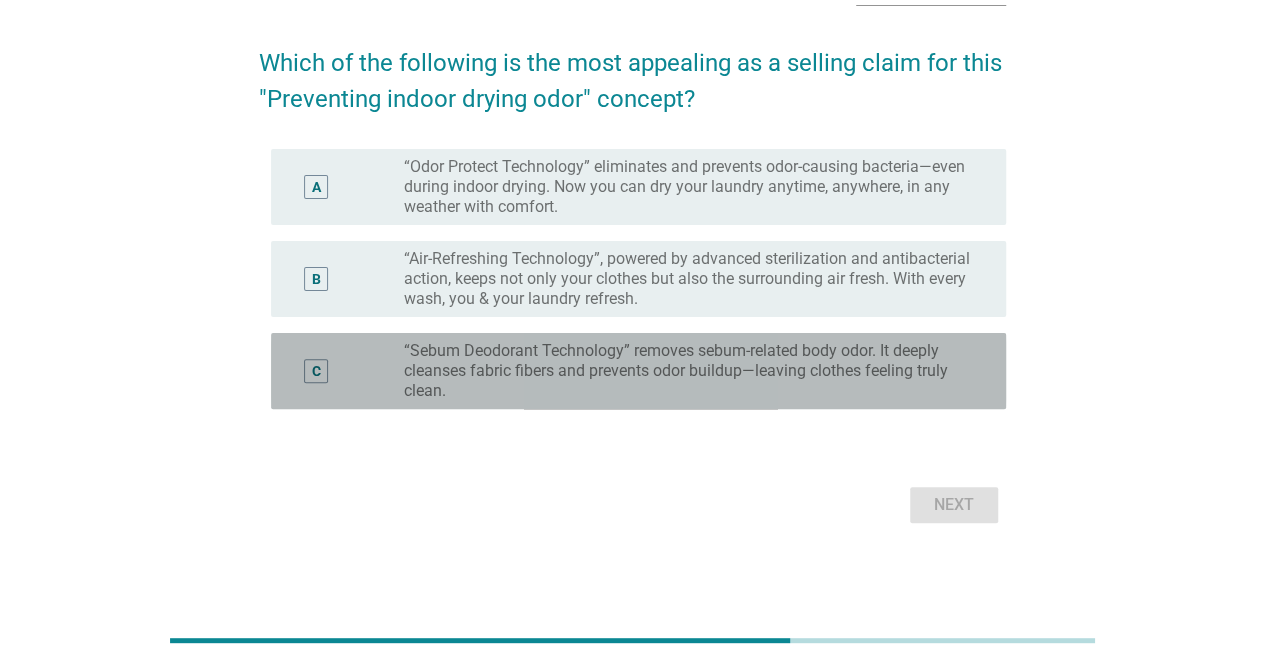 click on "“Sebum Deodorant Technology” removes sebum-related body odor. It deeply cleanses fabric fibers and prevents odor buildup—leaving clothes feeling truly clean." at bounding box center (689, 371) 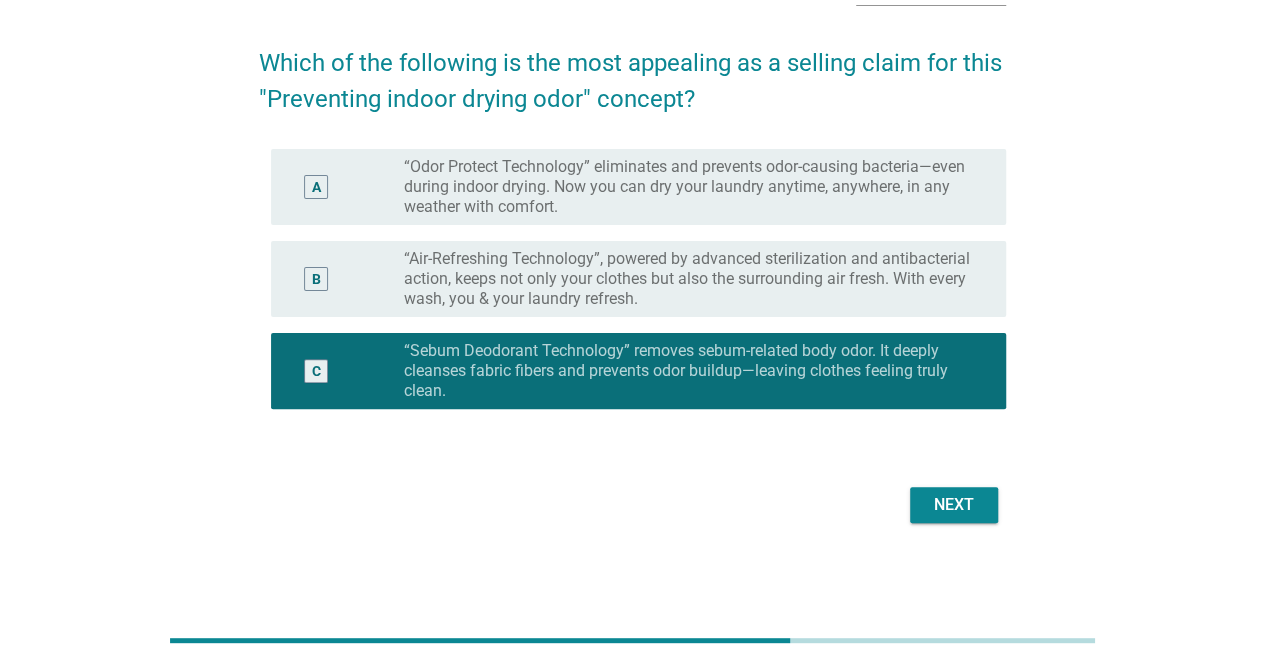 click on "Next" at bounding box center (632, 505) 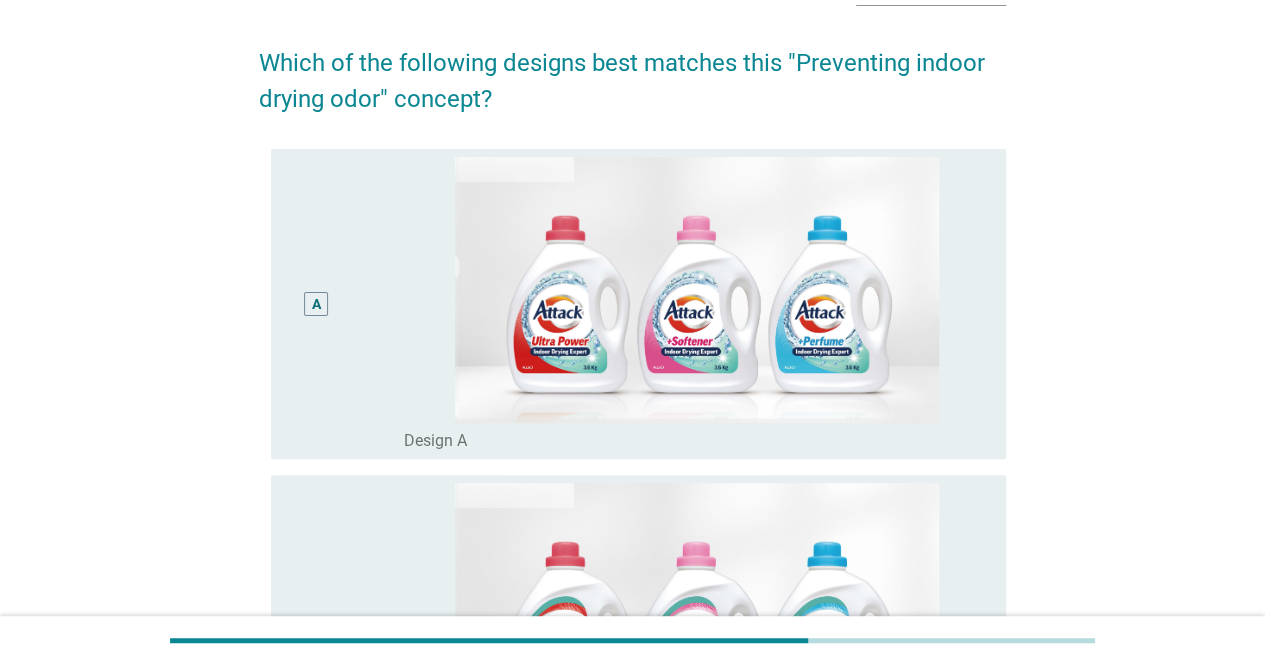 scroll 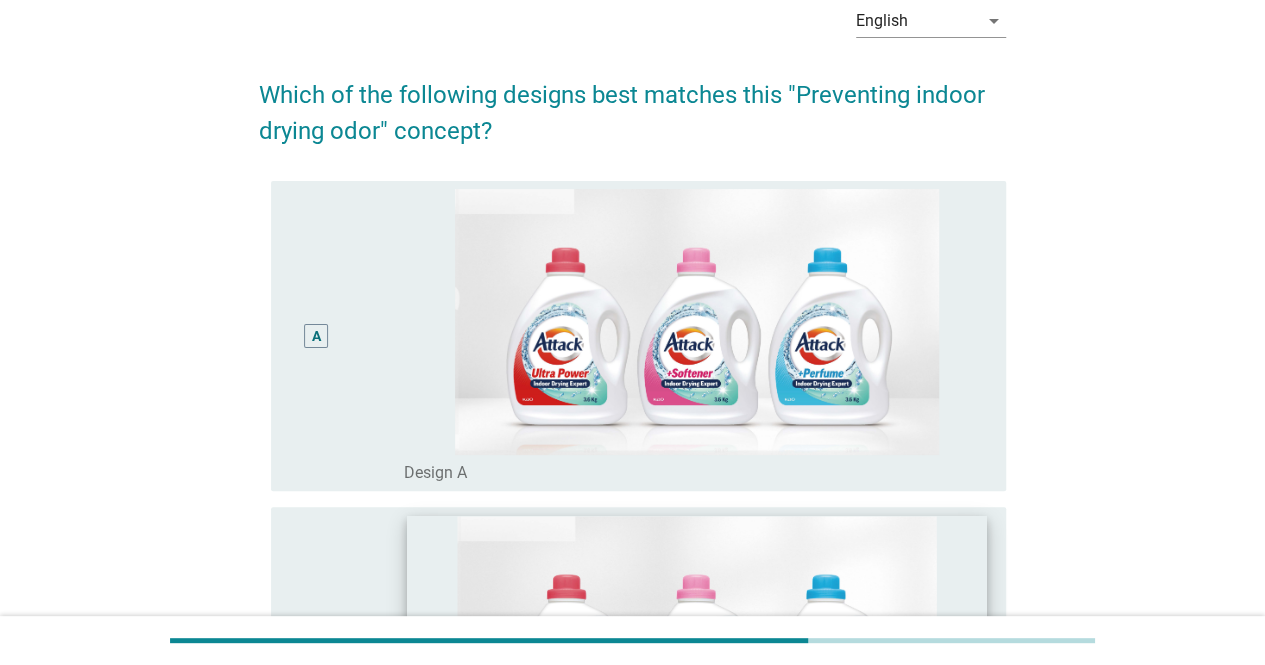 click at bounding box center [697, 322] 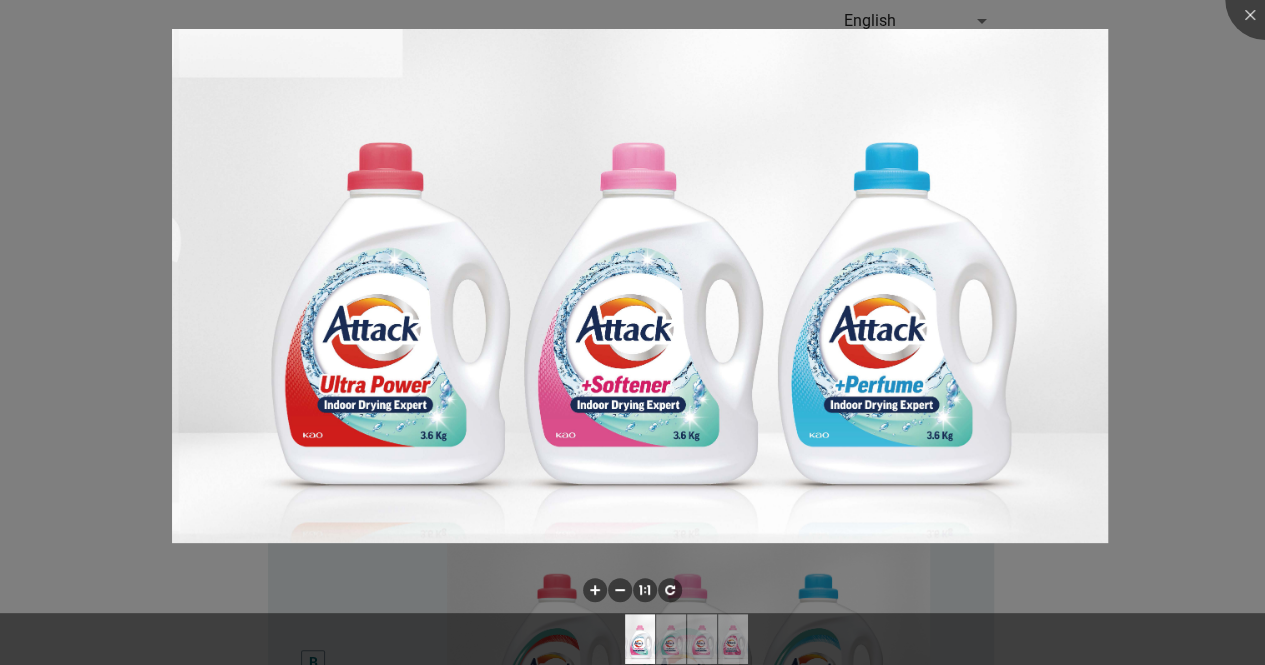 scroll, scrollTop: 700, scrollLeft: 0, axis: vertical 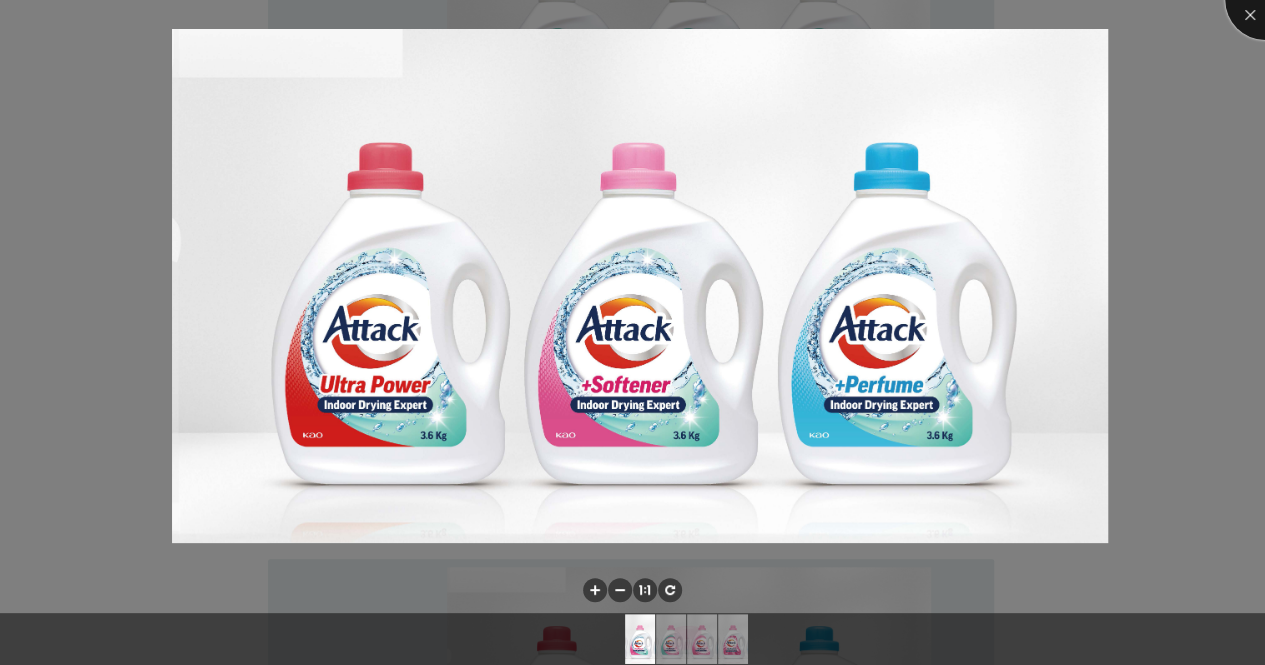 click at bounding box center (1265, 0) 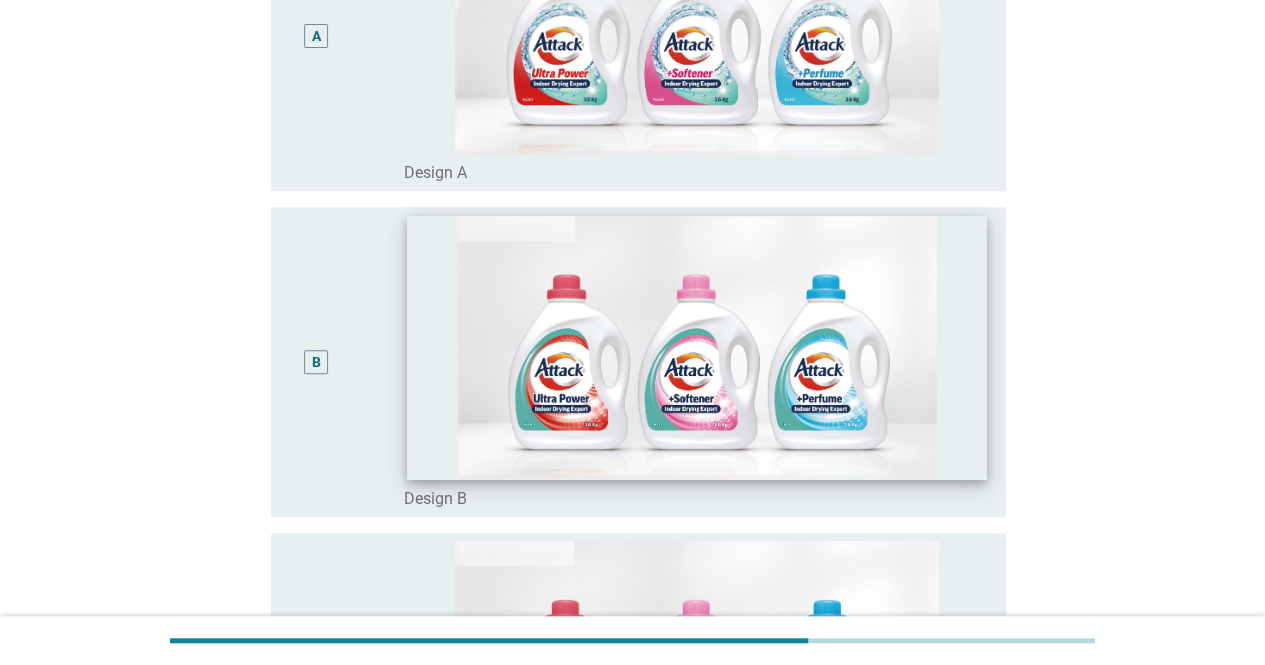 scroll, scrollTop: 200, scrollLeft: 0, axis: vertical 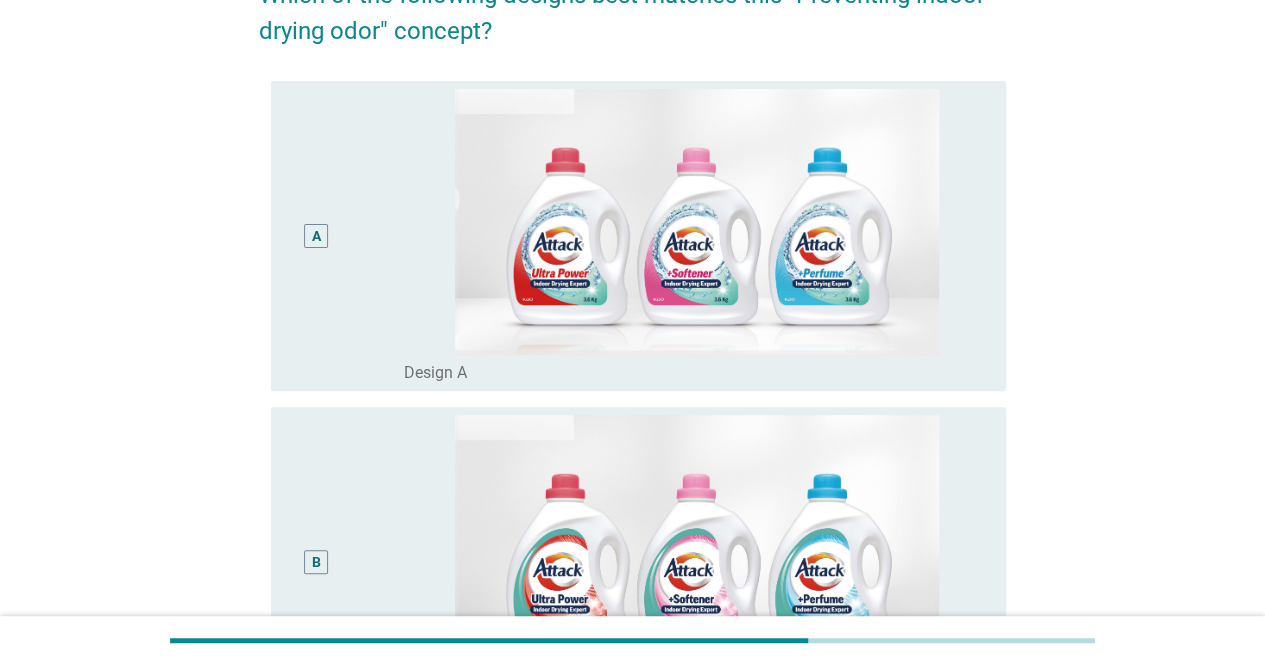click on "A" at bounding box center [316, 236] 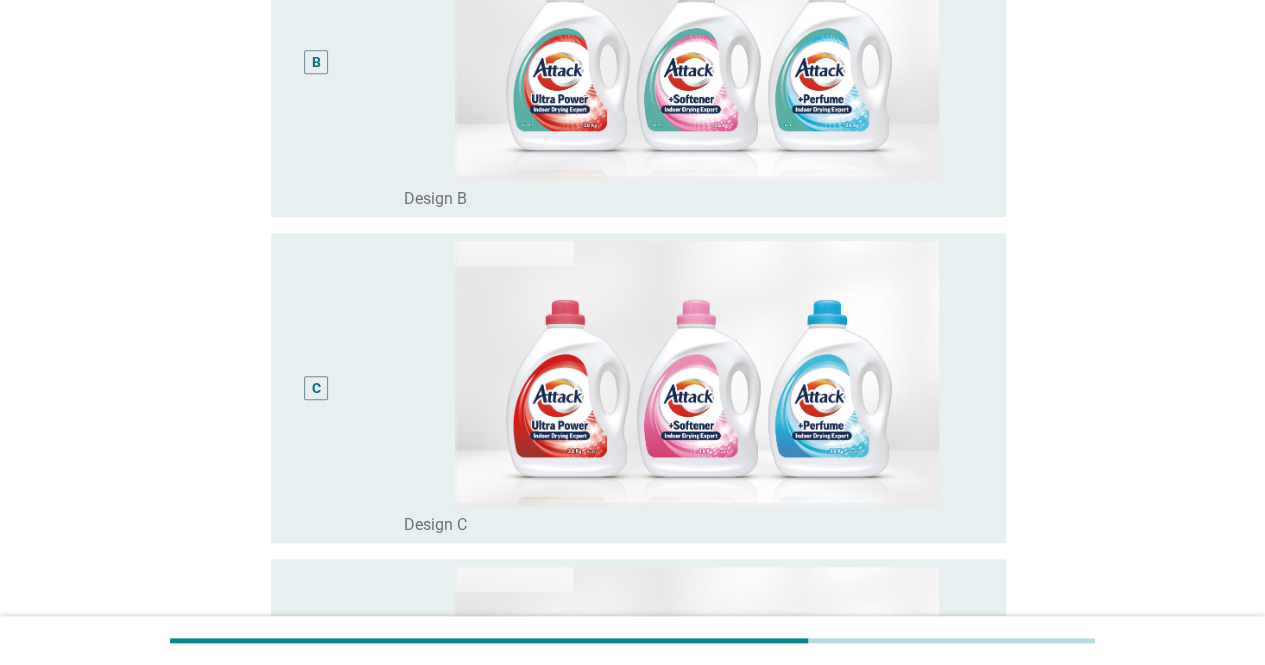 scroll, scrollTop: 1161, scrollLeft: 0, axis: vertical 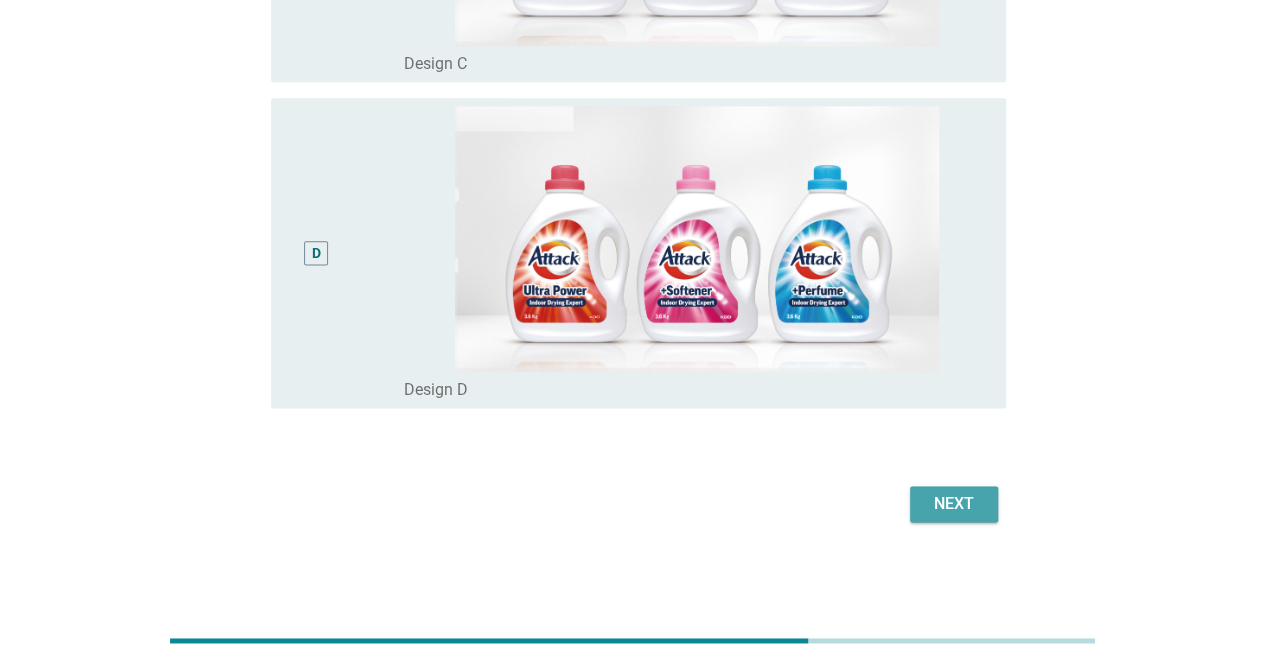 click on "Next" at bounding box center (954, 504) 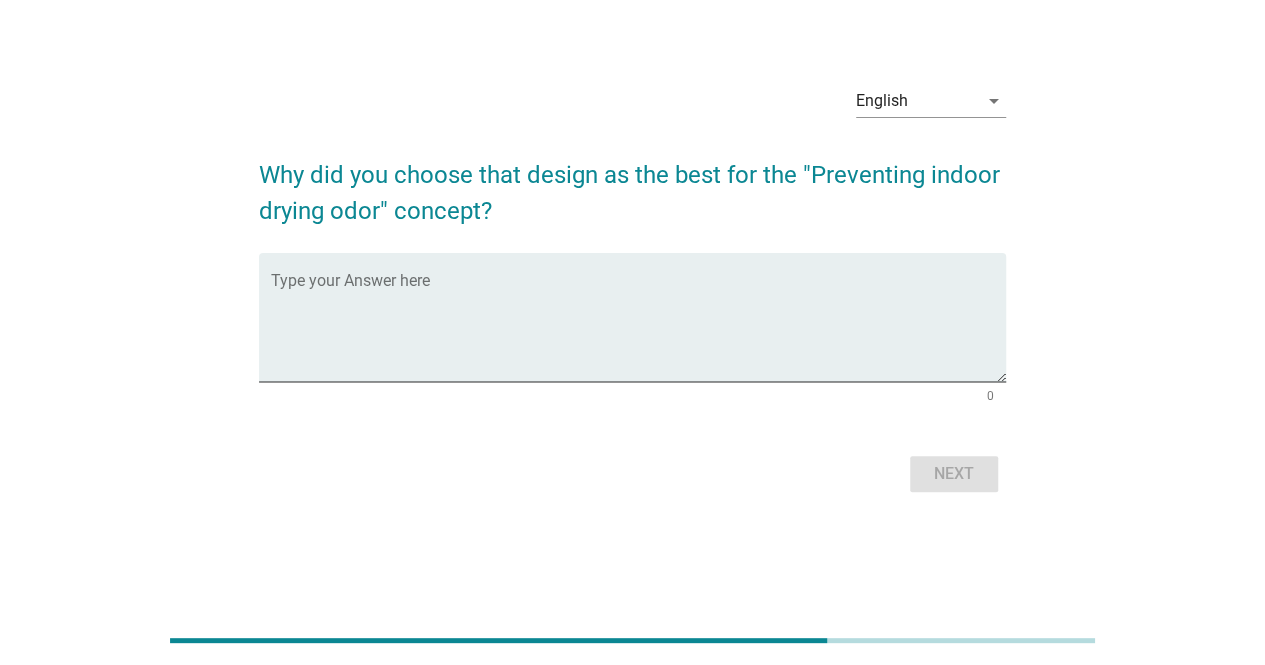 scroll, scrollTop: 0, scrollLeft: 0, axis: both 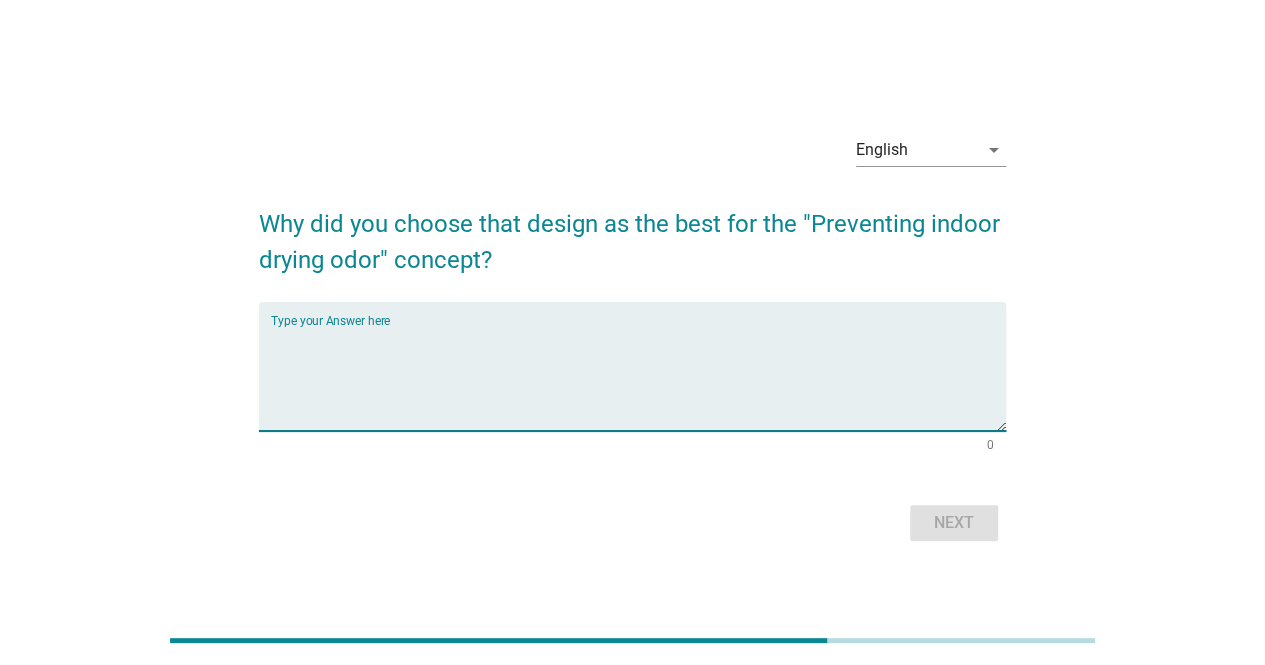 click at bounding box center [638, 378] 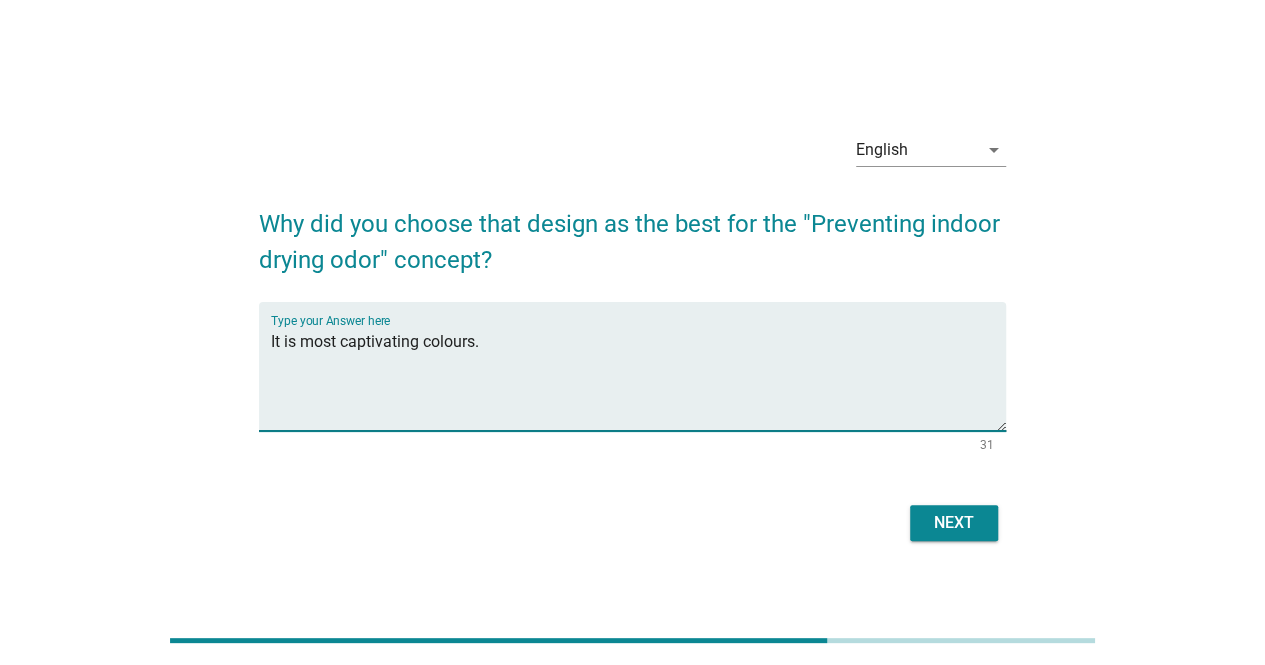 click on "It is most captivating colours." at bounding box center (638, 378) 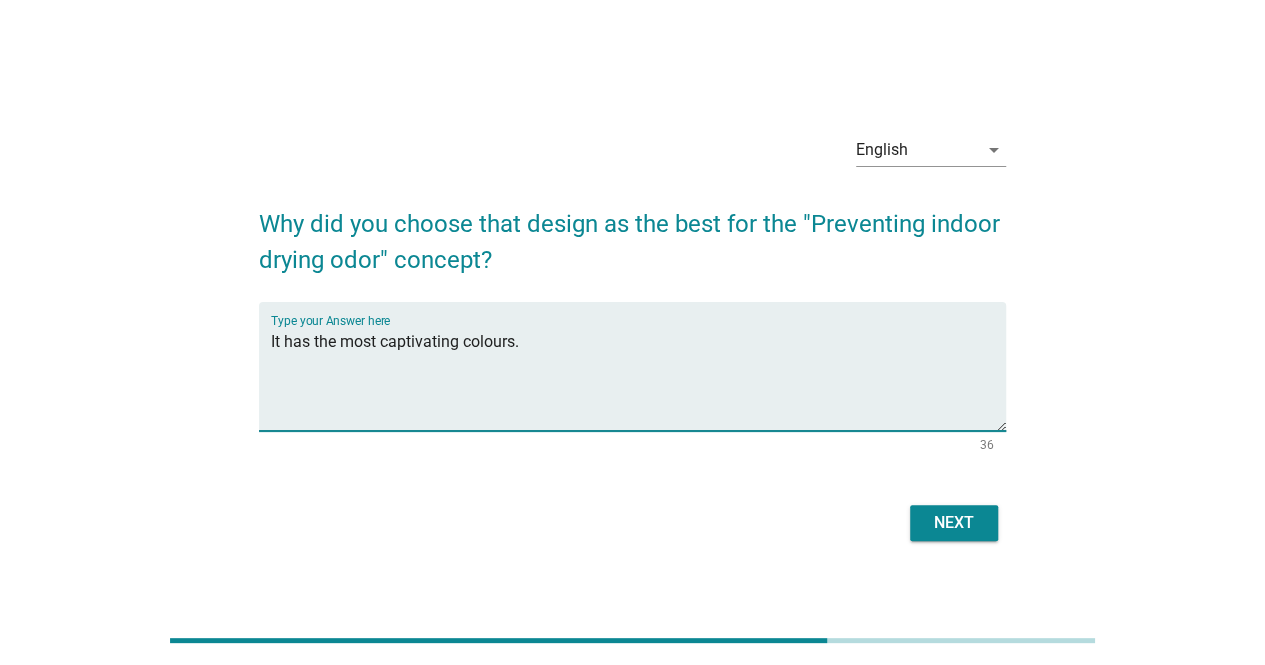 type on "It has the most captivating colours." 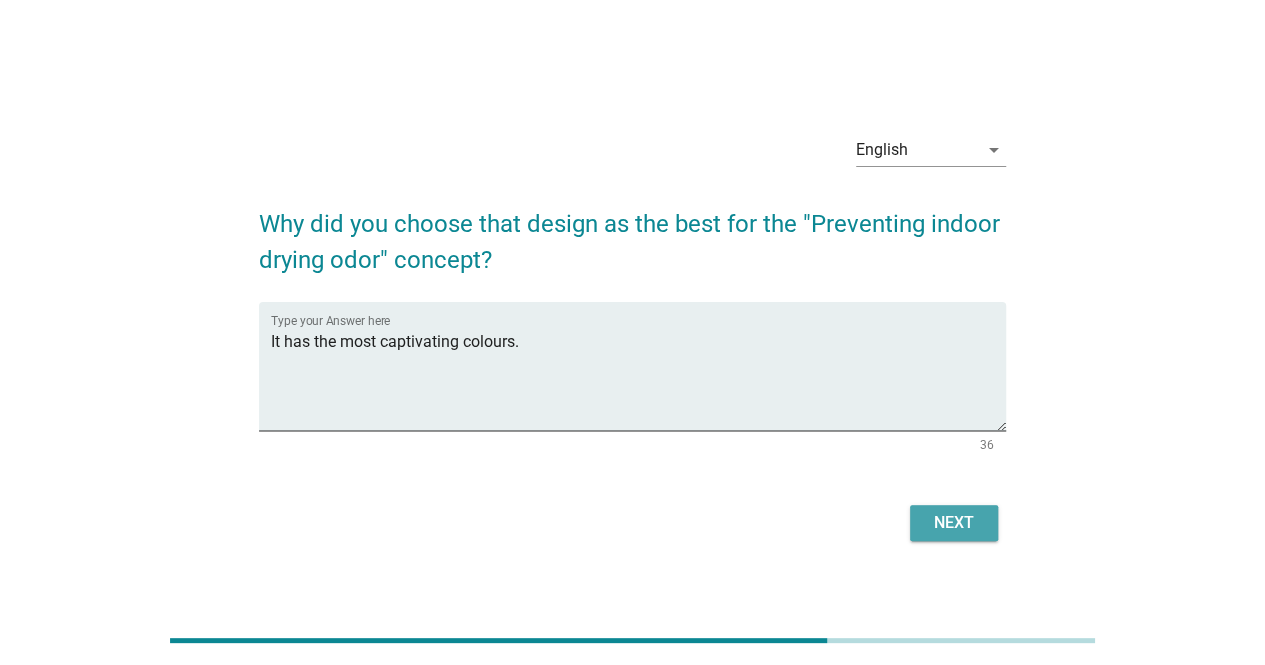 click on "Next" at bounding box center (954, 523) 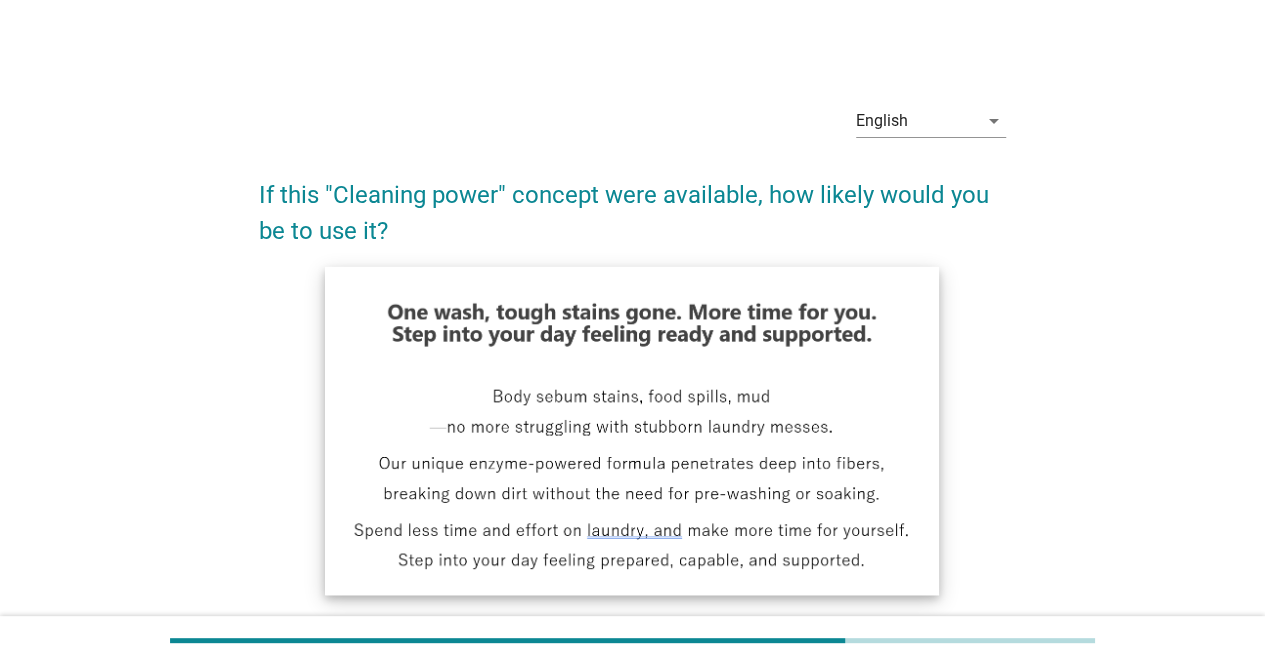 scroll, scrollTop: 485, scrollLeft: 0, axis: vertical 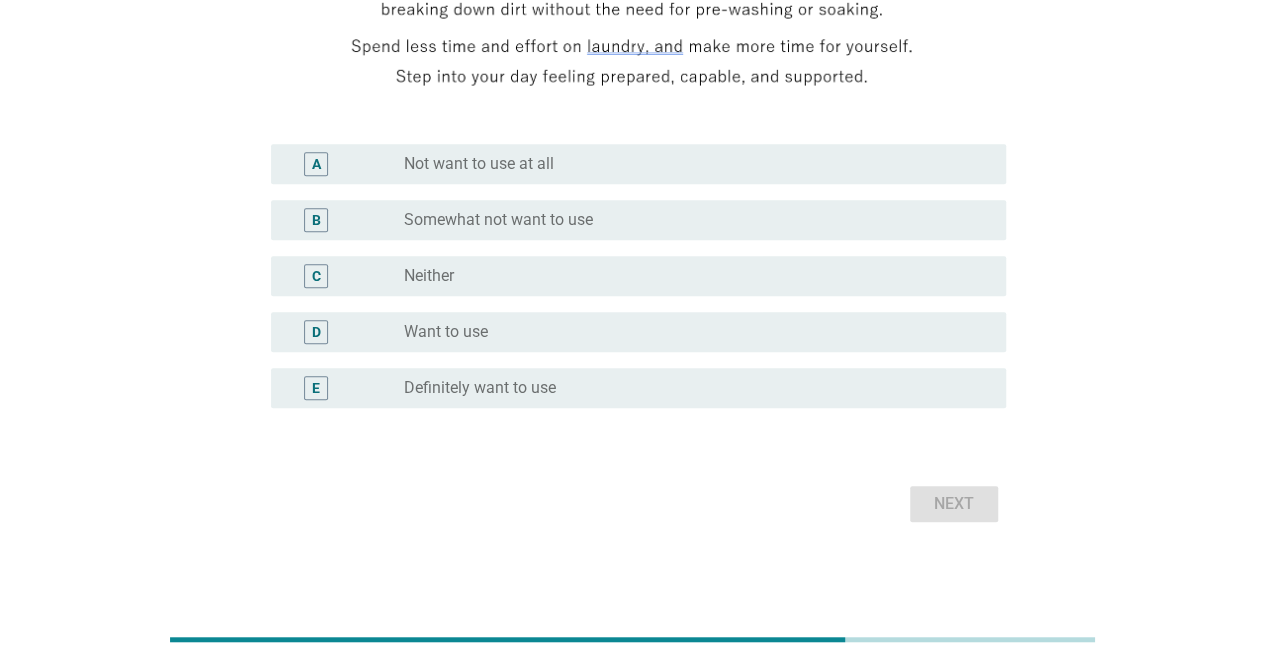 click on "radio_button_unchecked Definitely want to use" at bounding box center (689, 388) 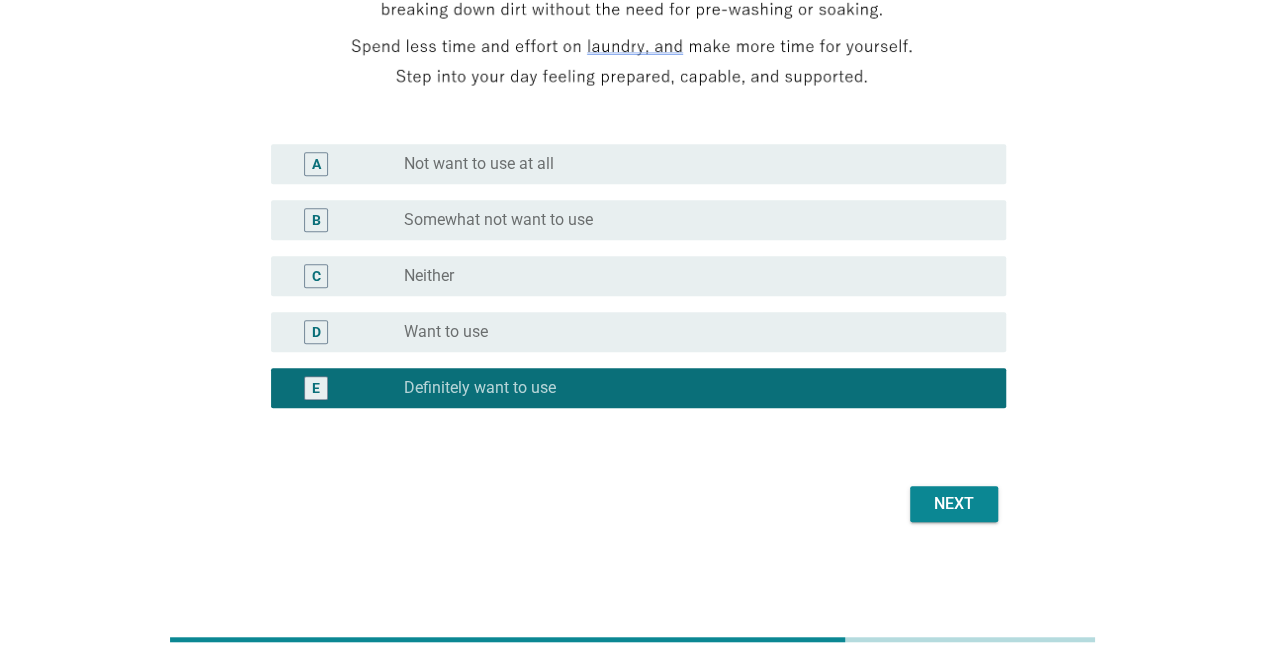 click on "Next" at bounding box center (954, 504) 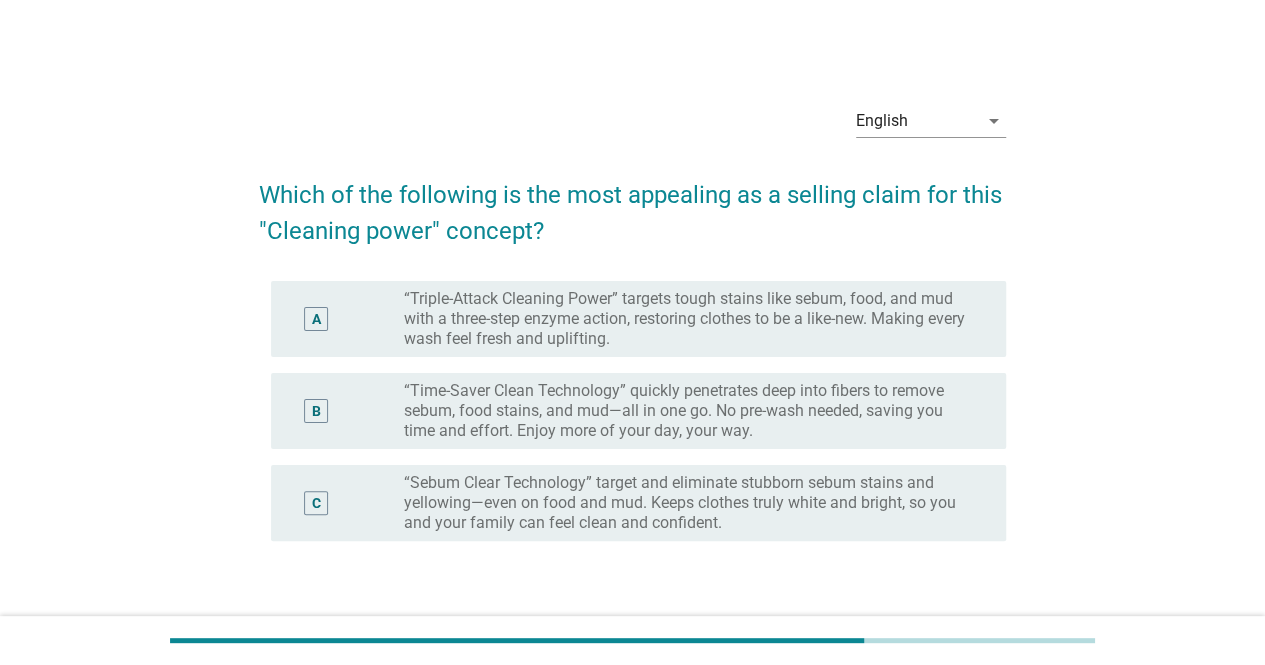 scroll, scrollTop: 132, scrollLeft: 0, axis: vertical 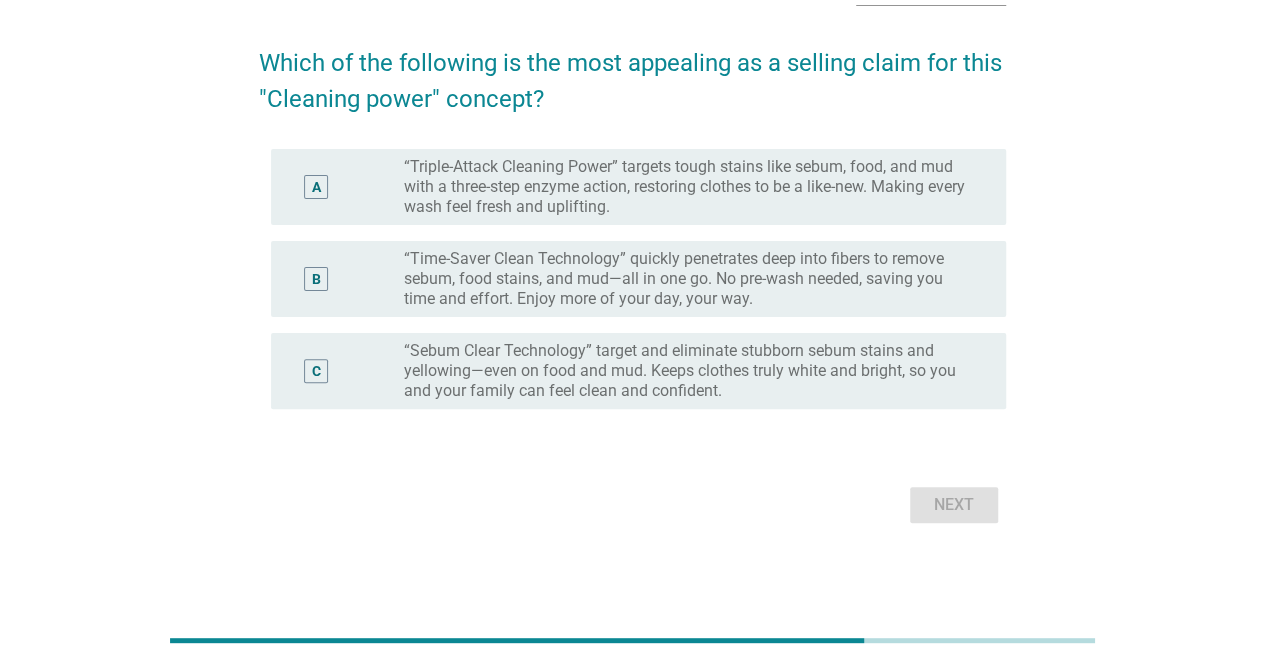 click on "“Sebum Clear Technology” target and eliminate stubborn sebum stains and yellowing—even on food and mud. Keeps clothes truly white and bright, so you and your family can feel clean and confident." at bounding box center [689, 371] 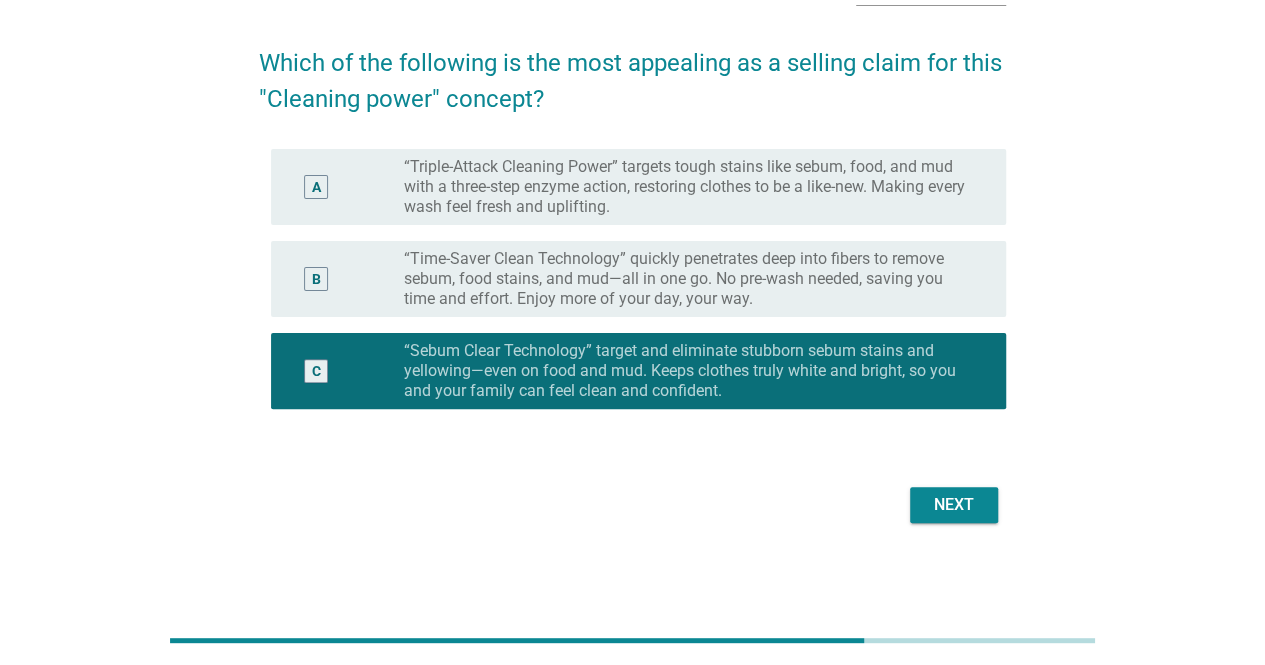 click on "Next" at bounding box center [954, 505] 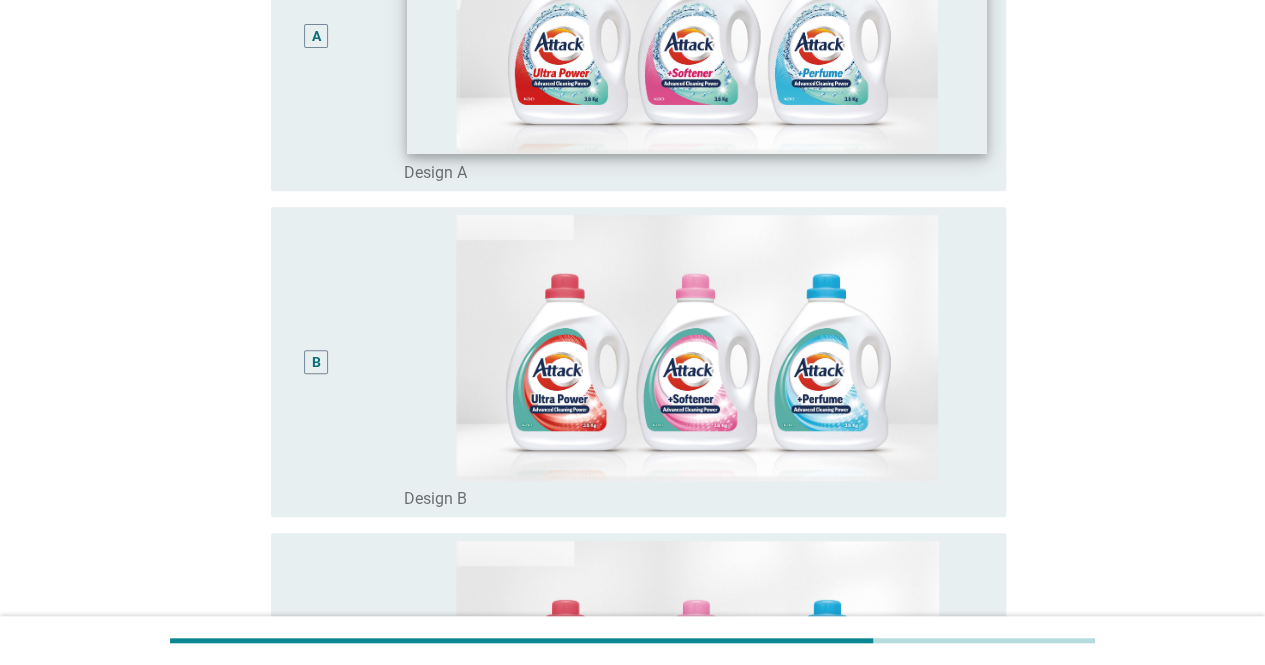 scroll, scrollTop: 500, scrollLeft: 0, axis: vertical 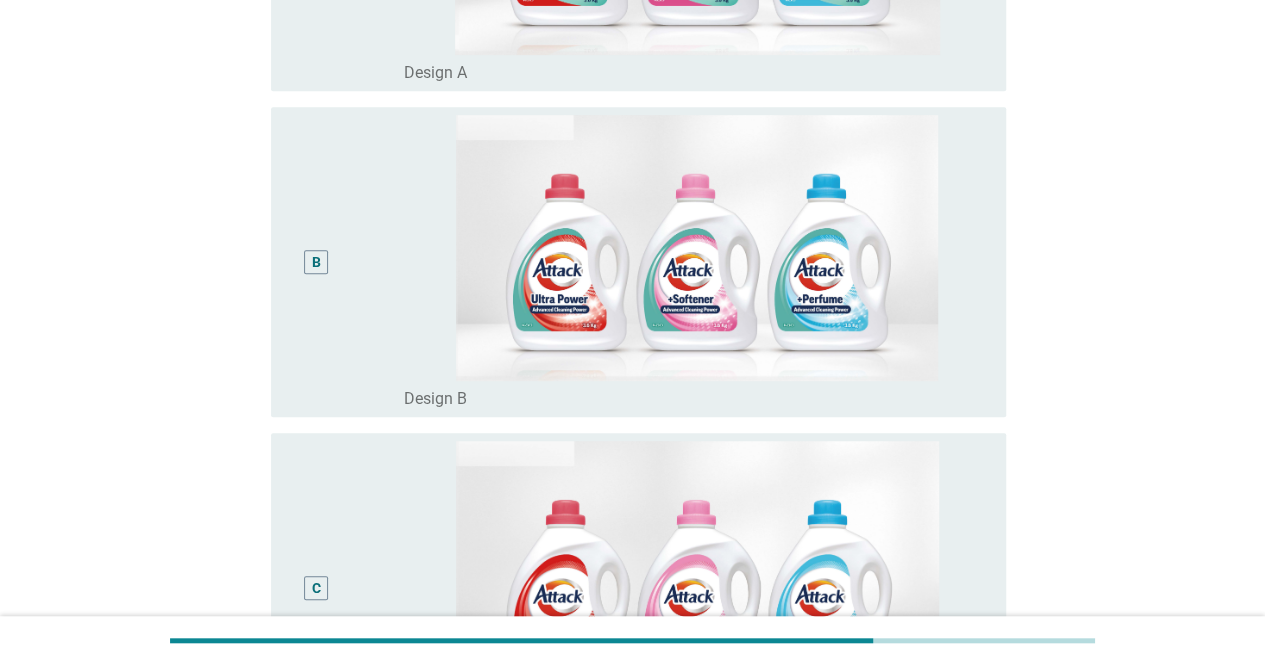 click on "A" at bounding box center [316, -64] 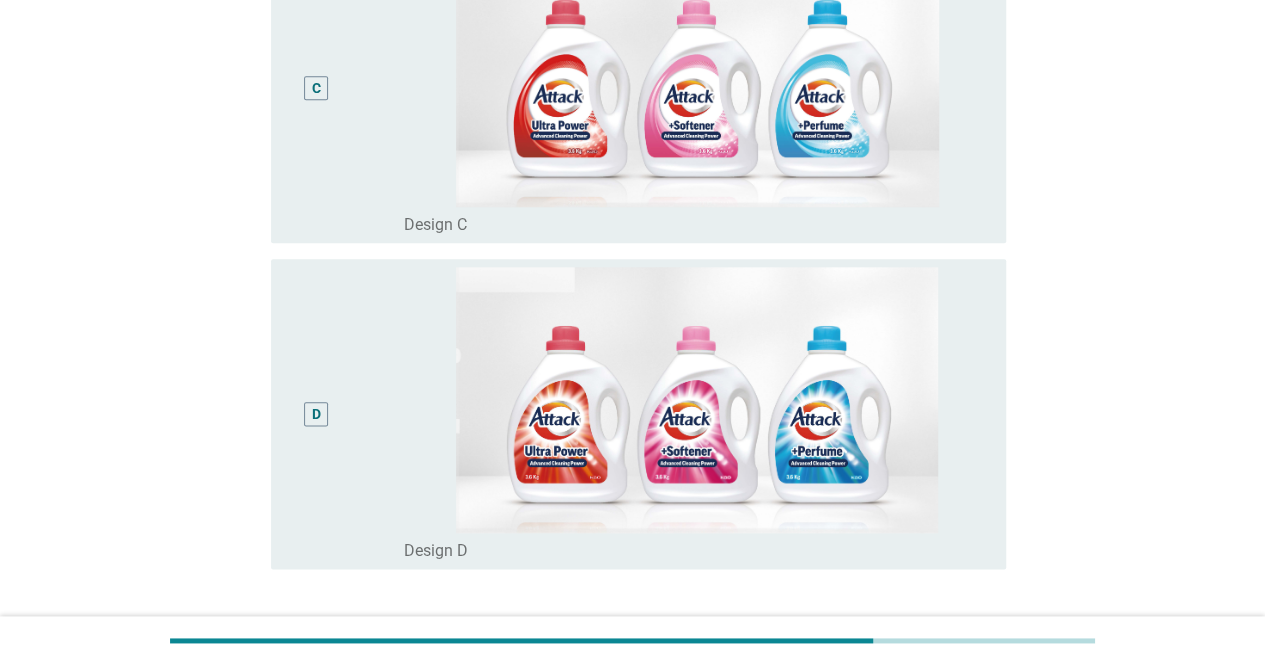 scroll, scrollTop: 1100, scrollLeft: 0, axis: vertical 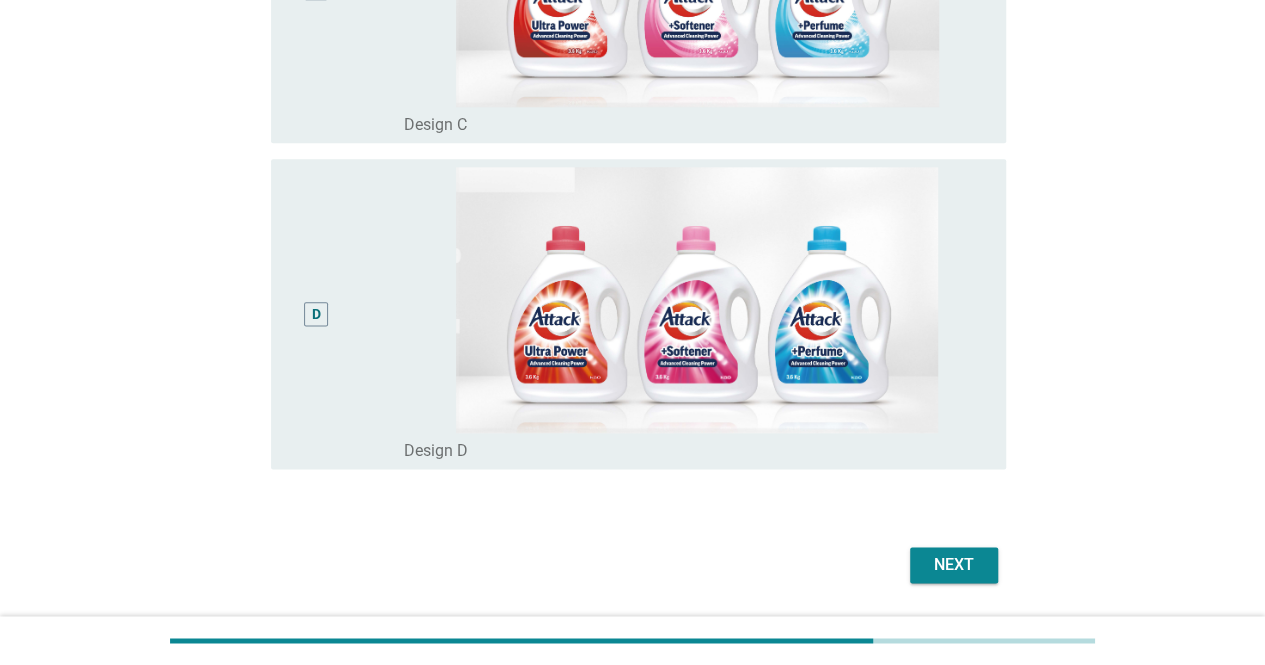 click on "Next" at bounding box center [954, 565] 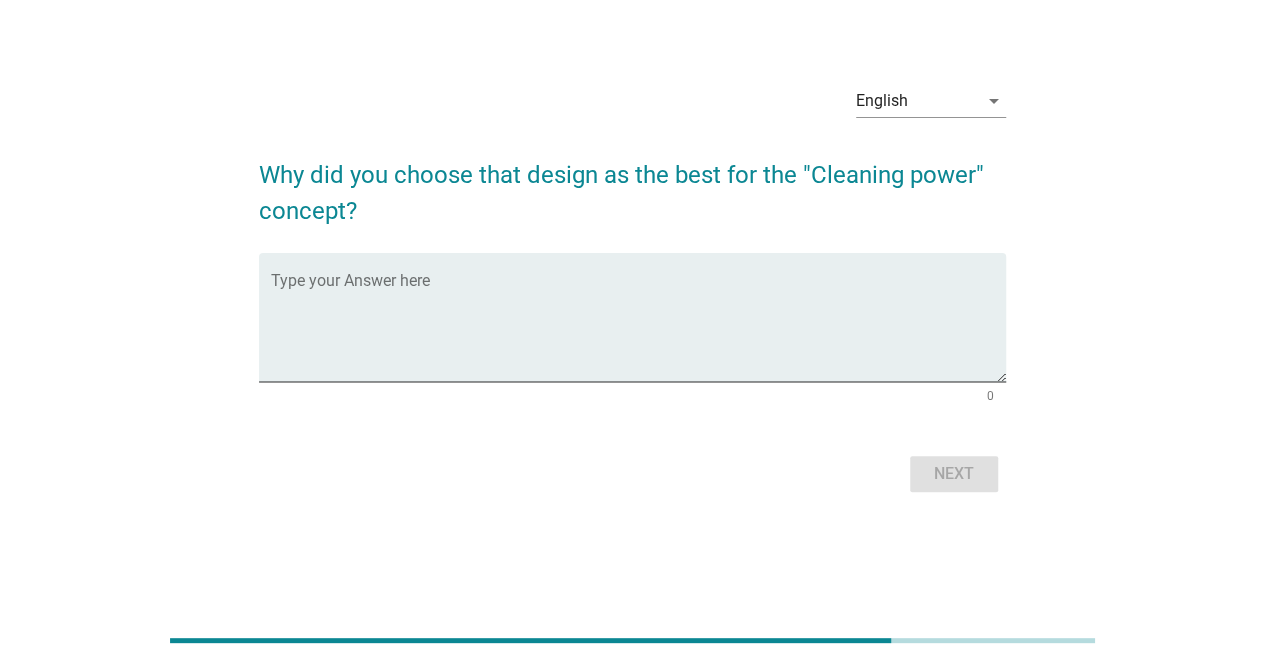scroll, scrollTop: 0, scrollLeft: 0, axis: both 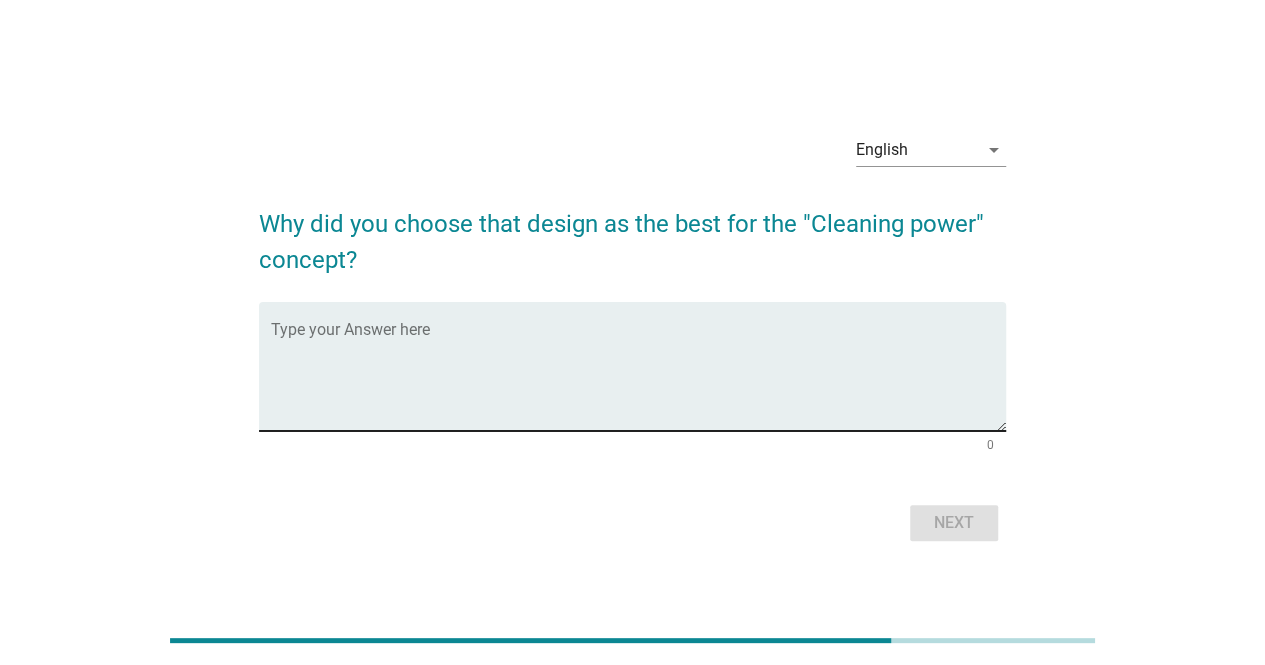 click at bounding box center (638, 378) 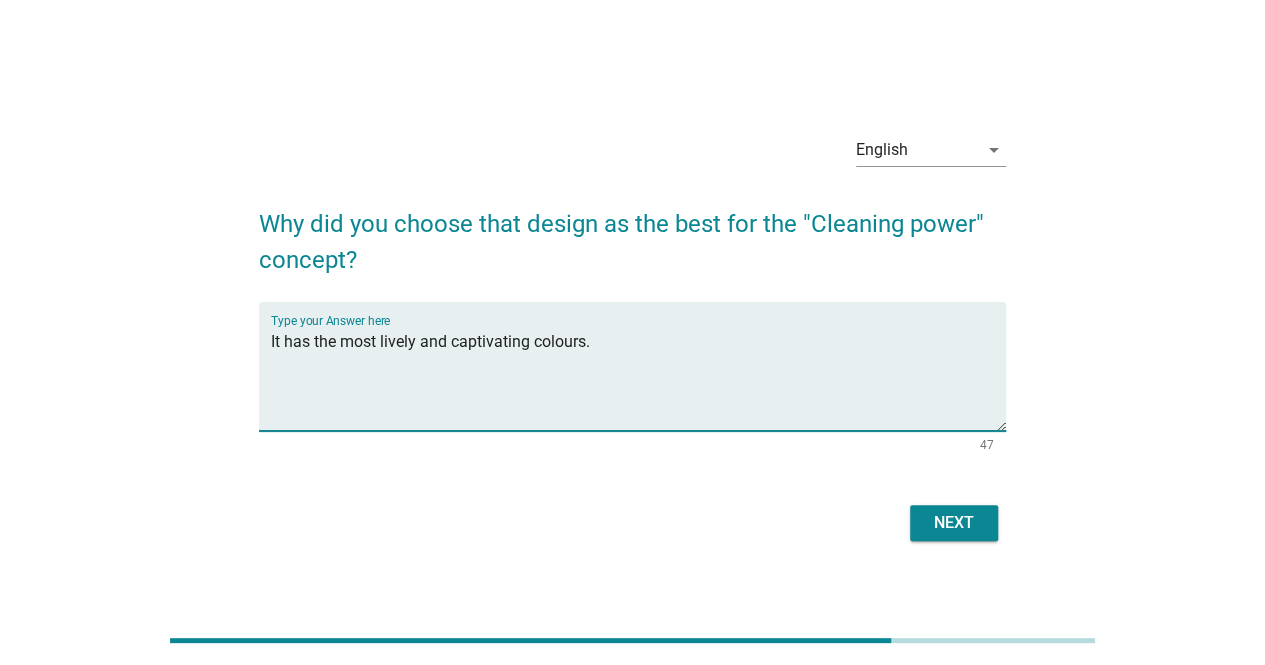 type on "It has the most lively and captivating colours." 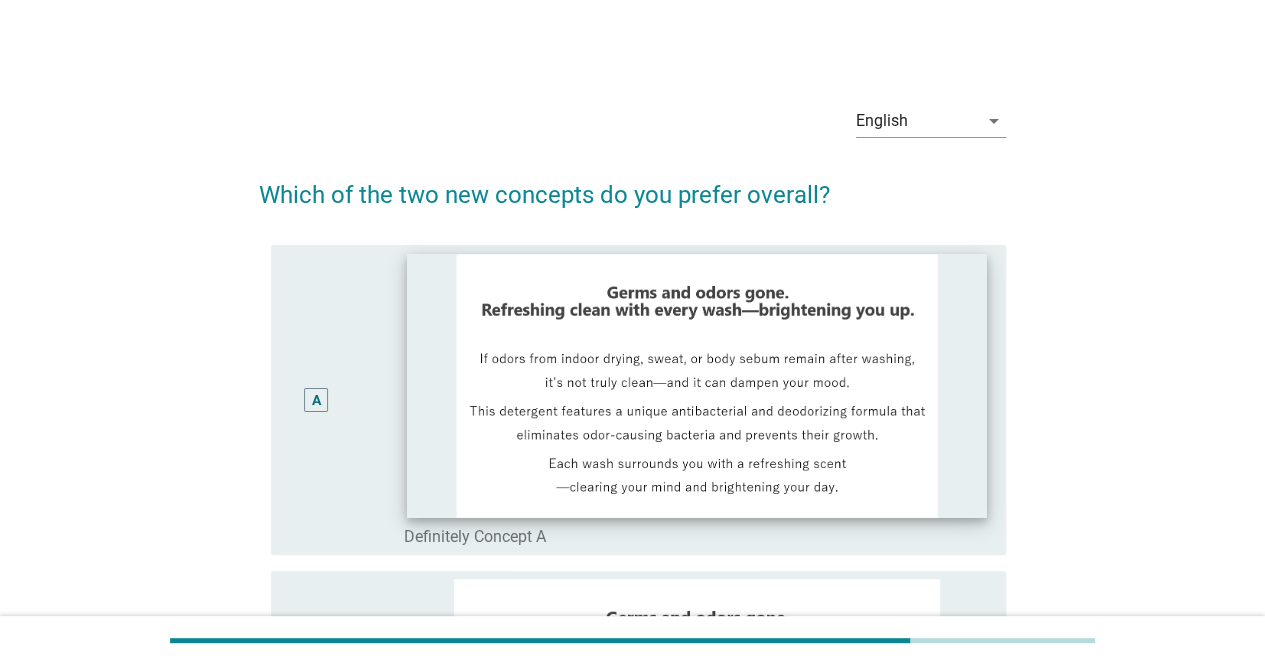 scroll, scrollTop: 600, scrollLeft: 0, axis: vertical 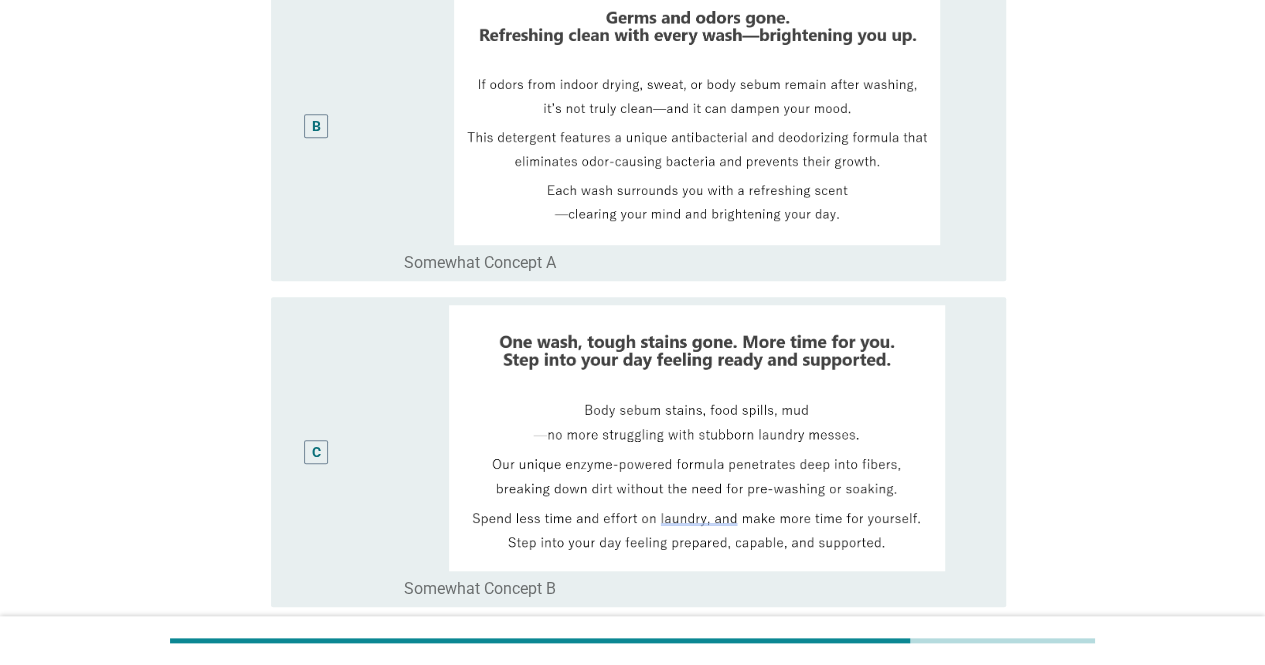 click on "B" at bounding box center (316, 126) 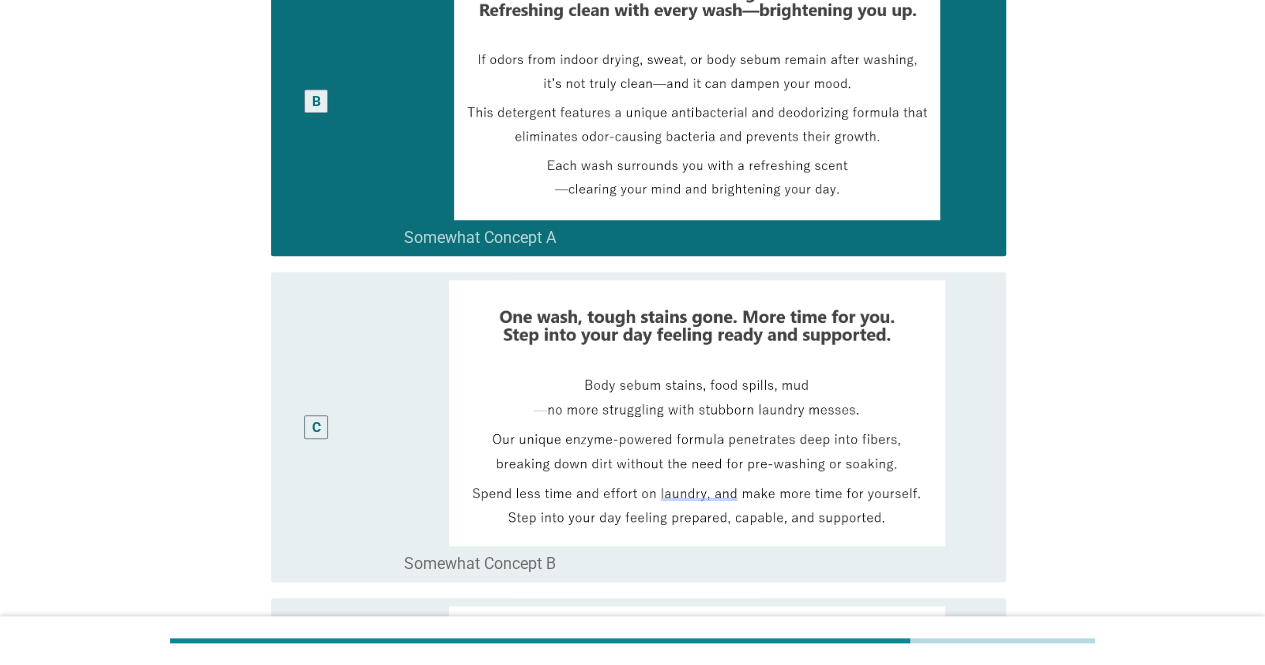 scroll, scrollTop: 25, scrollLeft: 0, axis: vertical 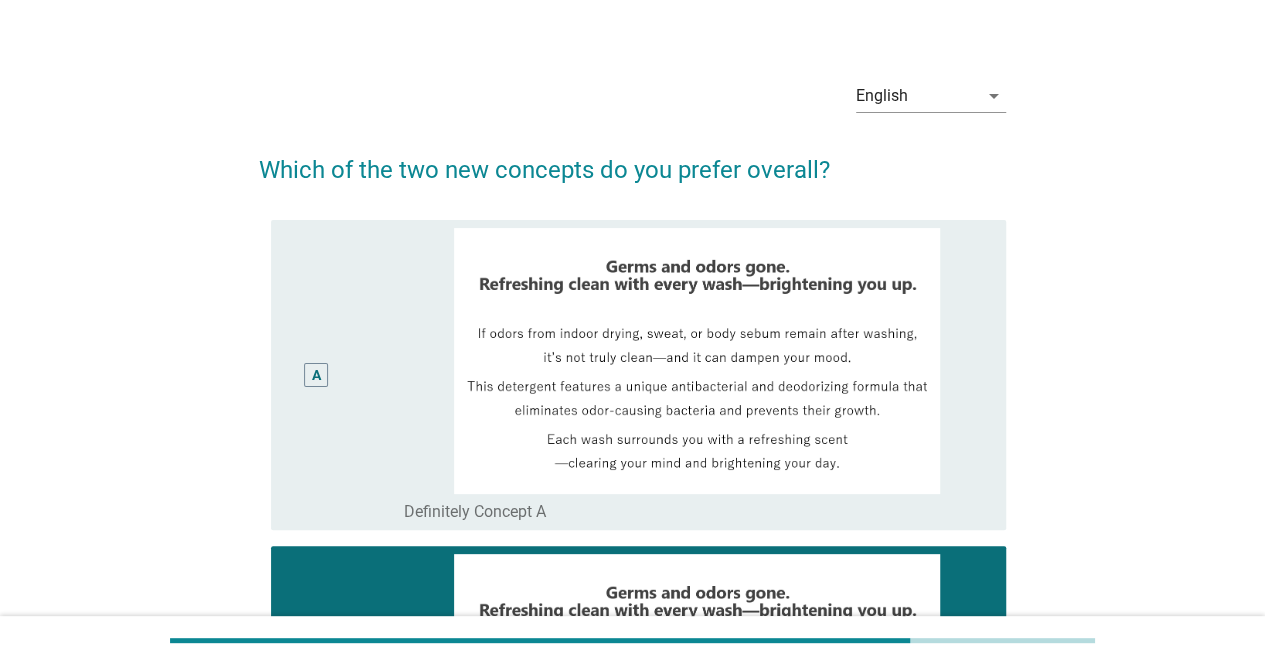 click on "A" at bounding box center (345, 375) 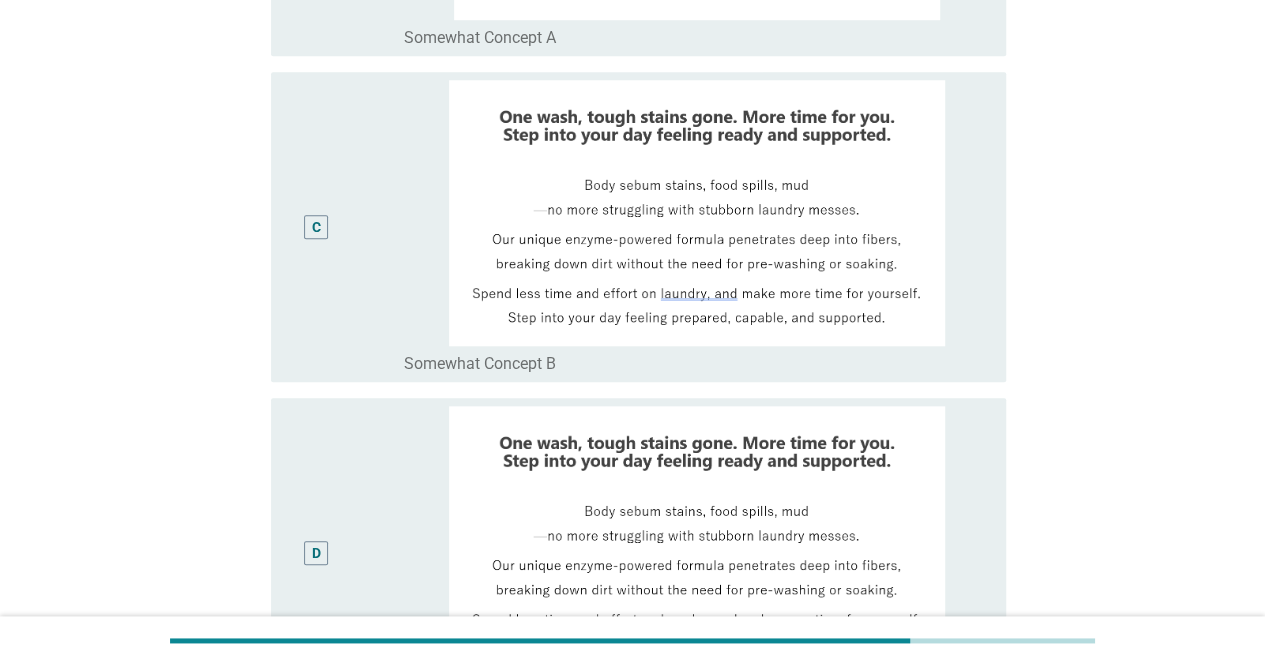 scroll, scrollTop: 1125, scrollLeft: 0, axis: vertical 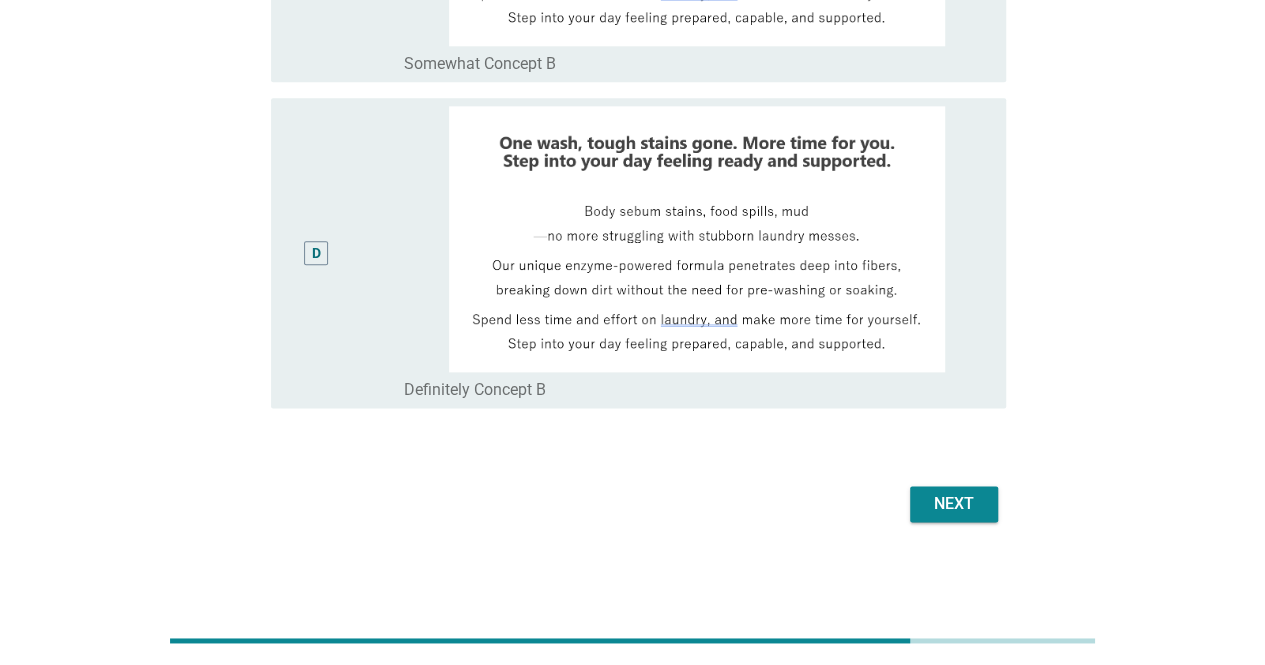 click on "Next" at bounding box center (954, 504) 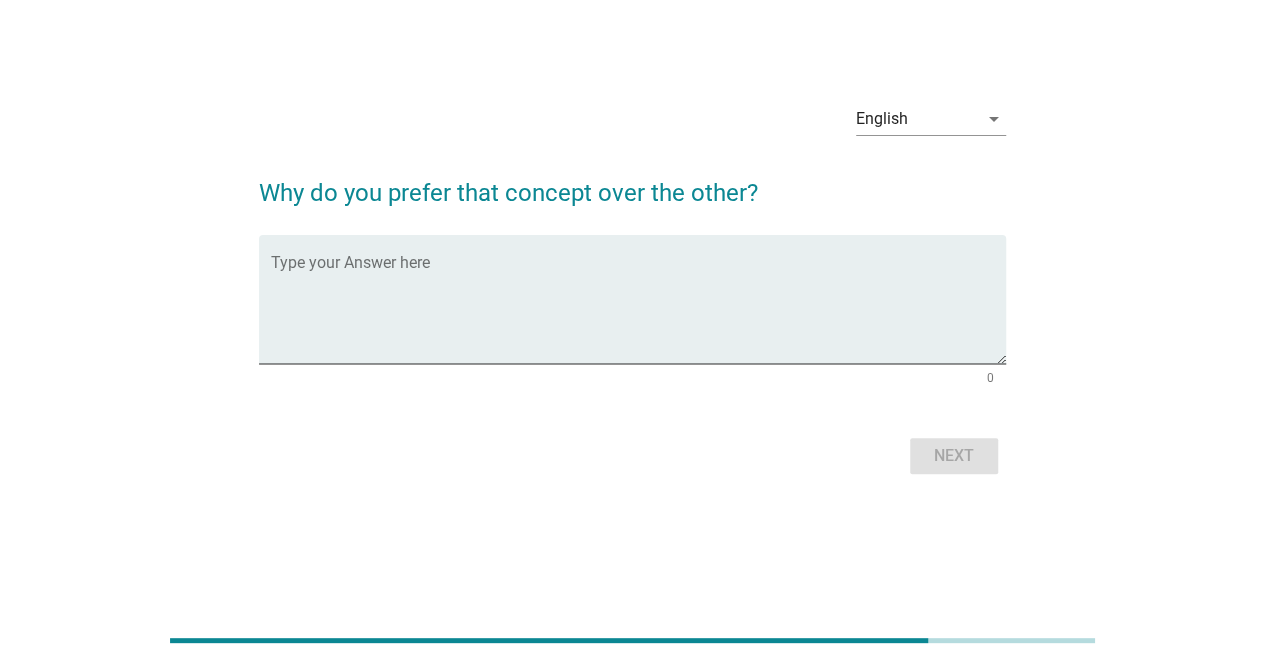 scroll, scrollTop: 0, scrollLeft: 0, axis: both 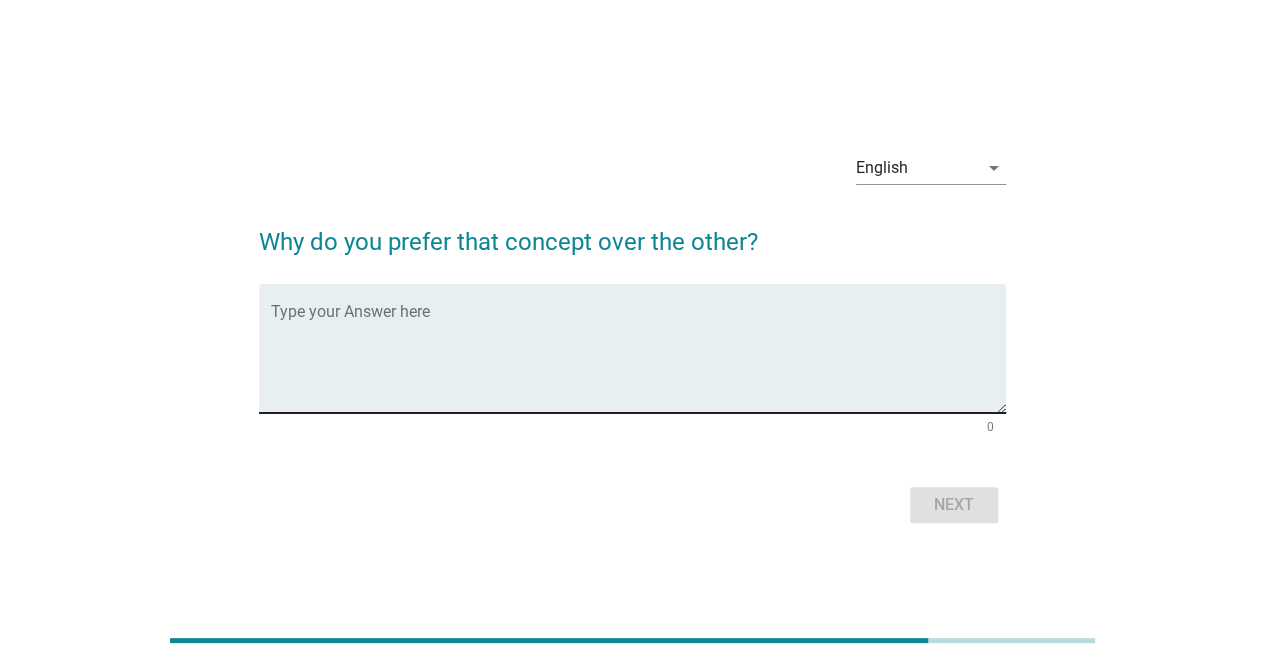 click at bounding box center (638, 360) 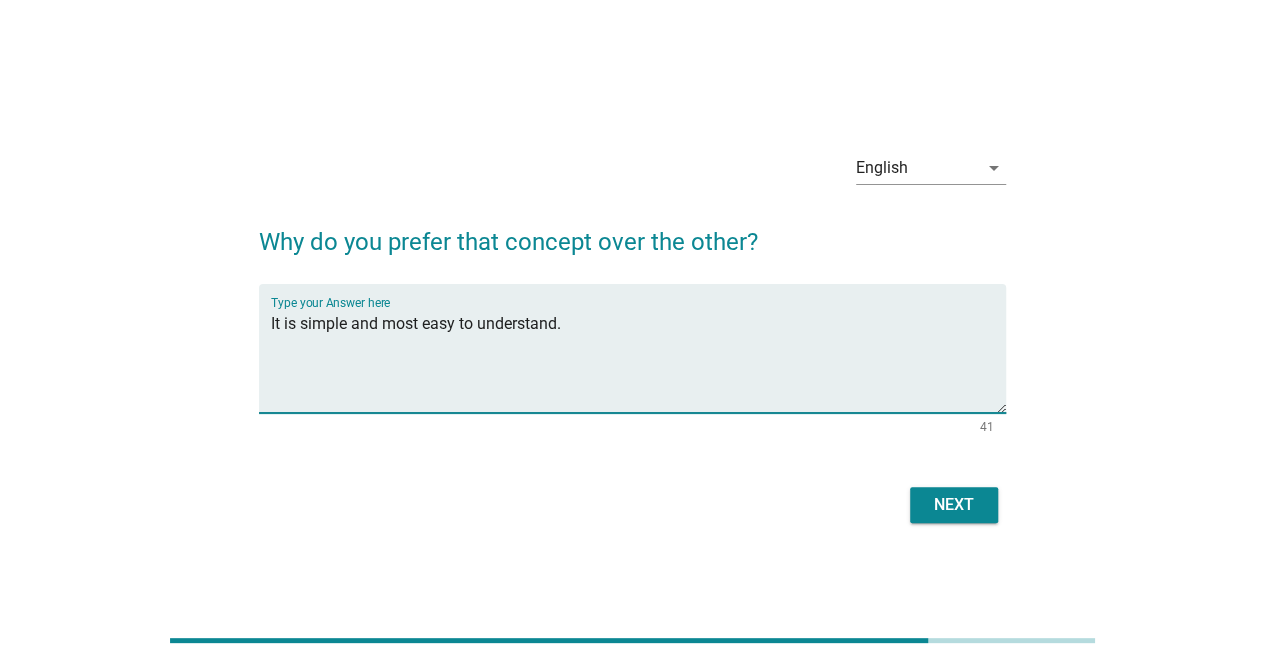 type on "It is simple and most easy to understand." 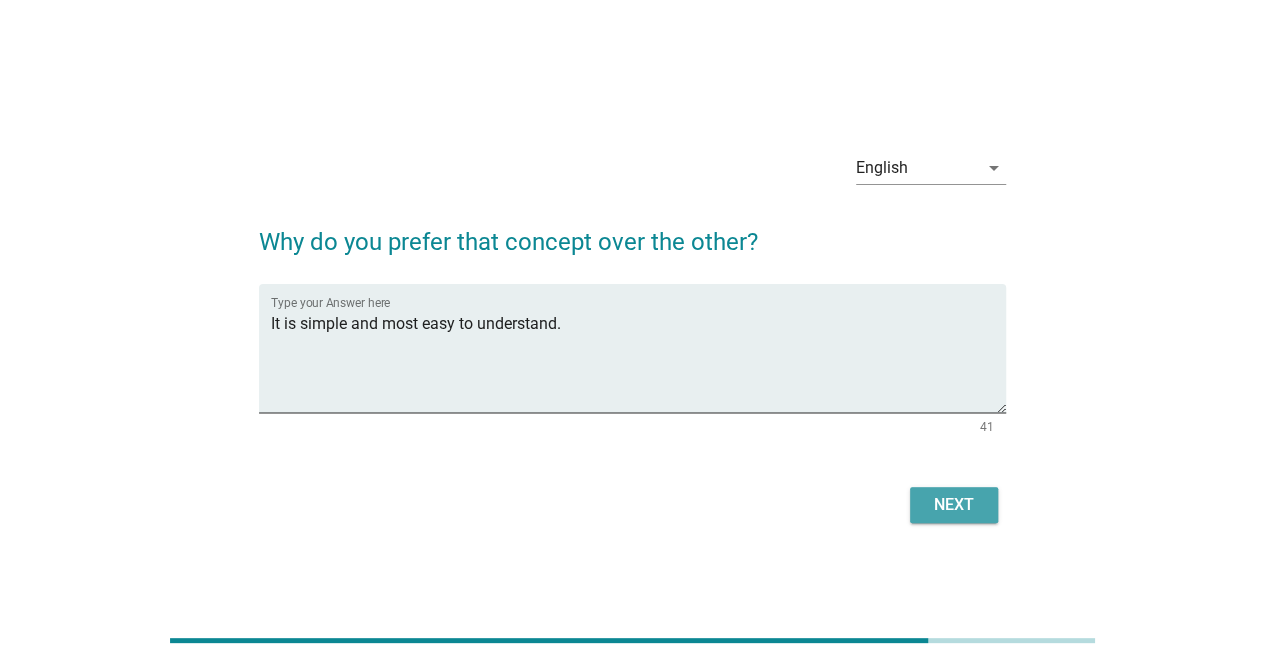 click on "Next" at bounding box center [954, 505] 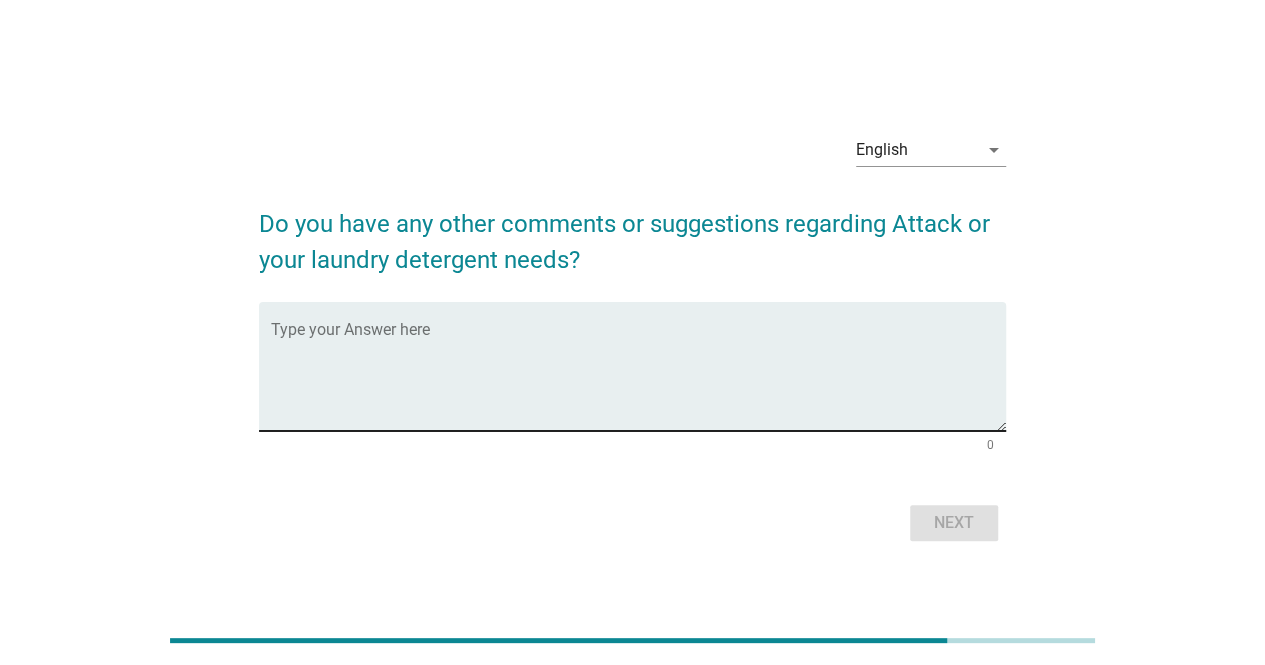 click at bounding box center (638, 378) 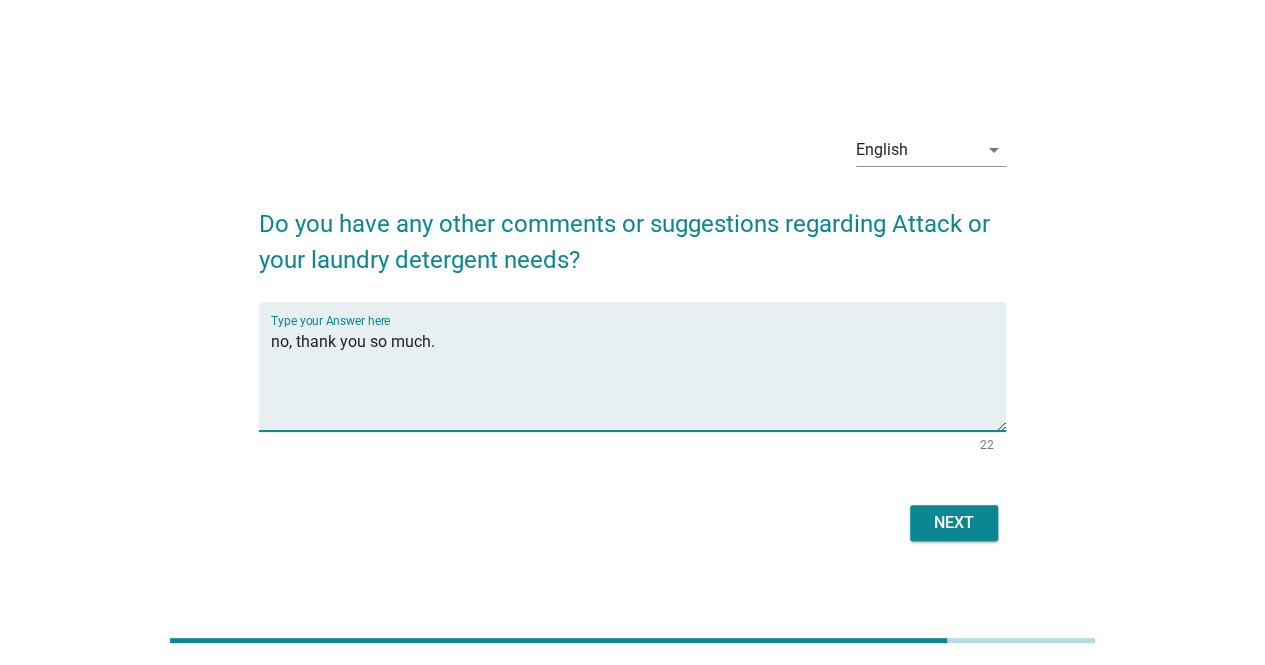 type on "no, thank you so much." 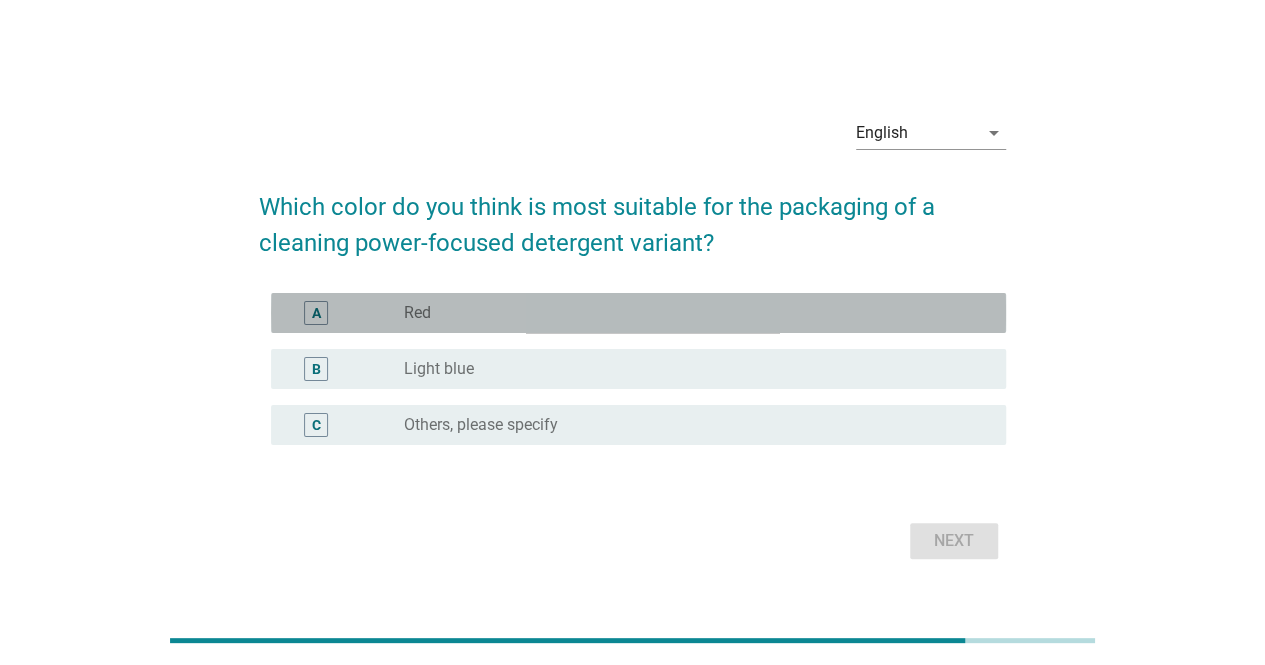 click on "radio_button_unchecked Red" at bounding box center [689, 313] 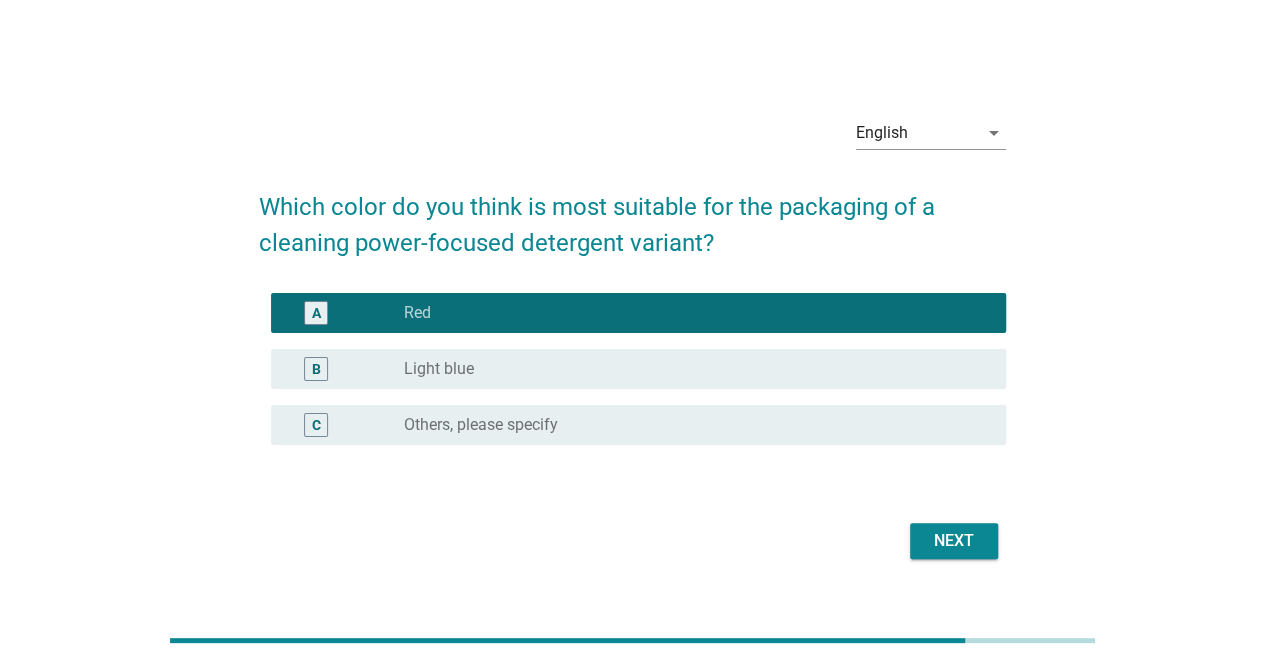 click on "Next" at bounding box center (954, 541) 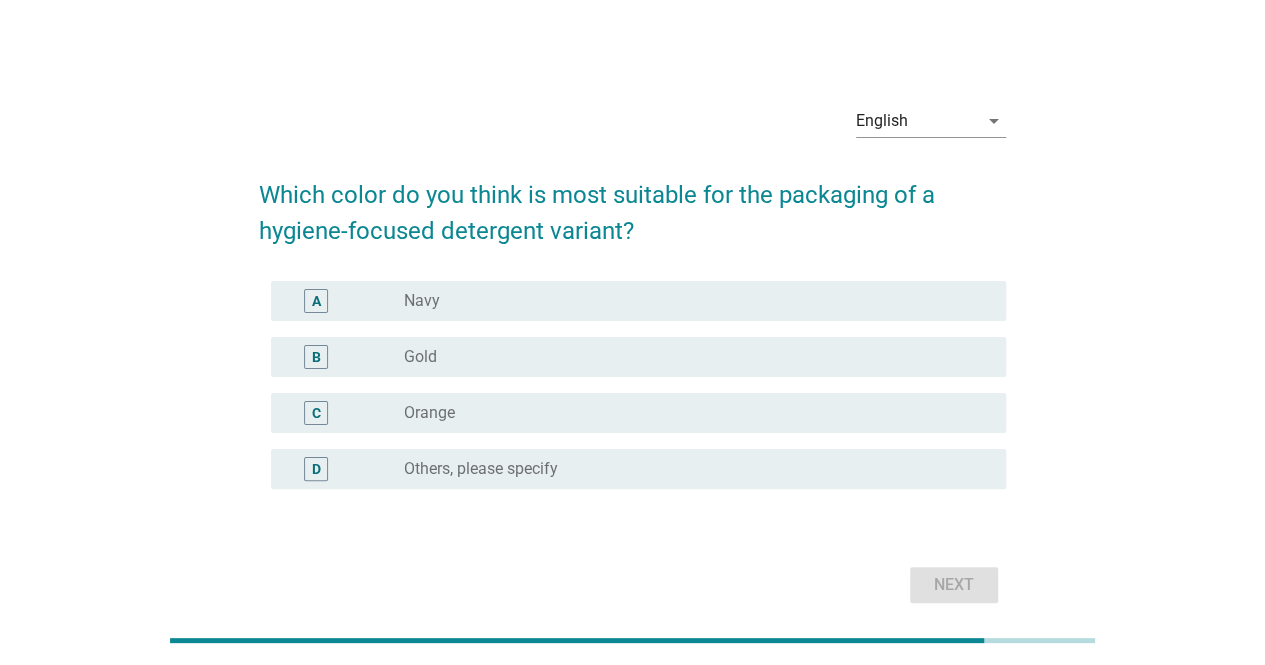click on "radio_button_unchecked Navy" at bounding box center [689, 301] 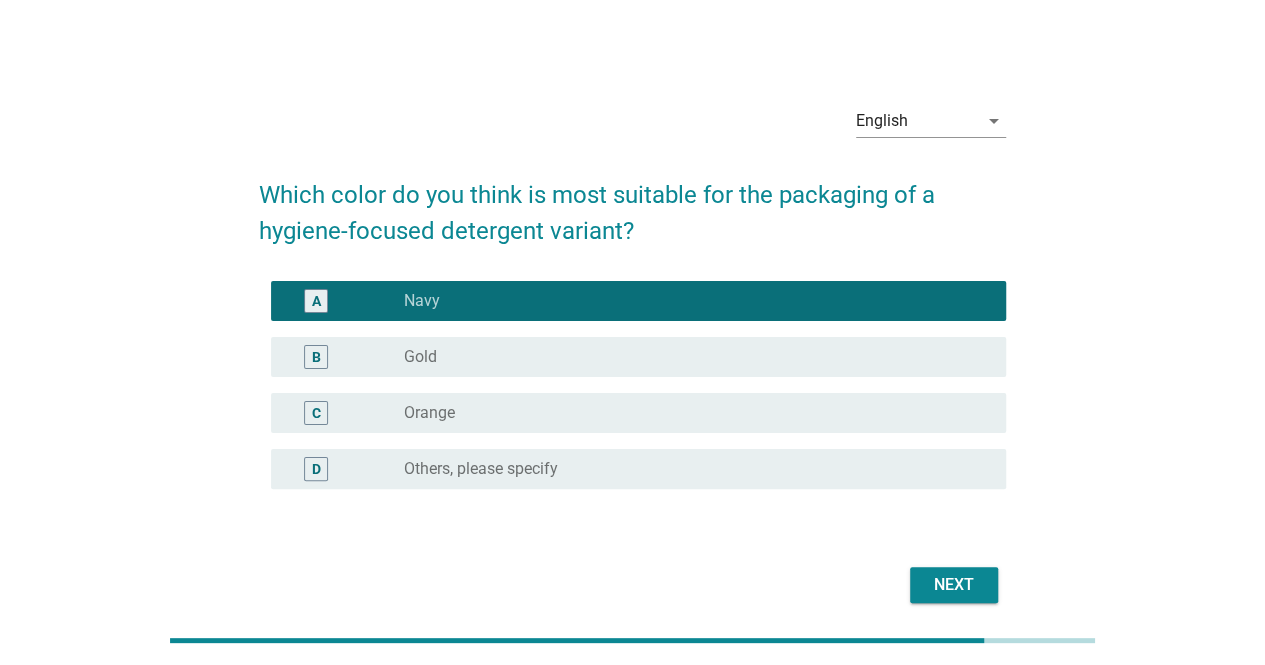 click on "radio_button_unchecked Gold" at bounding box center (697, 357) 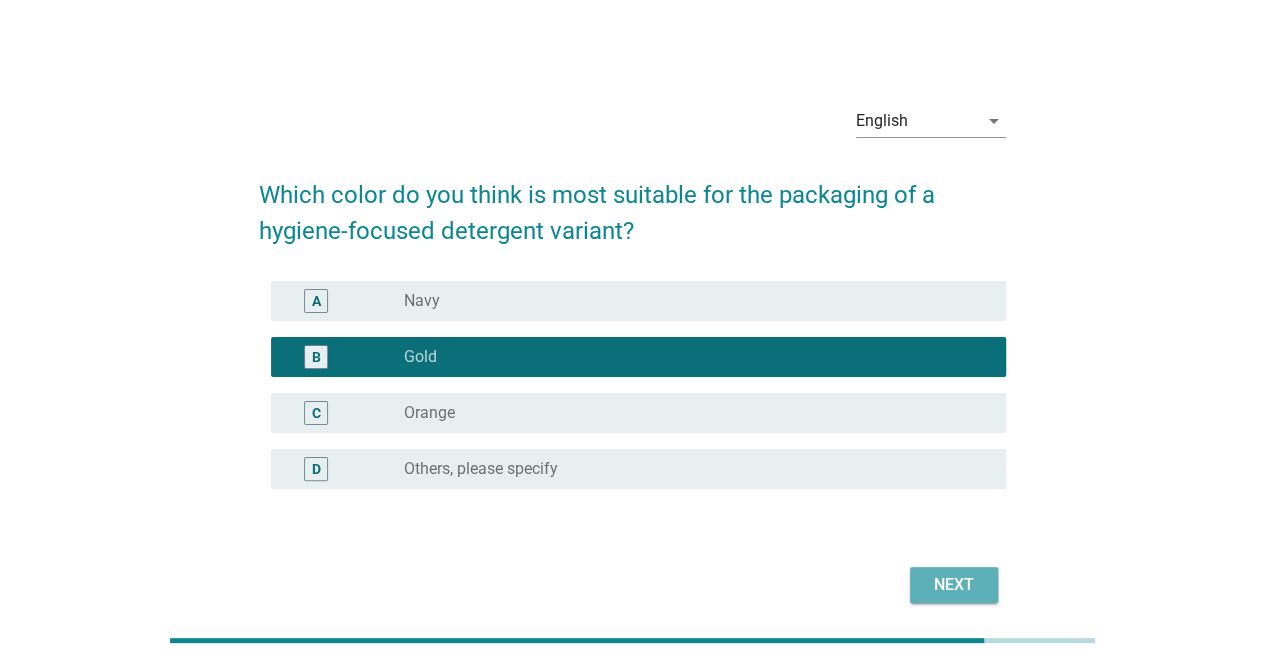 click on "Next" at bounding box center (954, 585) 